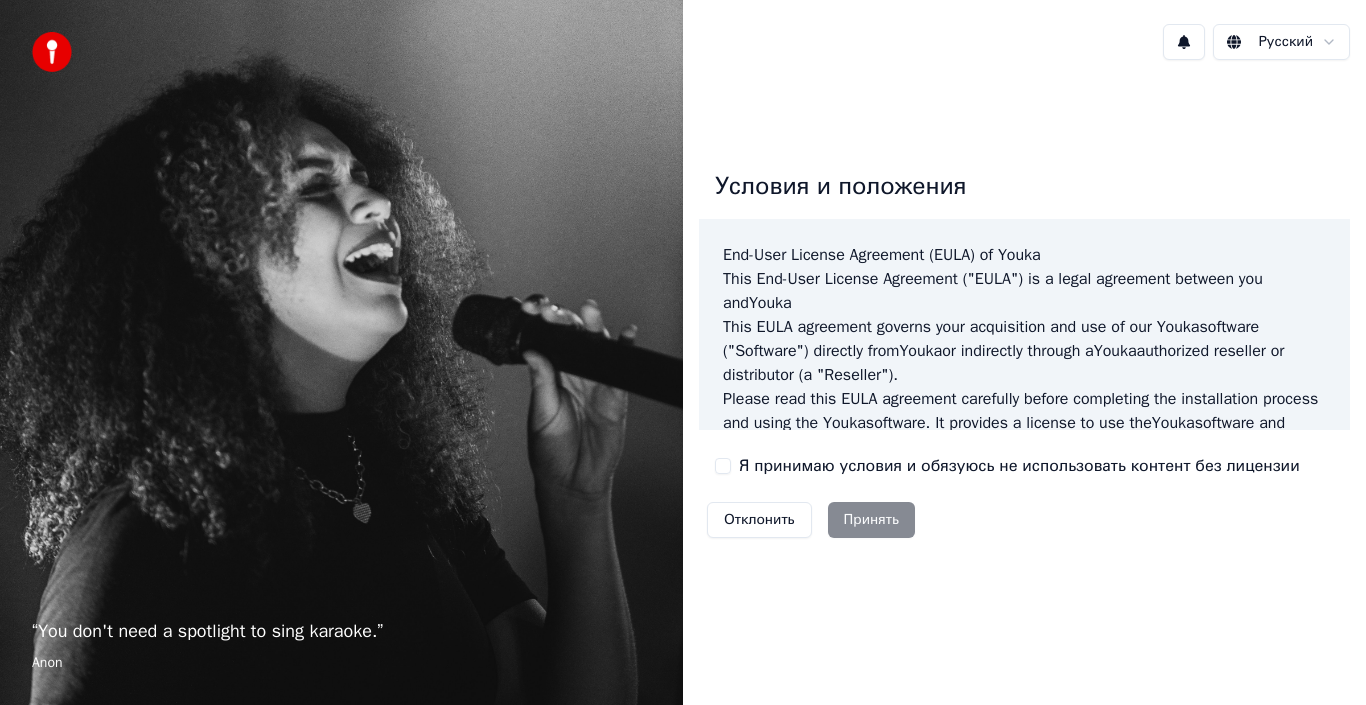 scroll, scrollTop: 0, scrollLeft: 0, axis: both 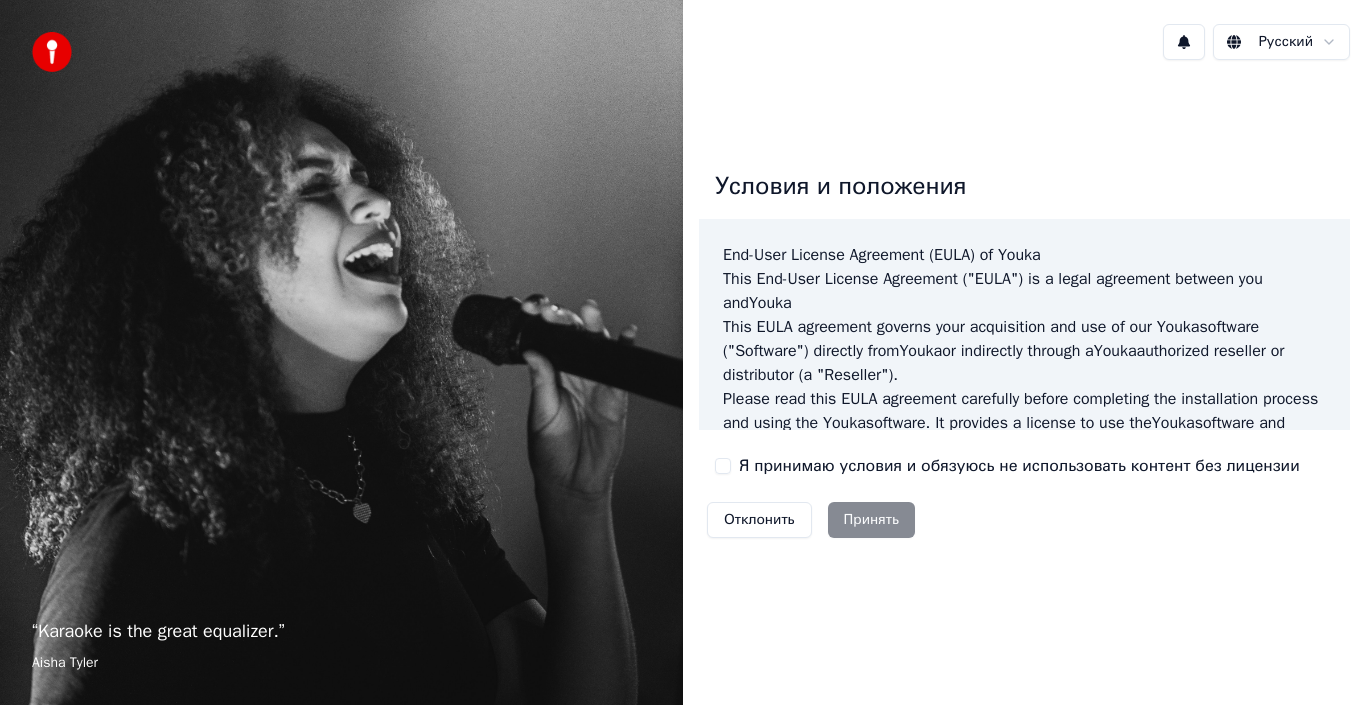 drag, startPoint x: 790, startPoint y: 461, endPoint x: 844, endPoint y: 496, distance: 64.3506 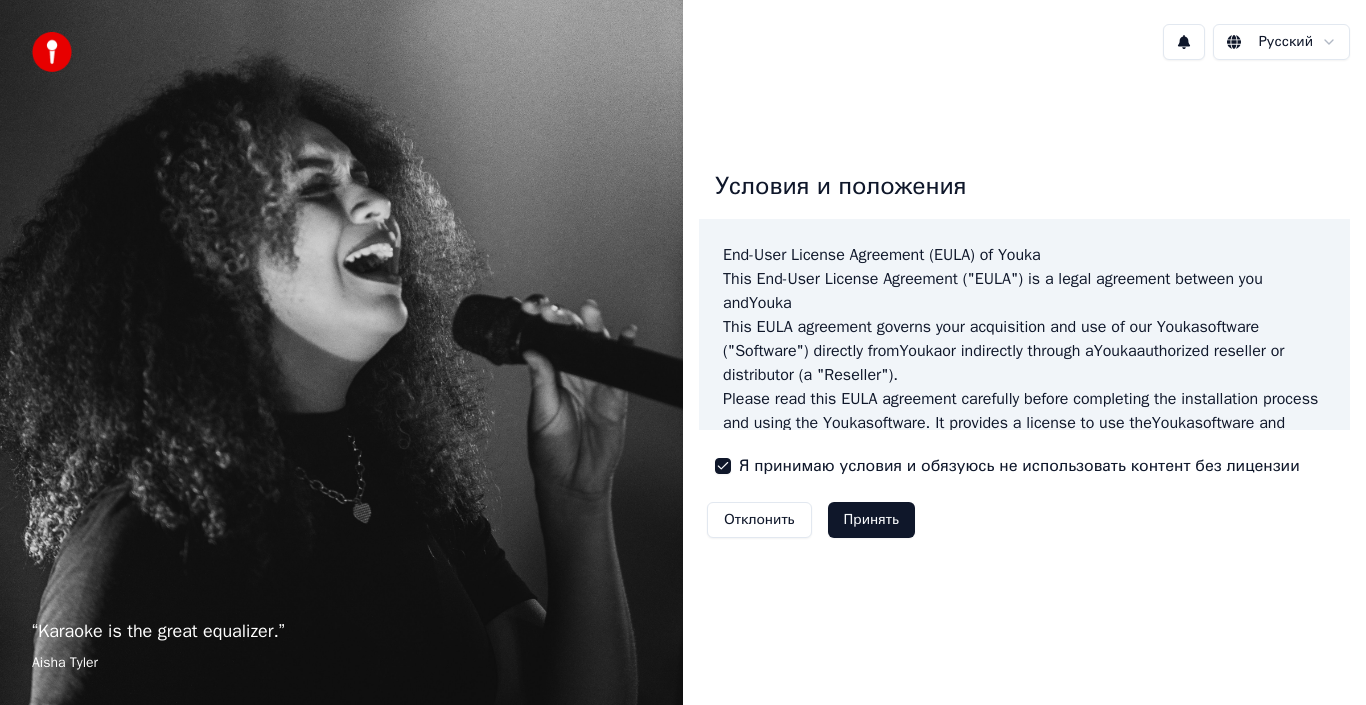 click on "Принять" at bounding box center [871, 520] 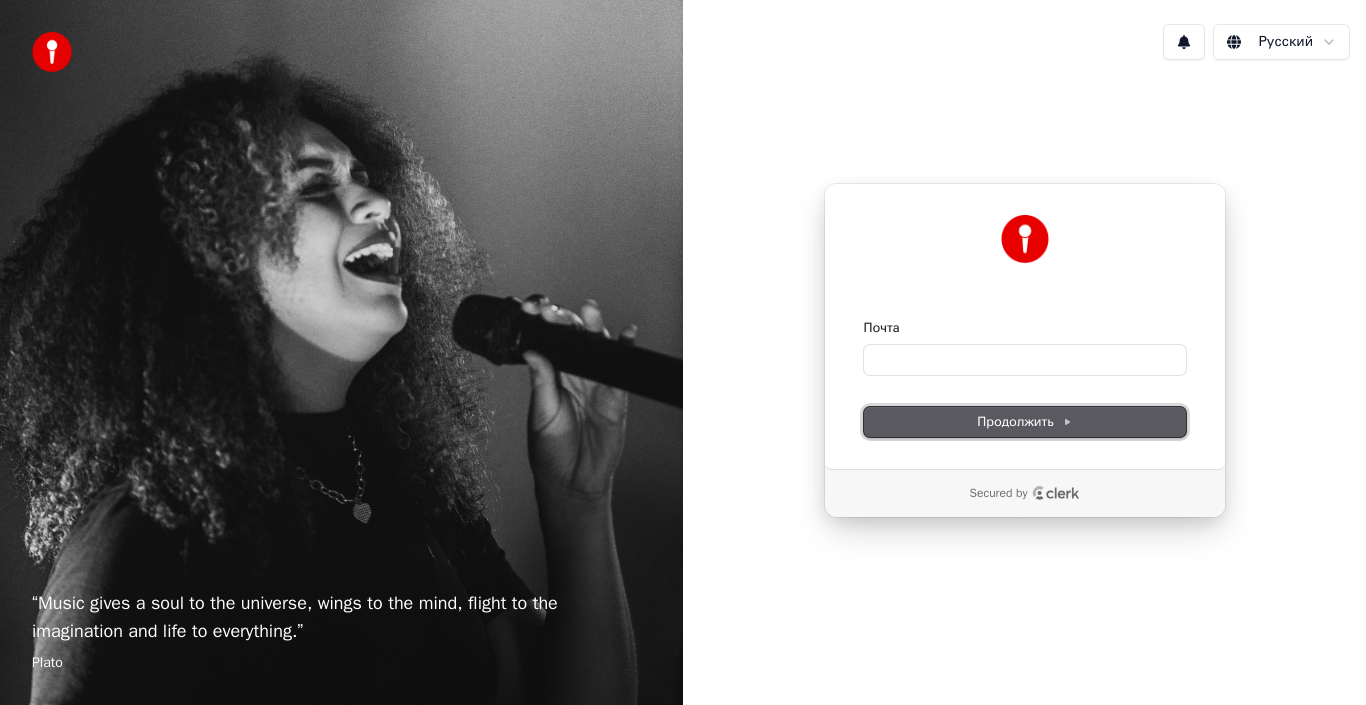 click on "Продолжить" at bounding box center (1024, 422) 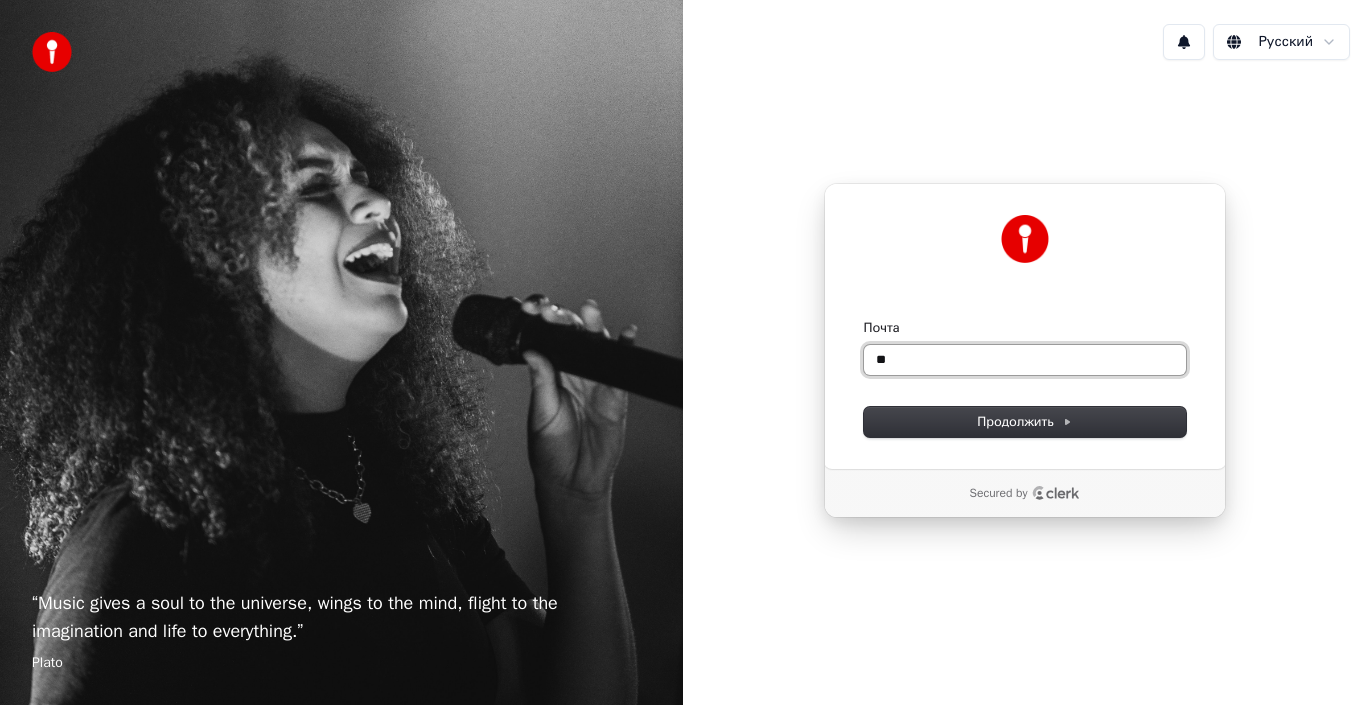 type on "*" 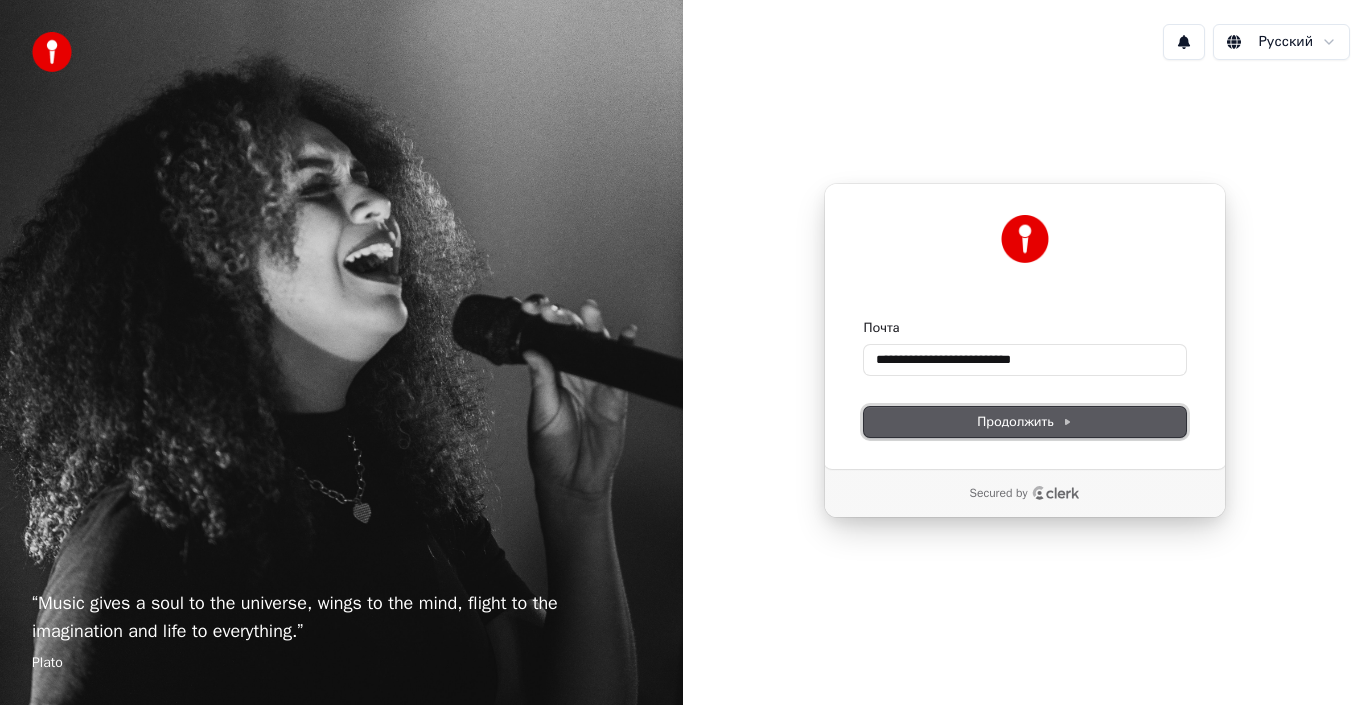 click on "Продолжить" at bounding box center (1024, 422) 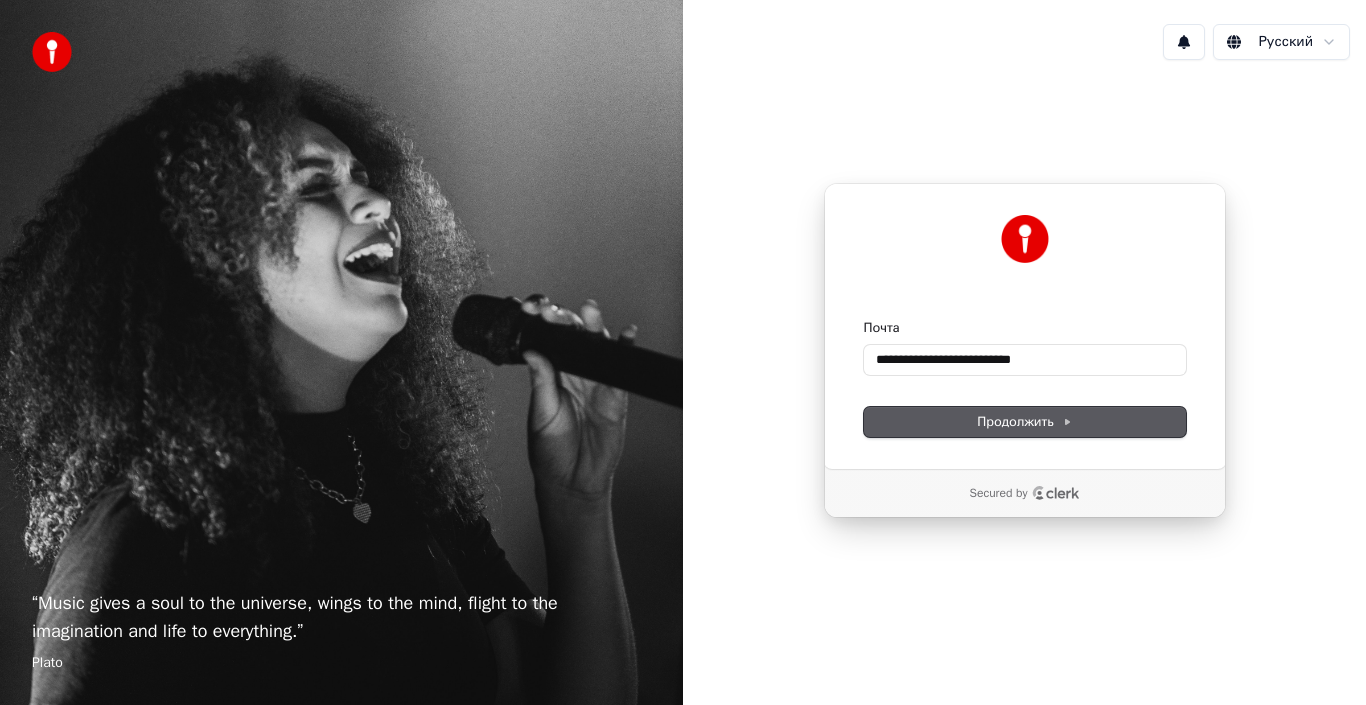 type on "**********" 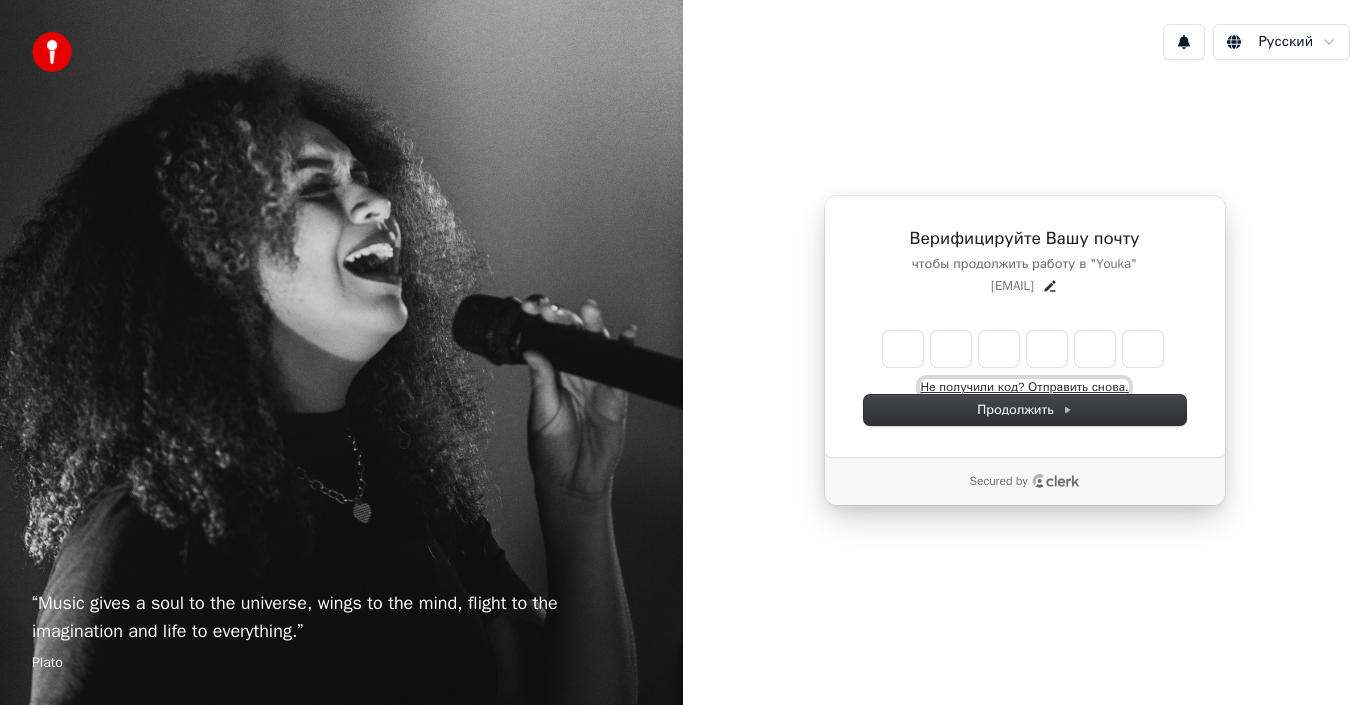 click on "Не получили код? Отправить снова." at bounding box center [1024, 387] 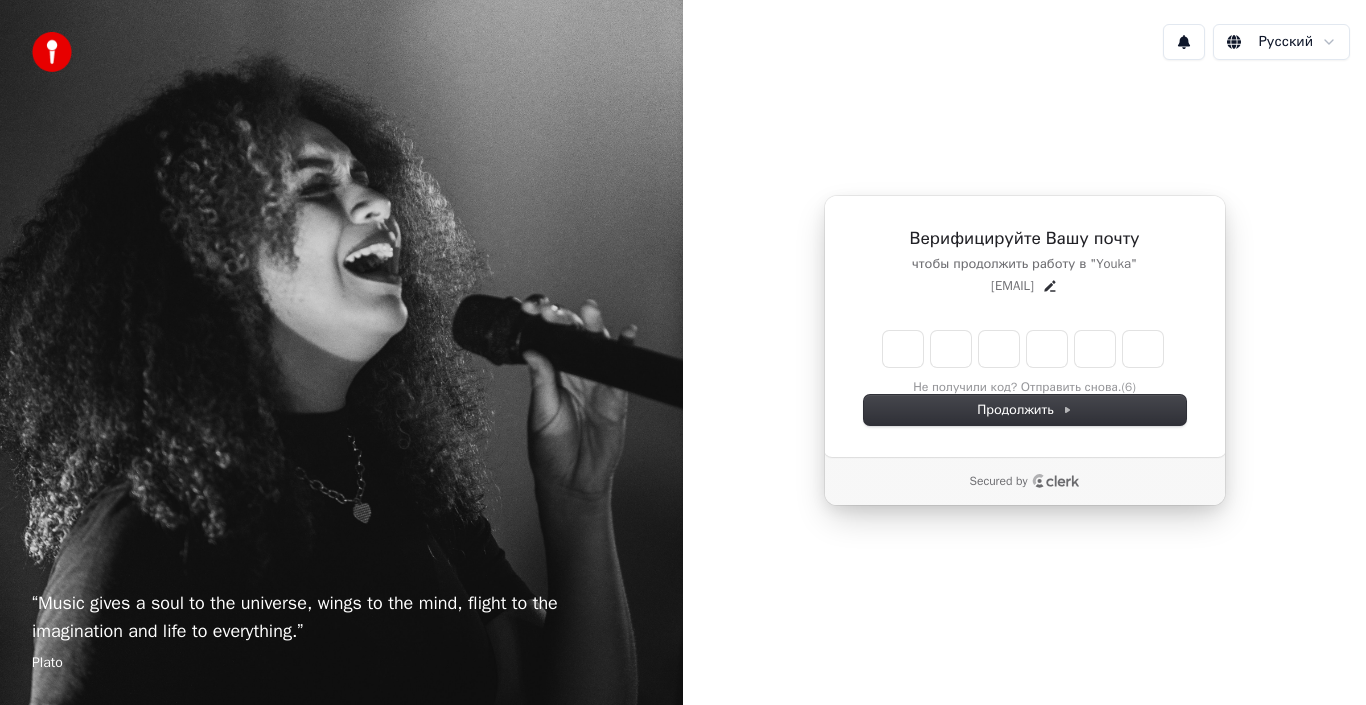 click 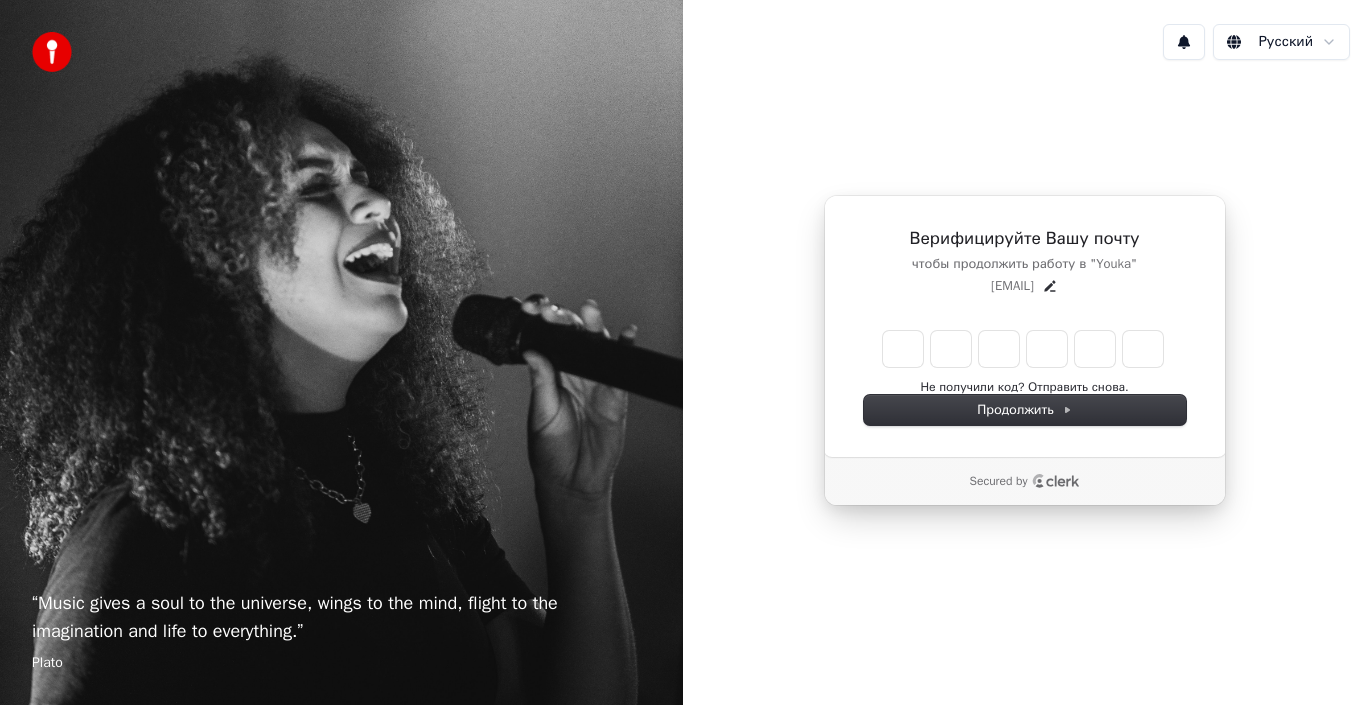 click on "Верифицируйте Вашу почту чтобы продолжить работу в "Youka" grisha.linkov2006@gmail.com Enter the  6 -digit verification code Не получили код? Отправить снова. Продолжить Secured by" at bounding box center [1024, 350] 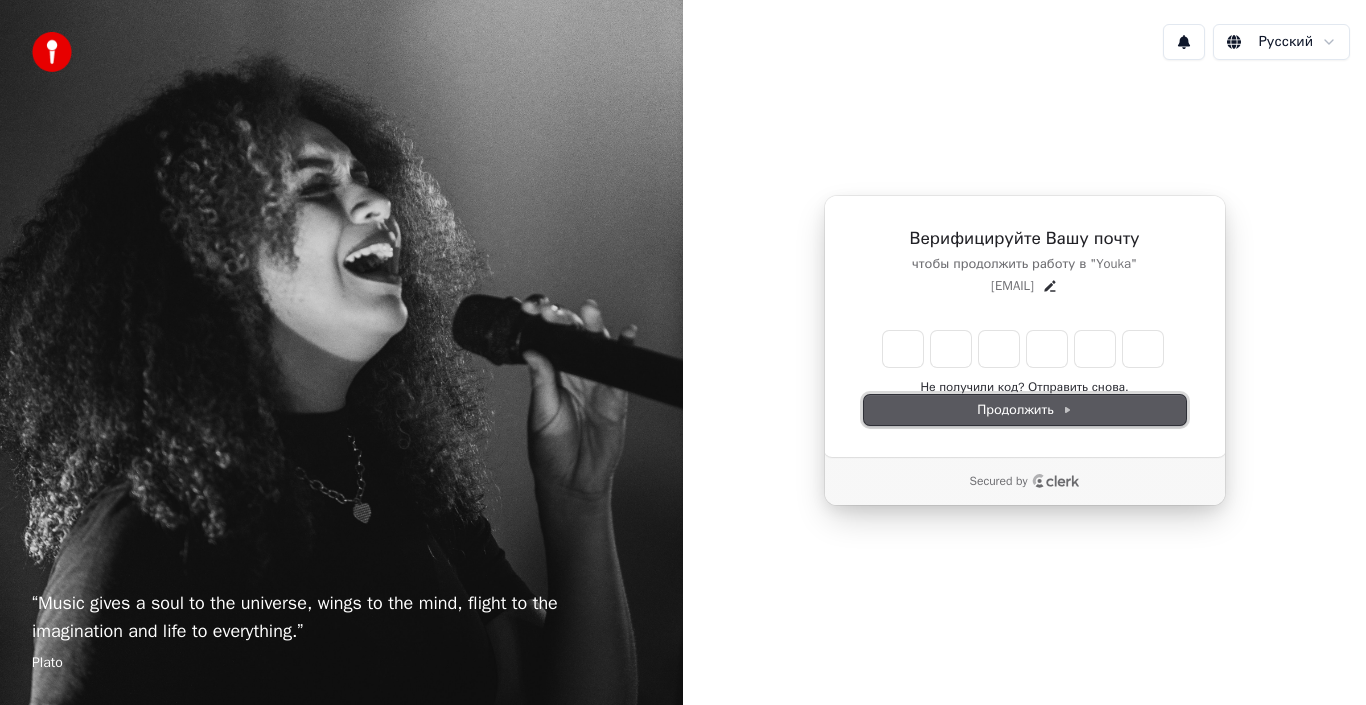 click on "Продолжить" at bounding box center [1025, 410] 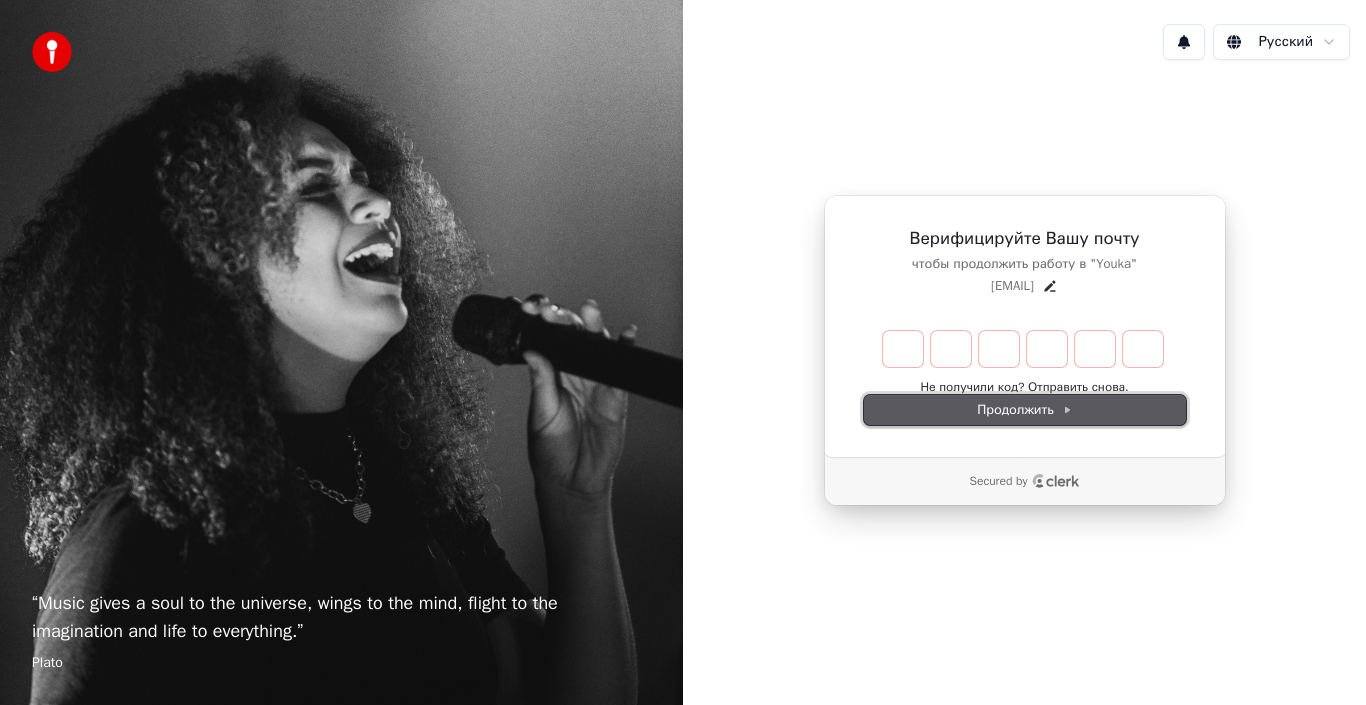 click on "Продолжить" at bounding box center (1025, 410) 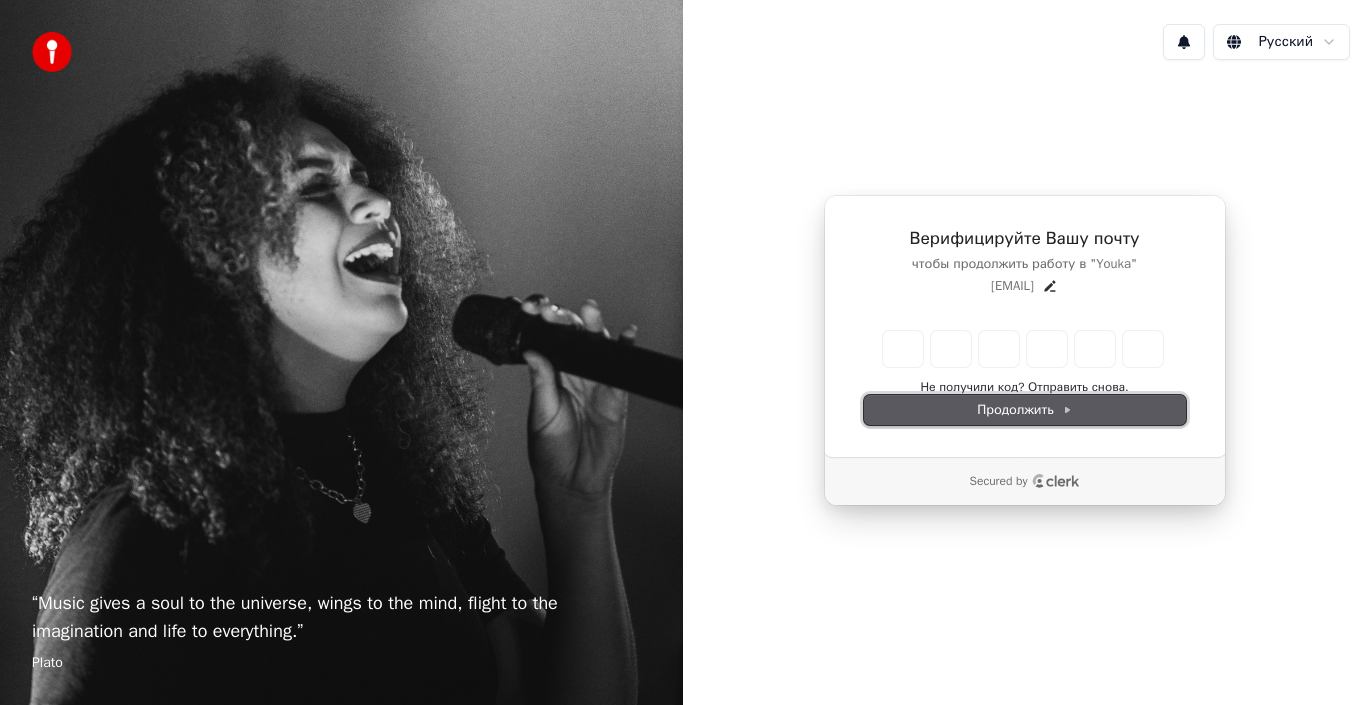 click on "Enter the  6 -digit verification code Не получили код? Отправить снова. Продолжить" at bounding box center (1025, 376) 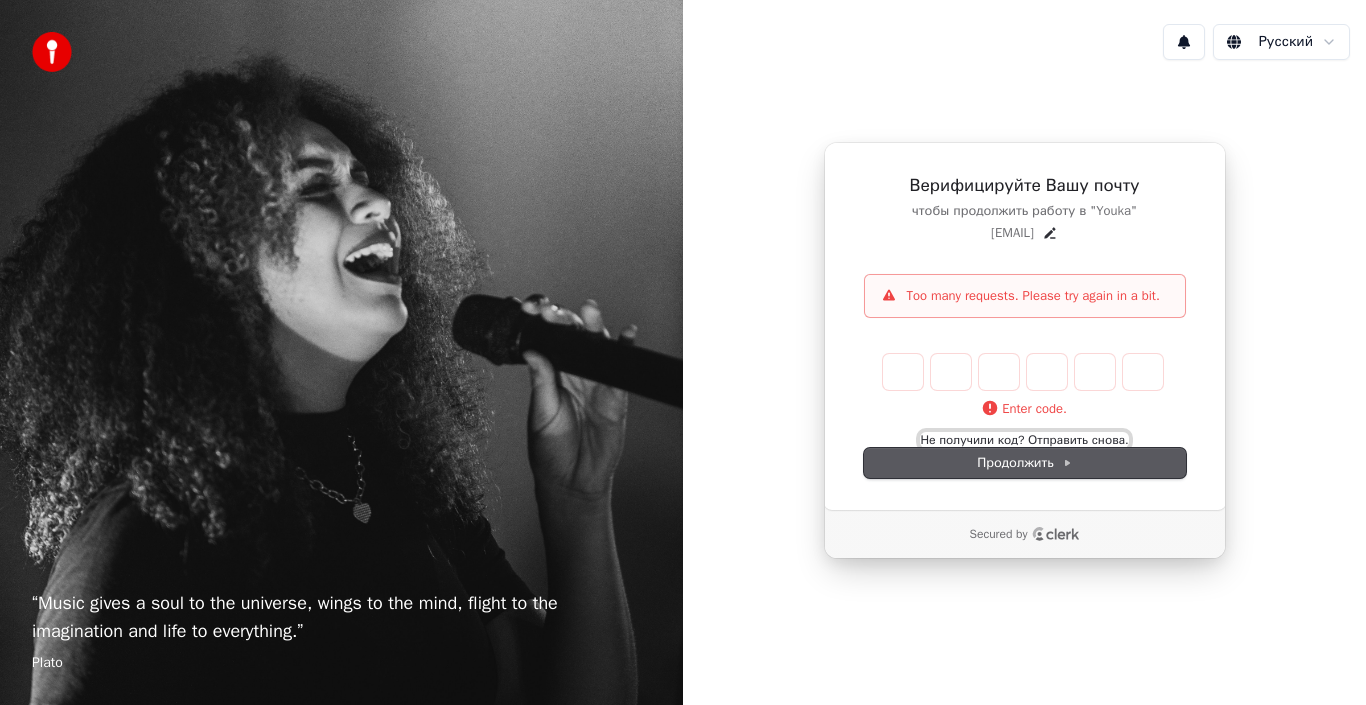 click on "Enter the  6 -digit verification code Enter code. Не получили код? Отправить снова." at bounding box center [1025, 399] 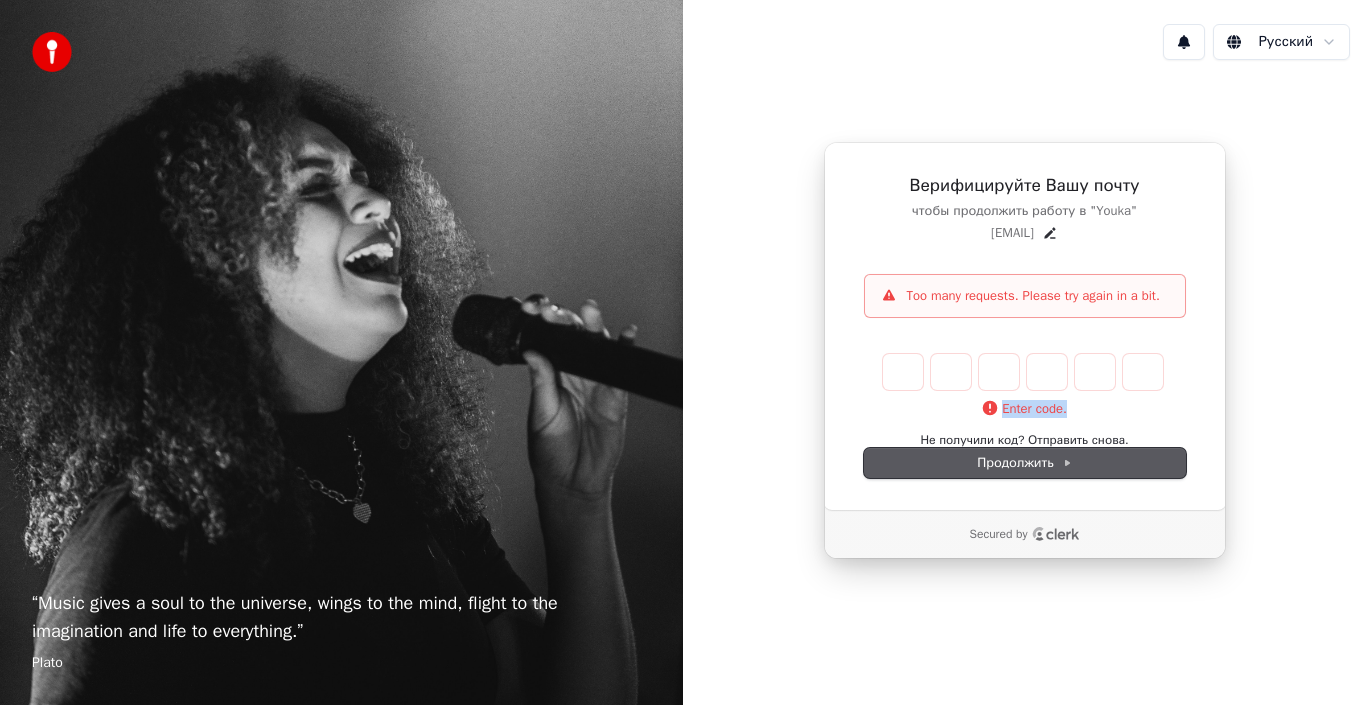 click on "Enter the  6 -digit verification code Enter code." at bounding box center (1025, 387) 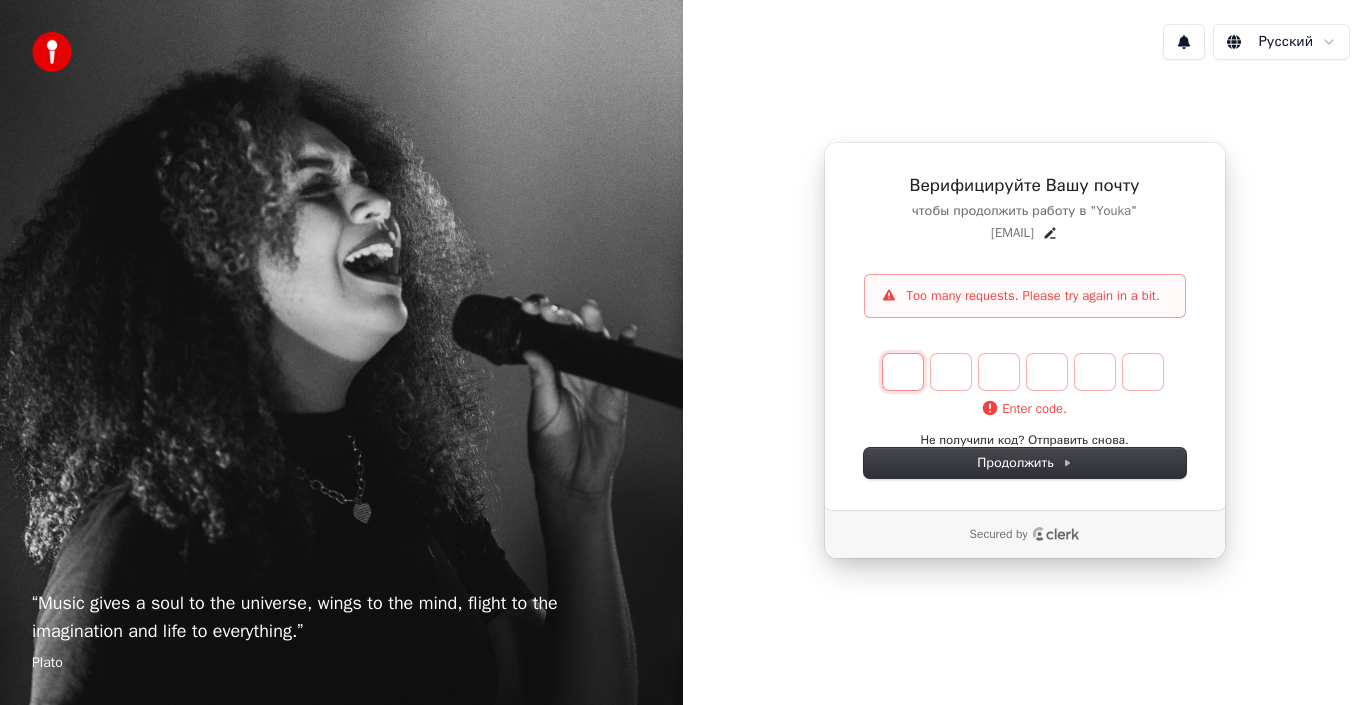 click on "Enter code." at bounding box center [1025, 409] 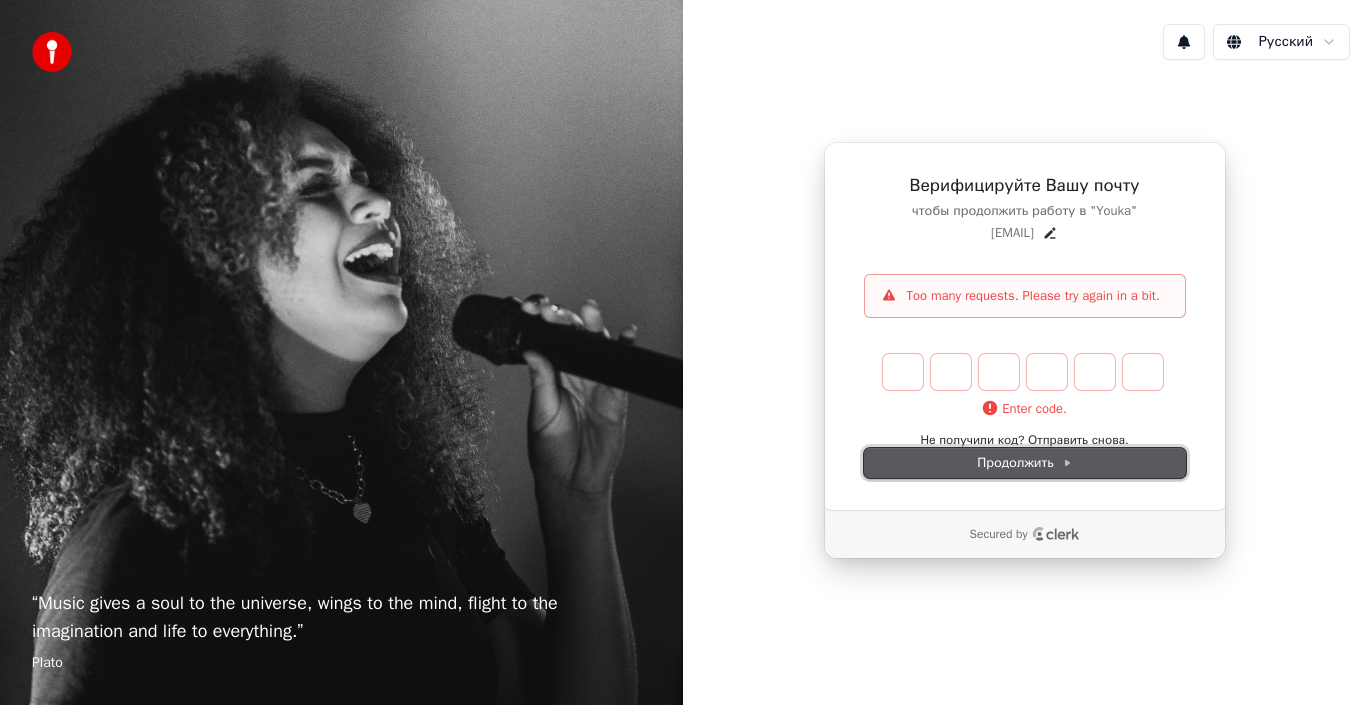 click on "Продолжить" at bounding box center (1025, 463) 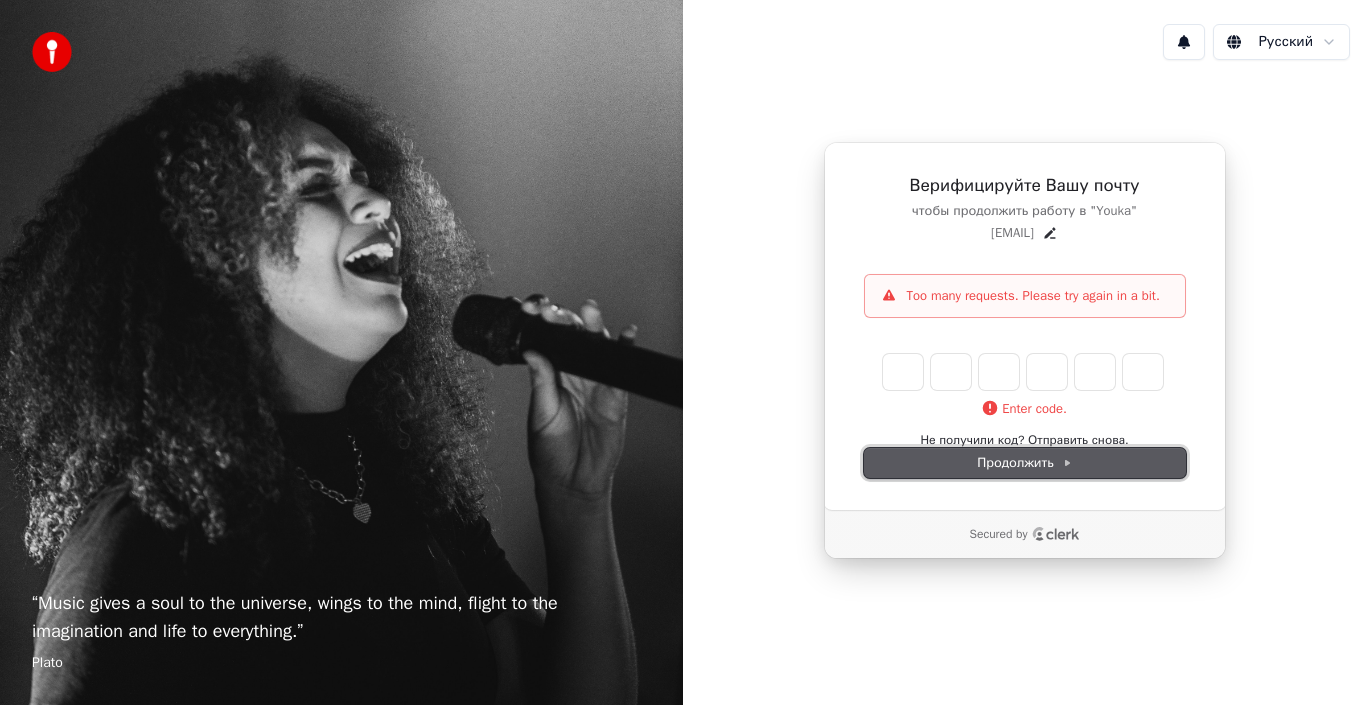 click on "Продолжить" at bounding box center [1025, 463] 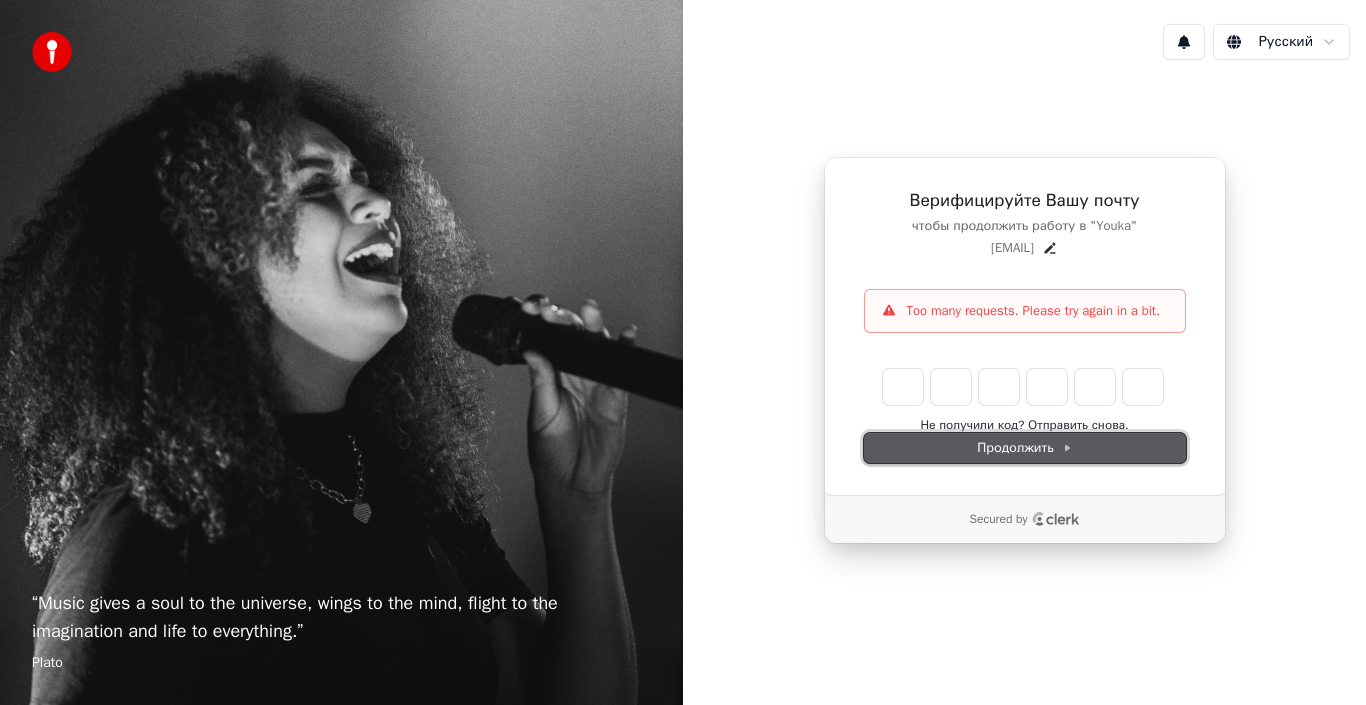 click on "Продолжить" at bounding box center [1025, 448] 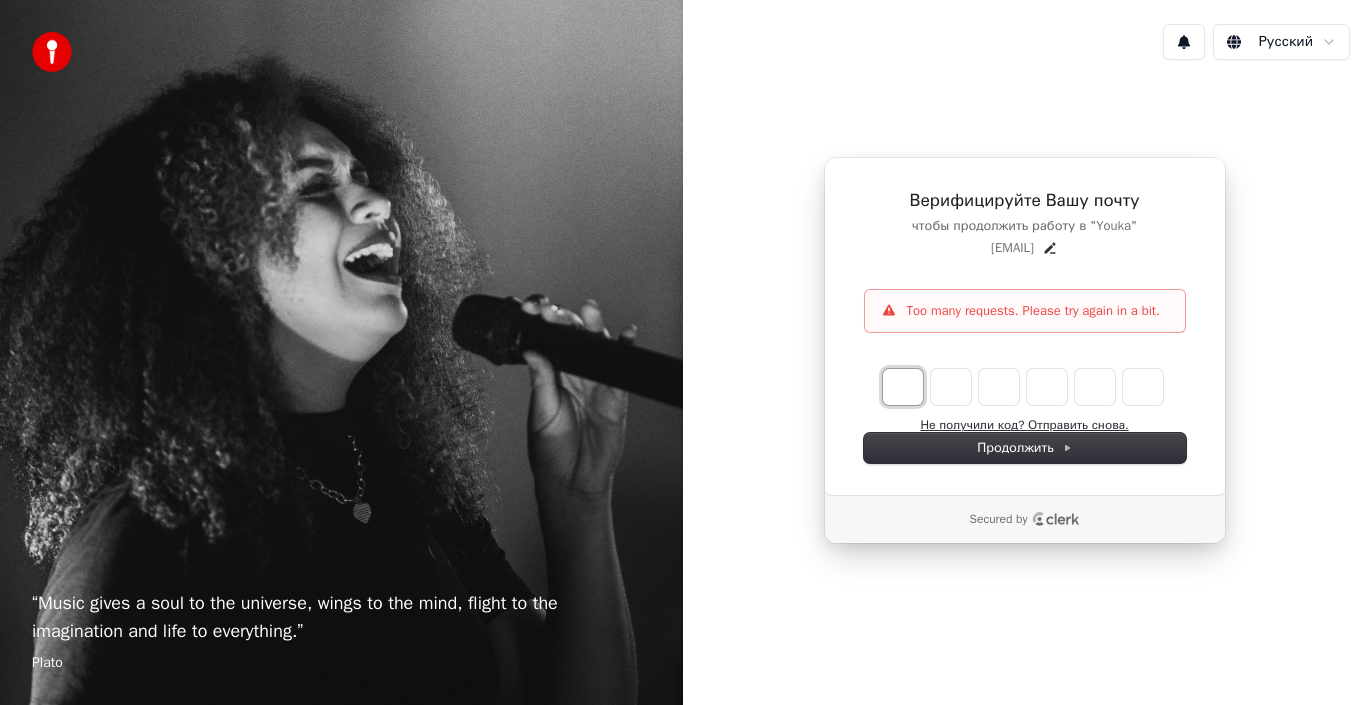 type on "*" 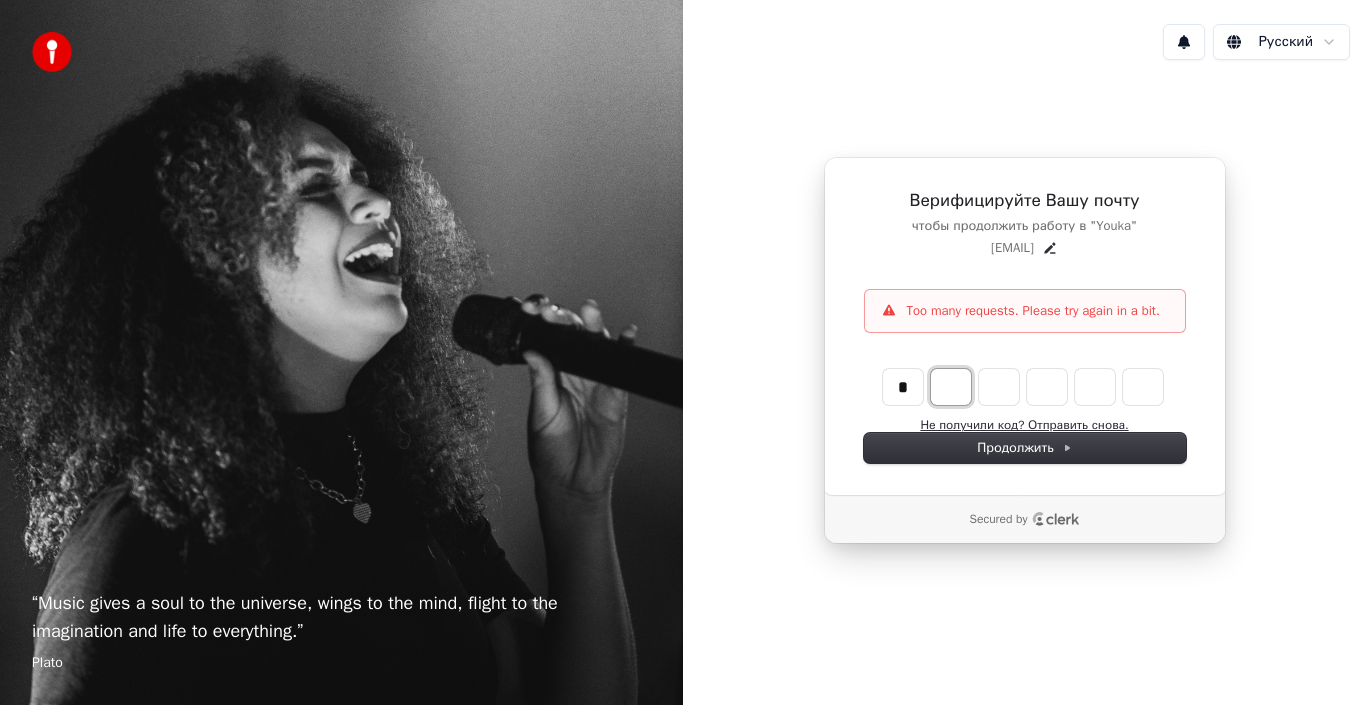 type on "*" 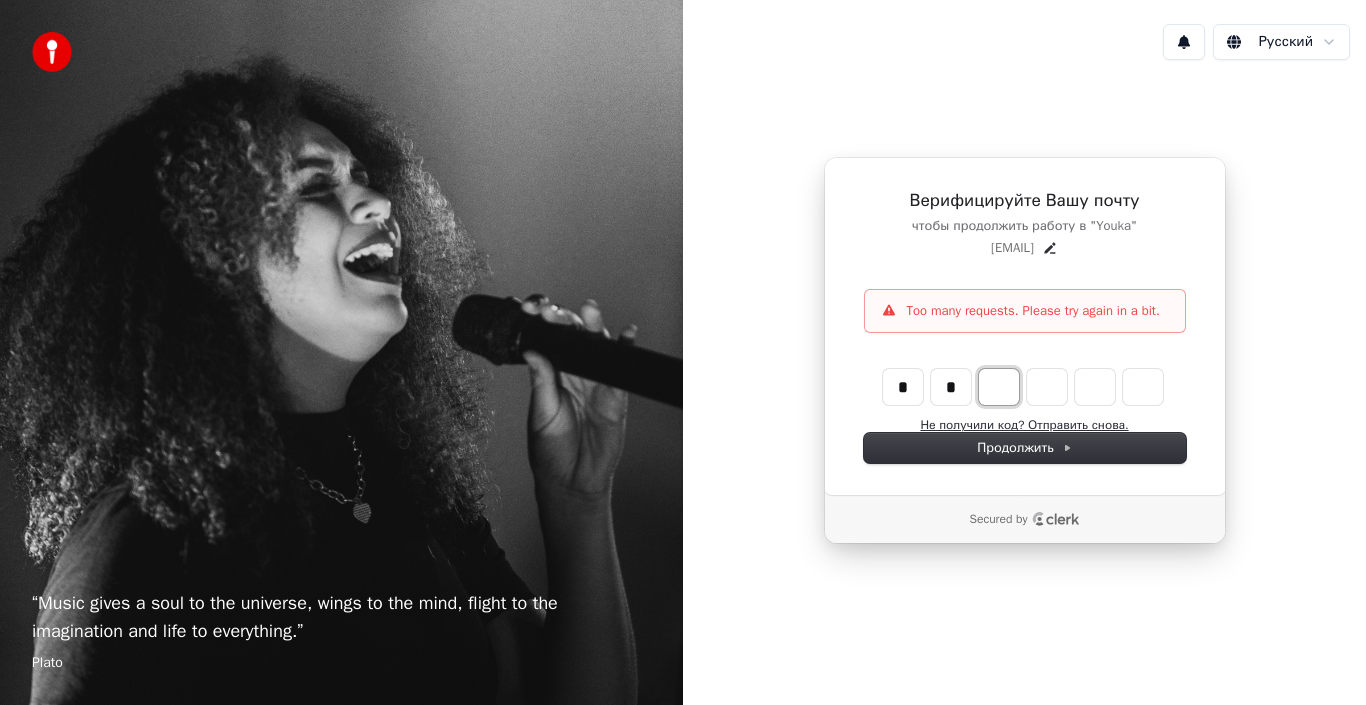 type on "**" 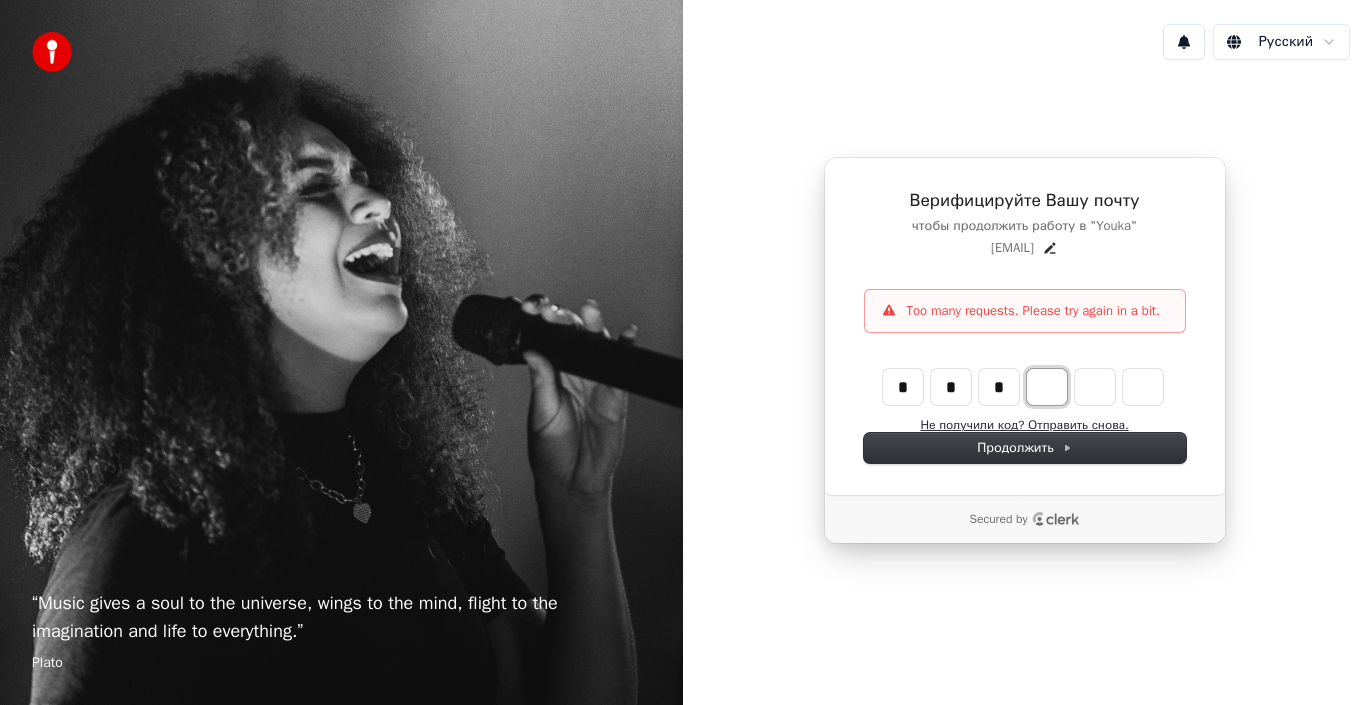 type on "***" 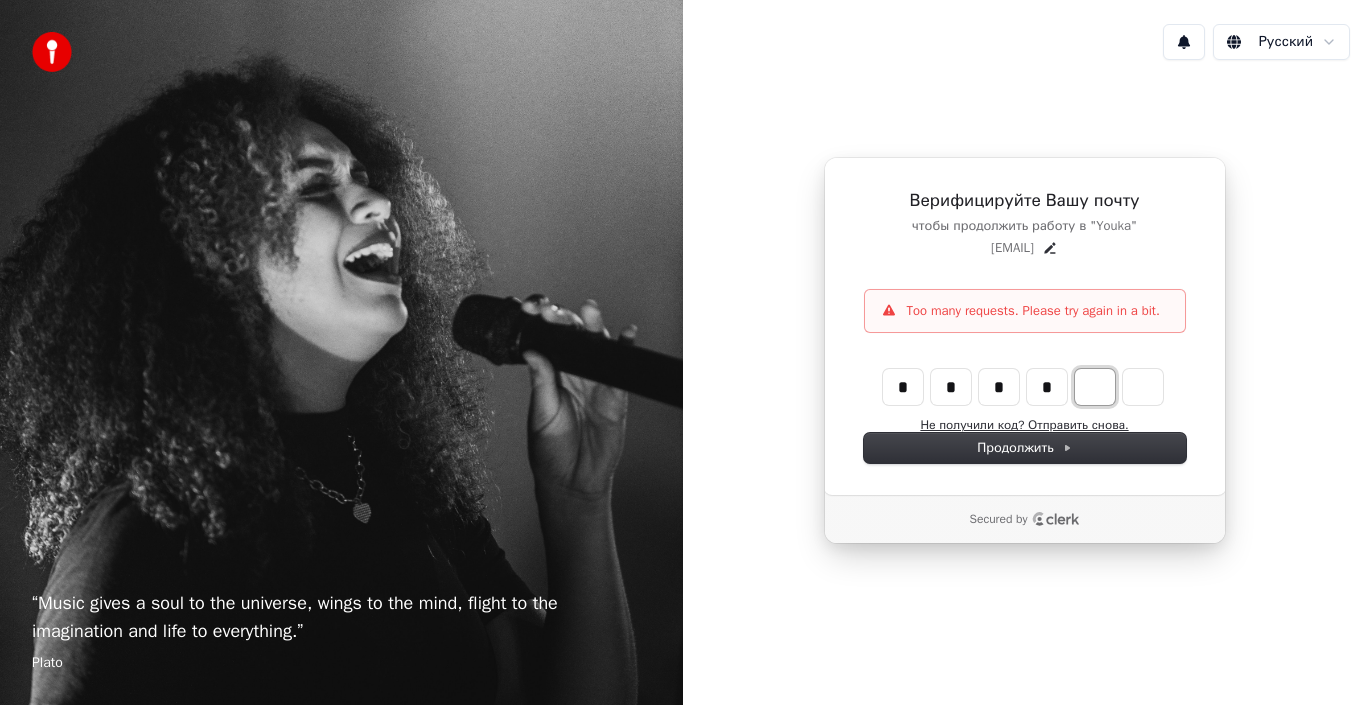 type on "****" 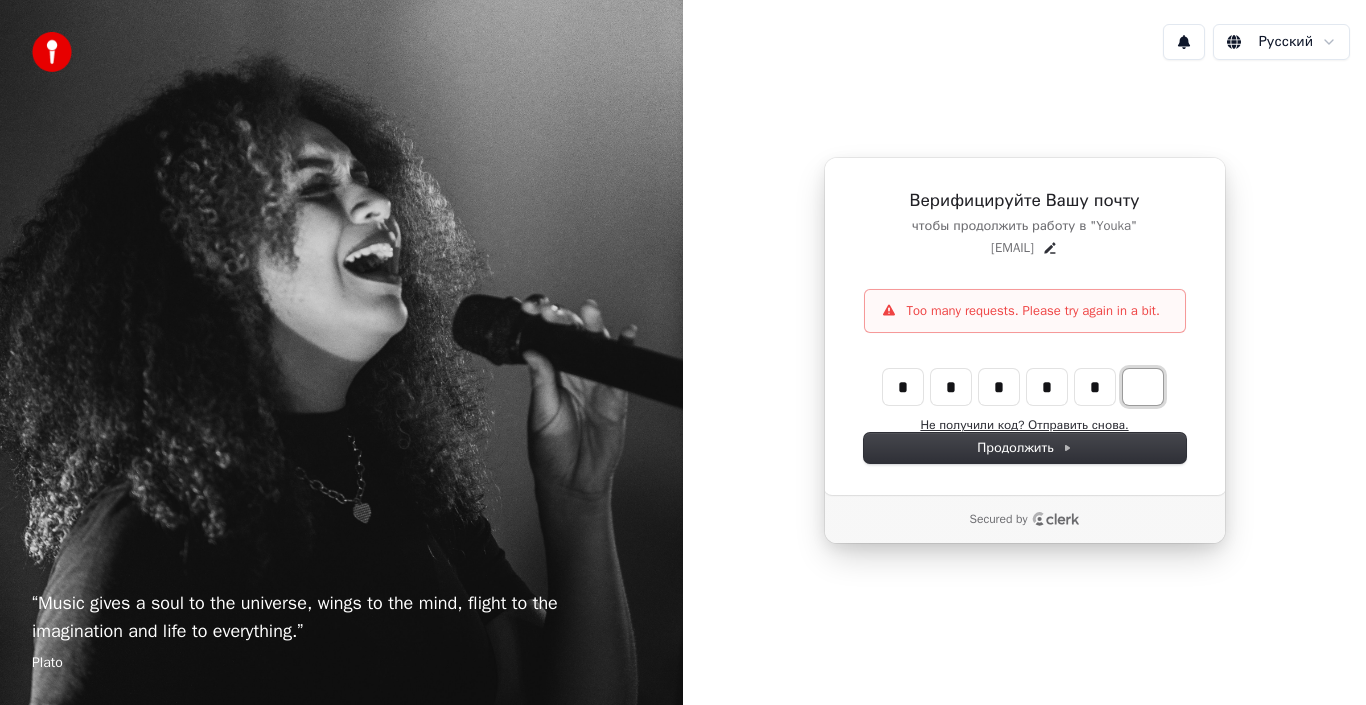 type on "******" 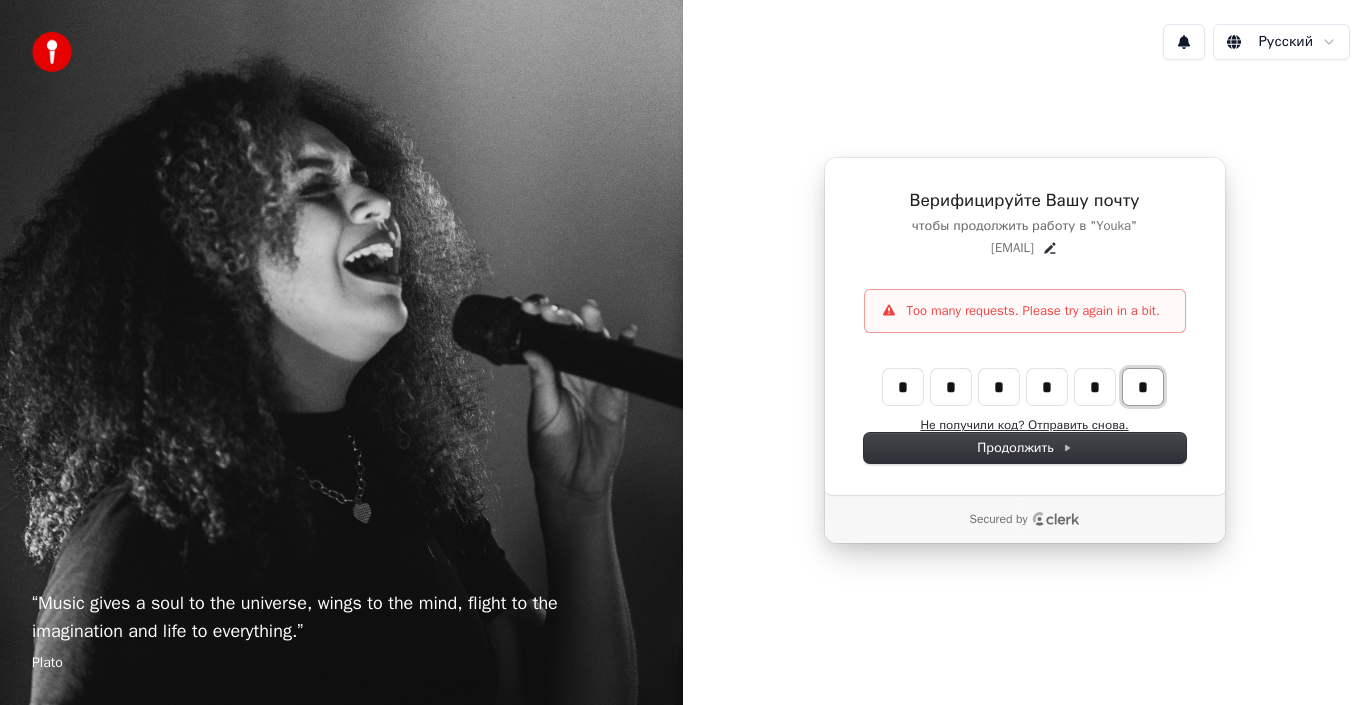 type on "*" 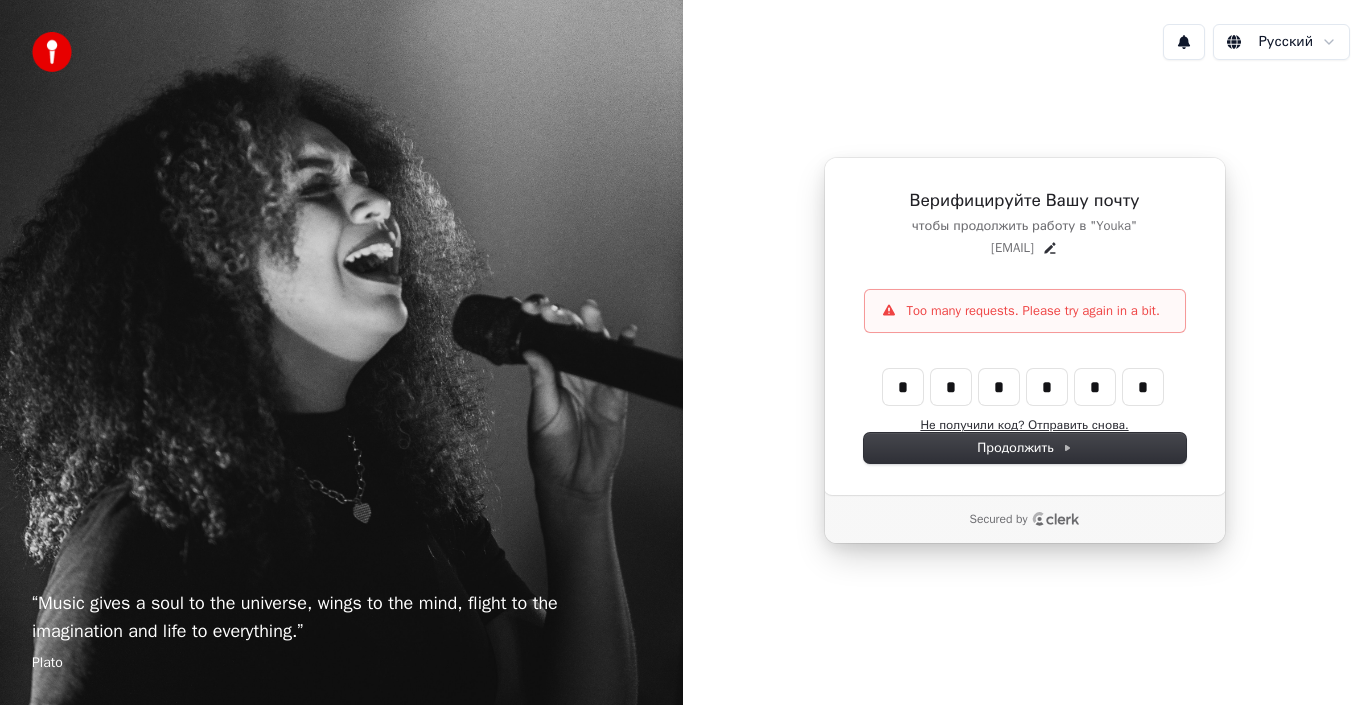 type 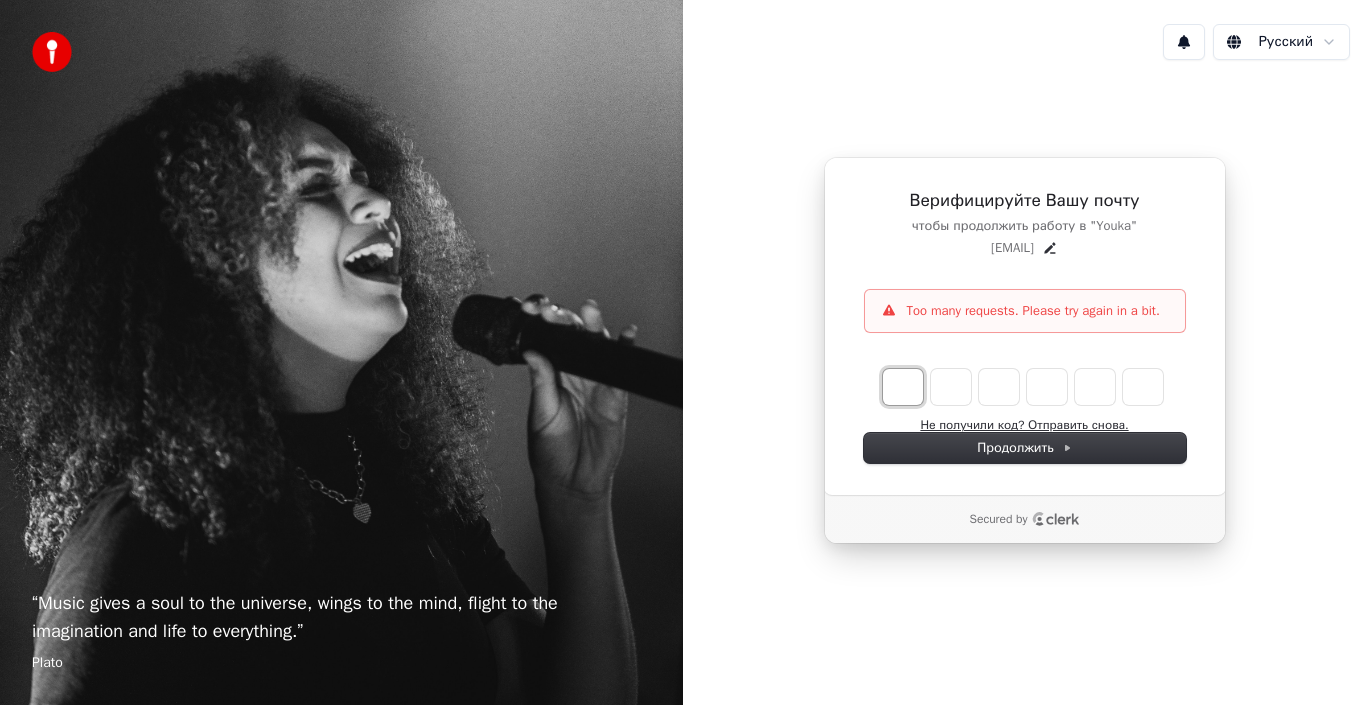 type on "*" 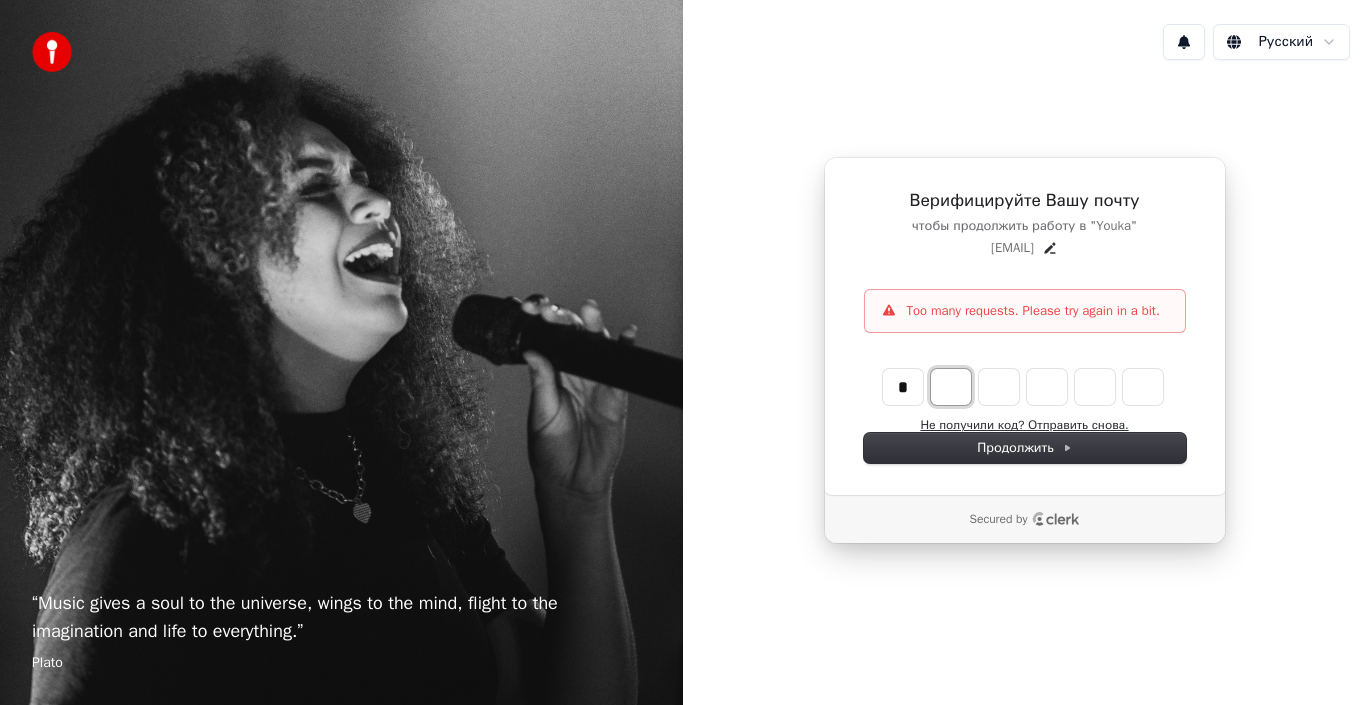 type on "*" 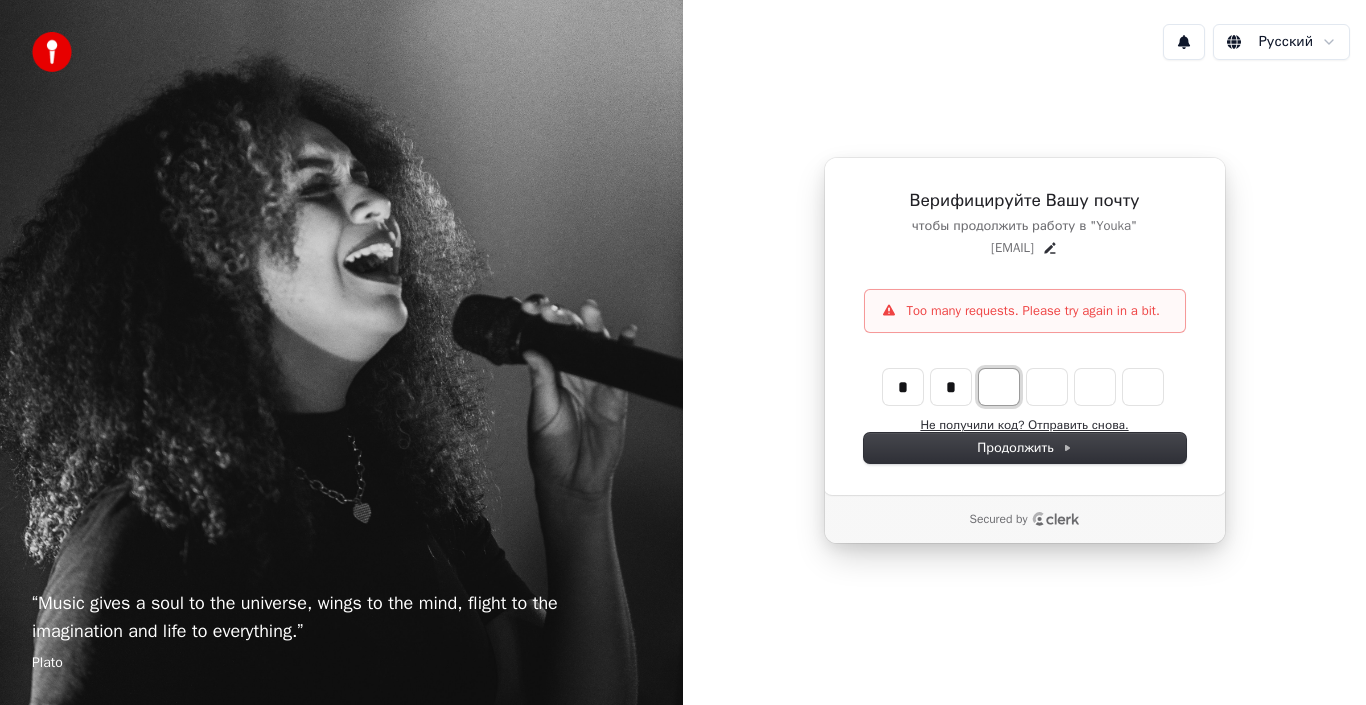 type on "**" 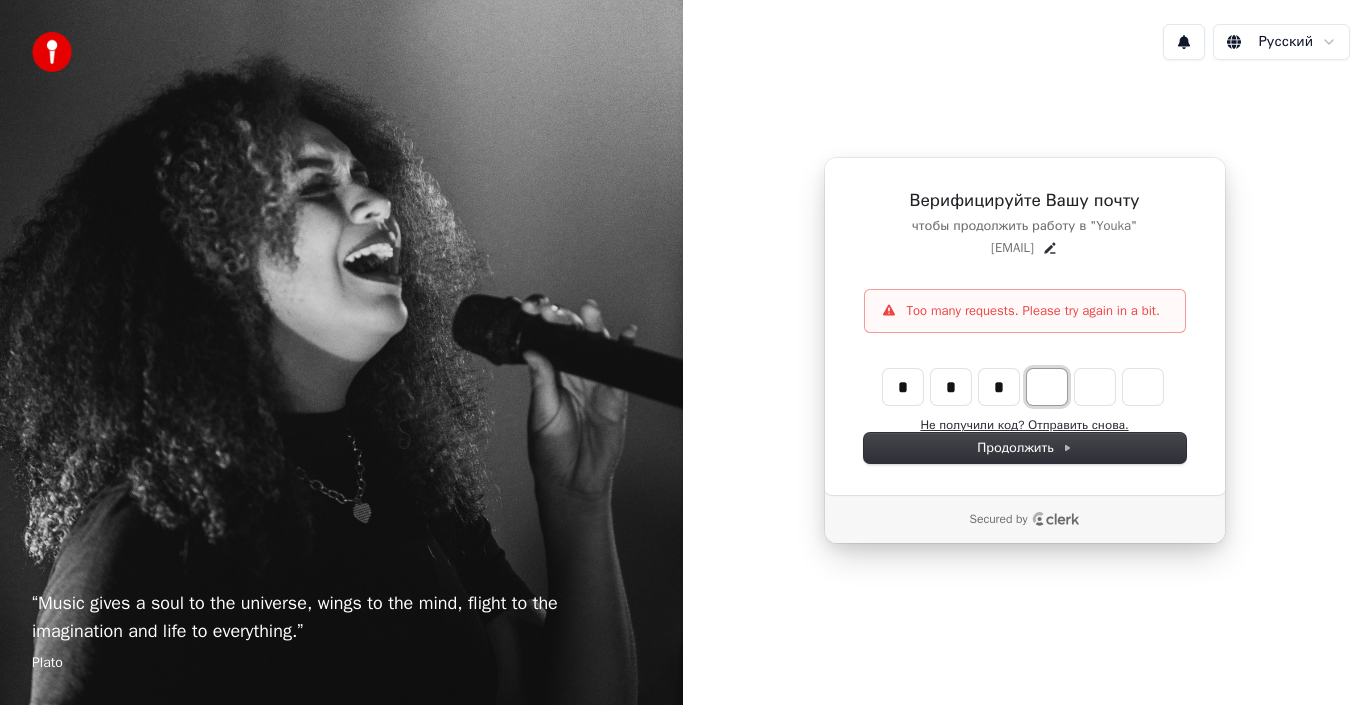 type on "***" 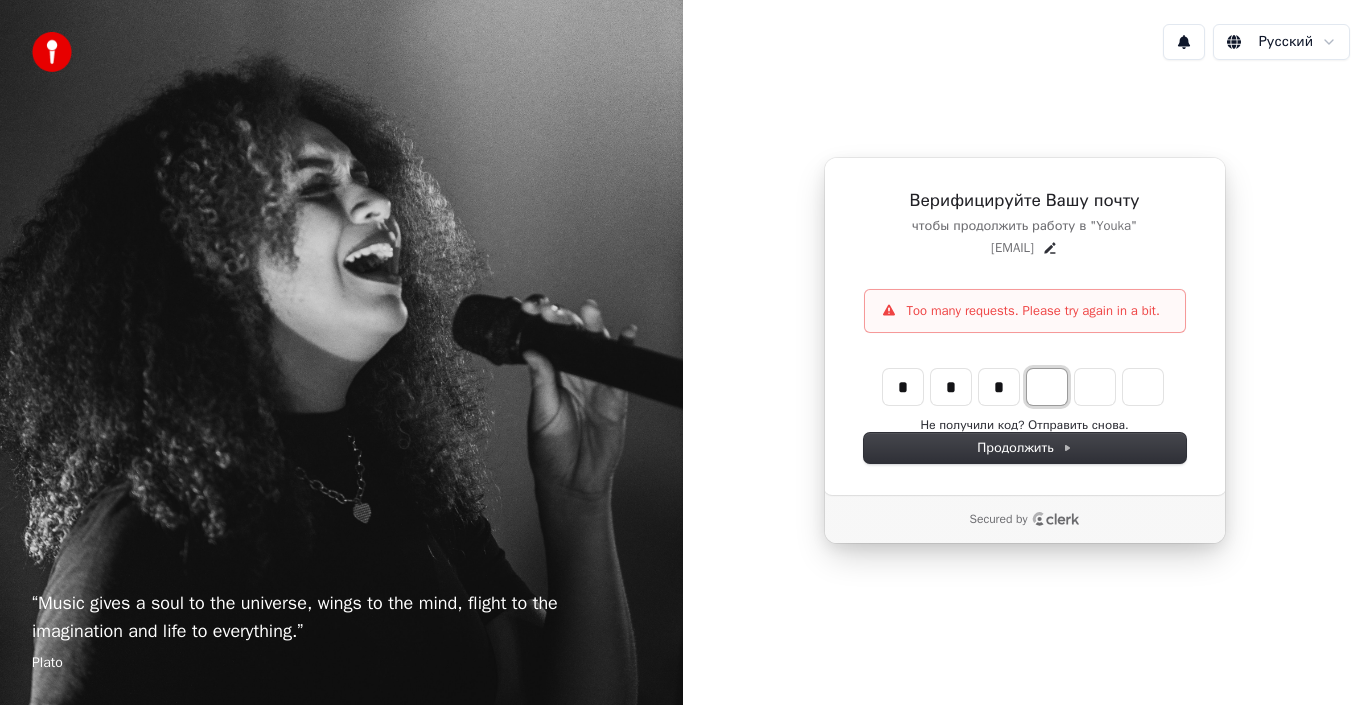 type on "*" 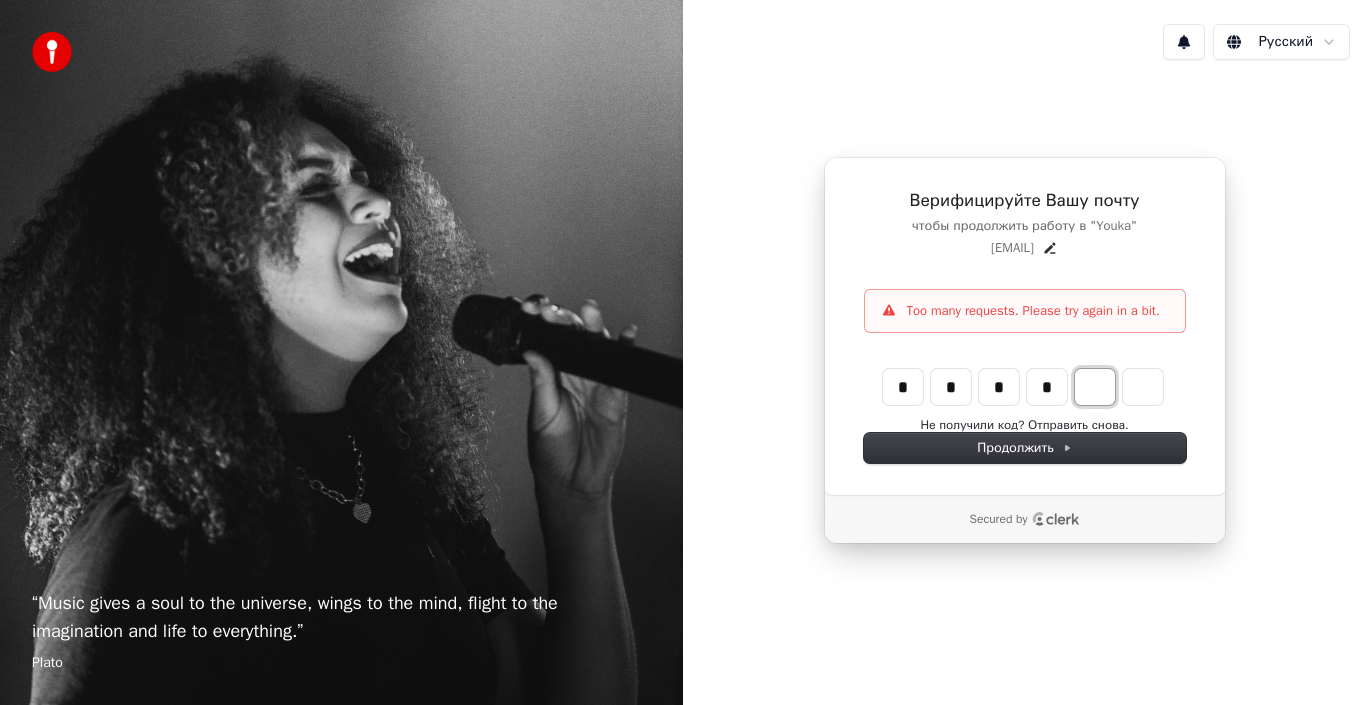 type on "****" 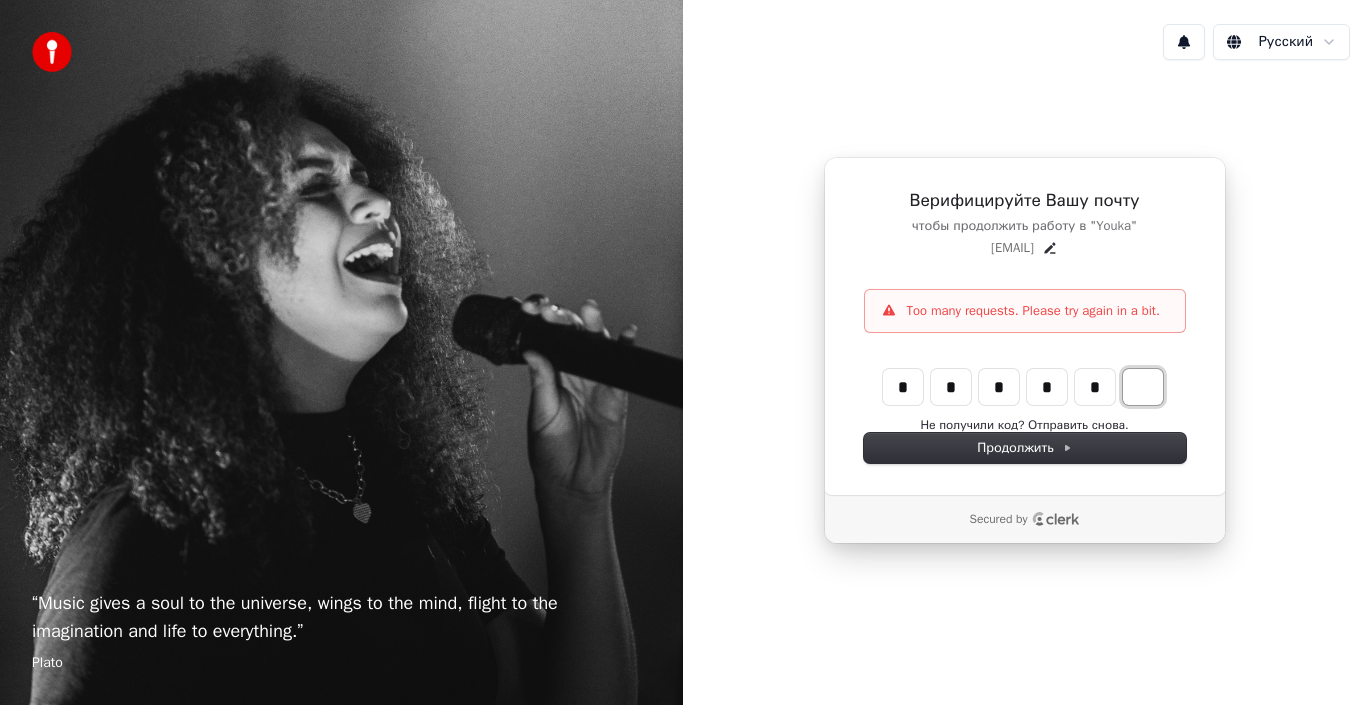 type on "******" 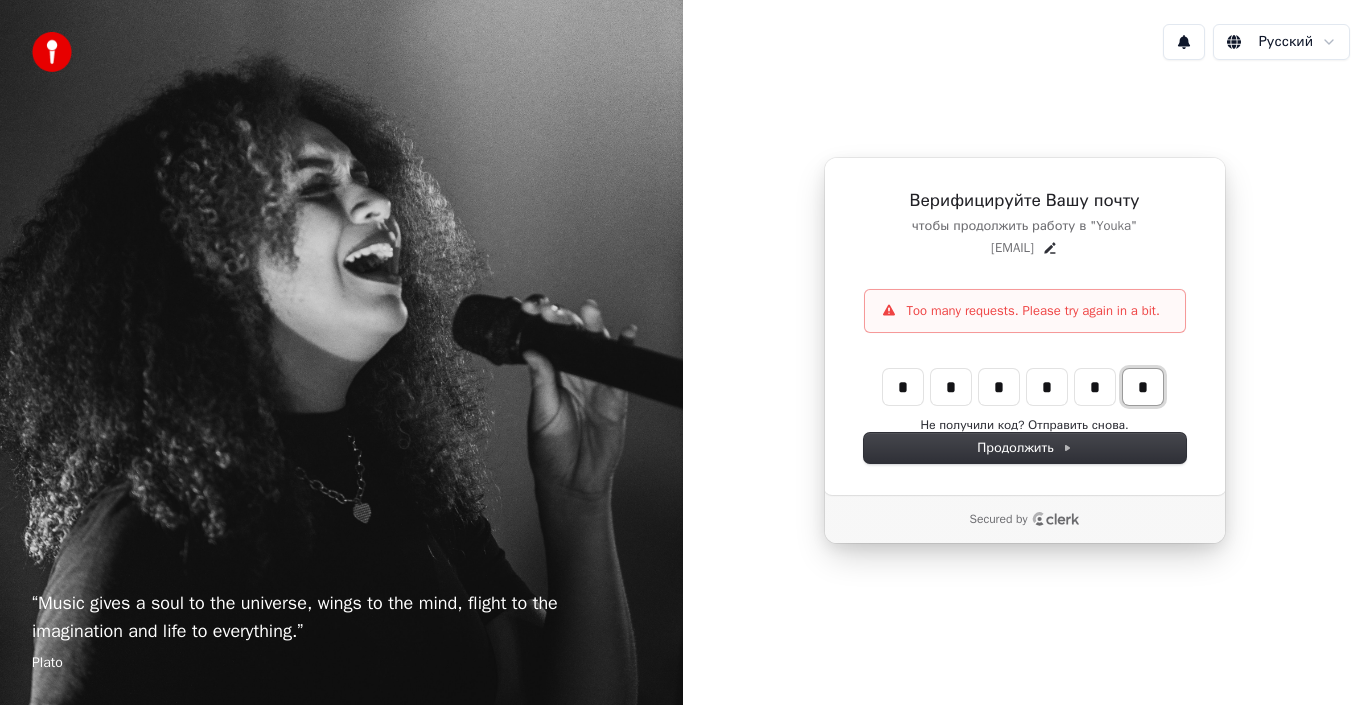 type on "*" 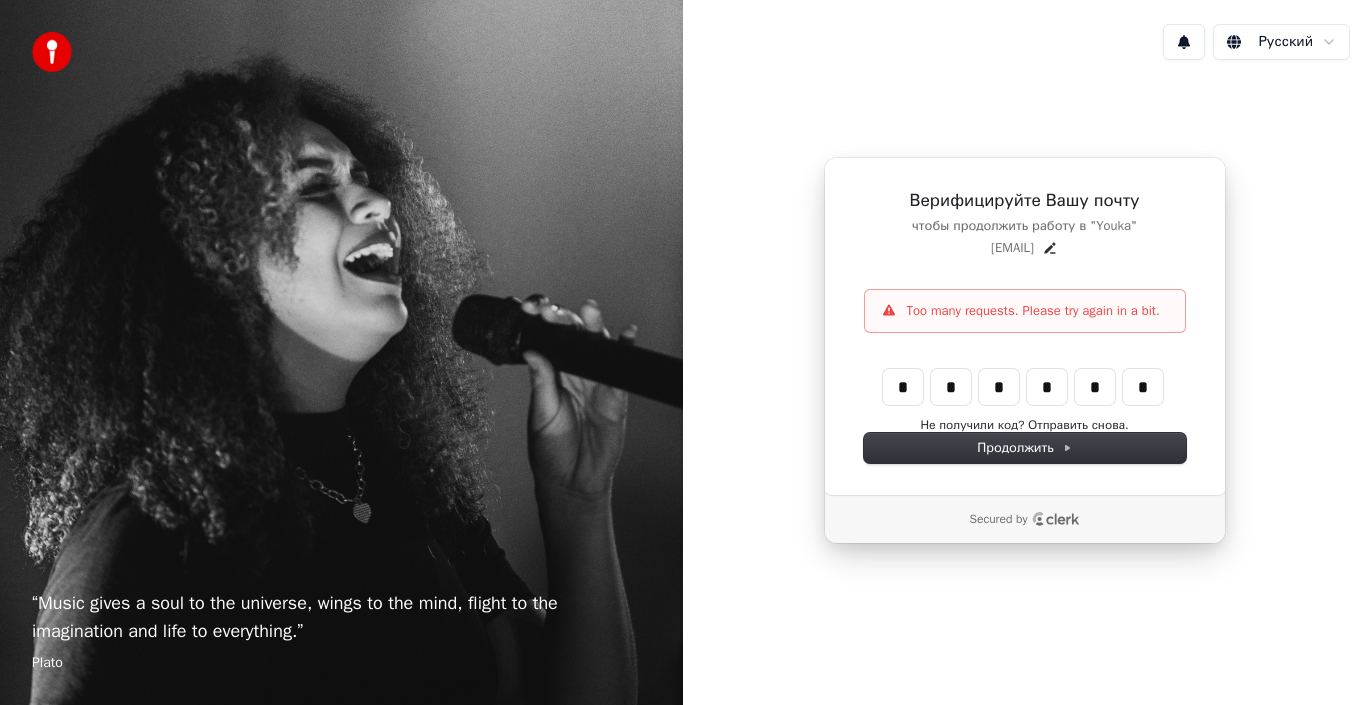 type 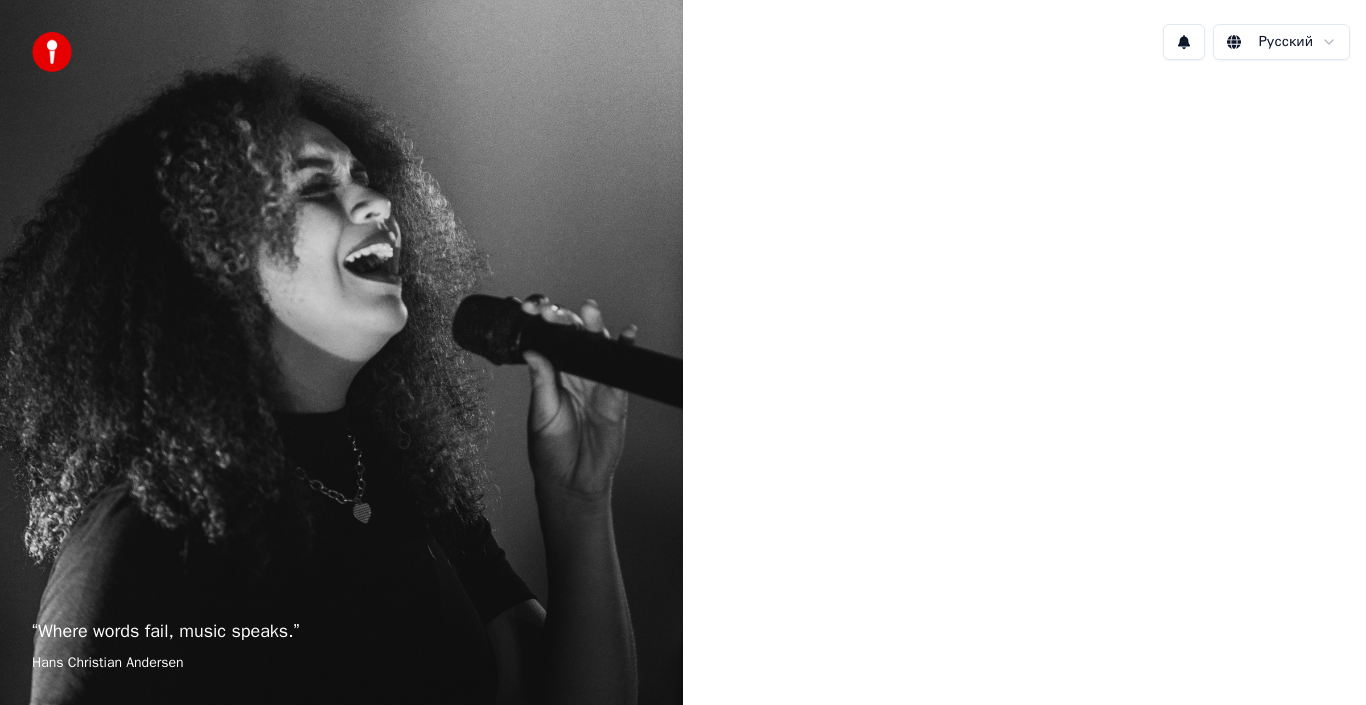 scroll, scrollTop: 0, scrollLeft: 0, axis: both 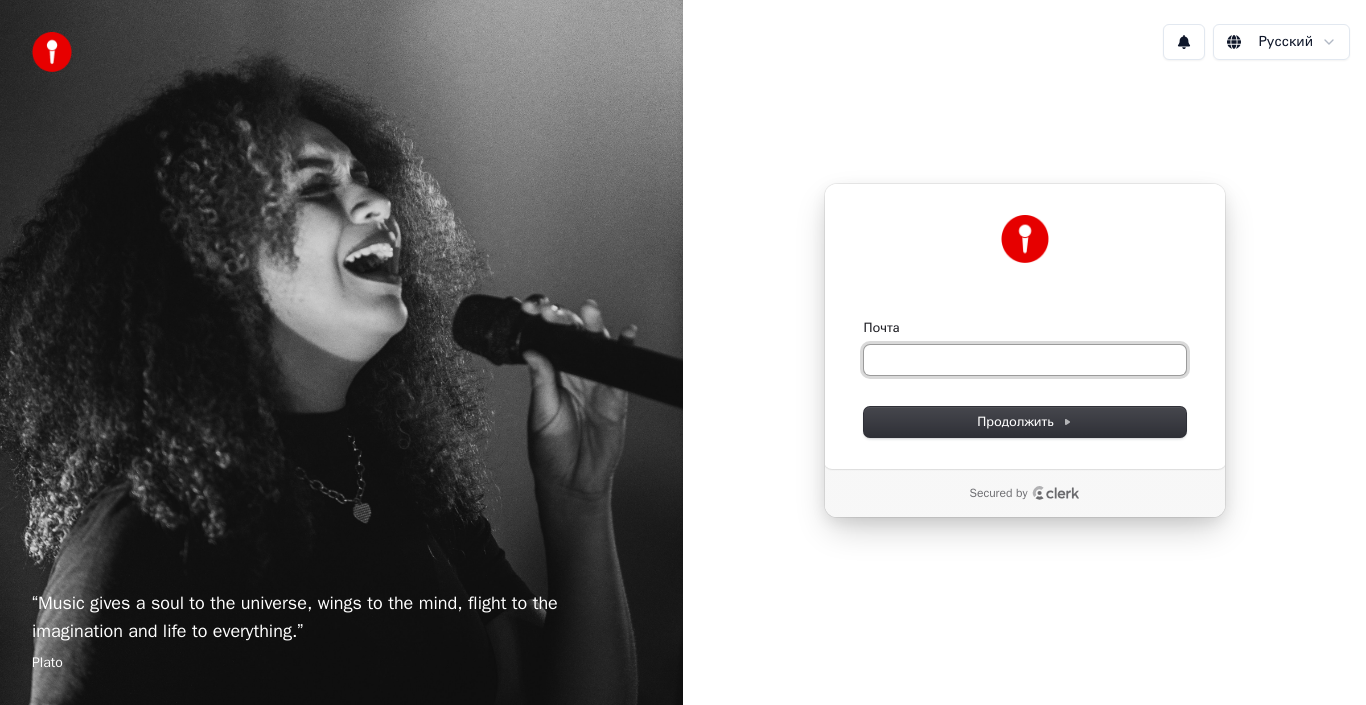 click on "Почта" at bounding box center (1025, 360) 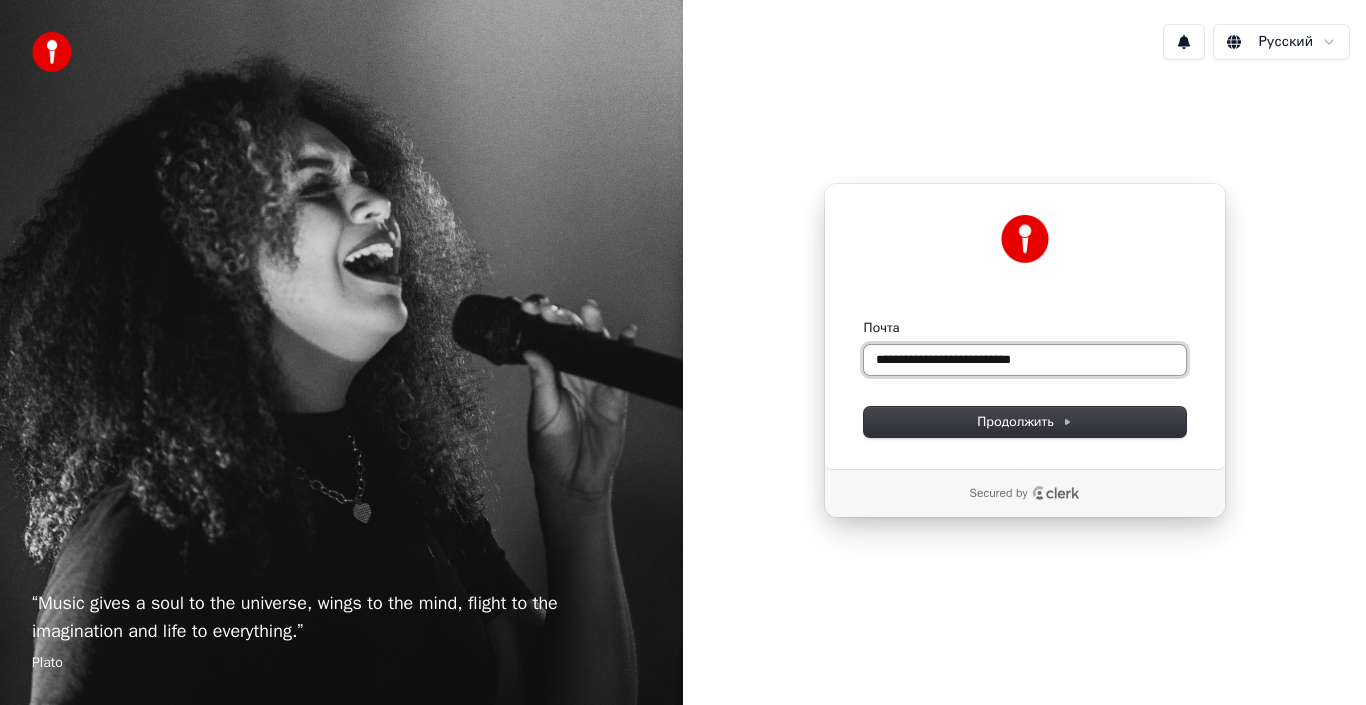 click at bounding box center [864, 319] 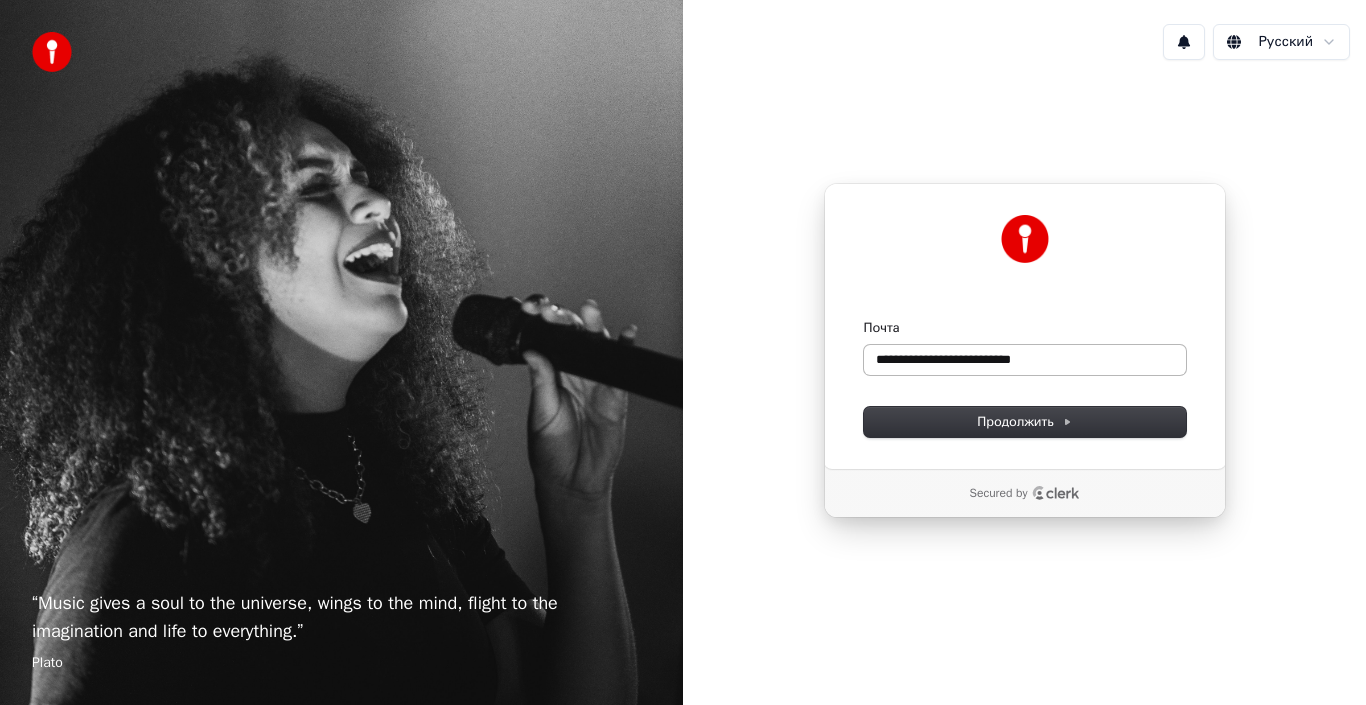 type on "**********" 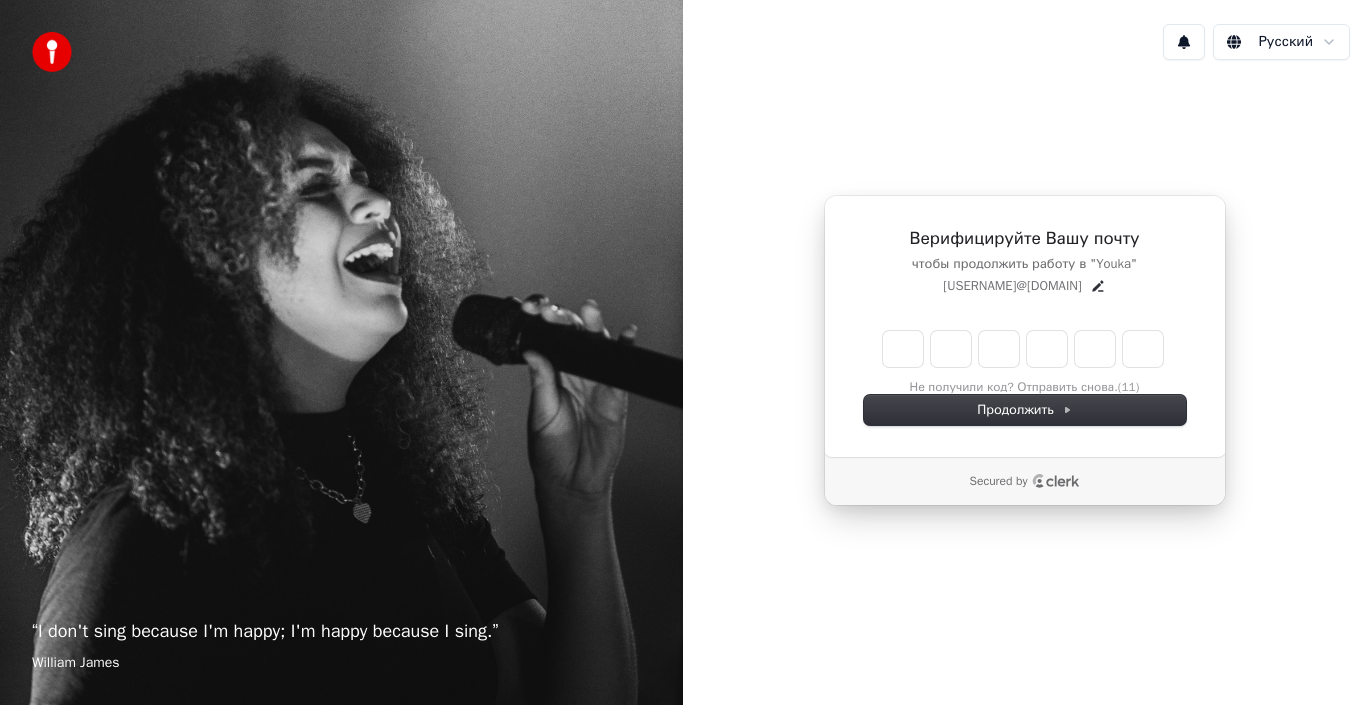 type on "*" 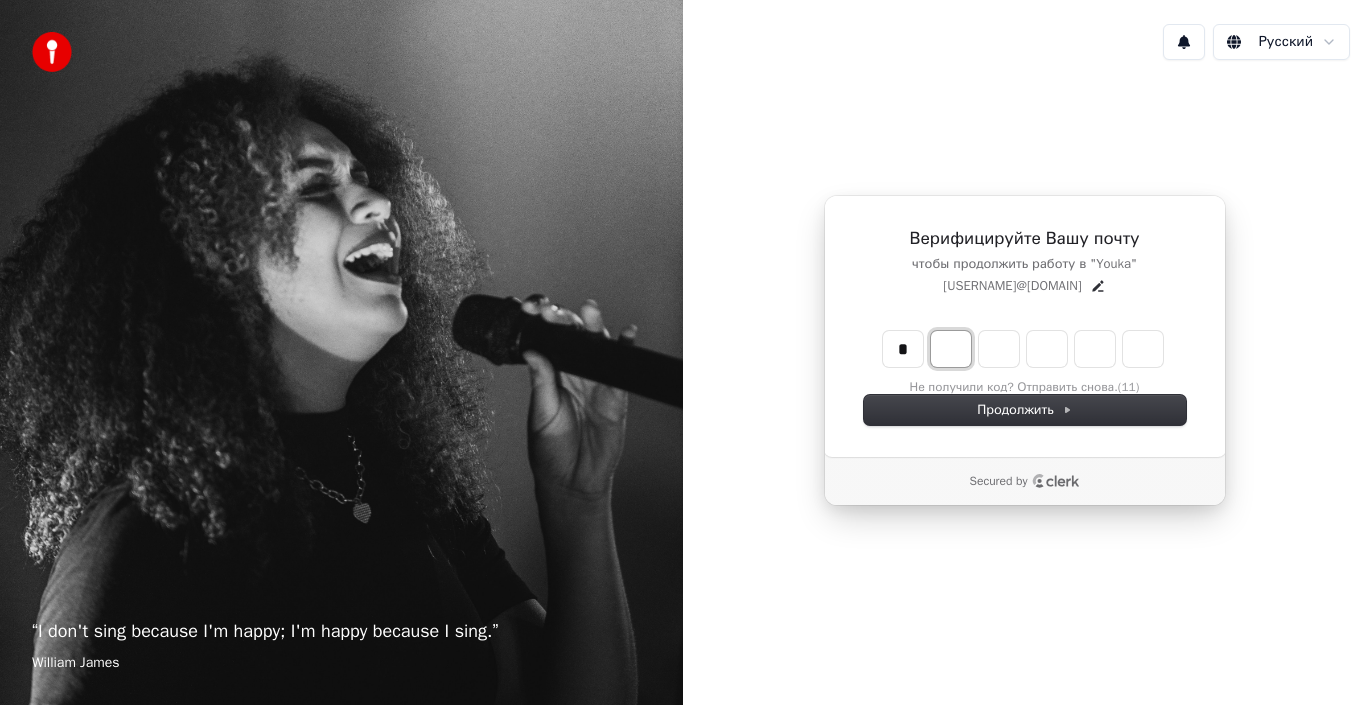 type on "*" 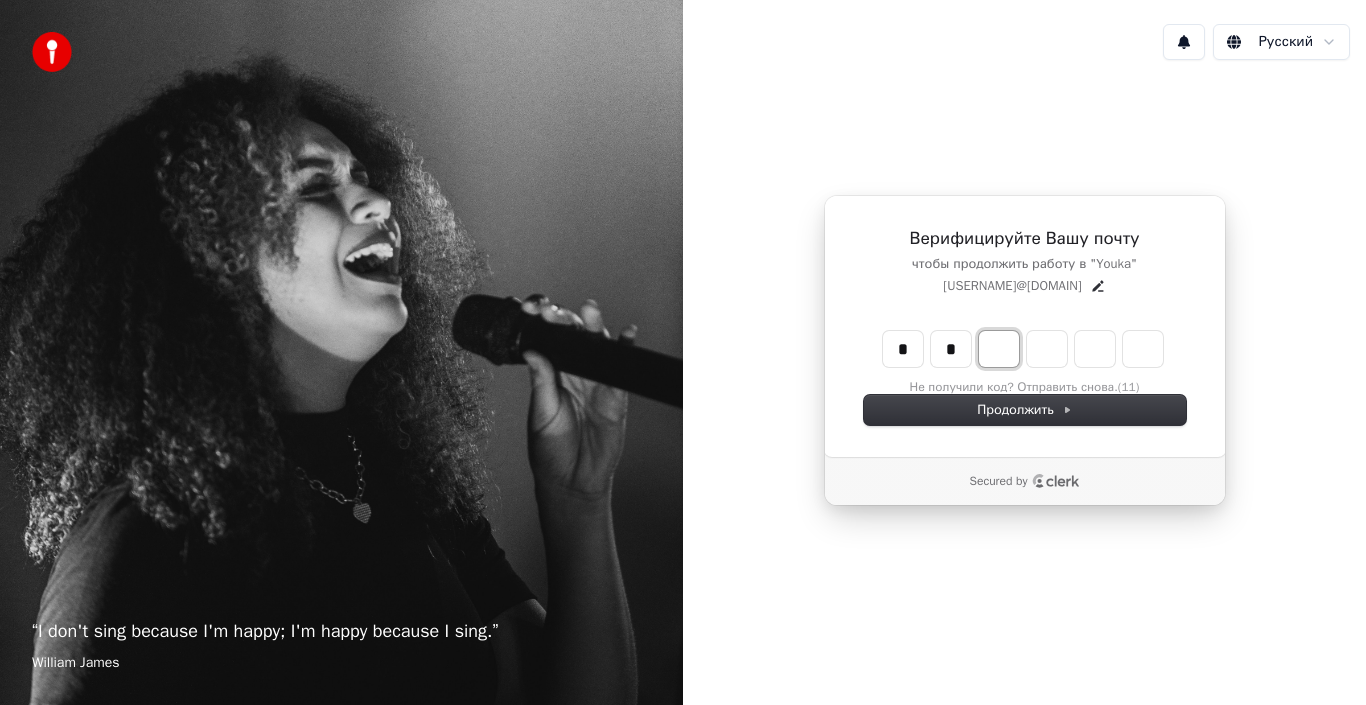 type on "**" 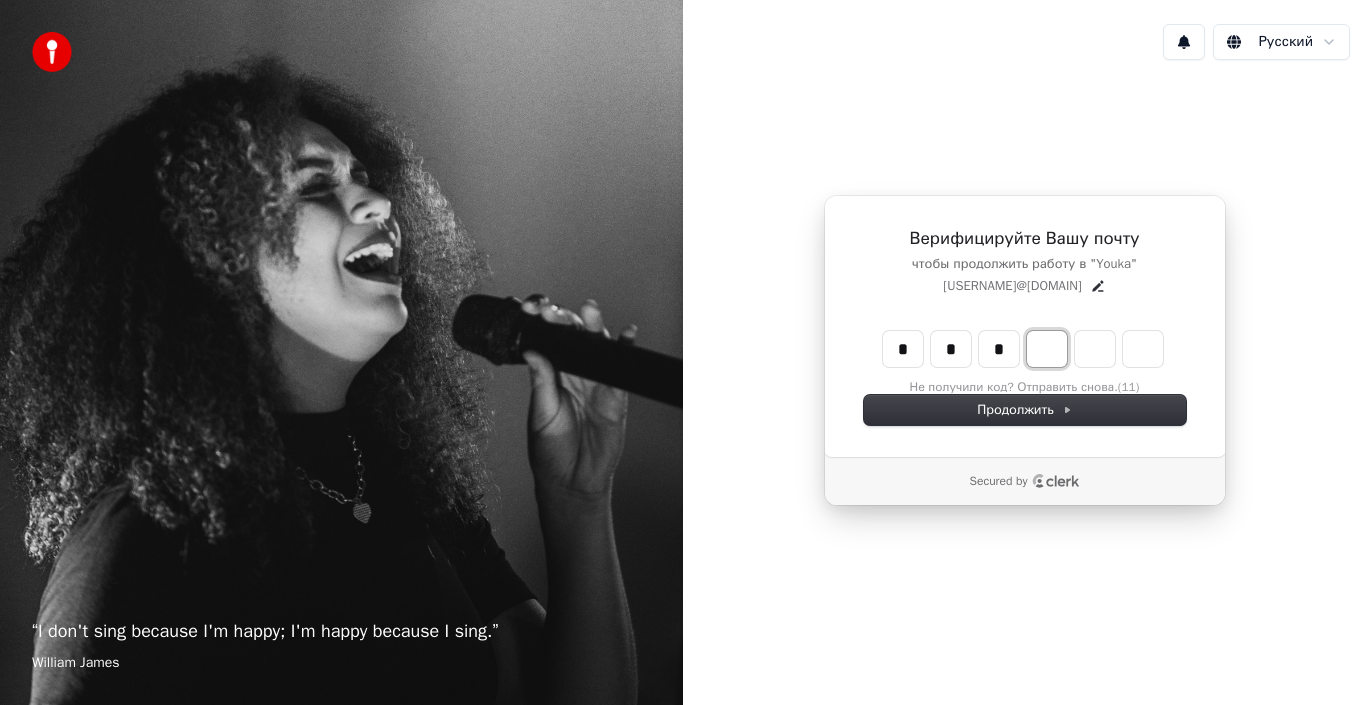 type on "***" 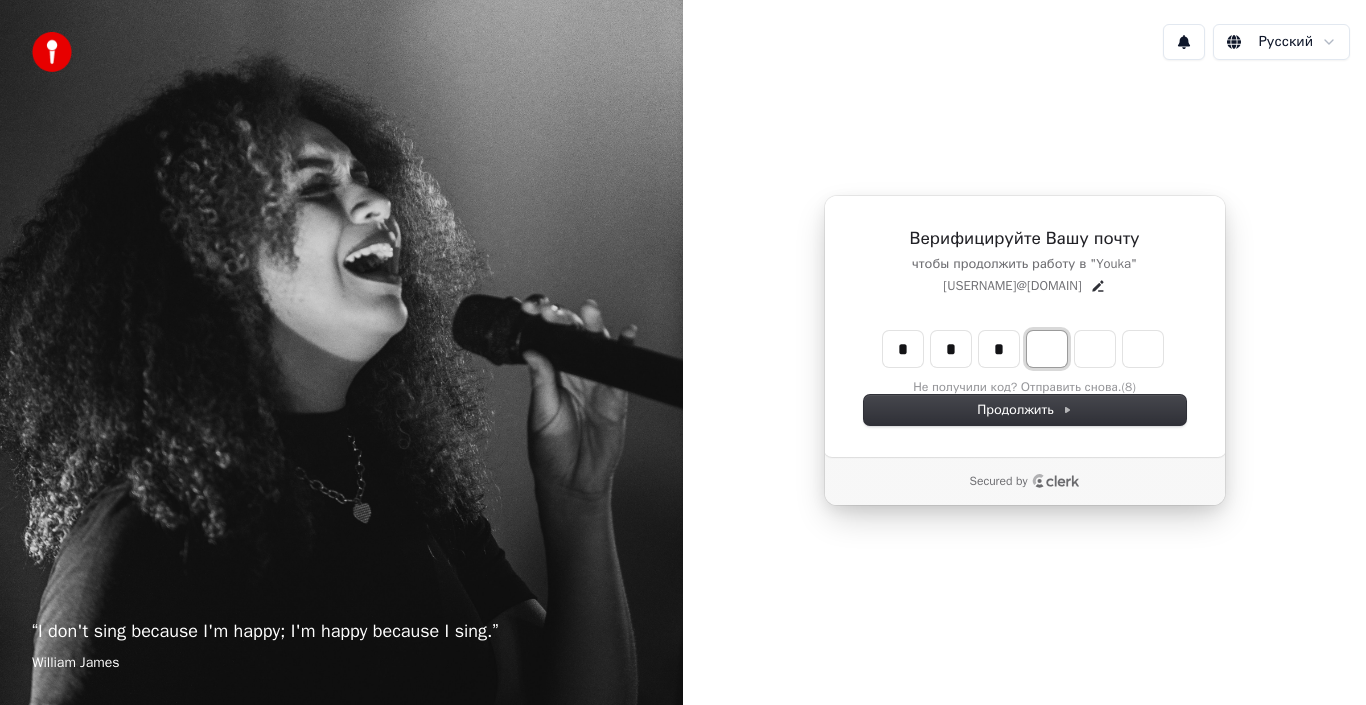 type on "*" 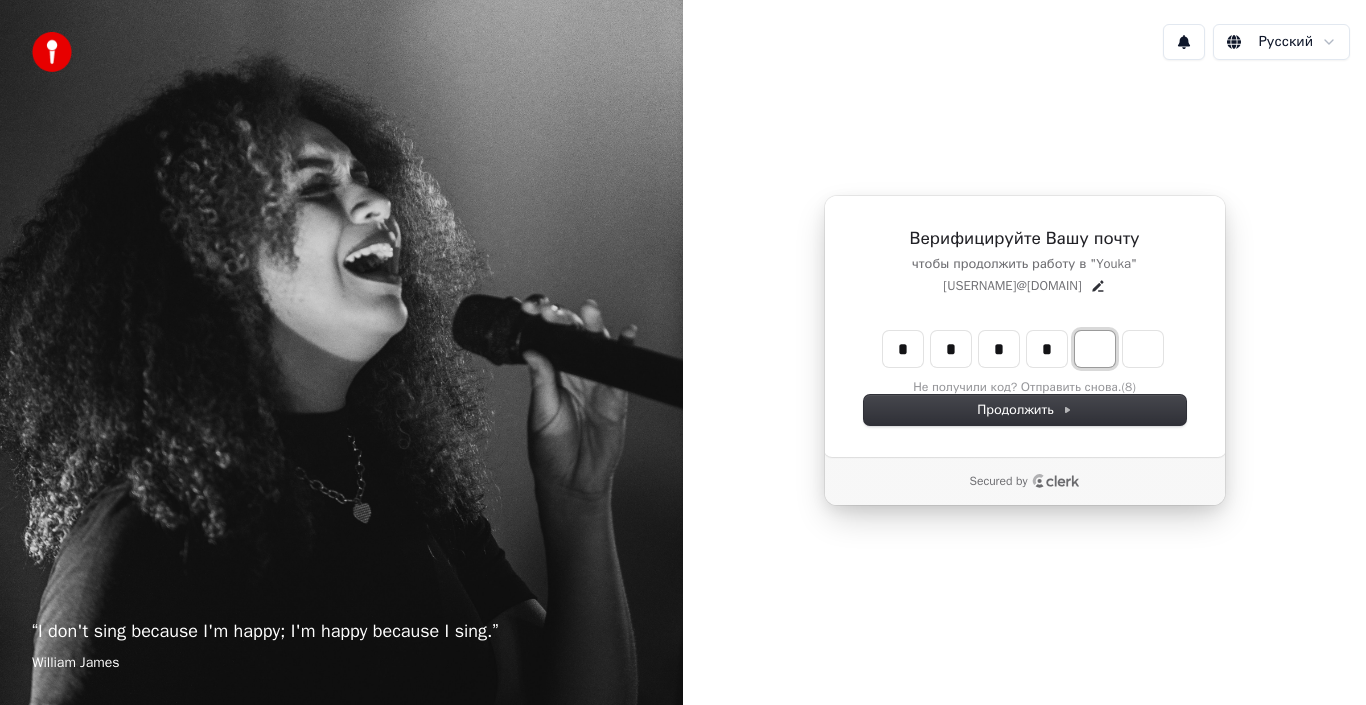type on "****" 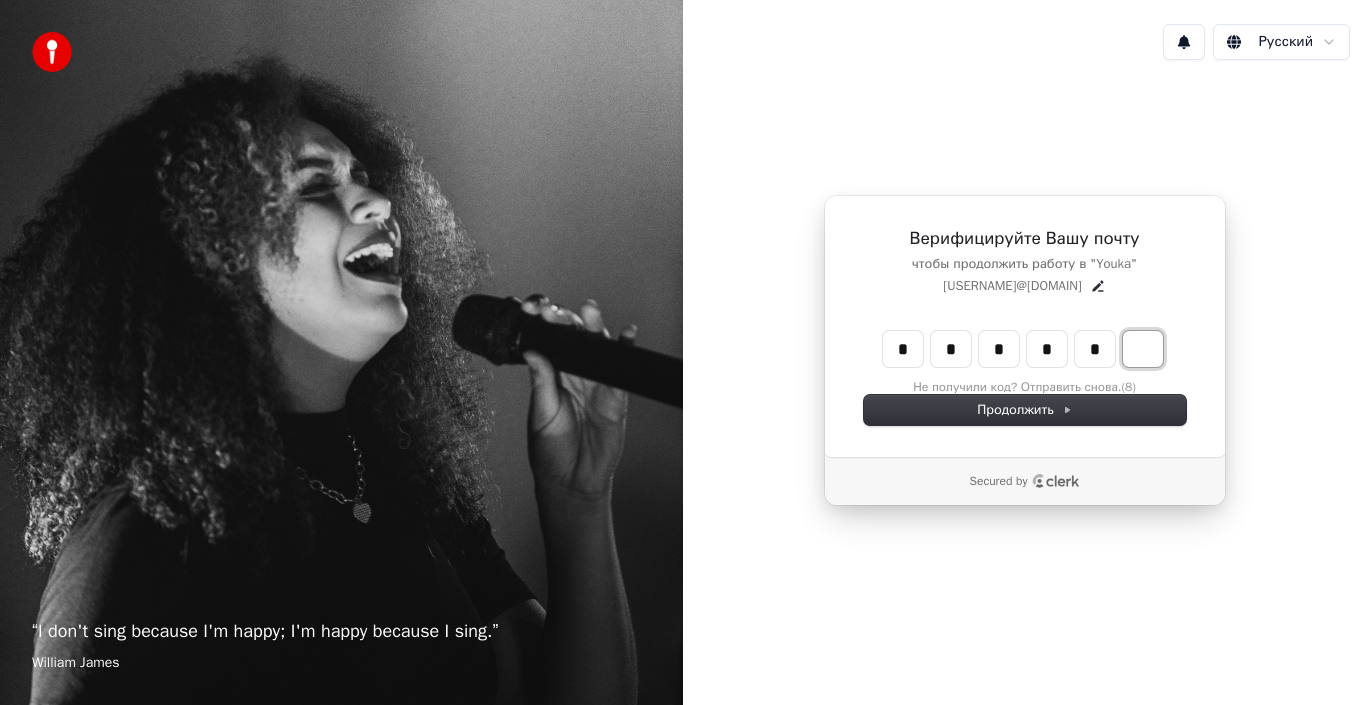 type on "******" 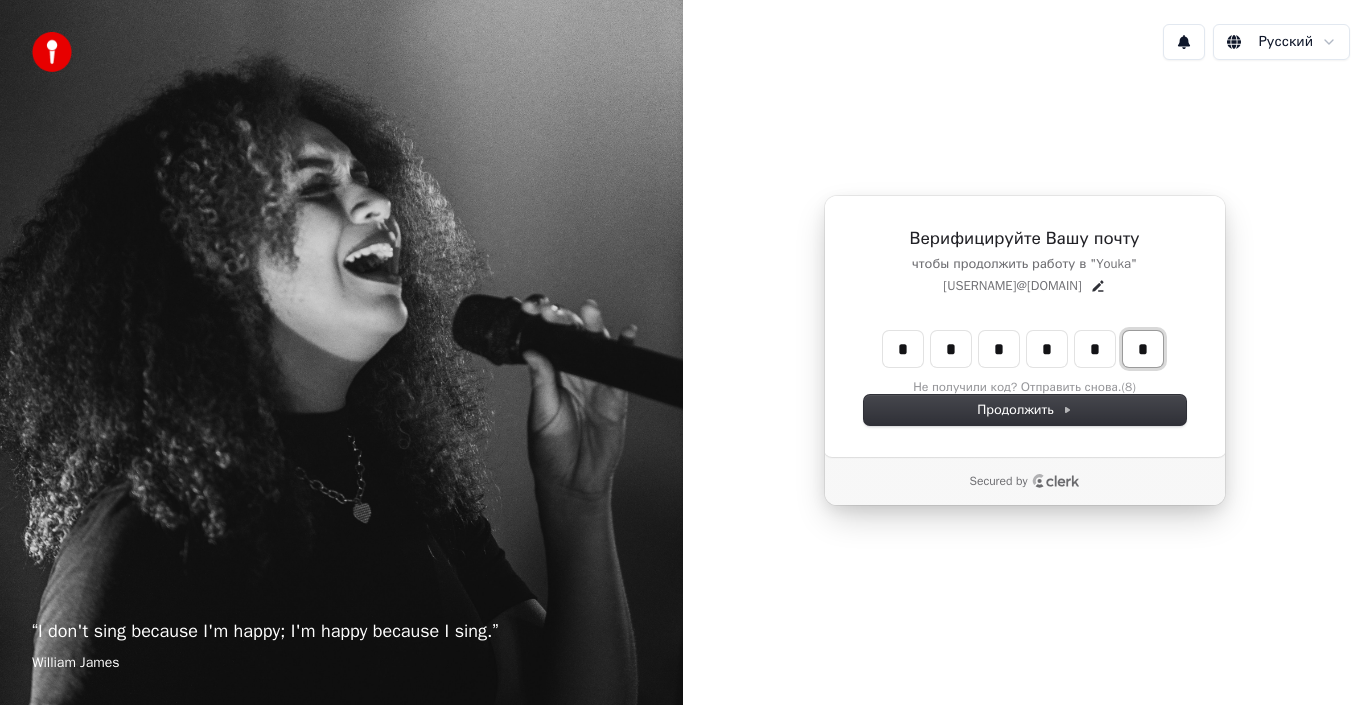 type on "*" 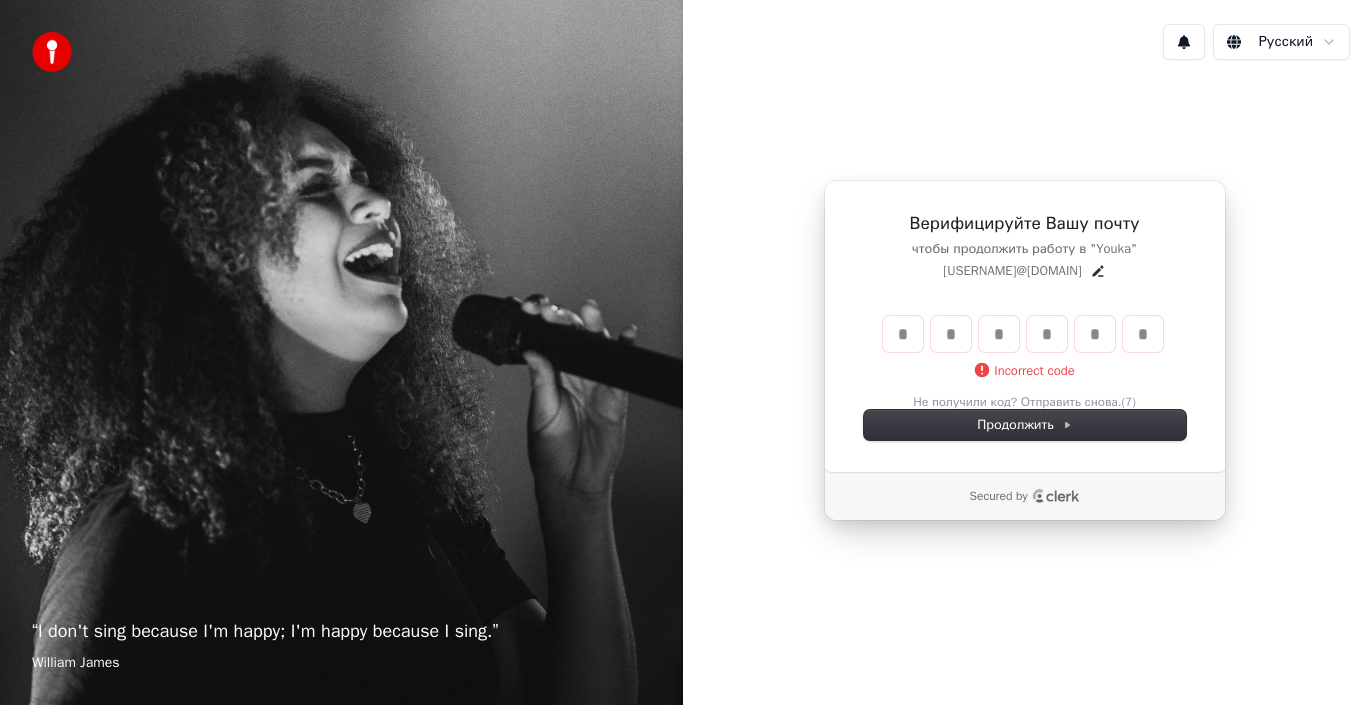 type 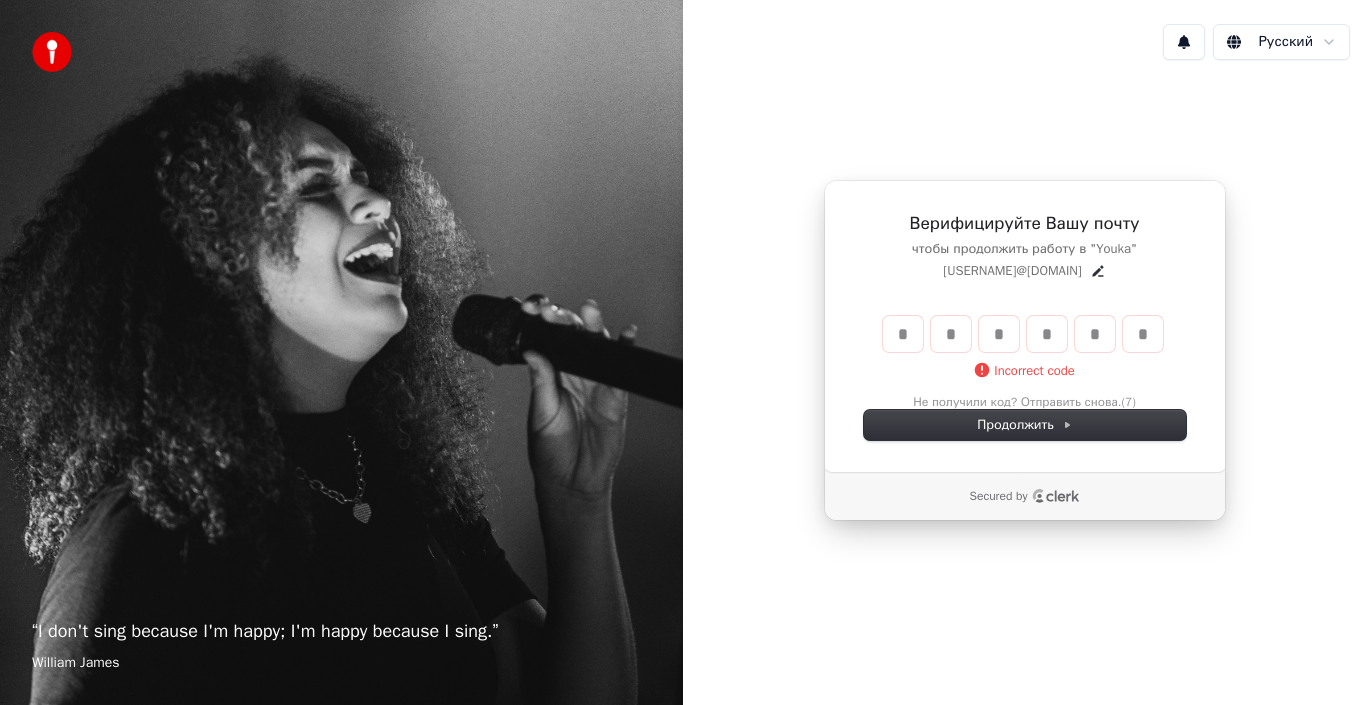 type 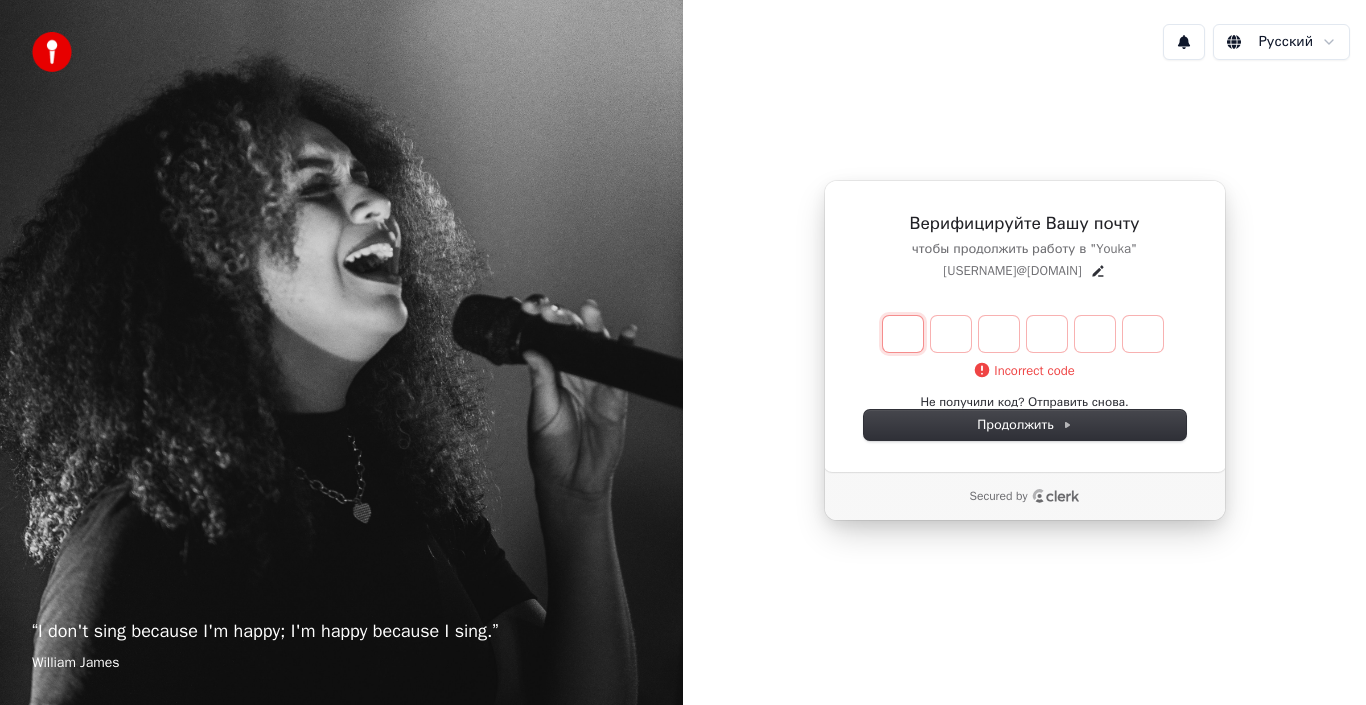 type on "*" 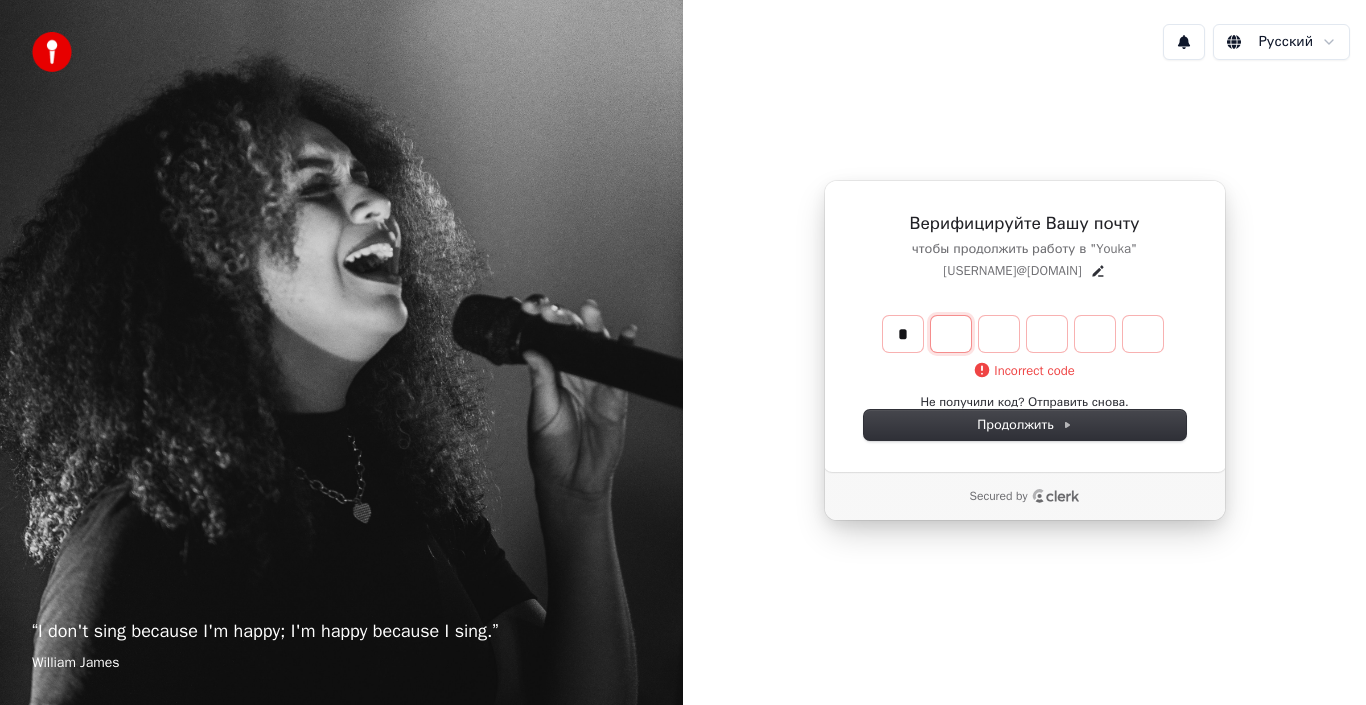 type on "*" 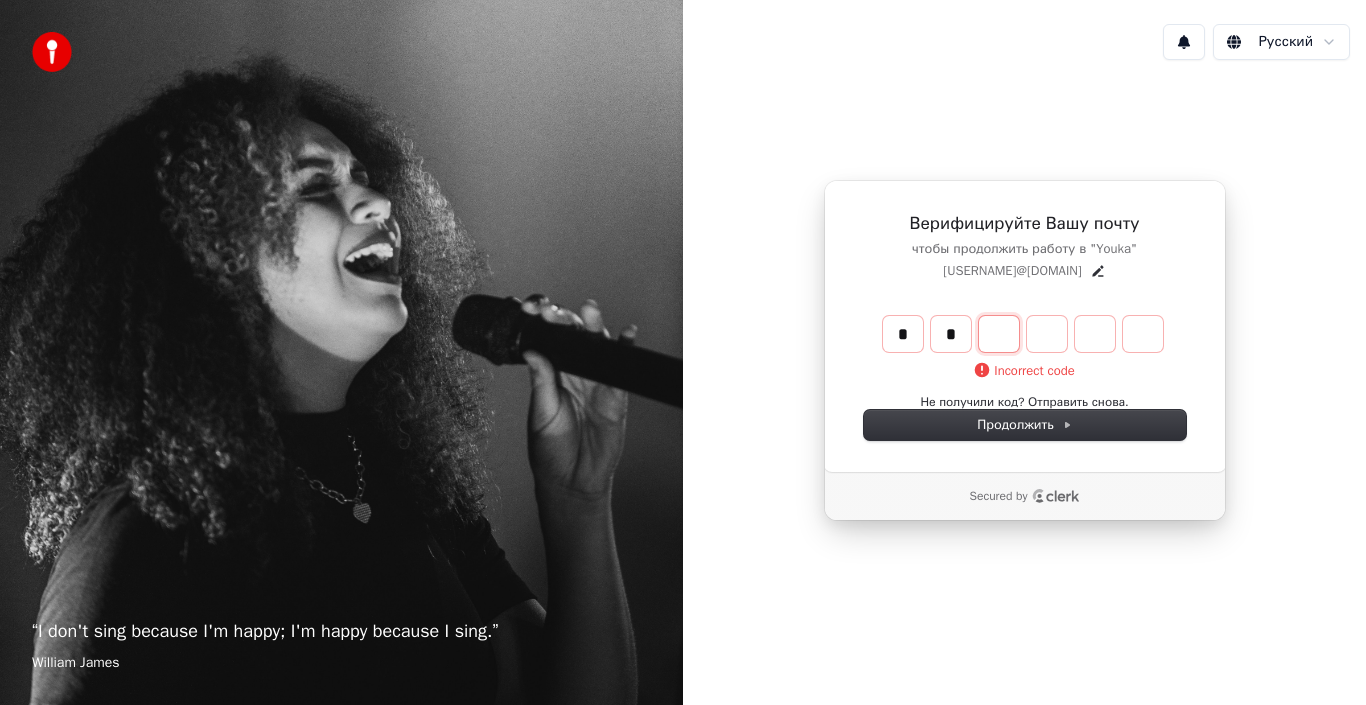 type on "*" 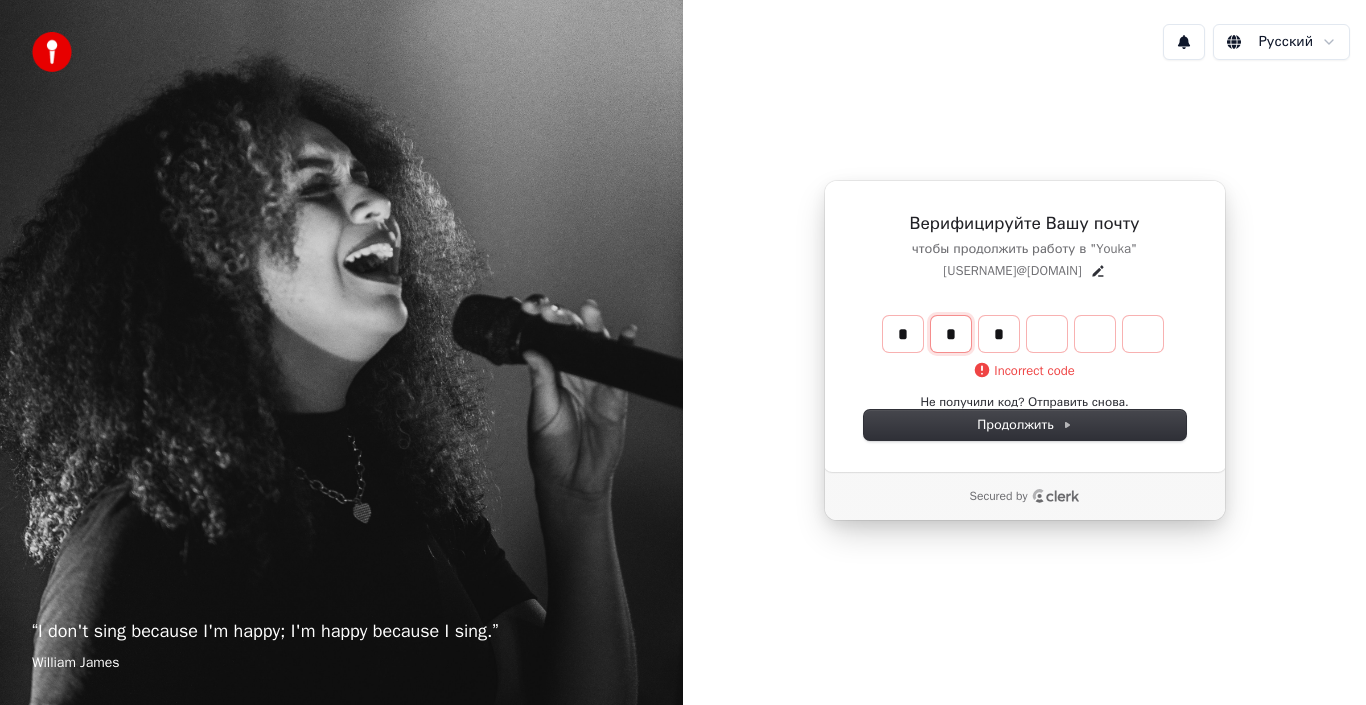 type on "**" 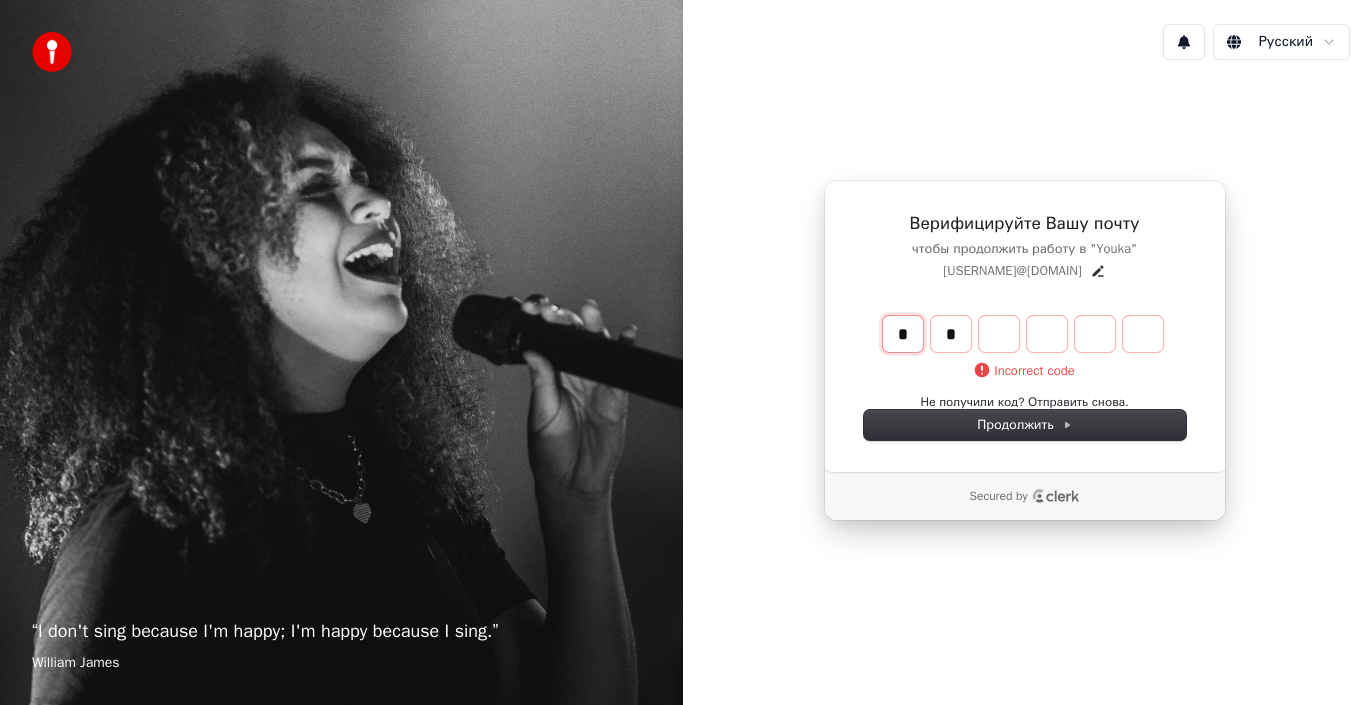 type on "*" 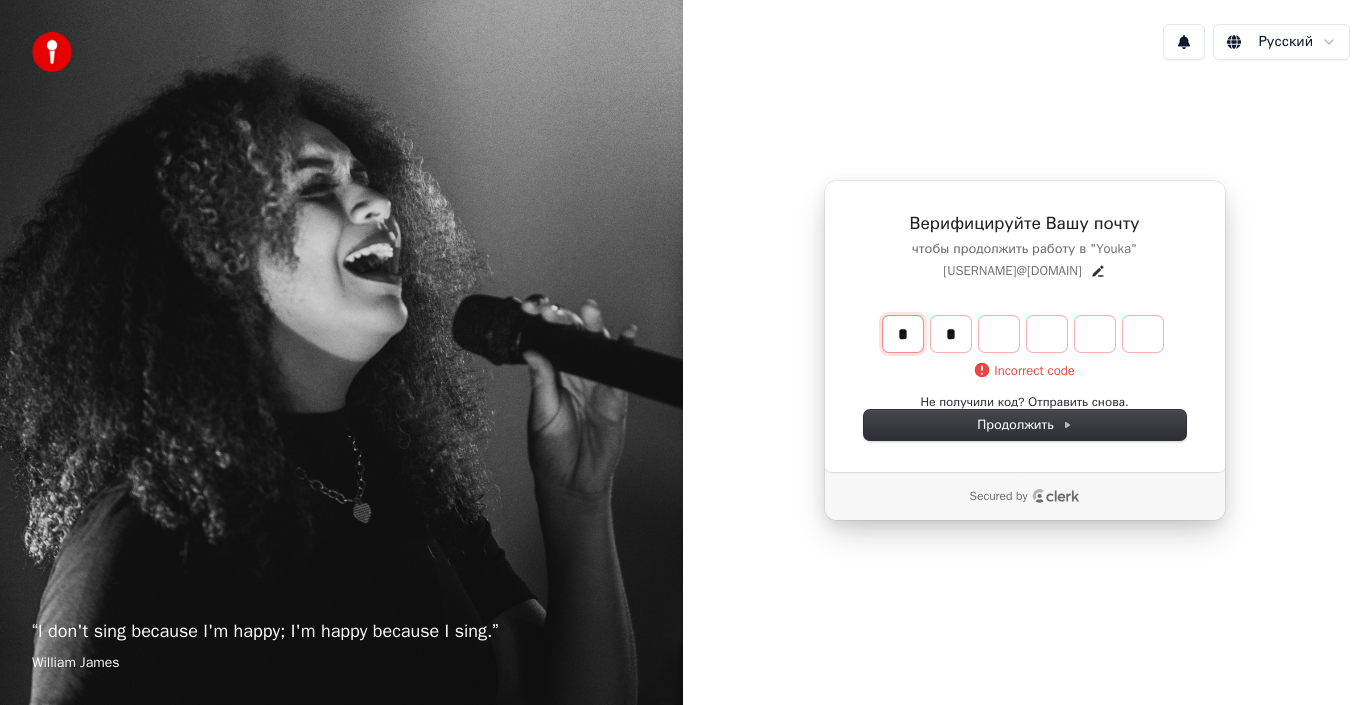 type 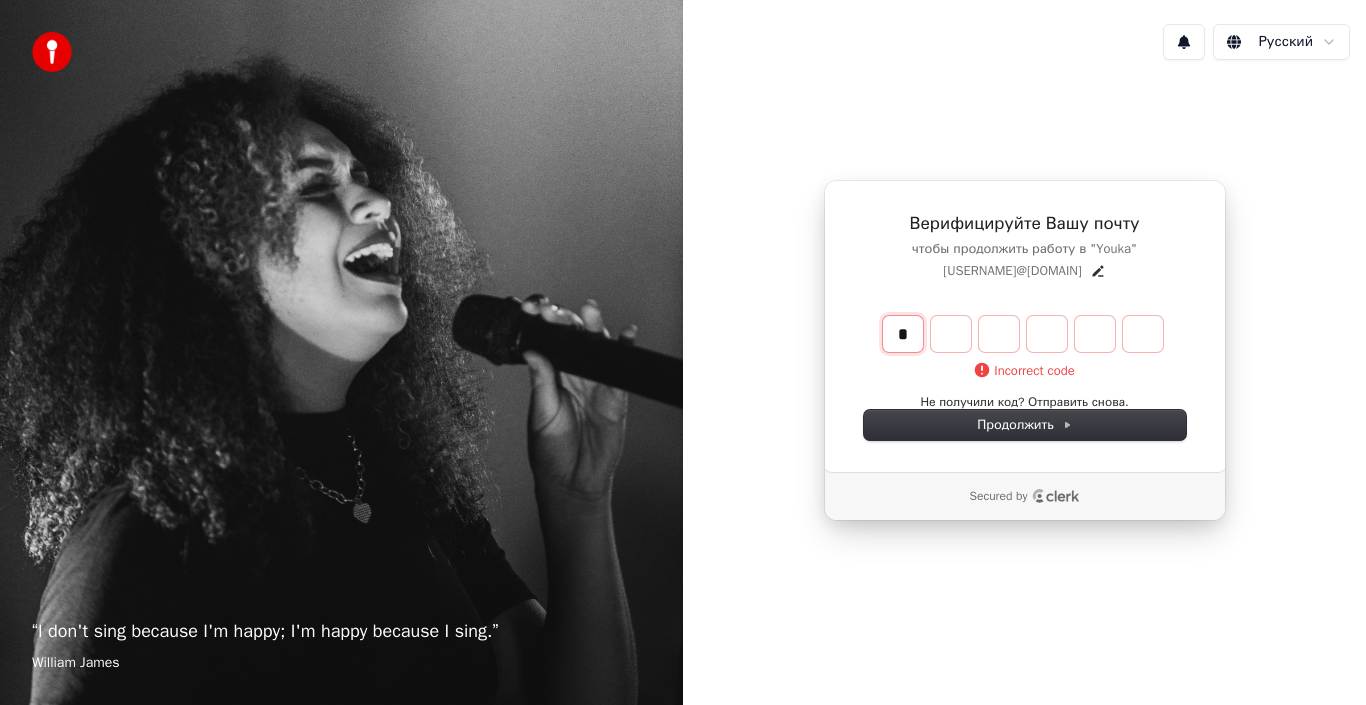 type on "*" 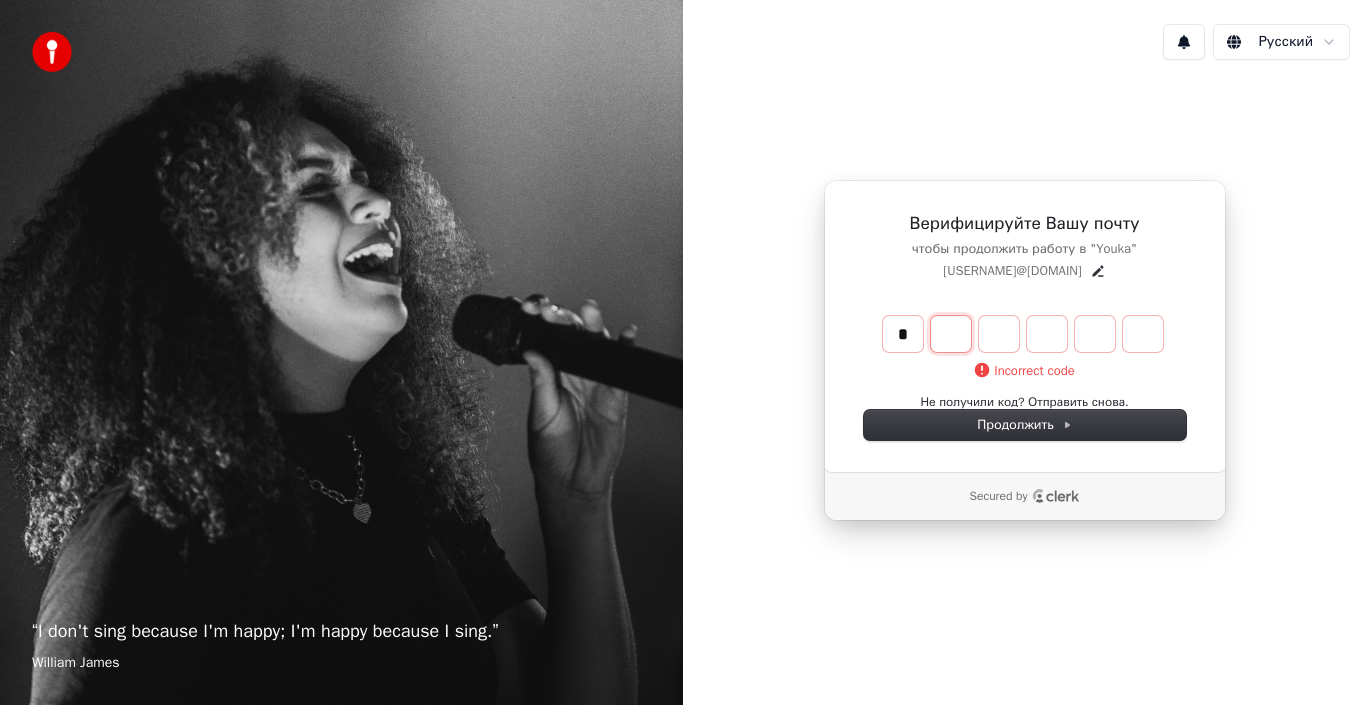 type on "*" 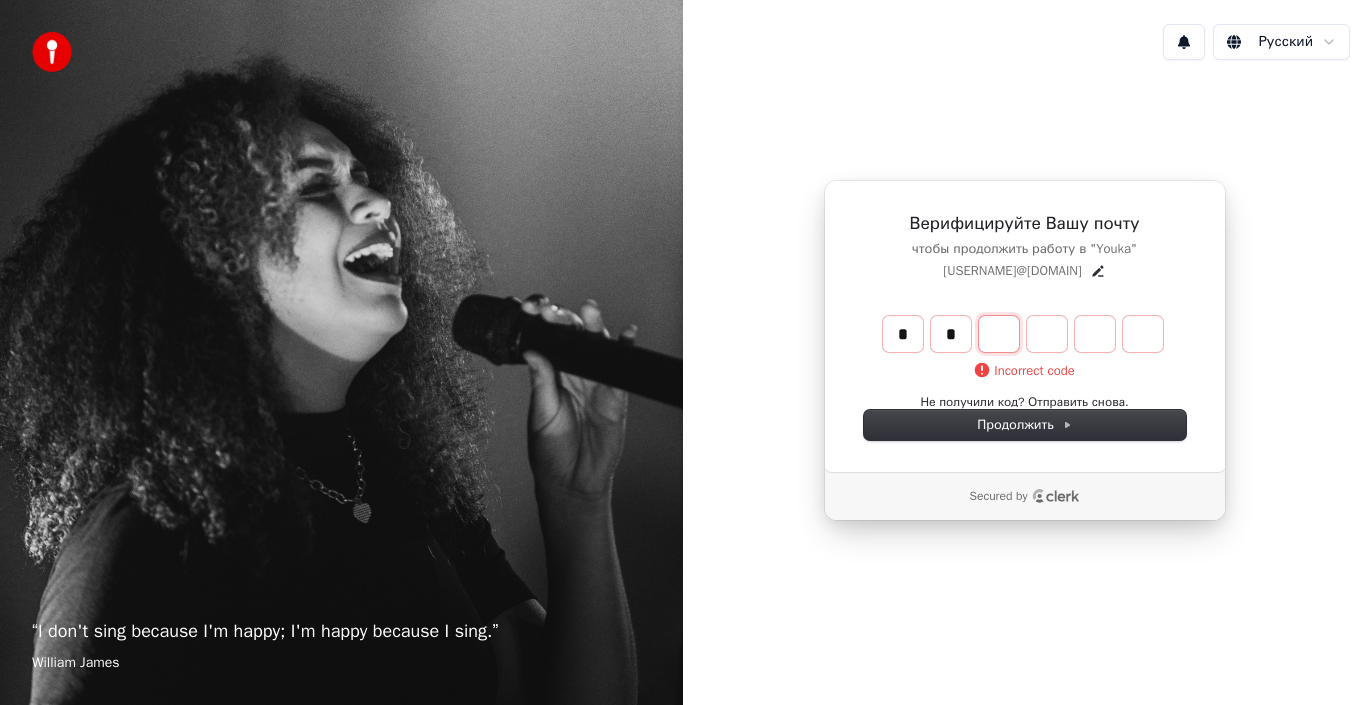 type on "**" 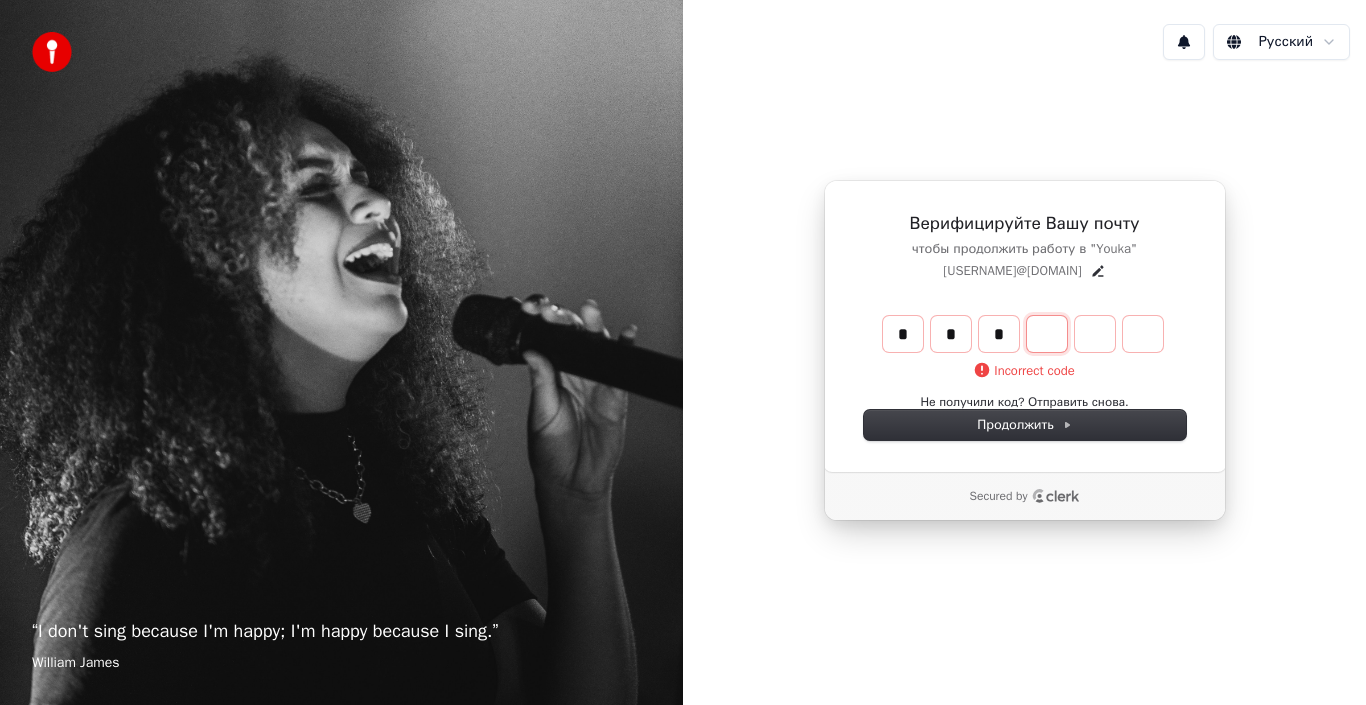 type on "***" 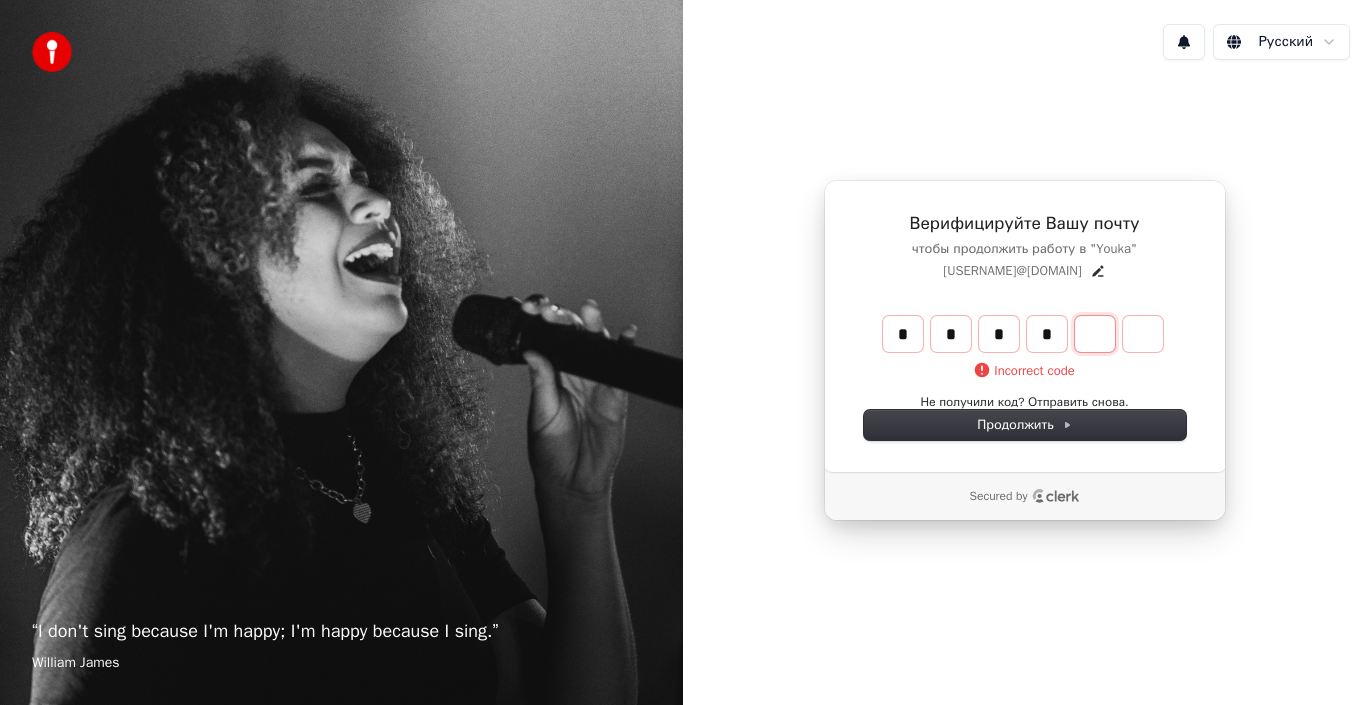 type on "****" 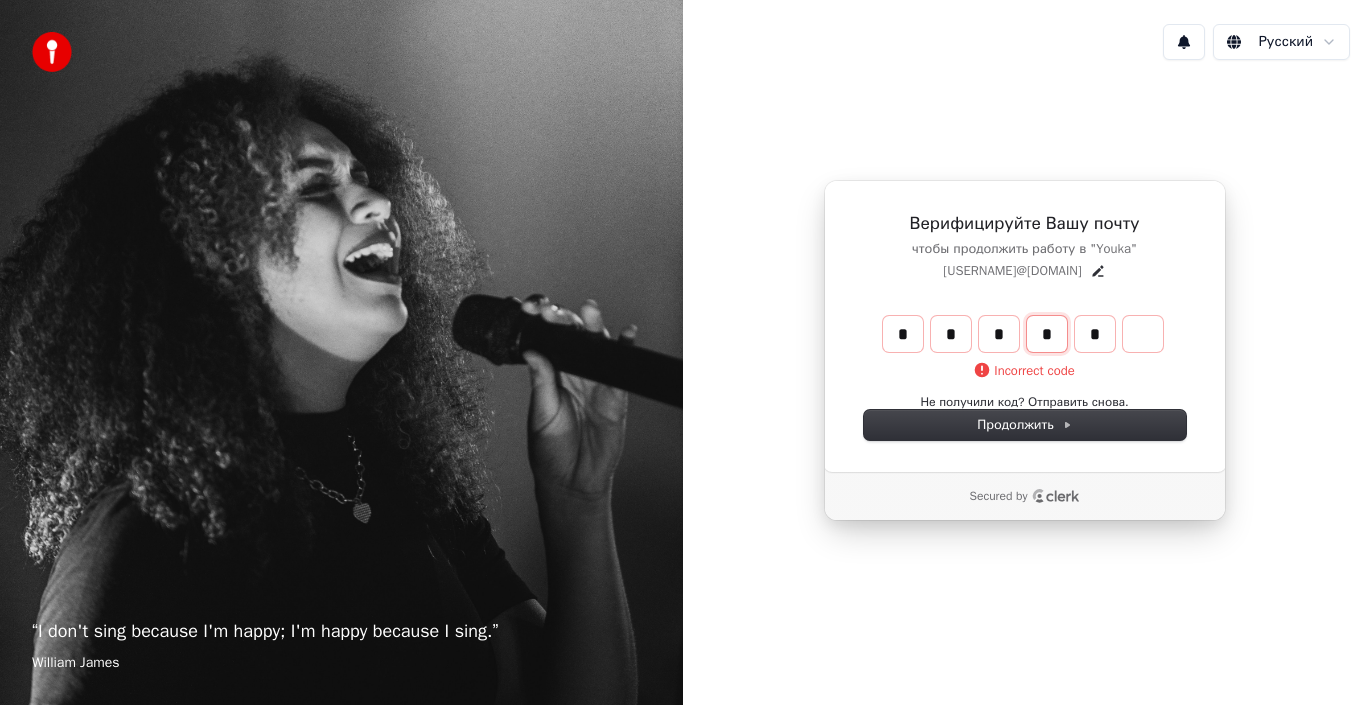 type on "****" 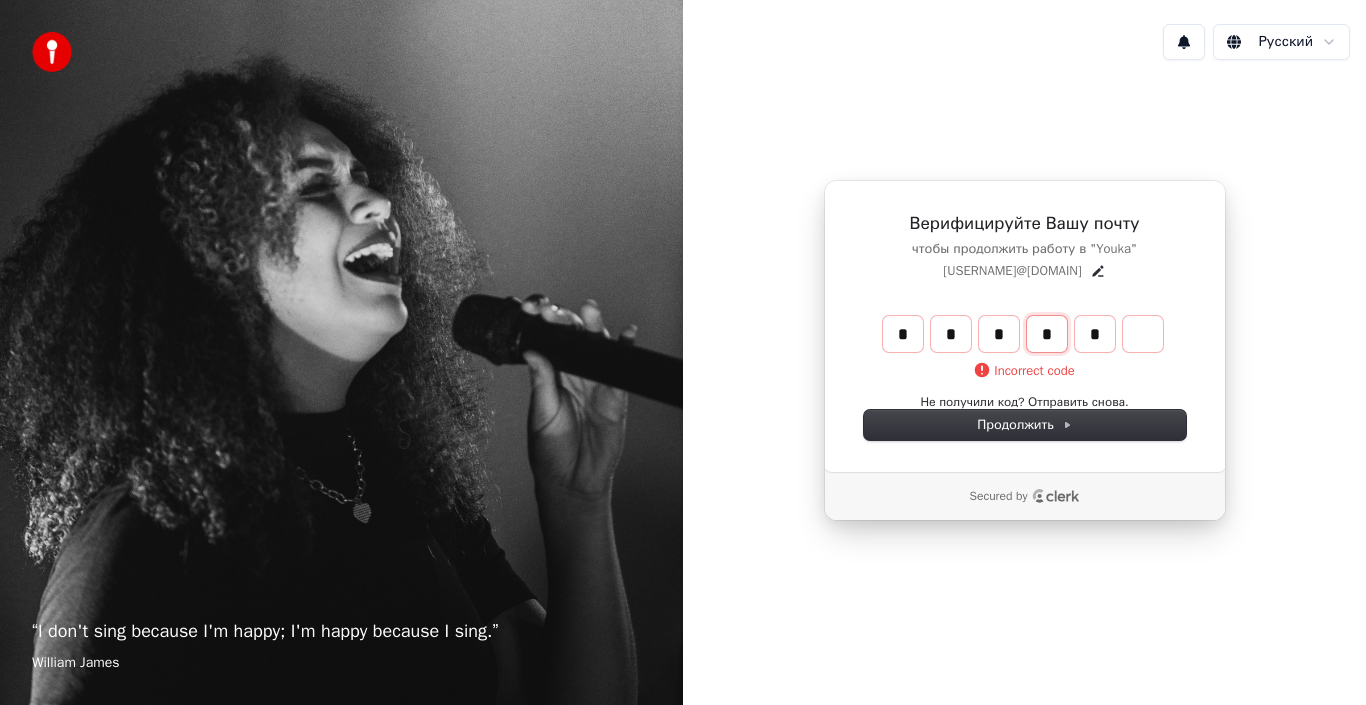 type 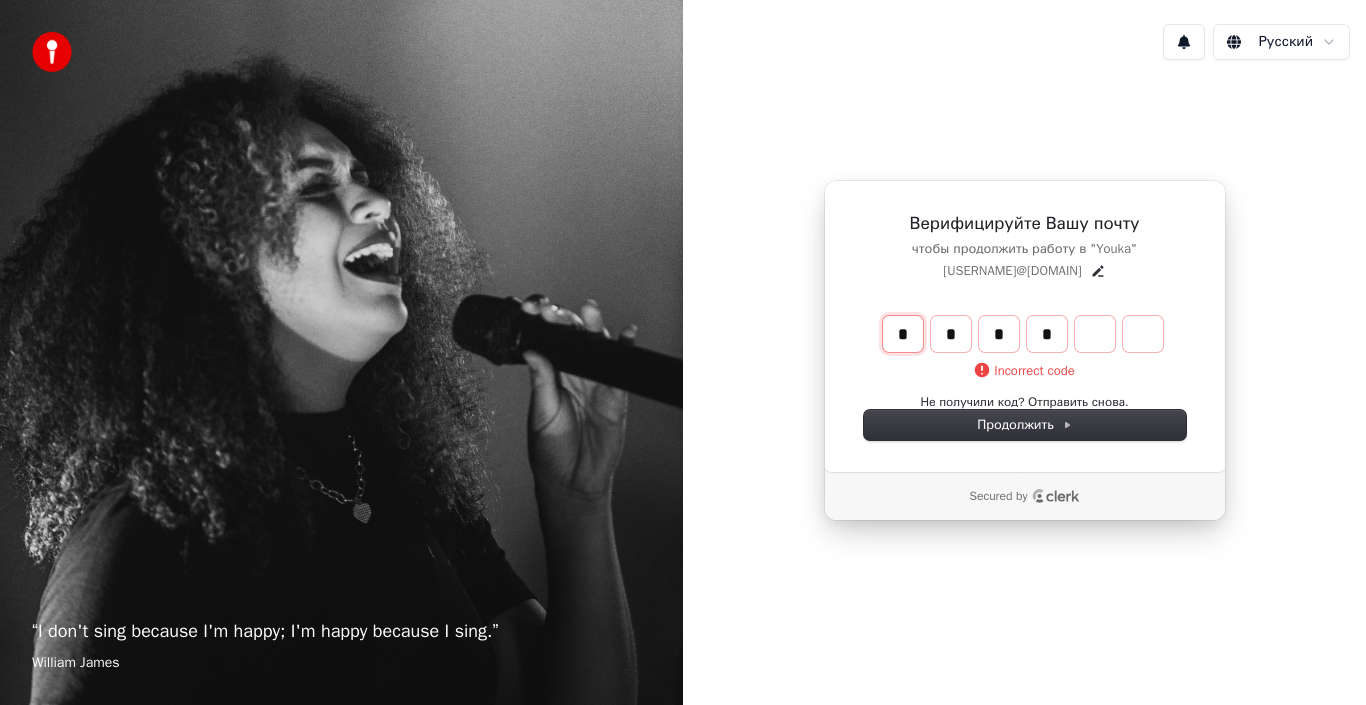 type 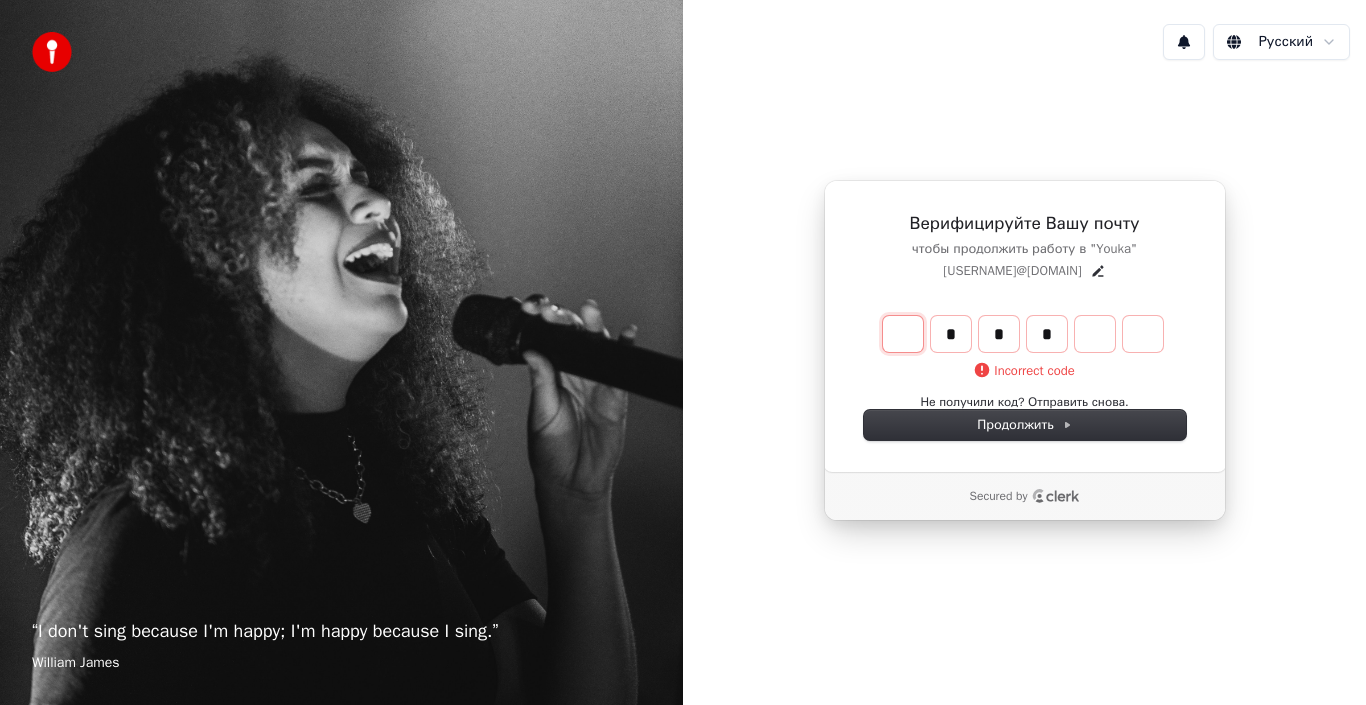 type 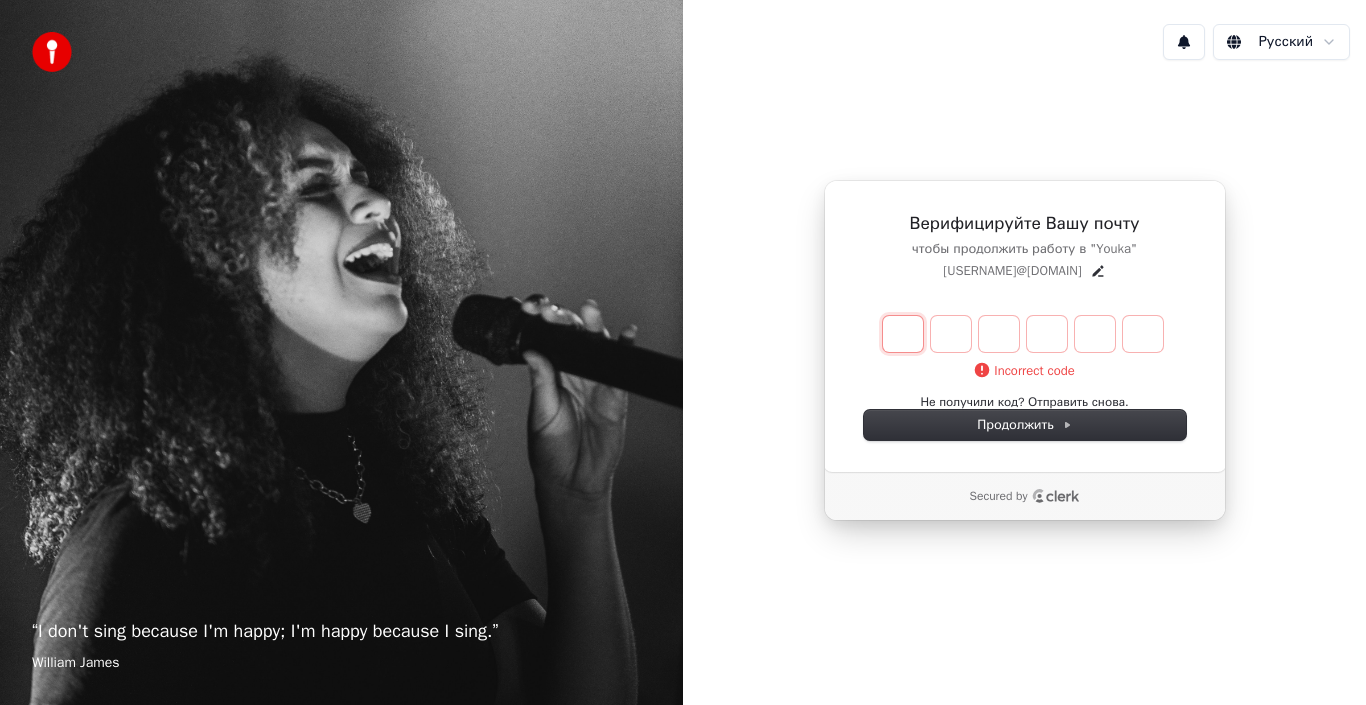 type on "*" 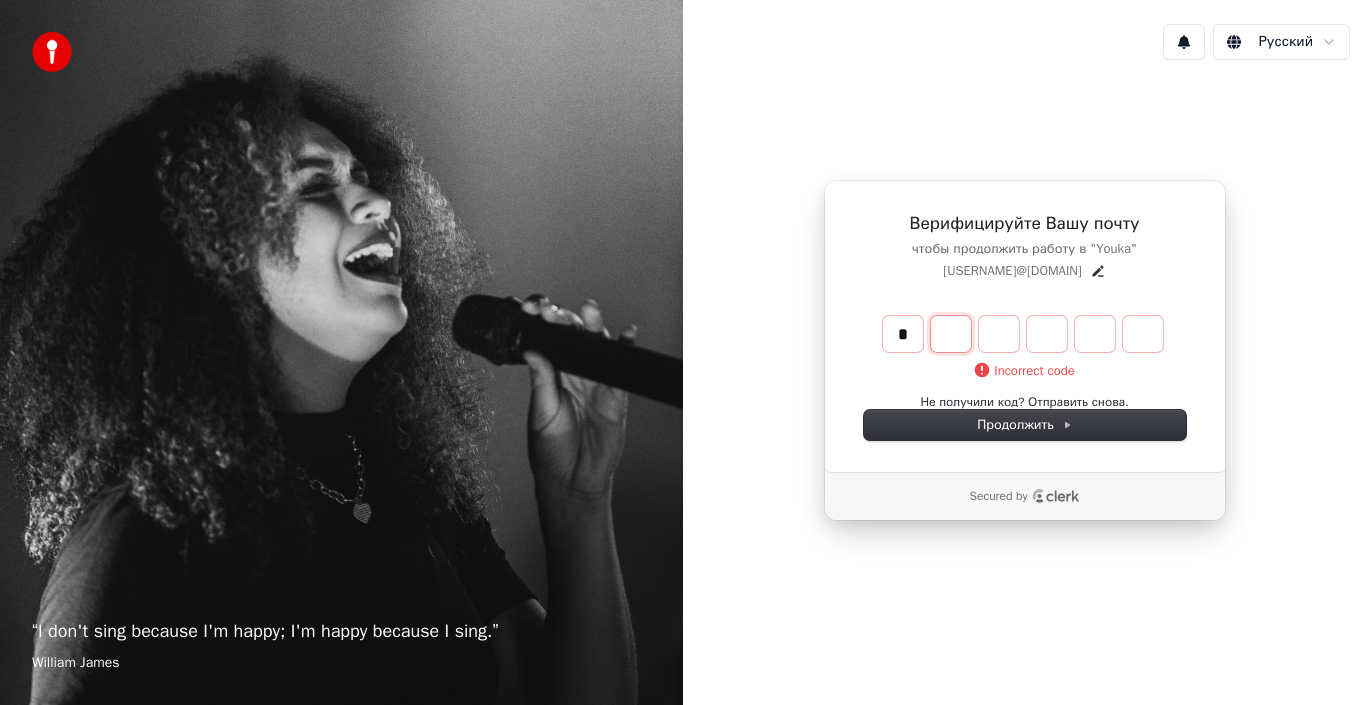 type on "*" 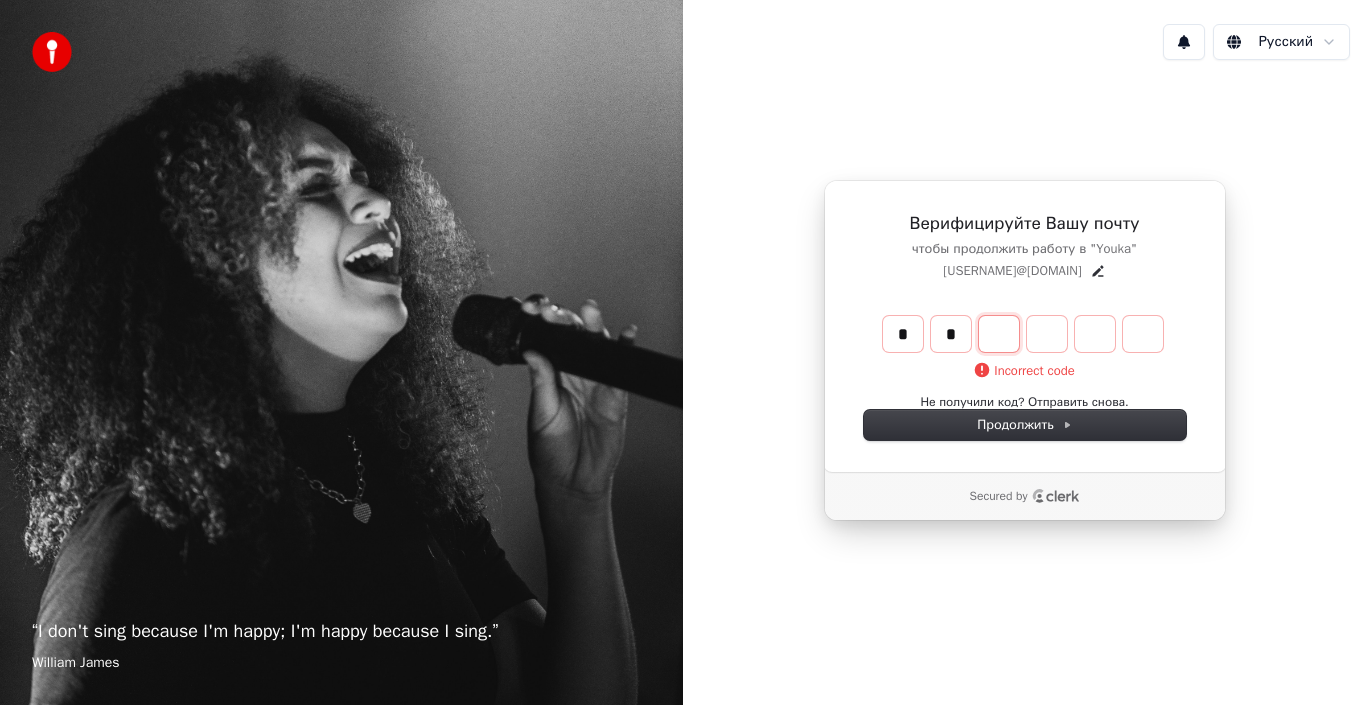 type on "**" 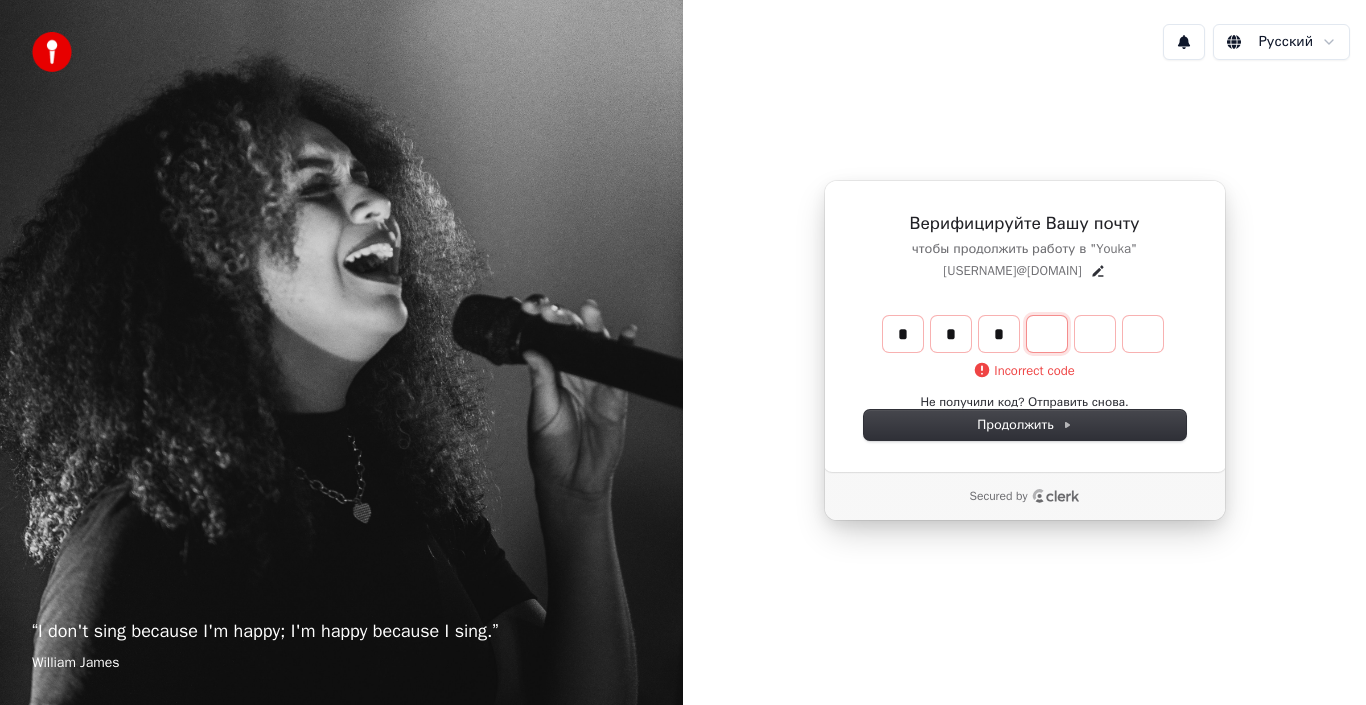 type on "***" 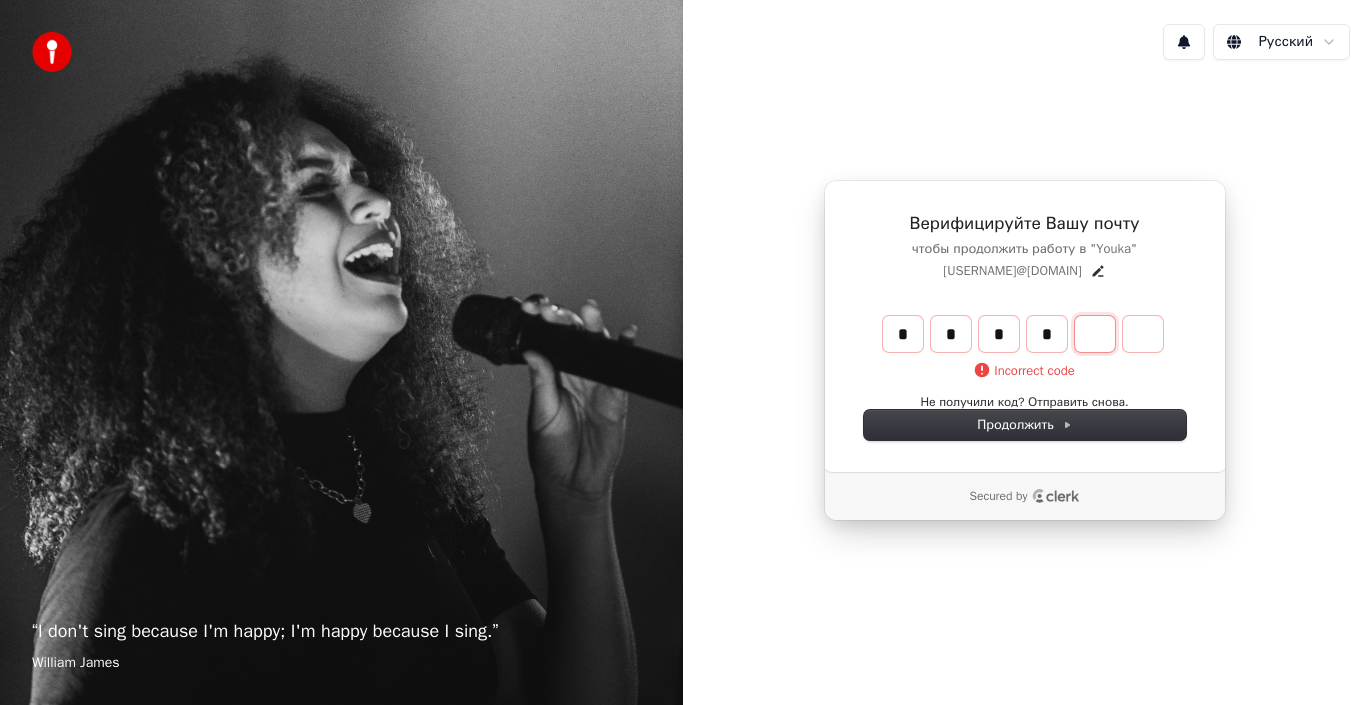 type on "****" 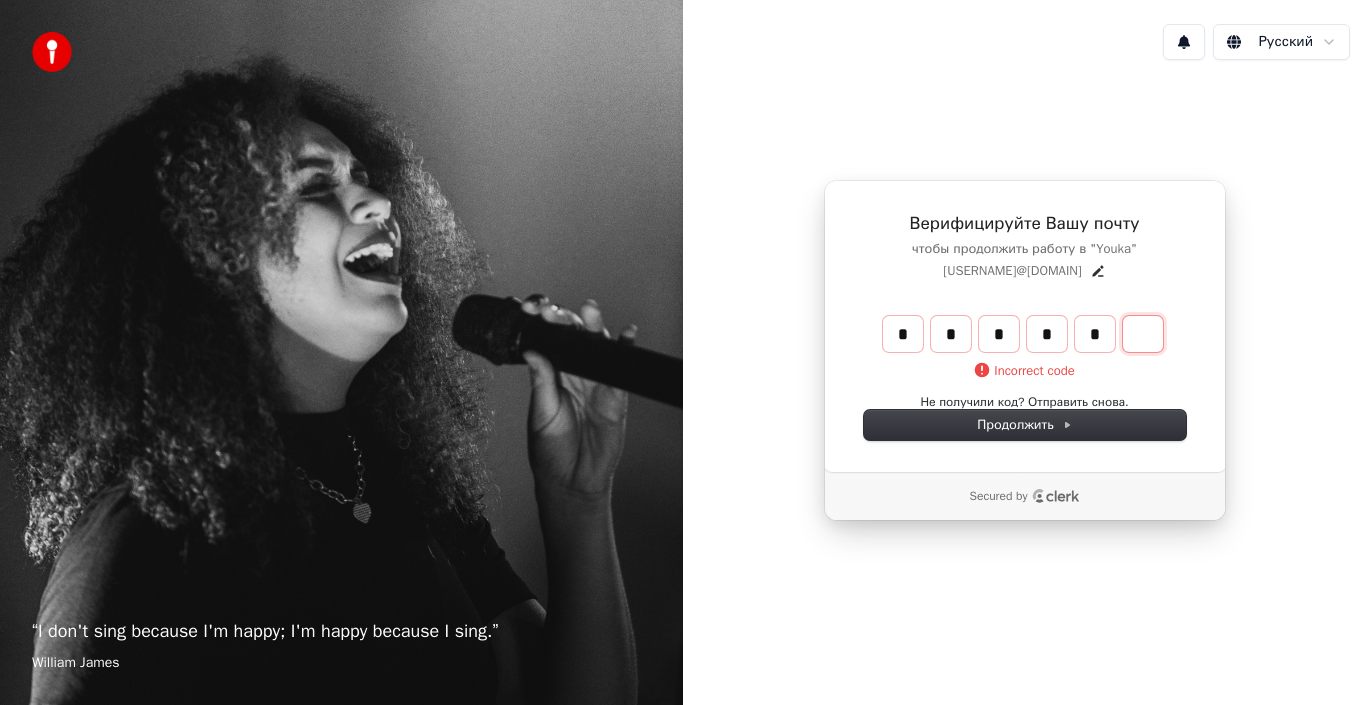 type on "******" 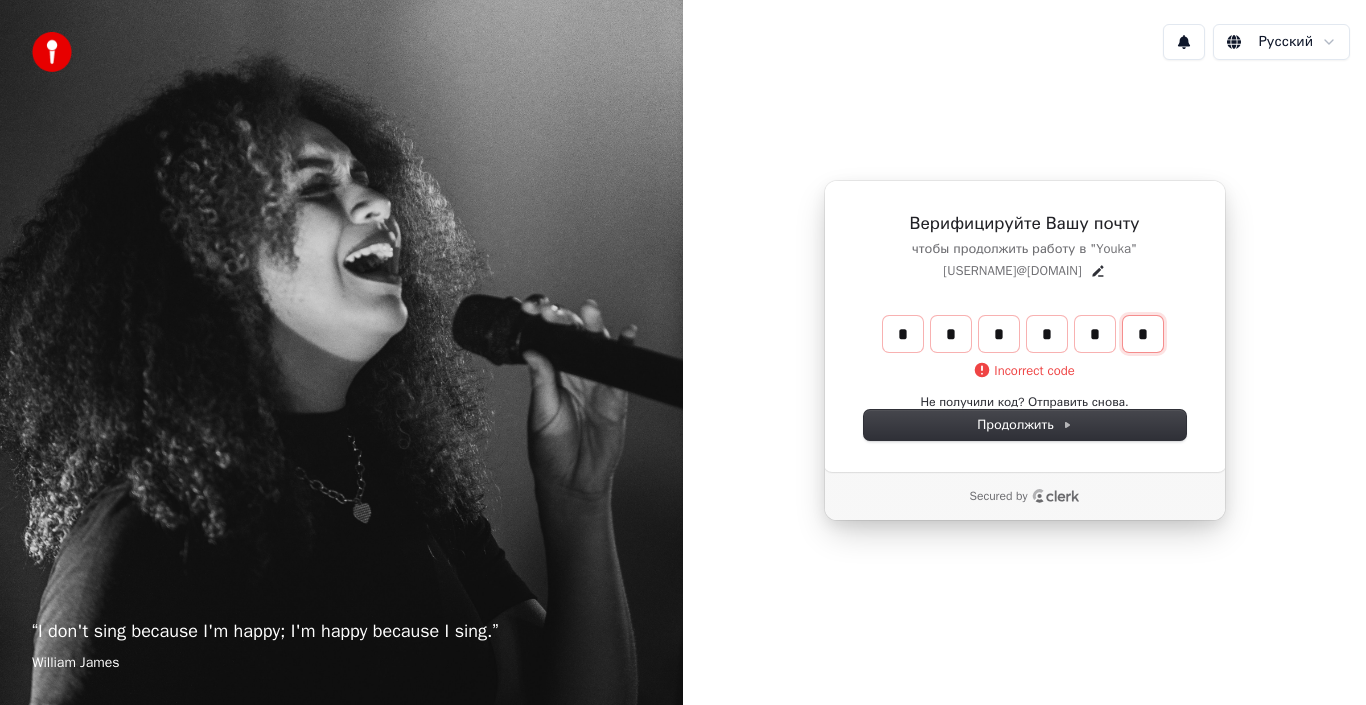 type on "*" 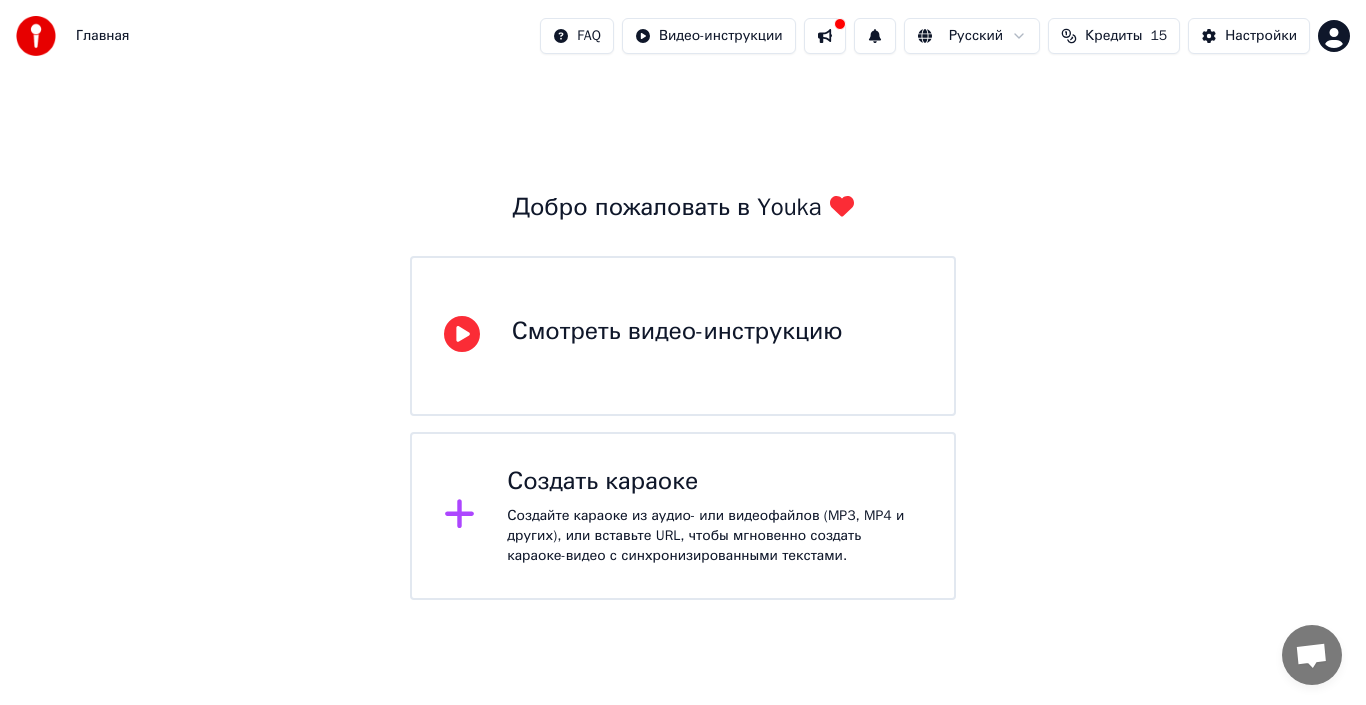 click on "Кредиты" at bounding box center (1113, 36) 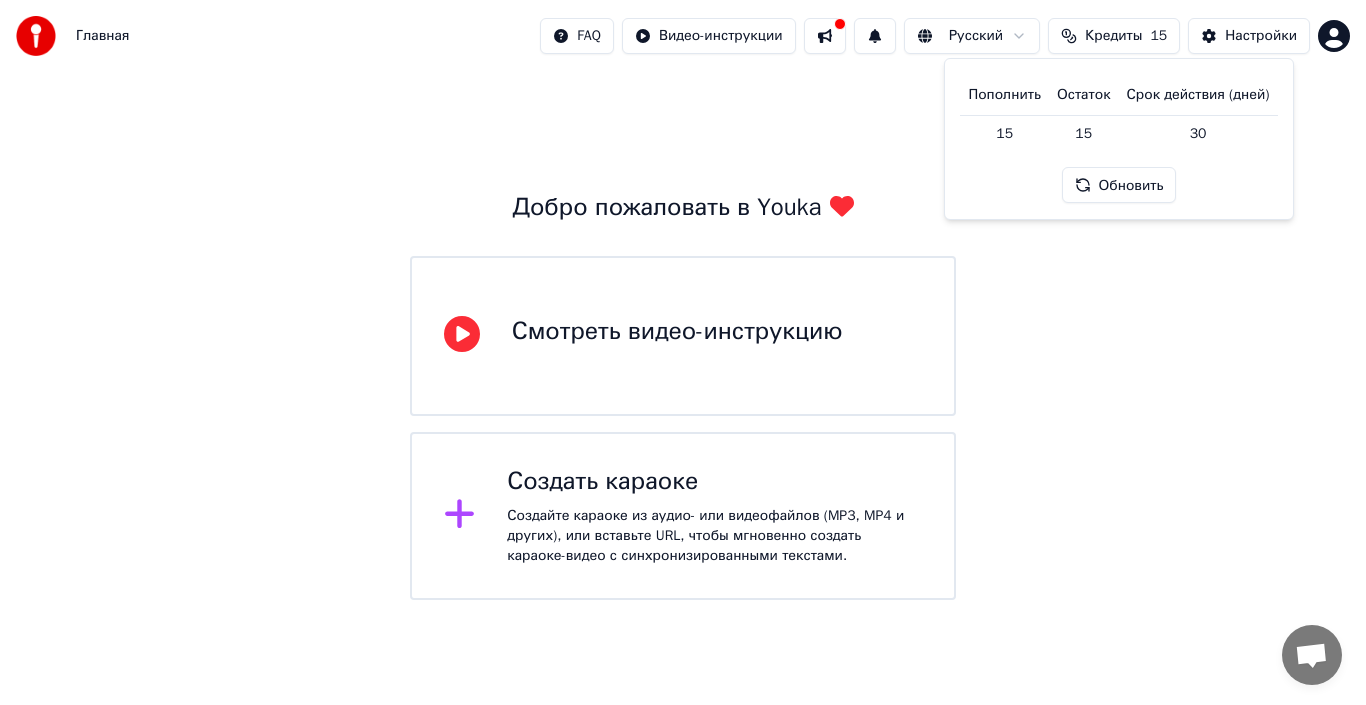 click on "Пополнить" at bounding box center [1004, 95] 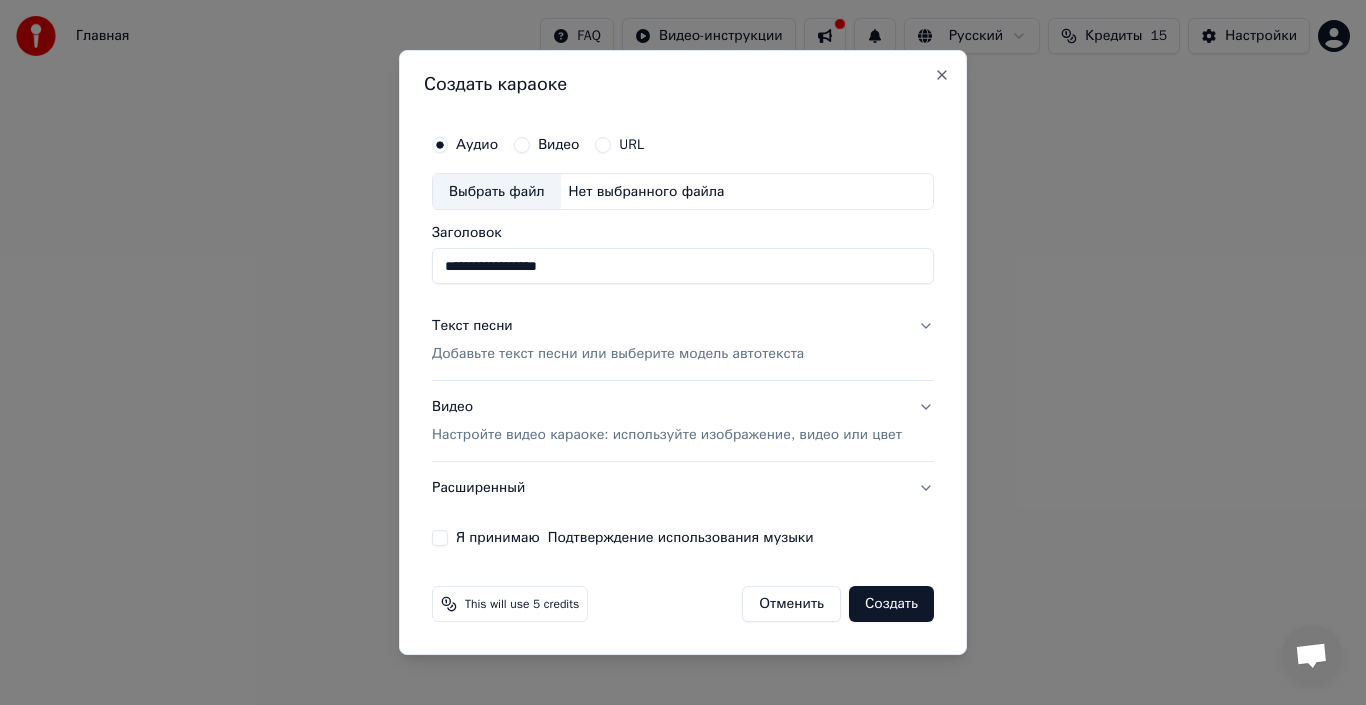 click on "Выбрать файл" at bounding box center (497, 192) 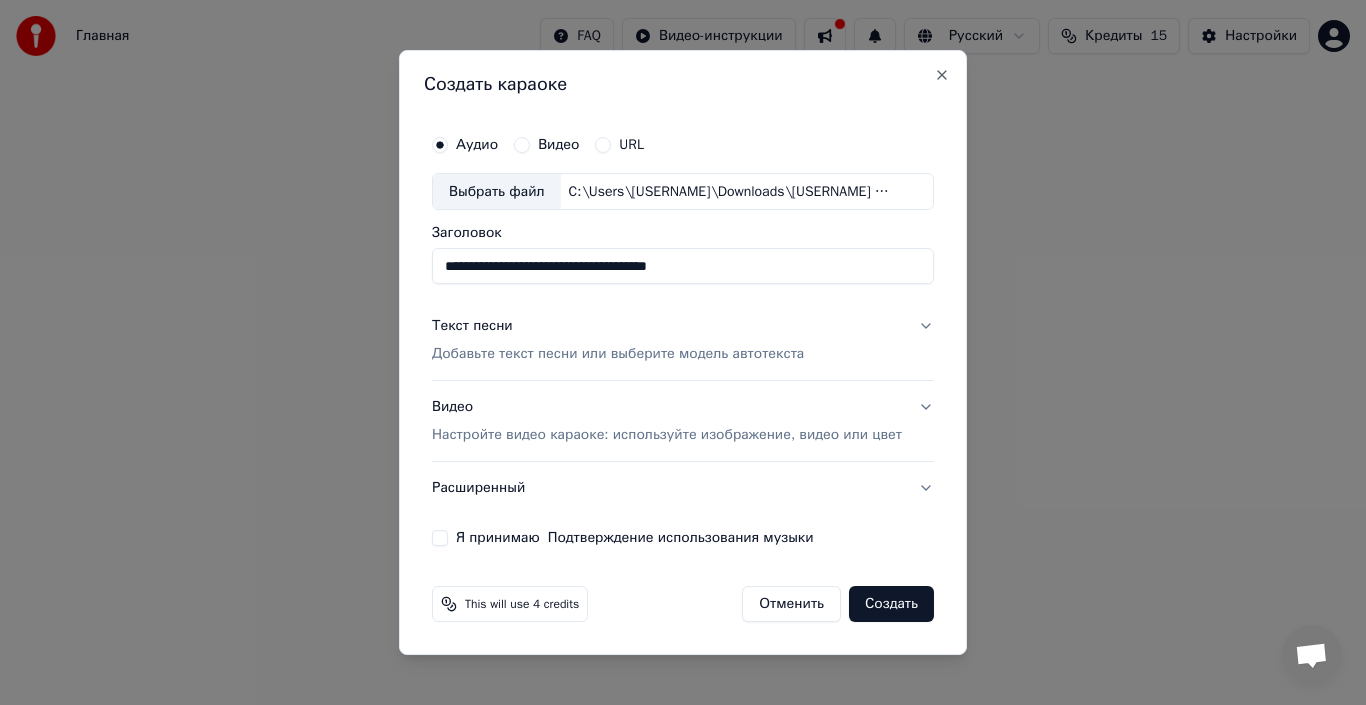 click on "**********" at bounding box center [683, 267] 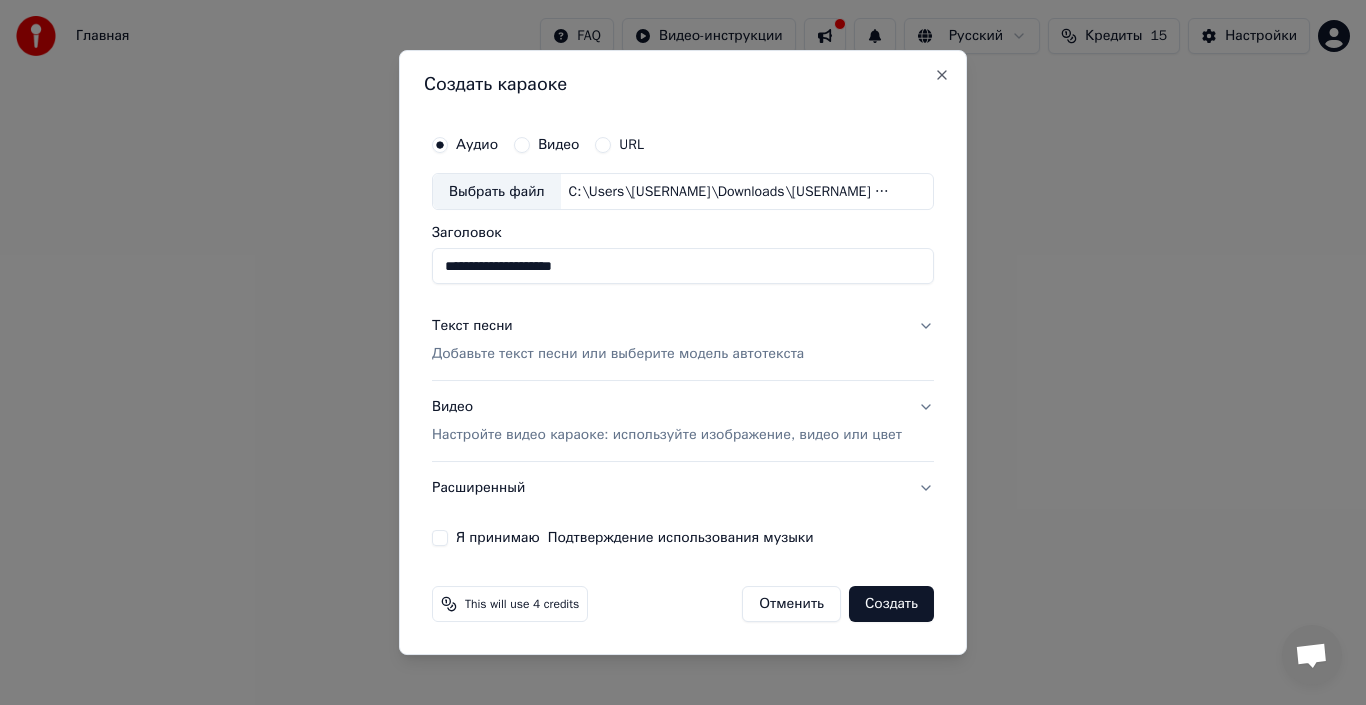type on "**********" 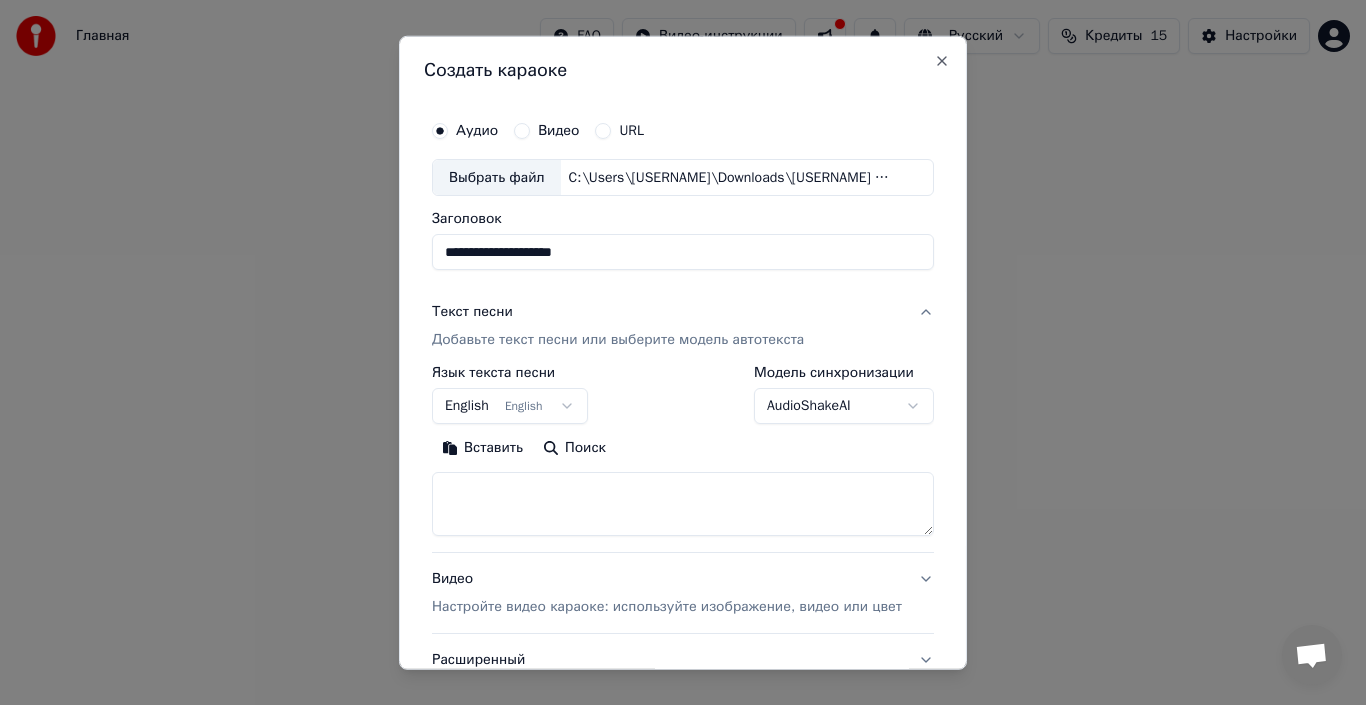 click on "English English" at bounding box center (510, 406) 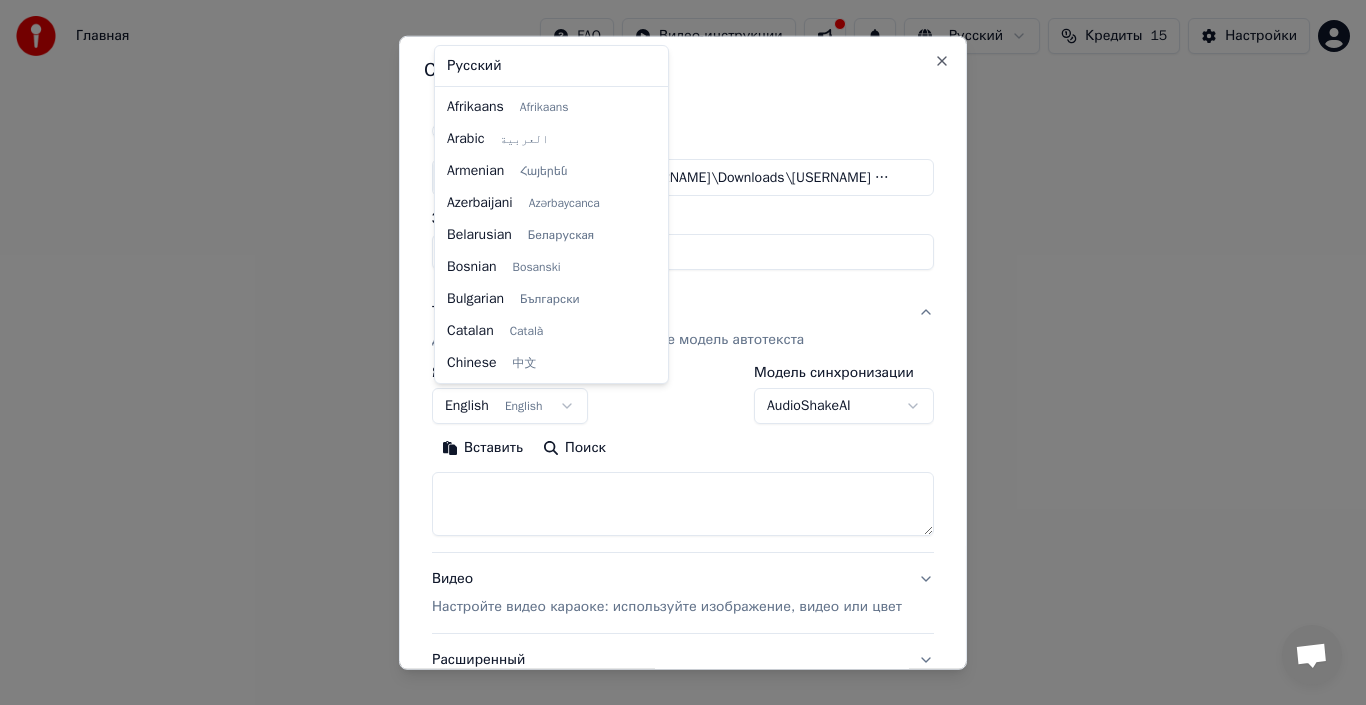 scroll, scrollTop: 160, scrollLeft: 0, axis: vertical 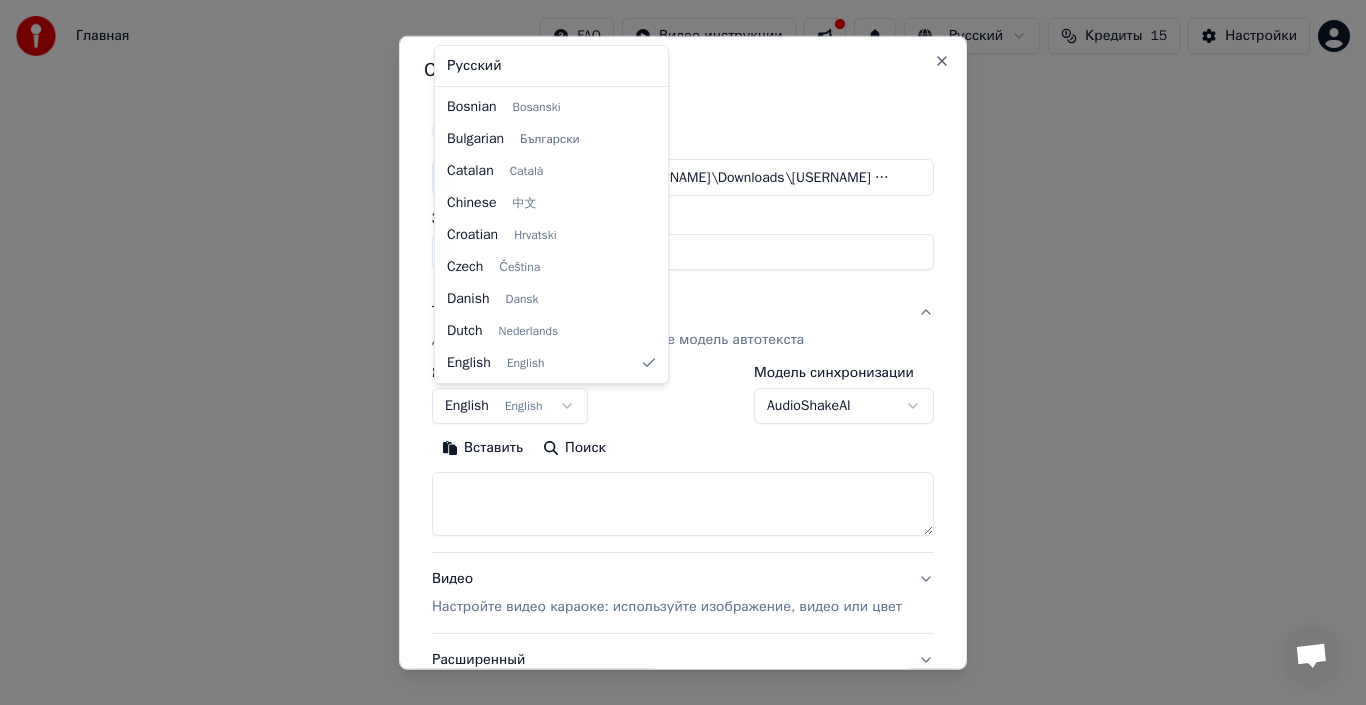 click on "**********" at bounding box center [683, 300] 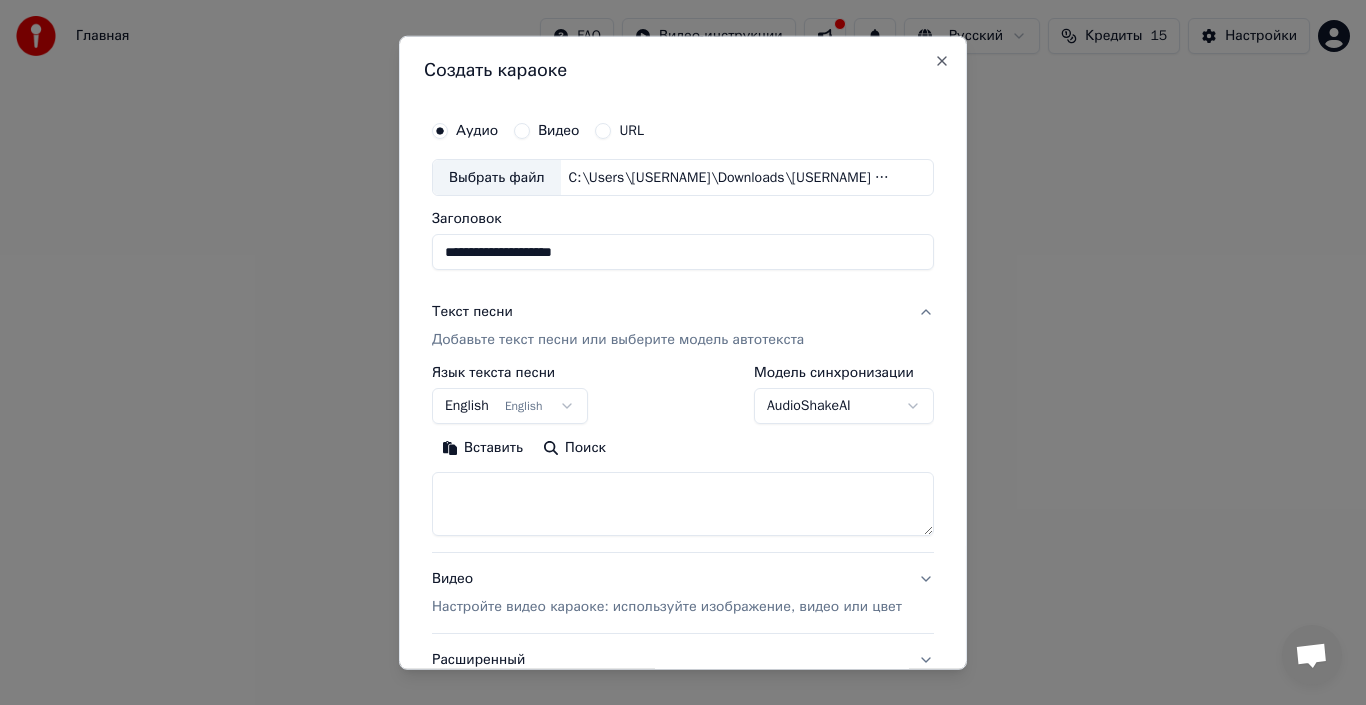 click on "English English" at bounding box center [510, 406] 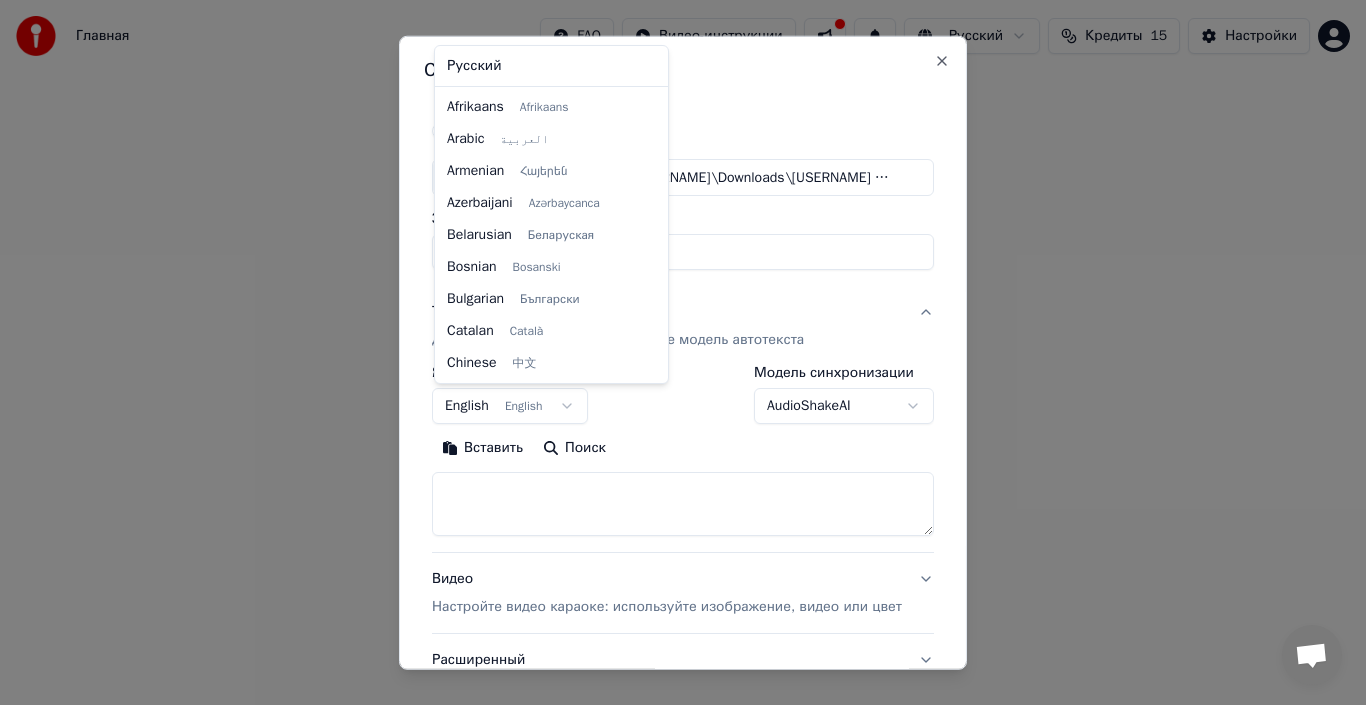 scroll, scrollTop: 160, scrollLeft: 0, axis: vertical 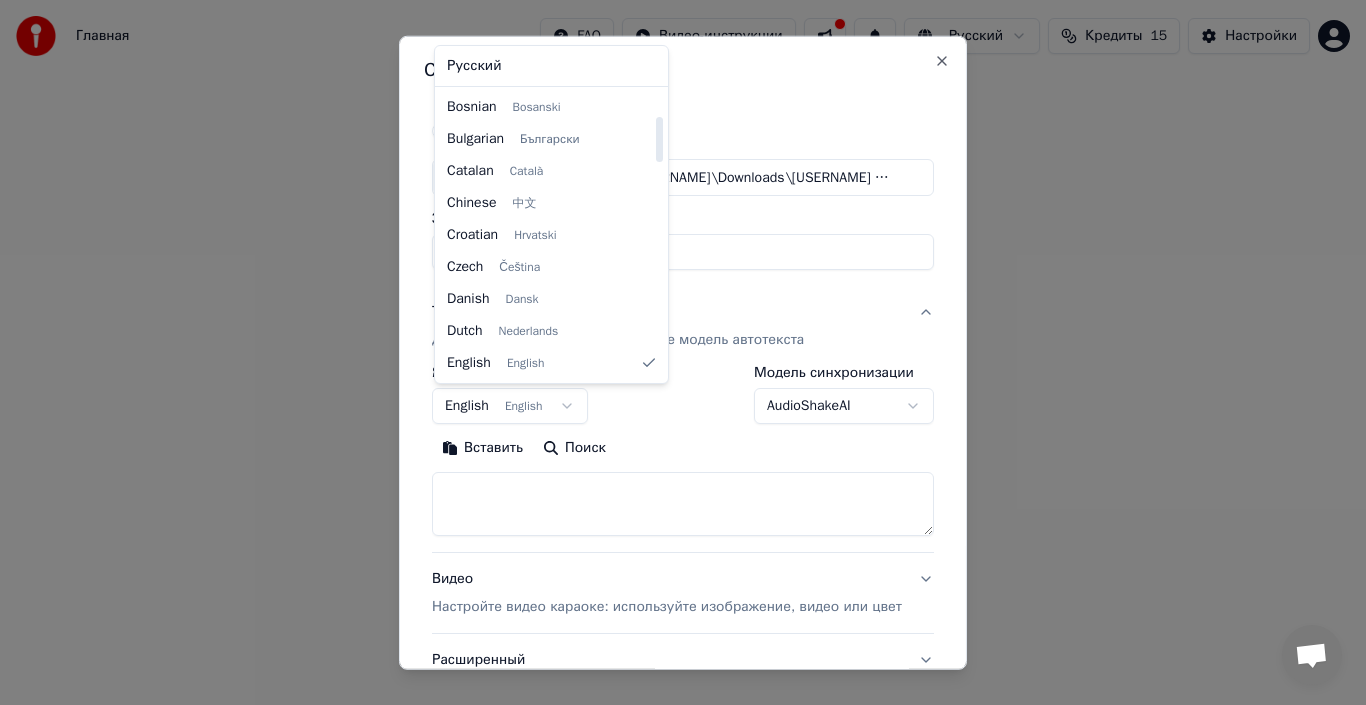select on "**" 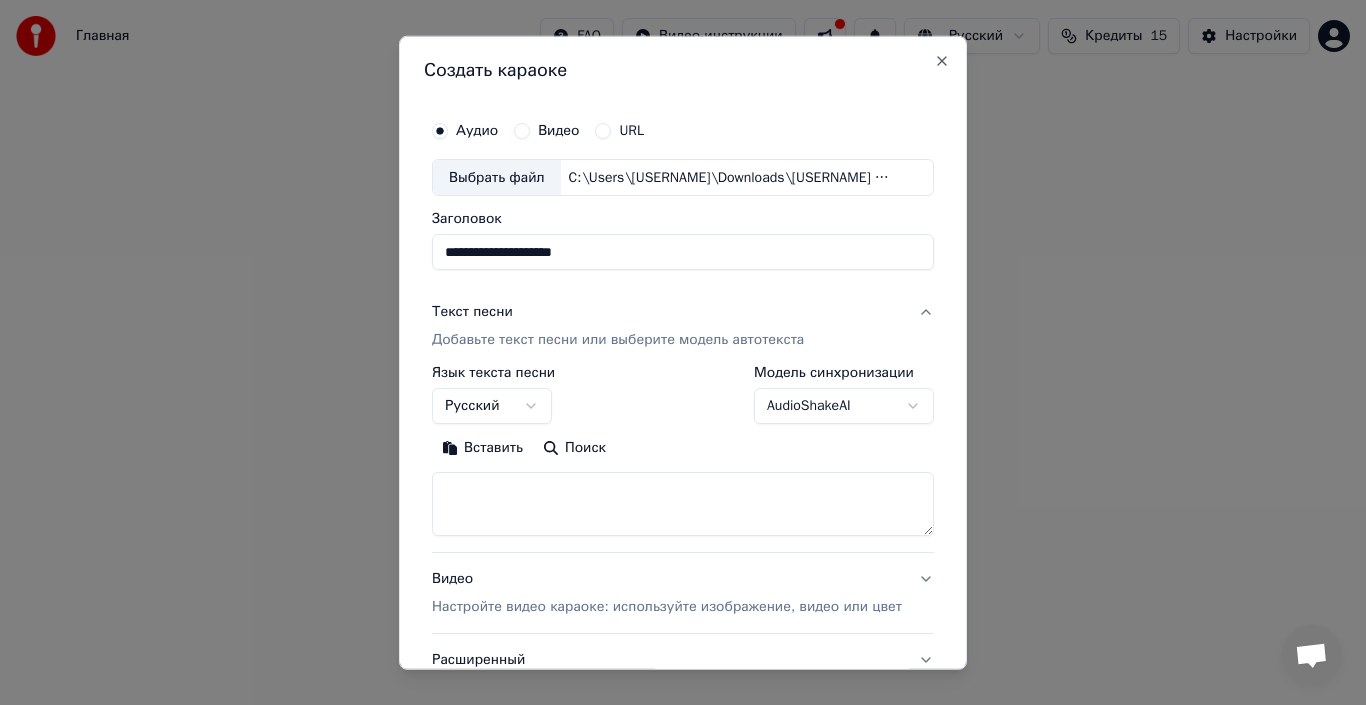 click at bounding box center [683, 504] 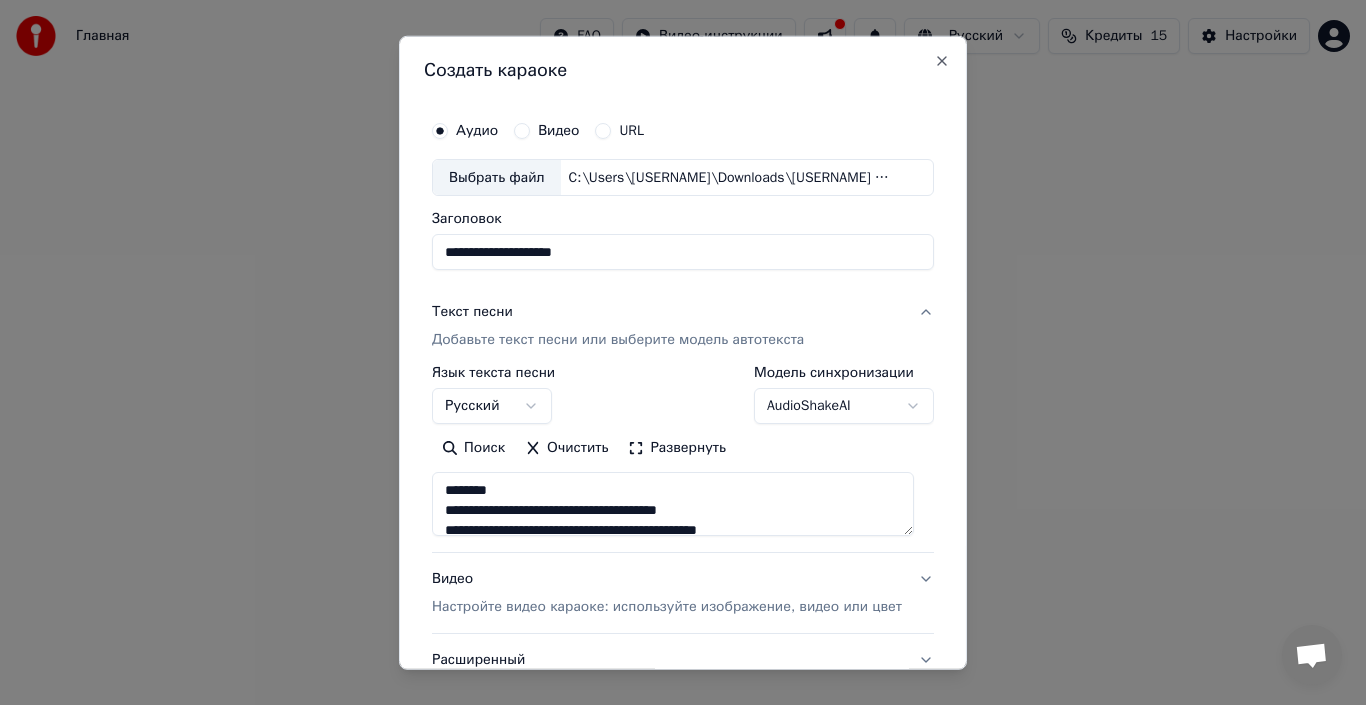 scroll, scrollTop: 1145, scrollLeft: 0, axis: vertical 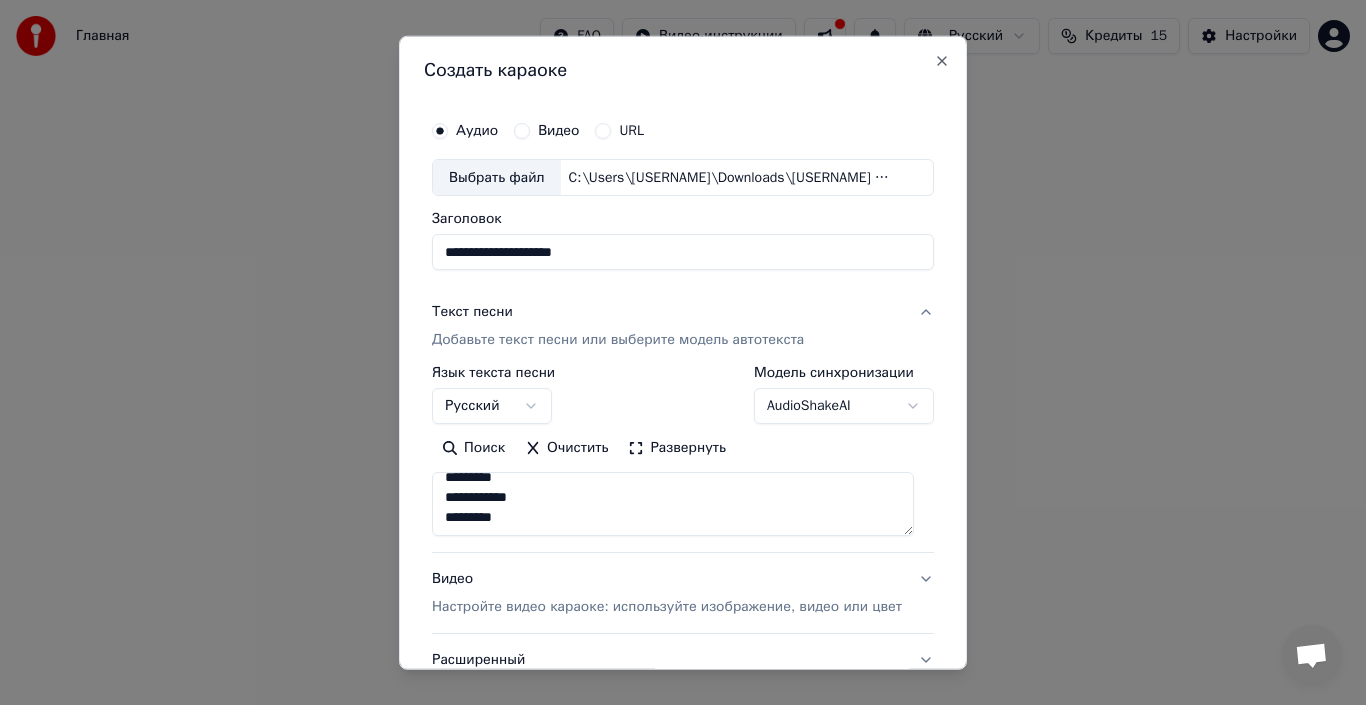 click on "**********" at bounding box center (683, 300) 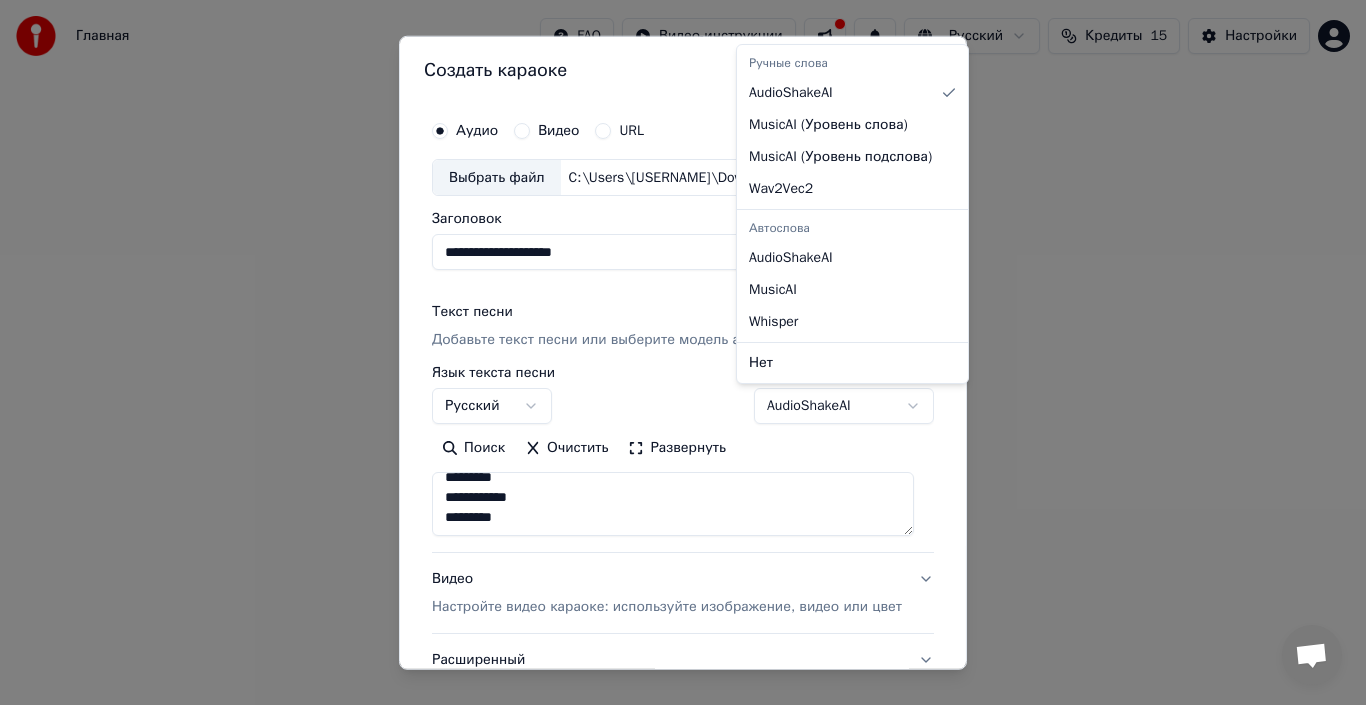 click on "**********" at bounding box center [683, 300] 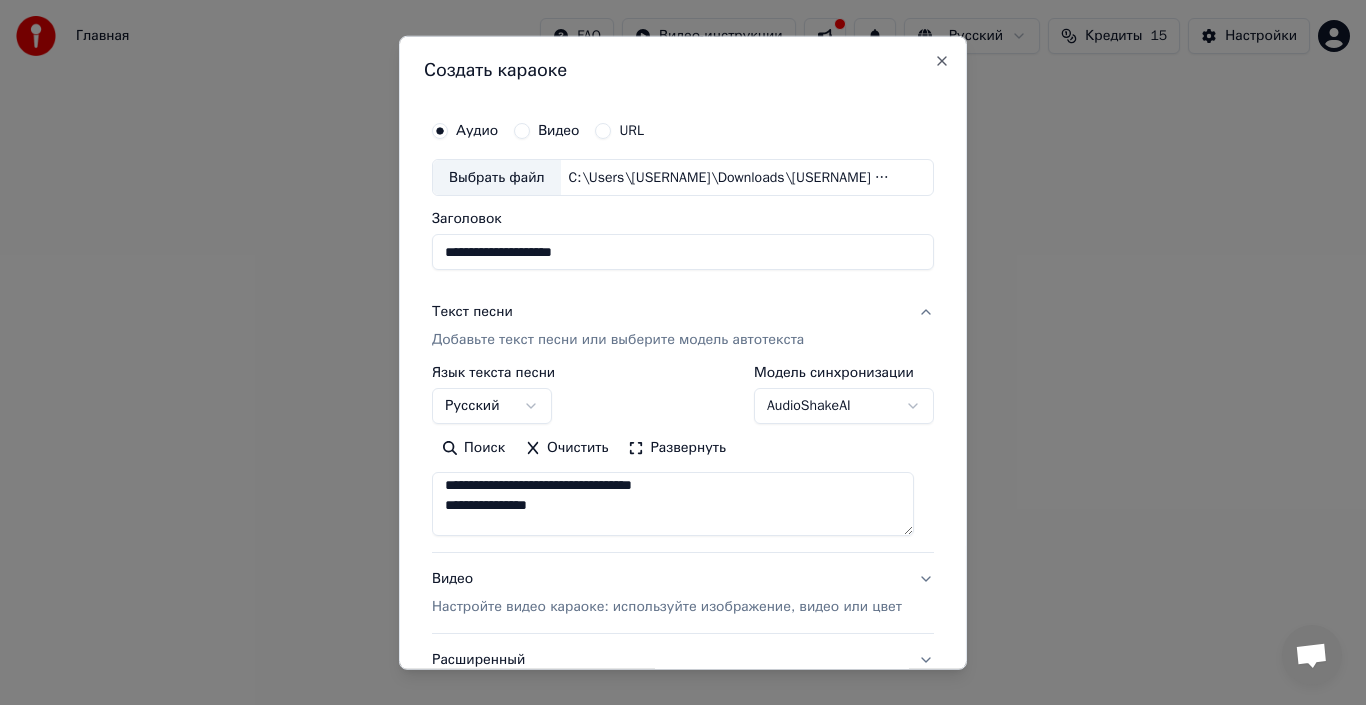 scroll, scrollTop: 825, scrollLeft: 0, axis: vertical 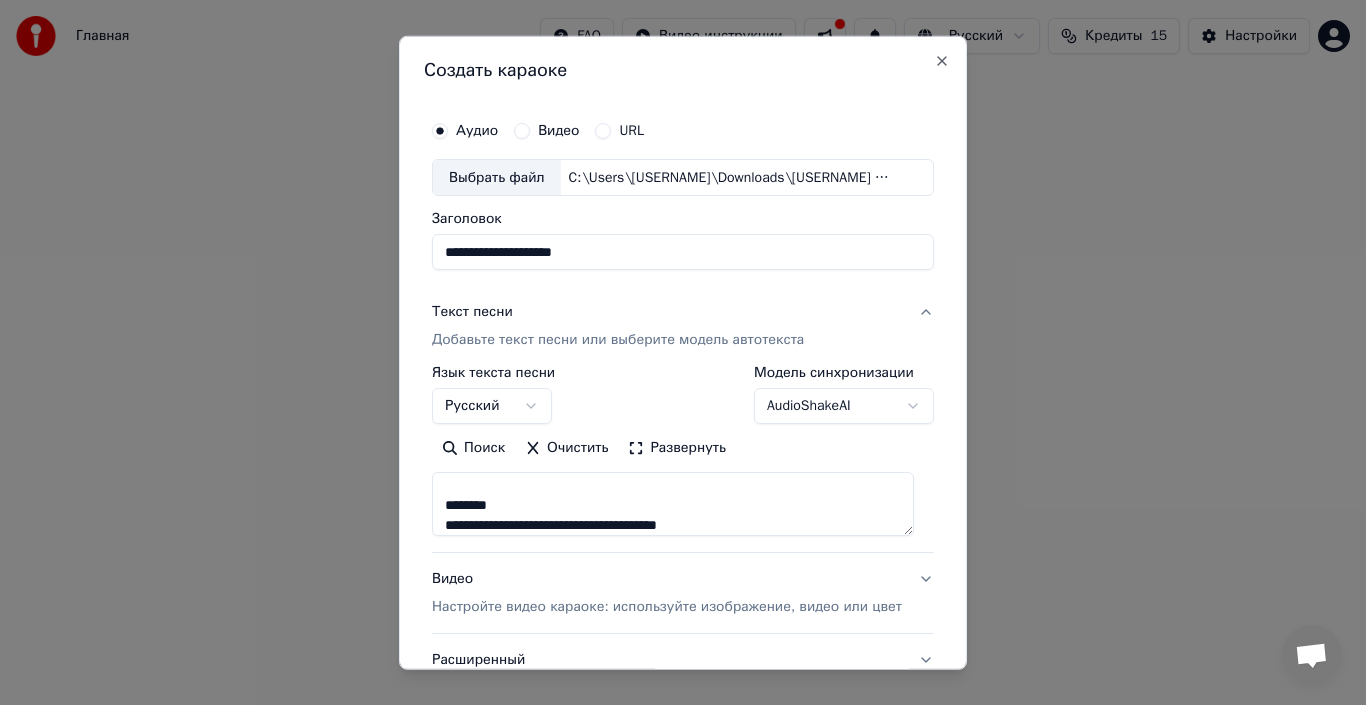 click at bounding box center (673, 504) 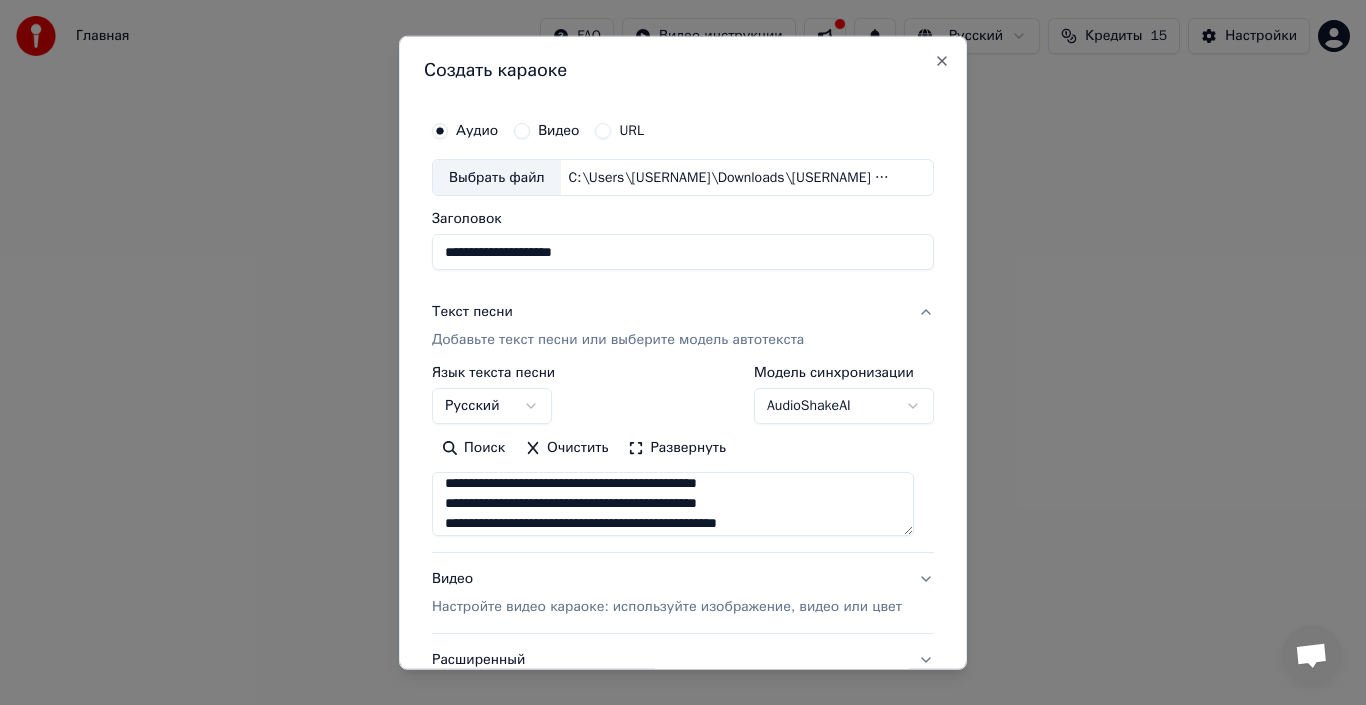 scroll, scrollTop: 647, scrollLeft: 0, axis: vertical 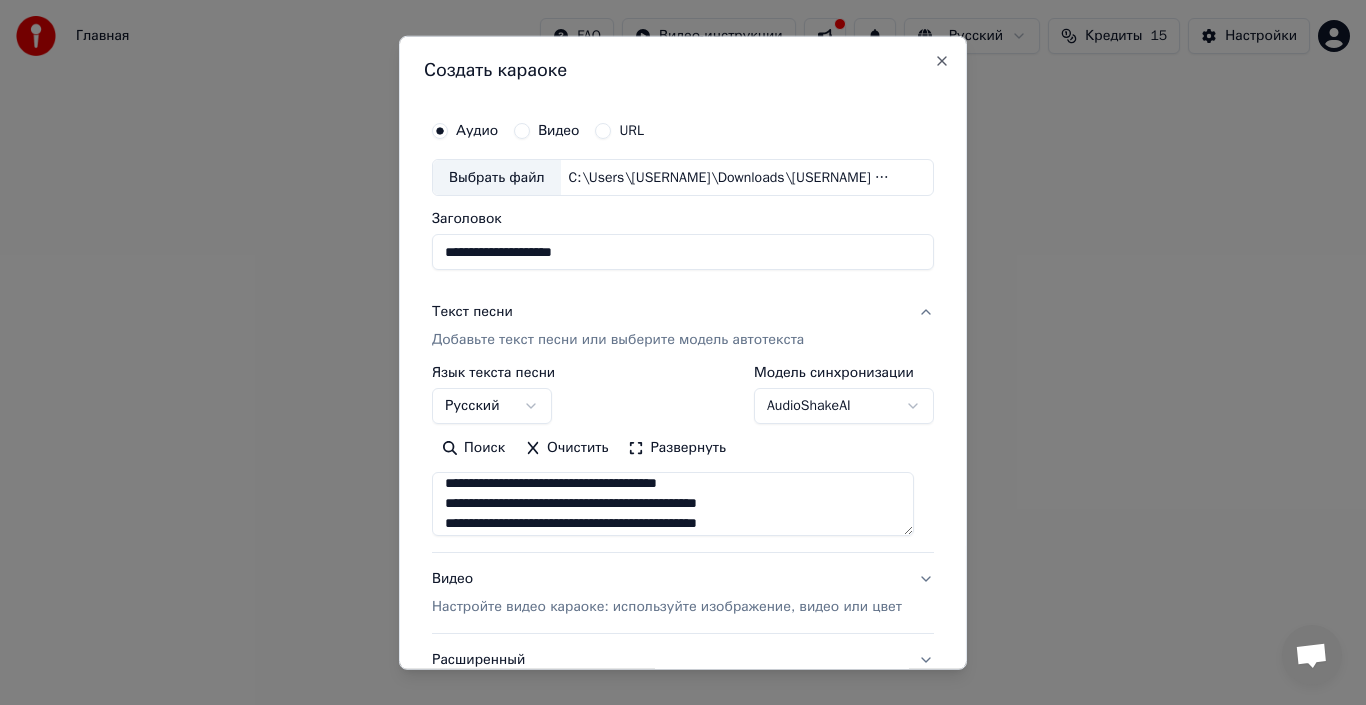 type on "**********" 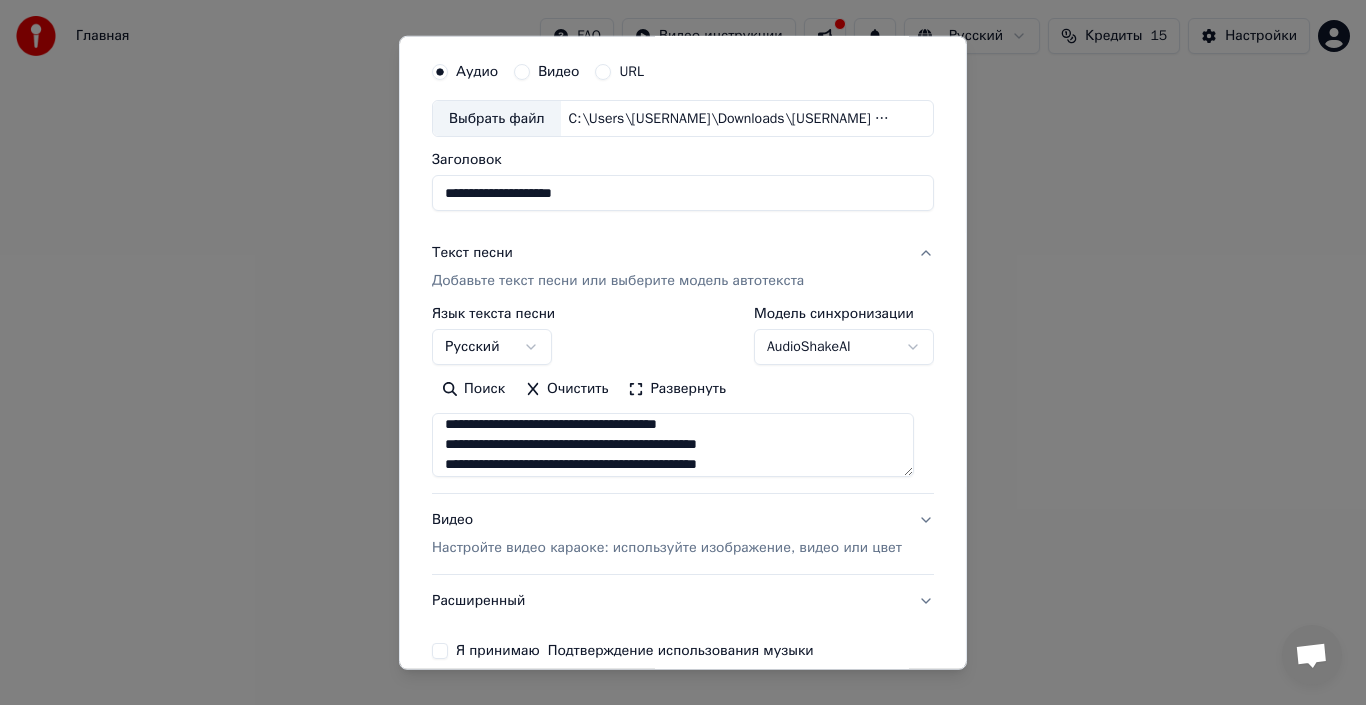 scroll, scrollTop: 77, scrollLeft: 0, axis: vertical 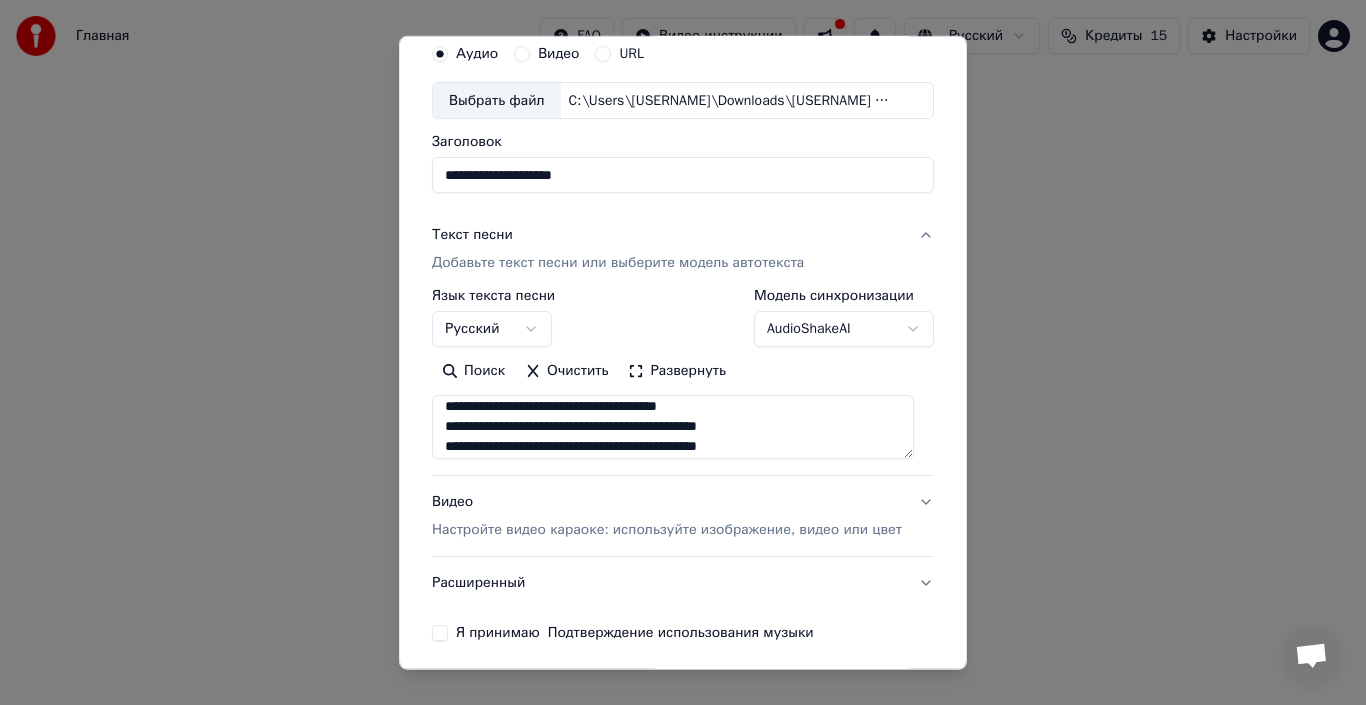 click on "Видео Настройте видео караоке: используйте изображение, видео или цвет" at bounding box center [683, 516] 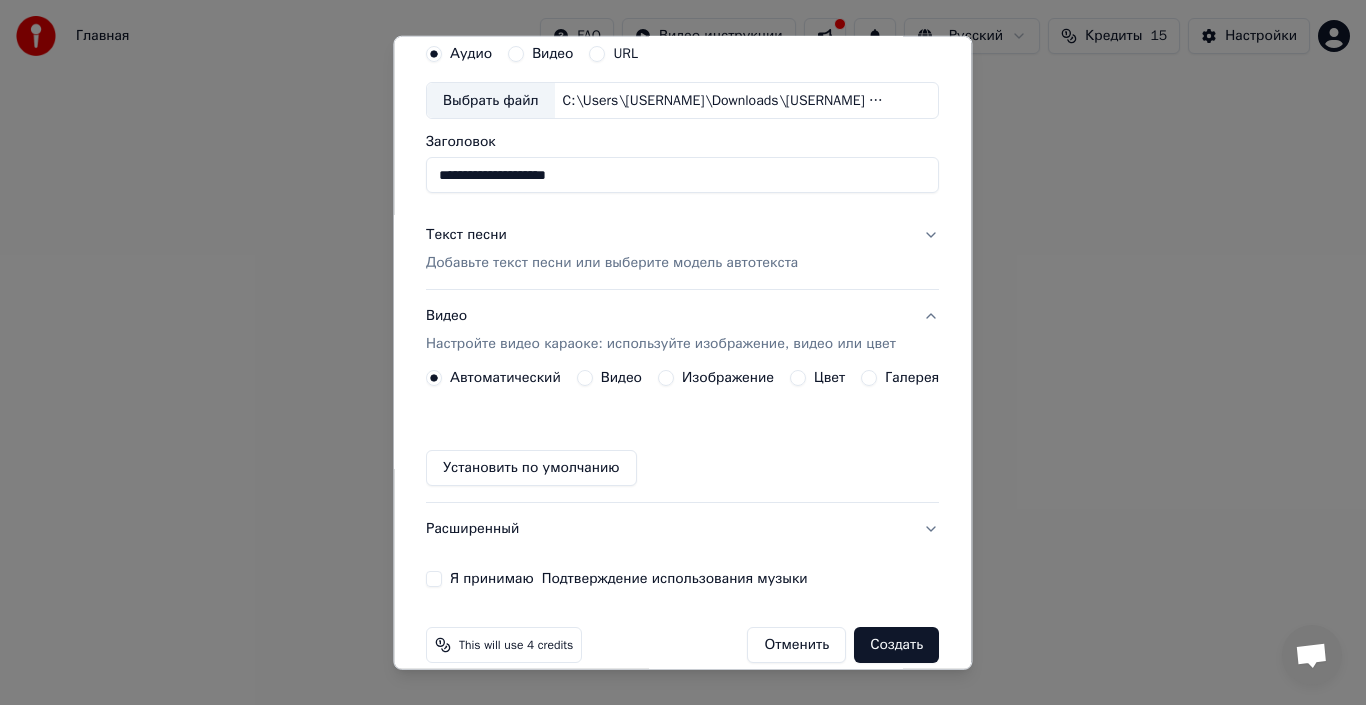 click on "Видео" at bounding box center [621, 378] 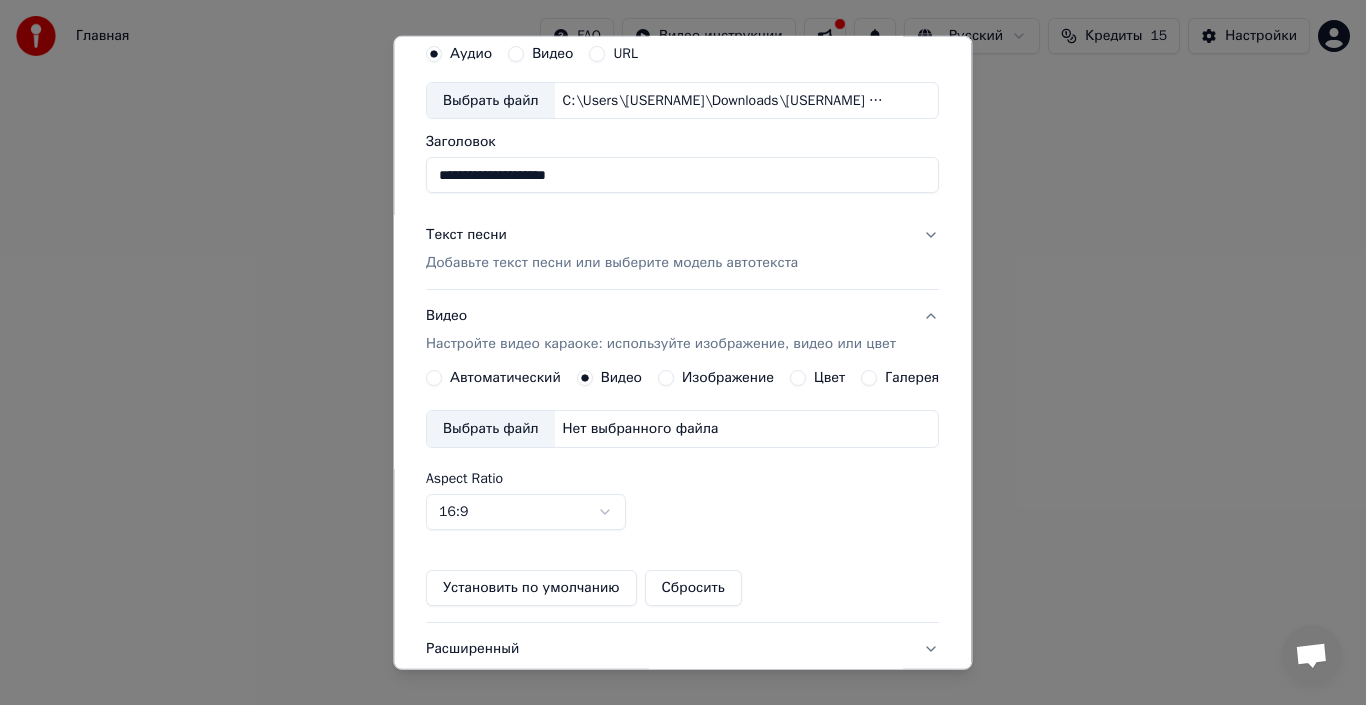click on "Видео Настройте видео караоке: используйте изображение, видео или цвет Автоматический Видео Изображение Цвет Галерея Выбрать файл Нет выбранного файла Aspect Ratio 16:9 **** **** *** *** *** Установить по умолчанию Сбросить" at bounding box center [682, 456] 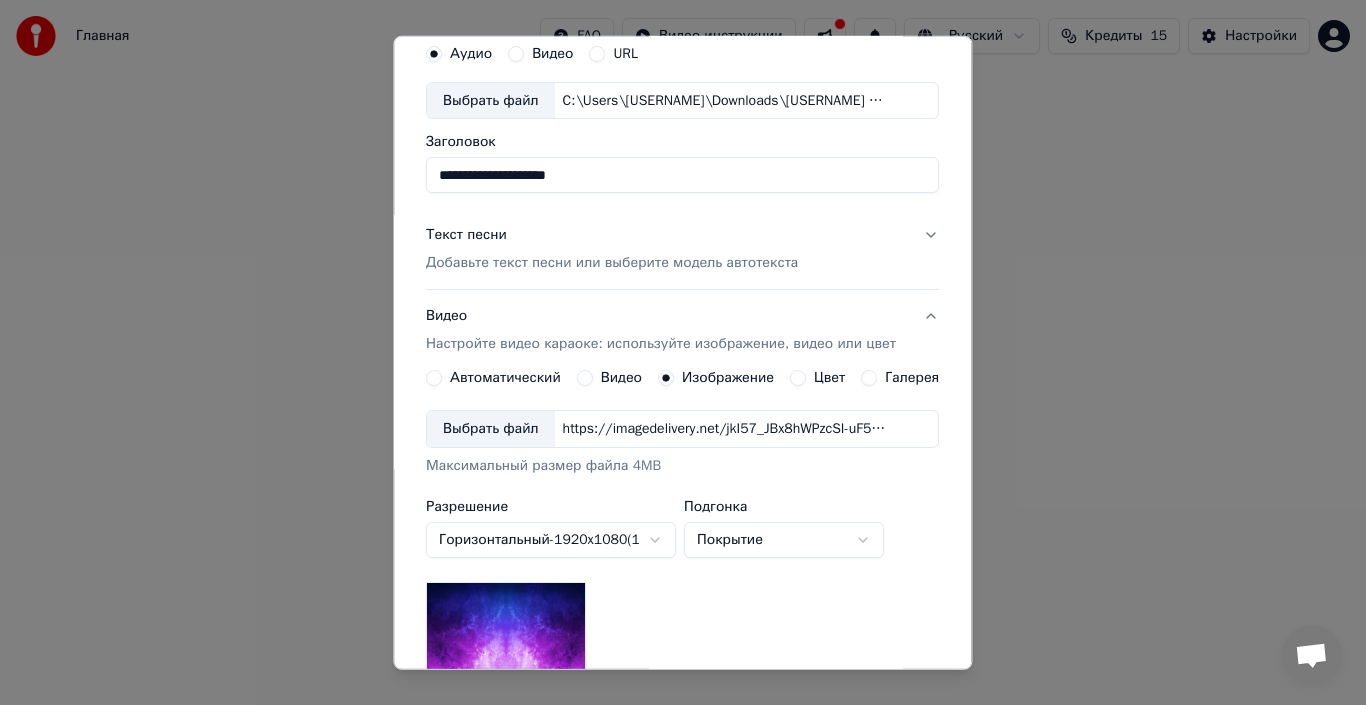 click on "Видео" at bounding box center [621, 378] 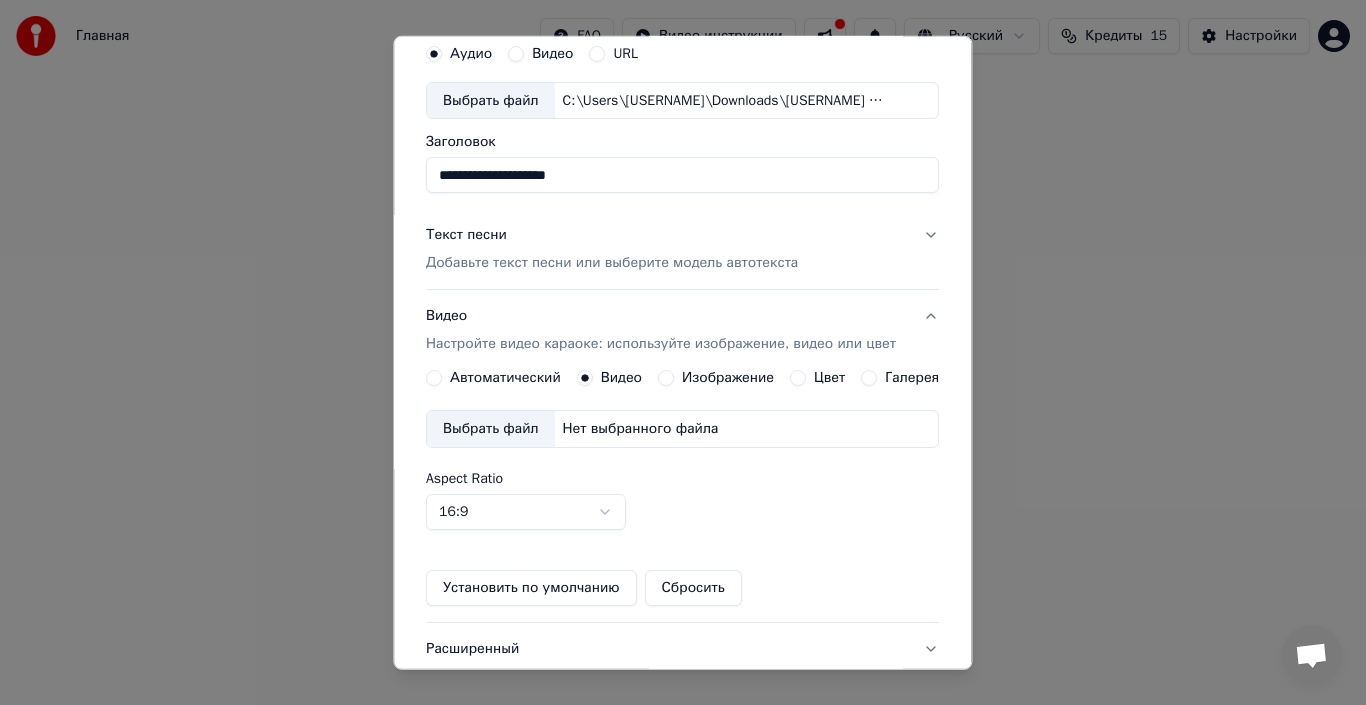 click on "Изображение" at bounding box center [728, 378] 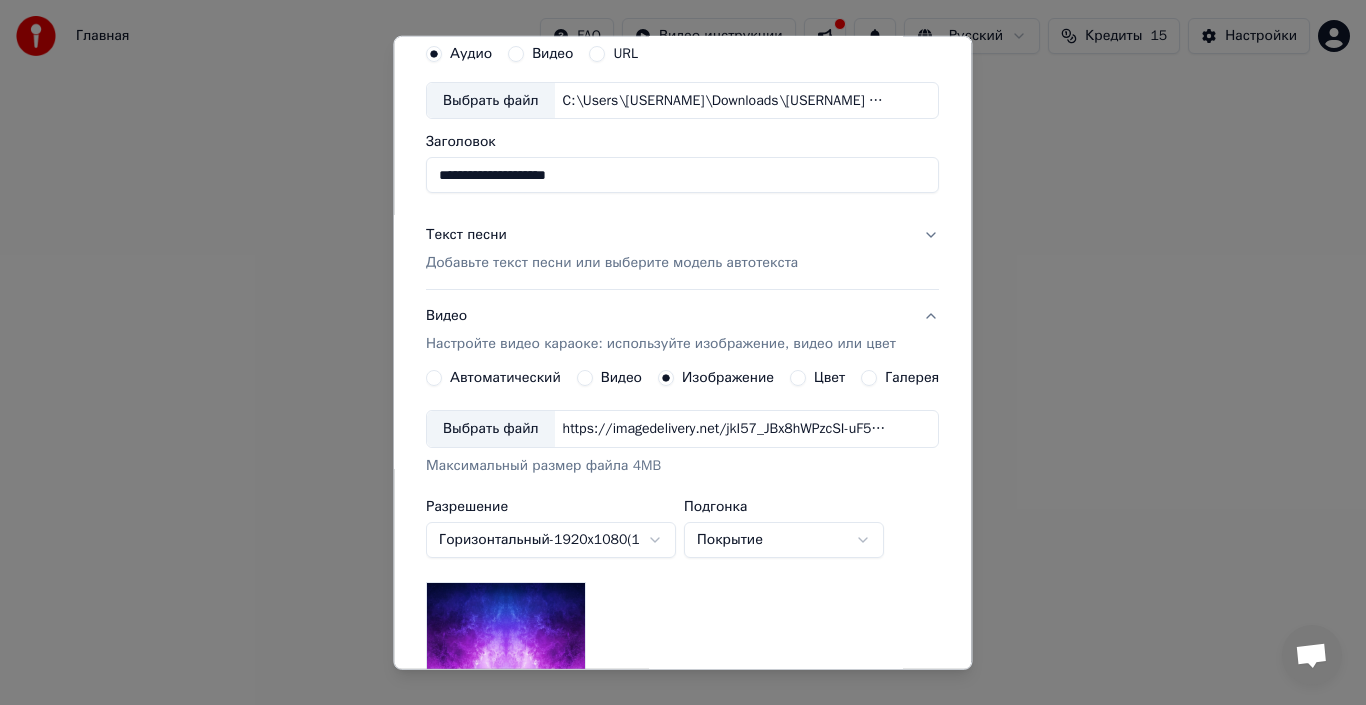 click on "Цвет" at bounding box center (818, 378) 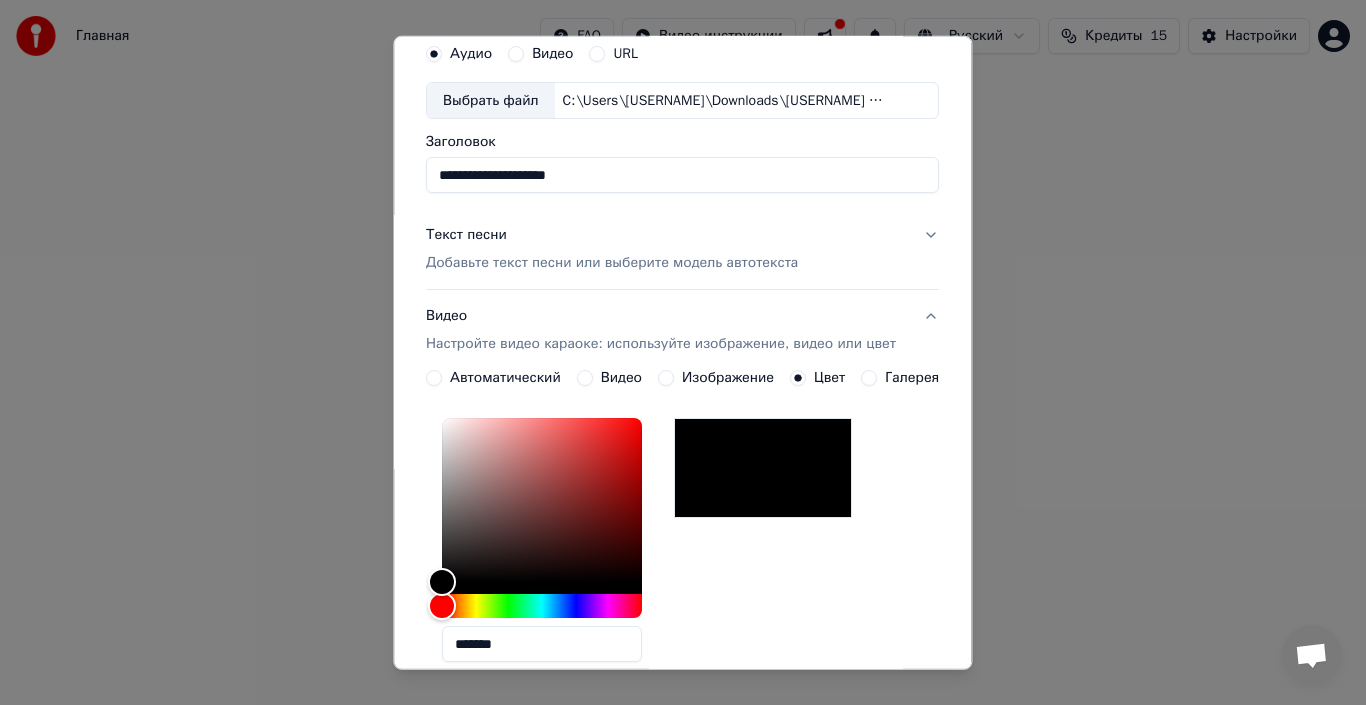 click on "Видео" at bounding box center (621, 378) 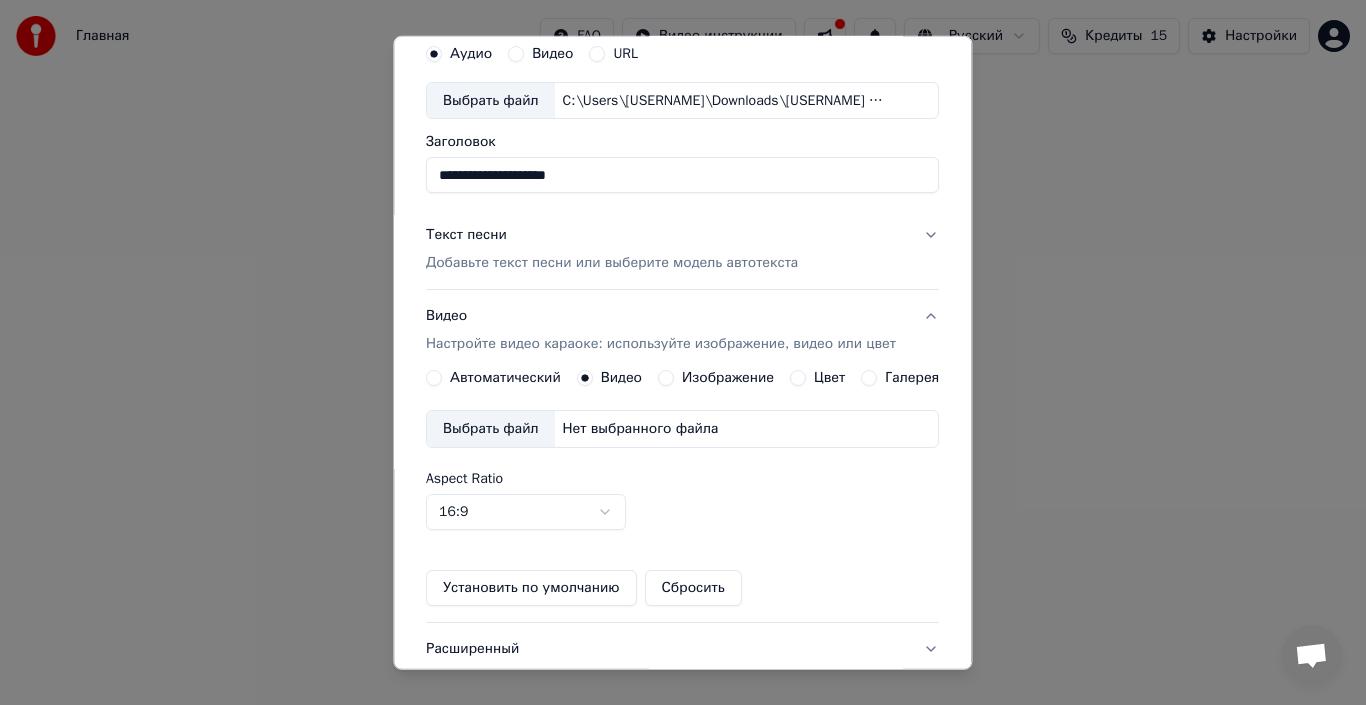 click on "Видео" at bounding box center [553, 53] 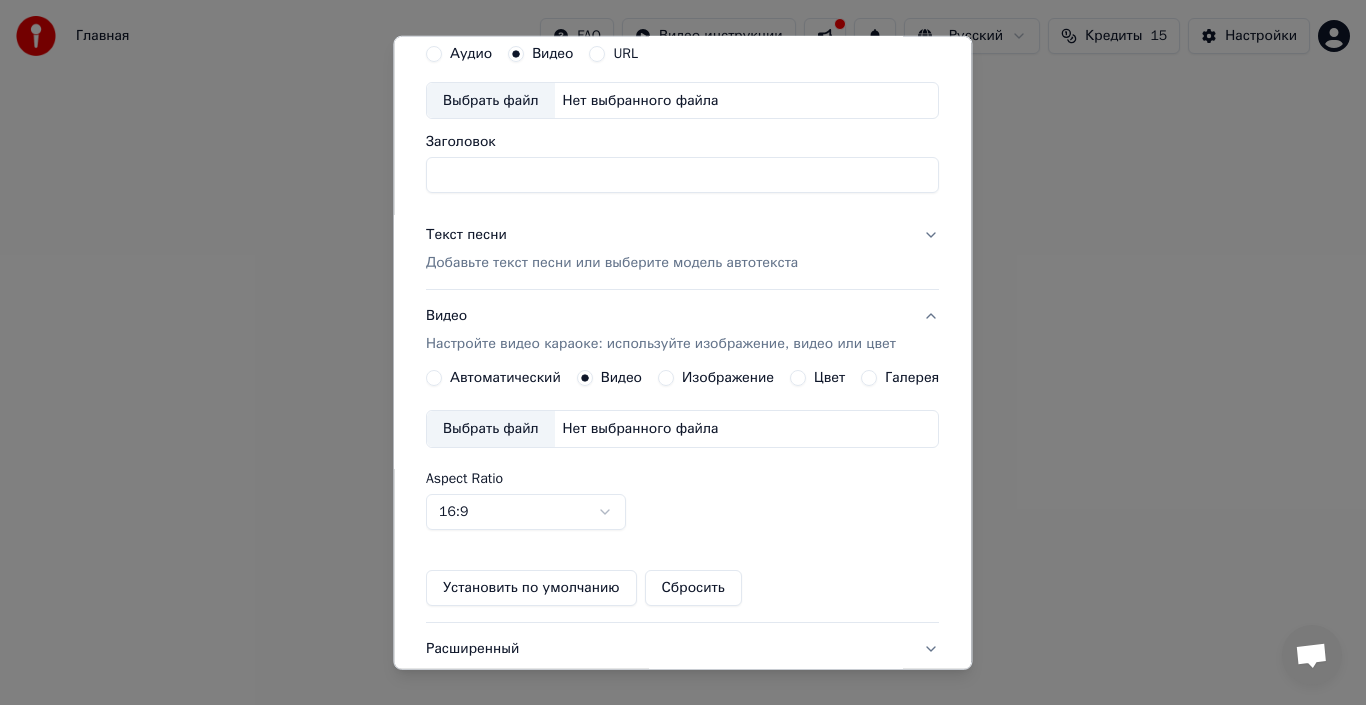 click on "Аудио Видео URL" at bounding box center [682, 53] 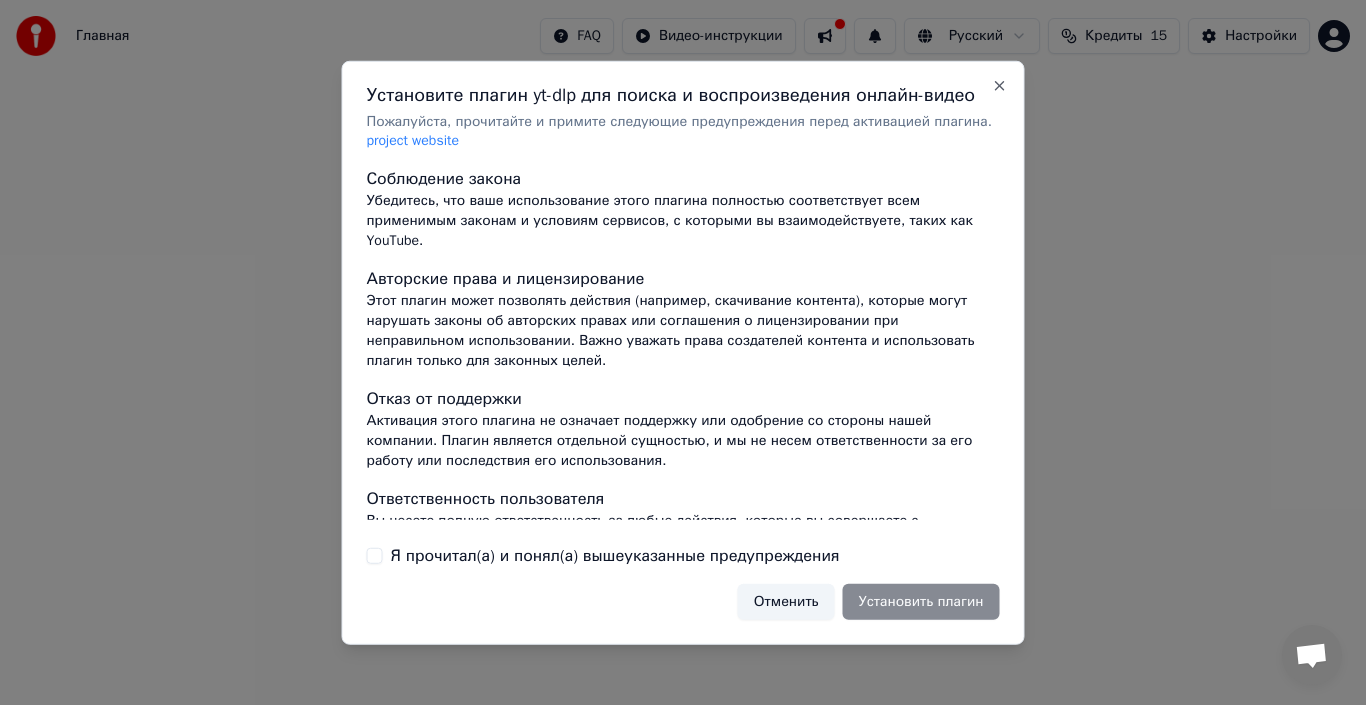 click on "Отменить Установить плагин" at bounding box center (869, 602) 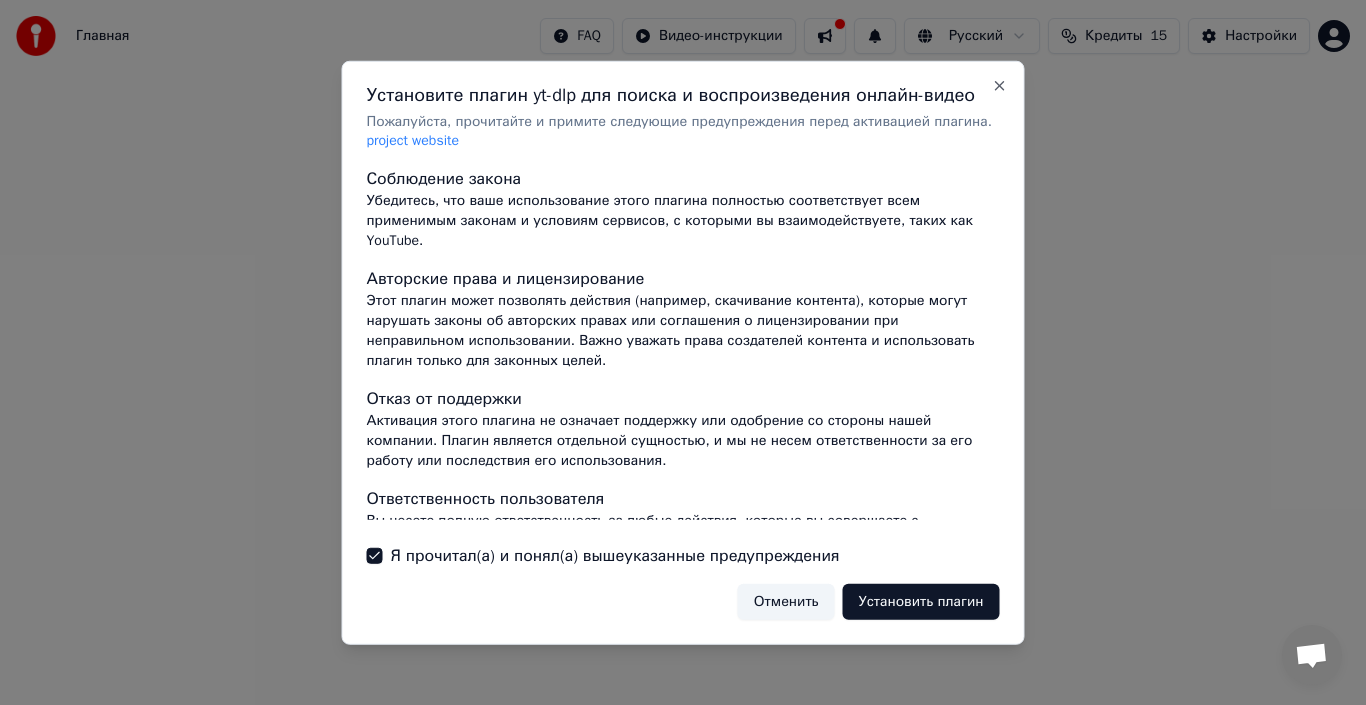 click on "Установить плагин" at bounding box center (921, 602) 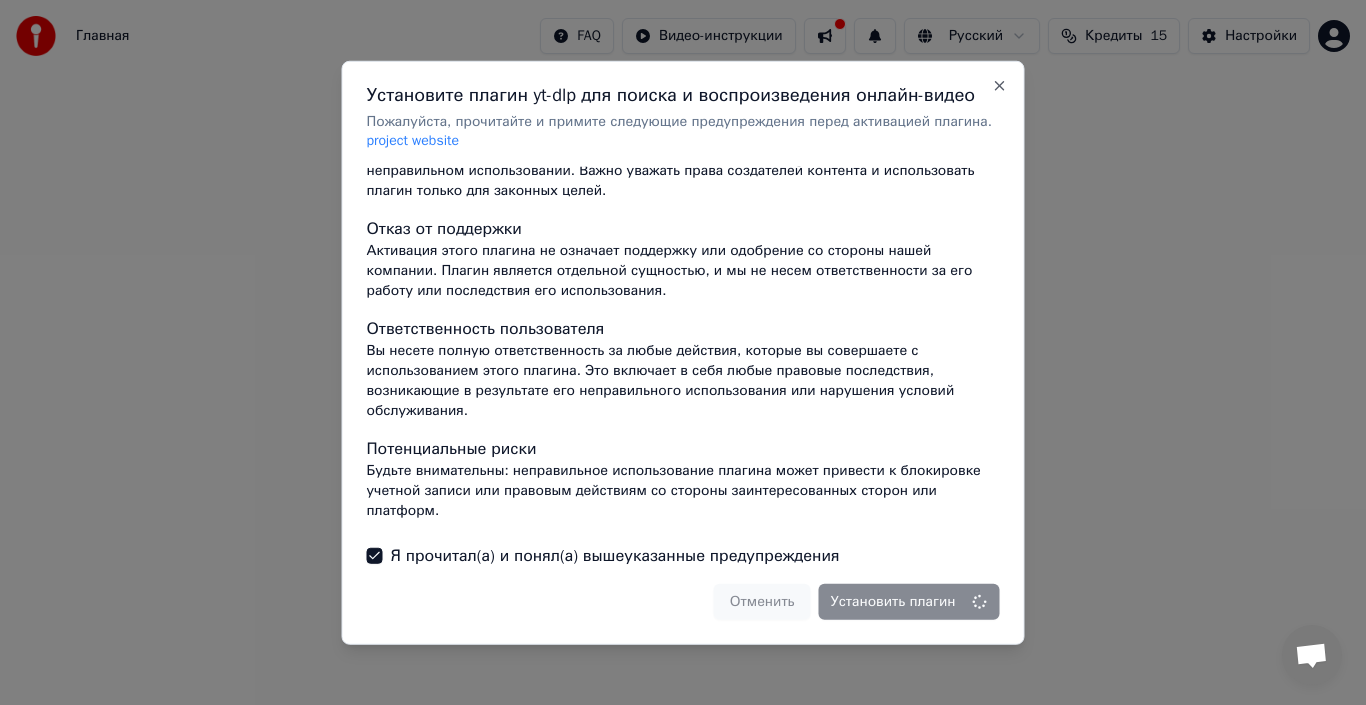 scroll, scrollTop: 211, scrollLeft: 0, axis: vertical 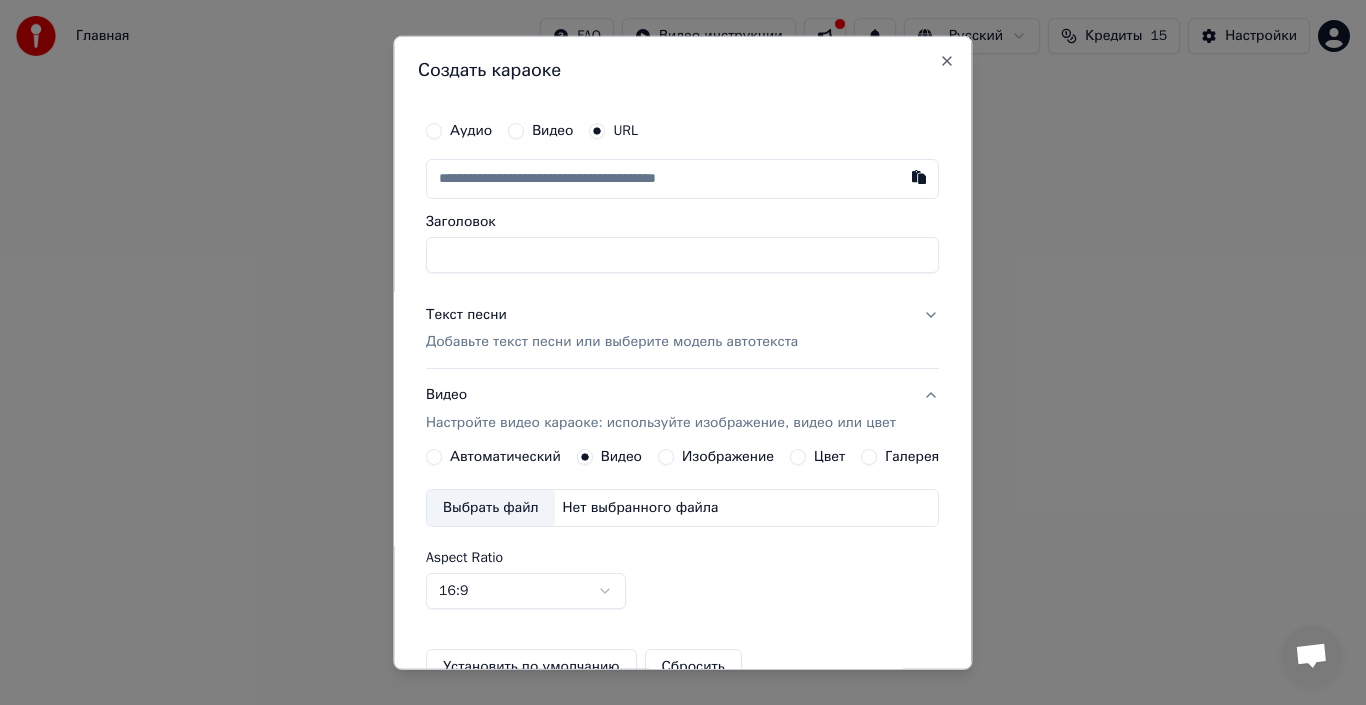 click on "Автоматический" at bounding box center (505, 457) 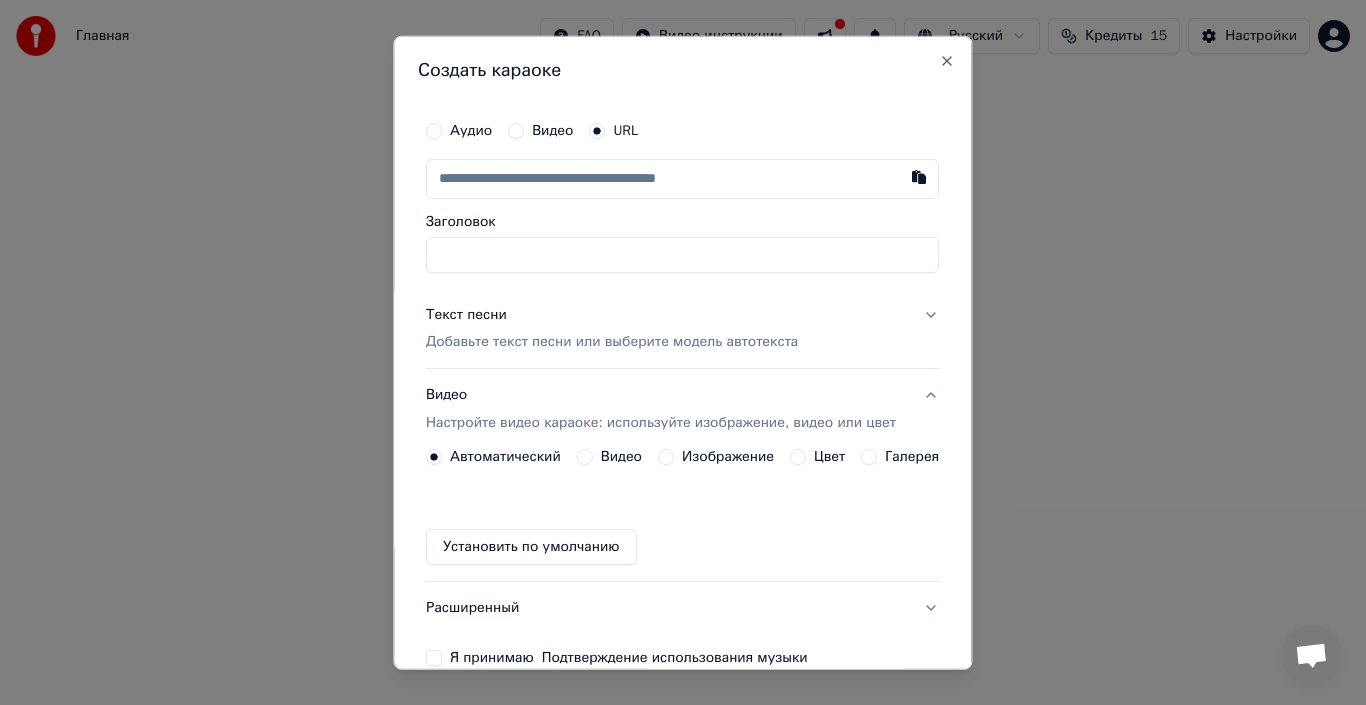 click on "Установить по умолчанию" at bounding box center [531, 547] 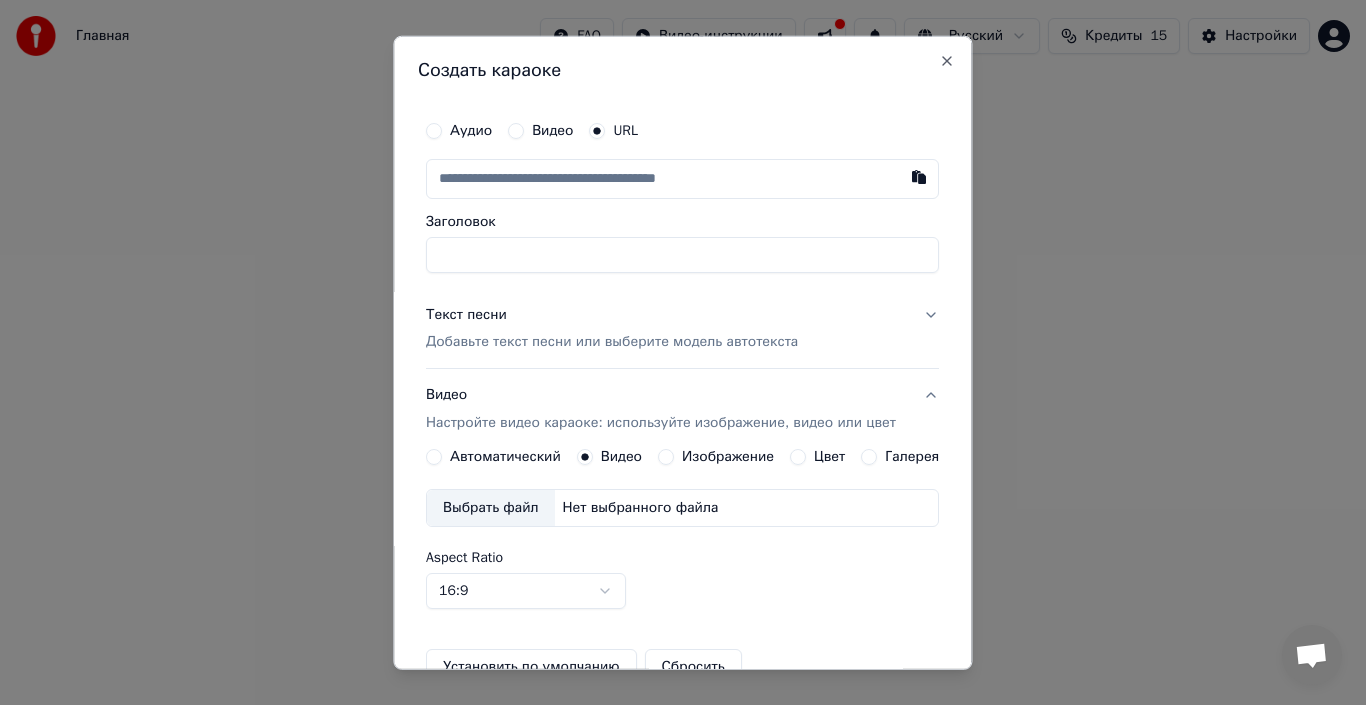 click on "Видео" at bounding box center [553, 130] 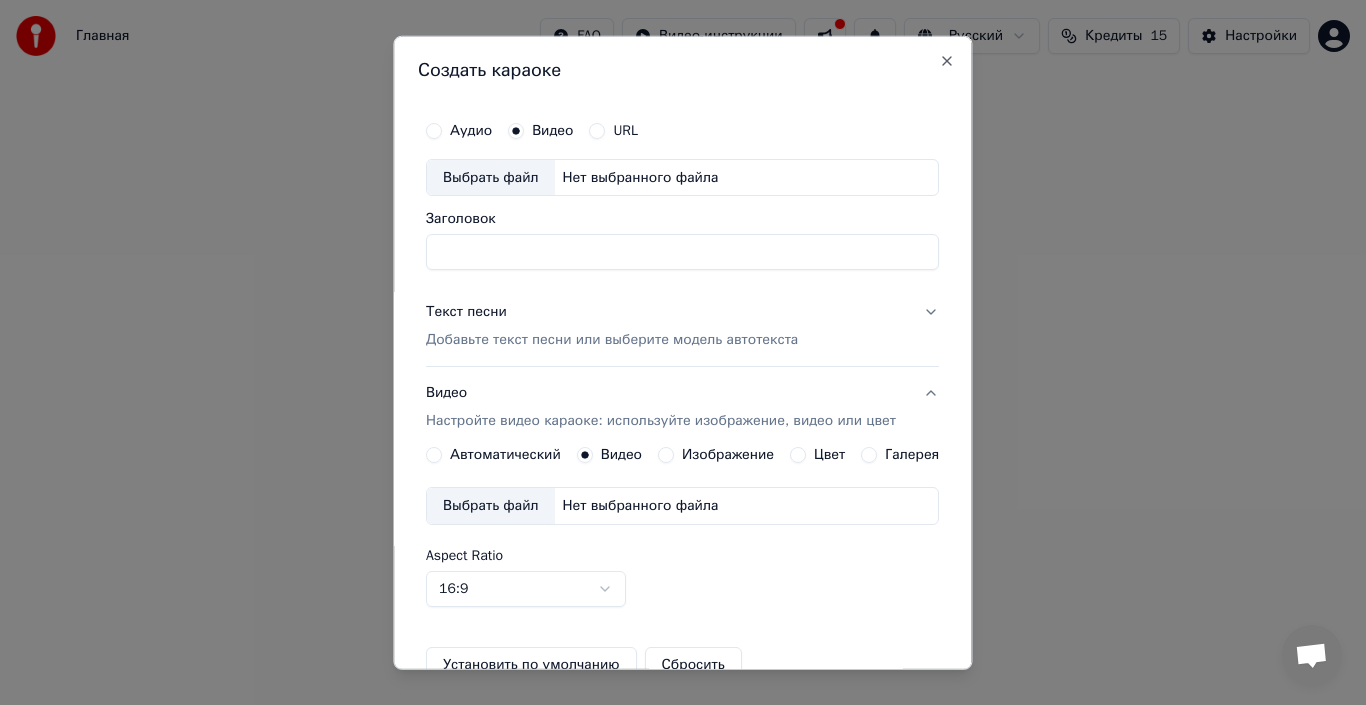 click on "Нет выбранного файла" at bounding box center (641, 177) 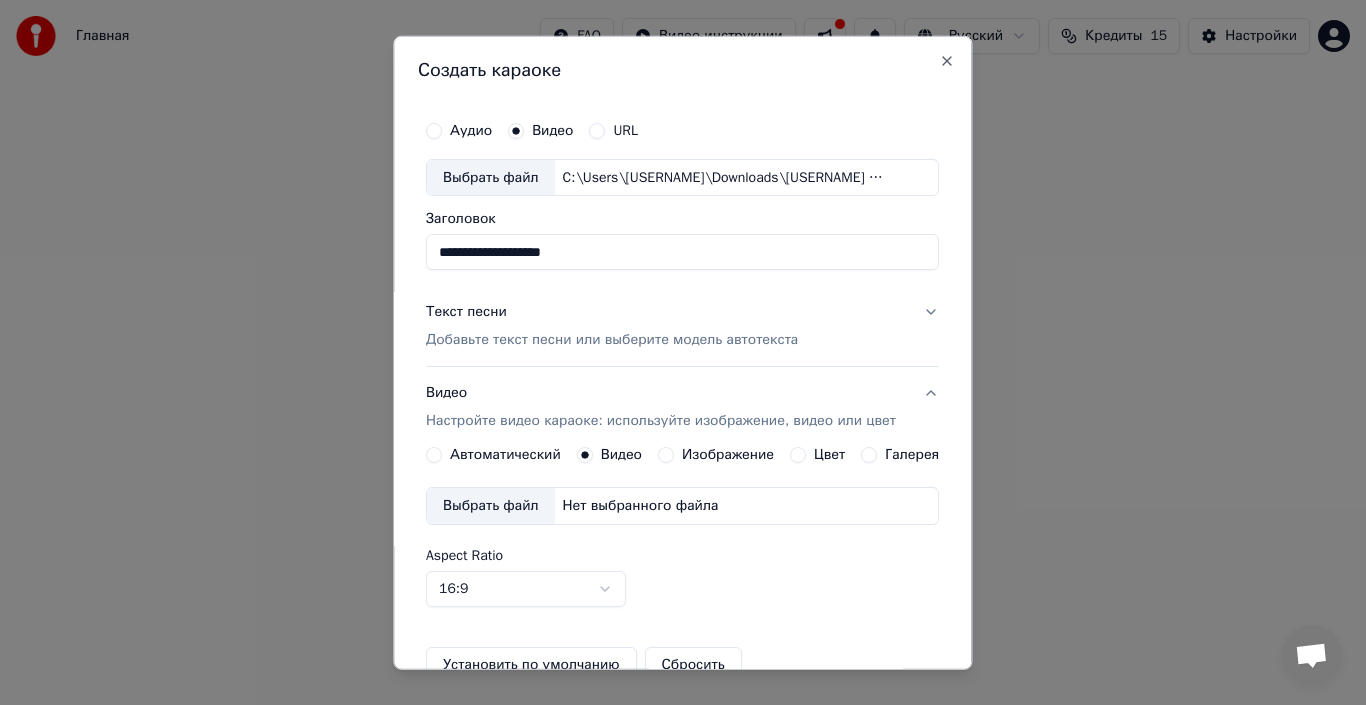 type on "**********" 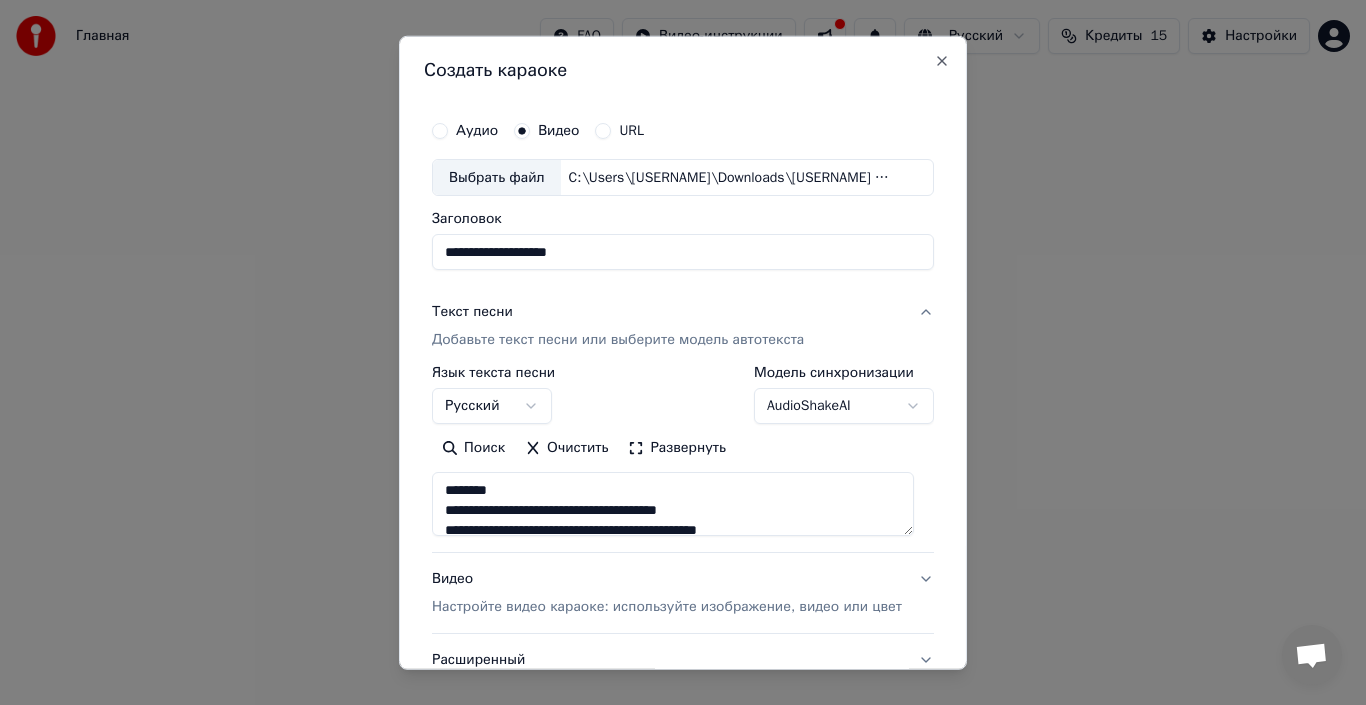 click on "Текст песни Добавьте текст песни или выберите модель автотекста" at bounding box center (683, 326) 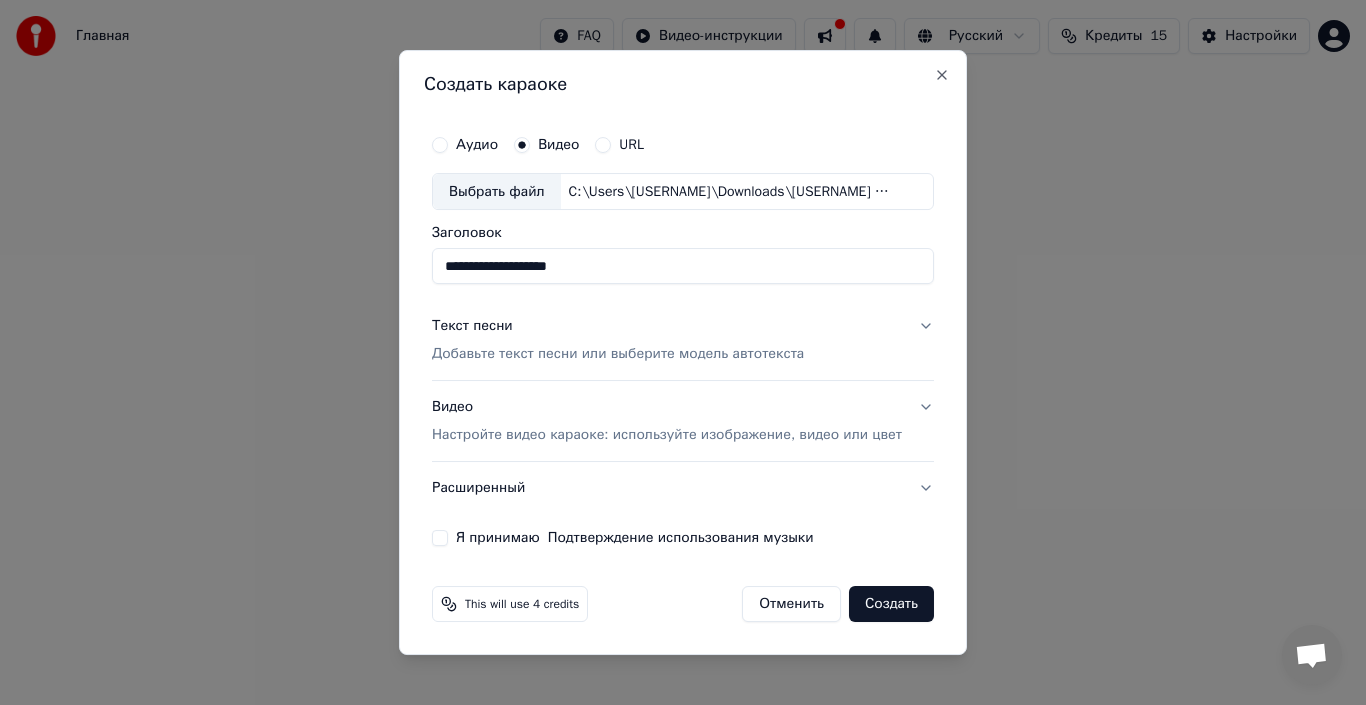 click on "Настройте видео караоке: используйте изображение, видео или цвет" at bounding box center (667, 435) 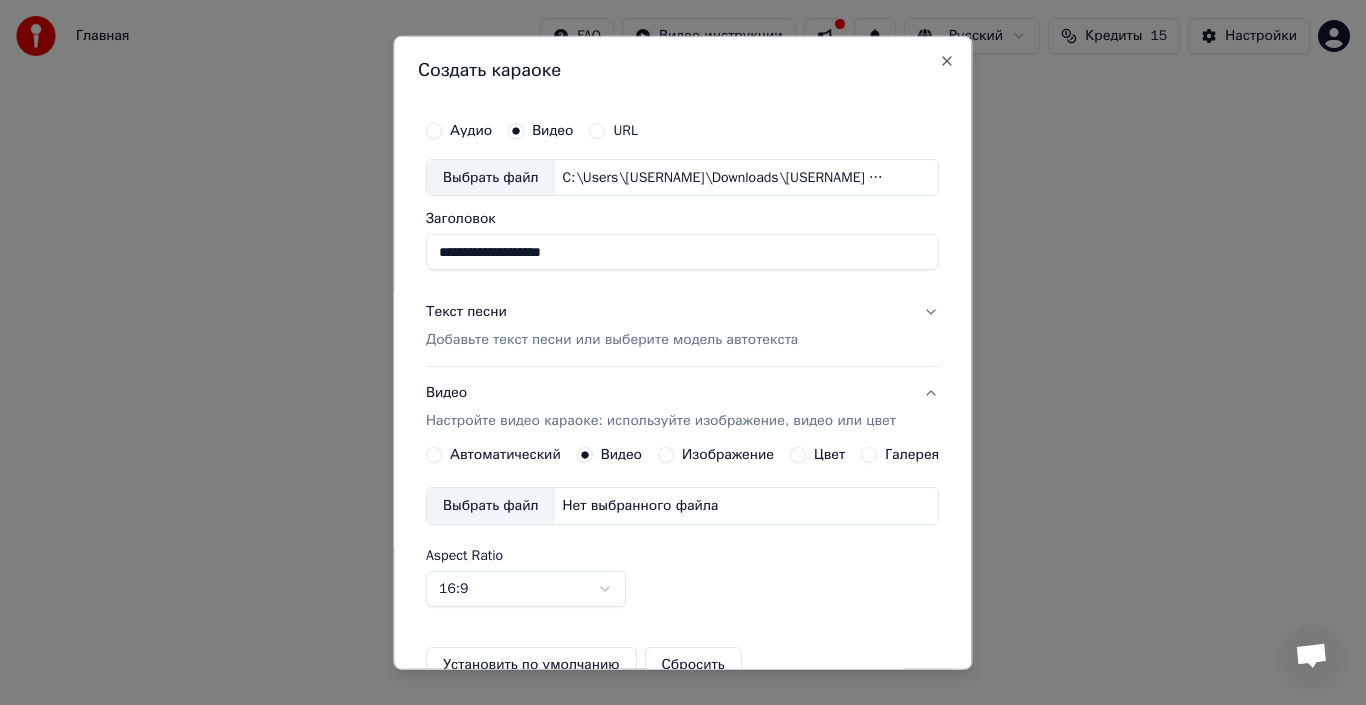 click on "Выбрать файл Нет выбранного файла" at bounding box center [682, 506] 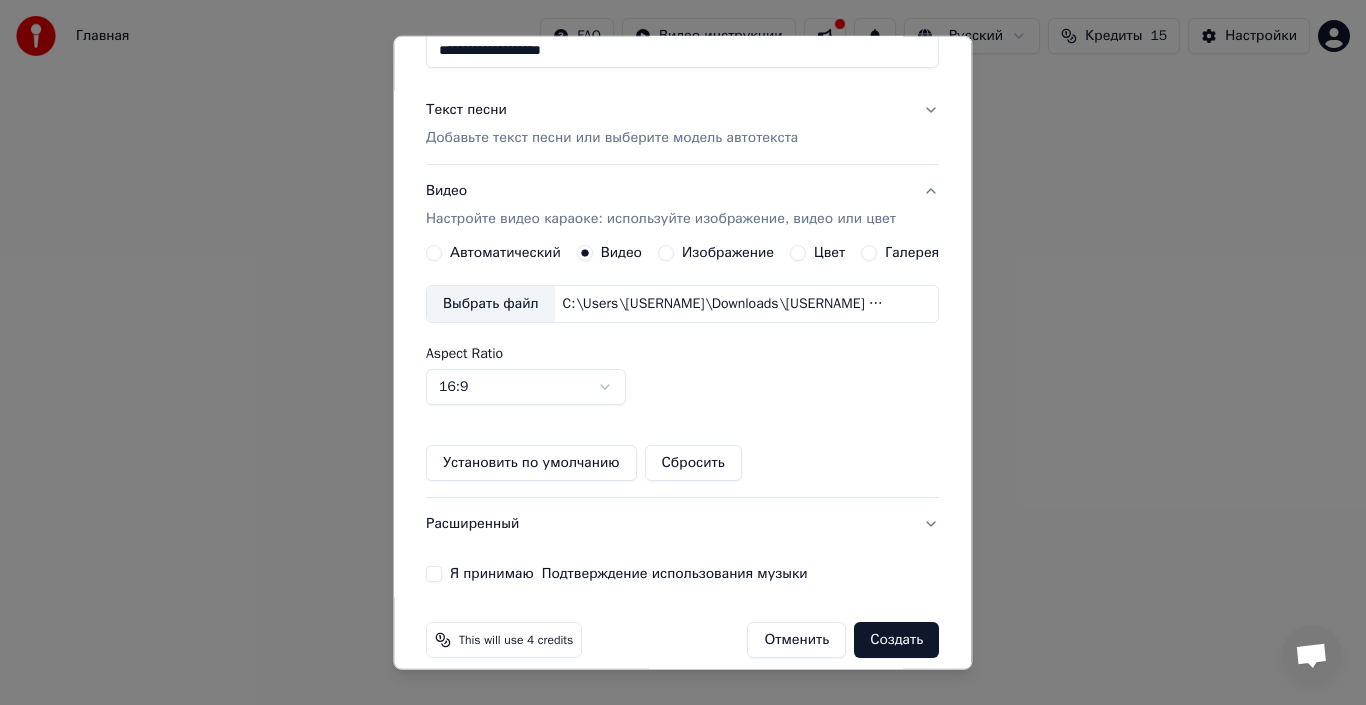 scroll, scrollTop: 223, scrollLeft: 0, axis: vertical 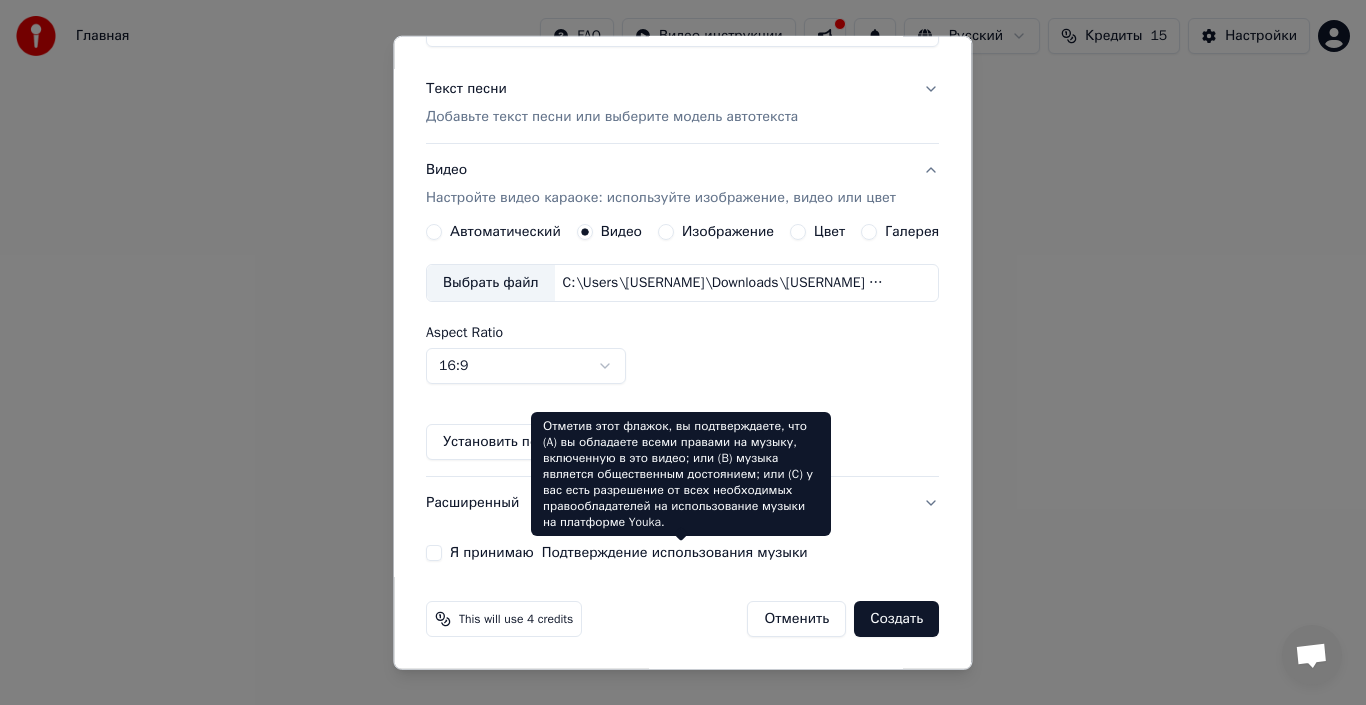 click on "Подтверждение использования музыки" at bounding box center (675, 553) 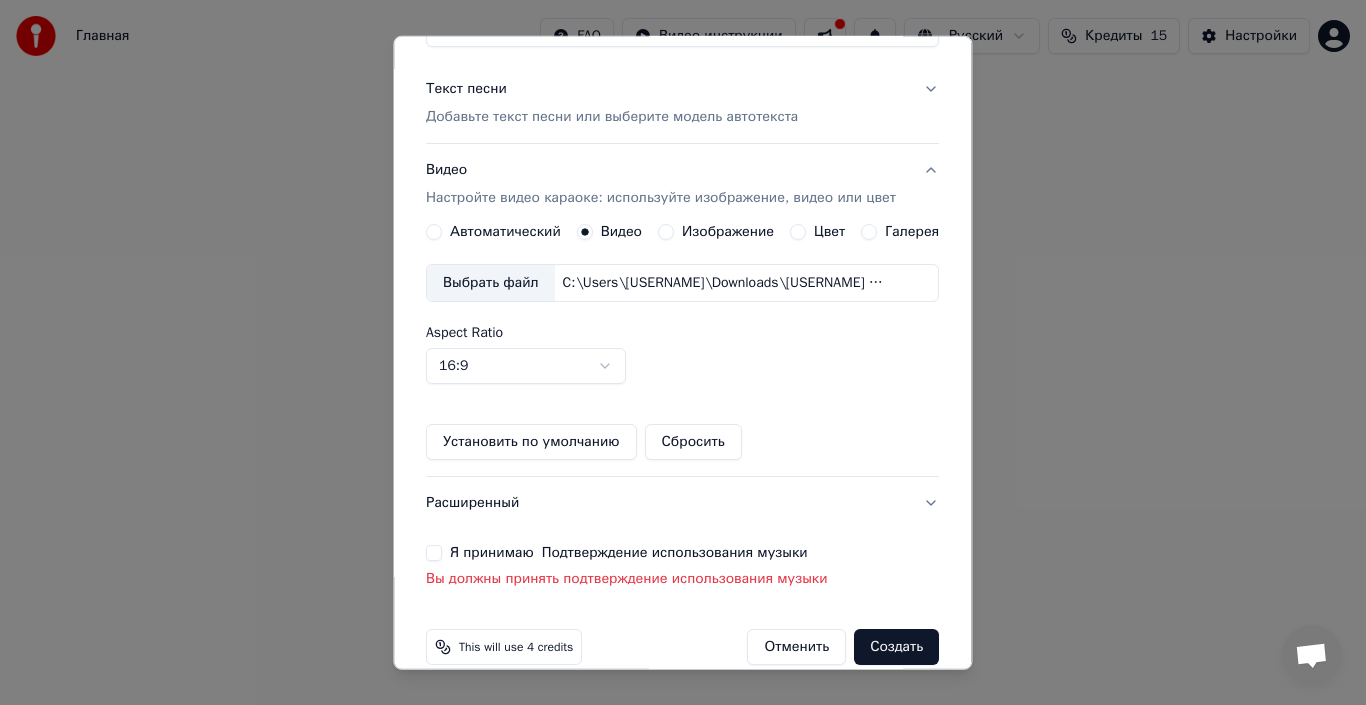 click on "Я принимаю   Подтверждение использования музыки" at bounding box center [434, 553] 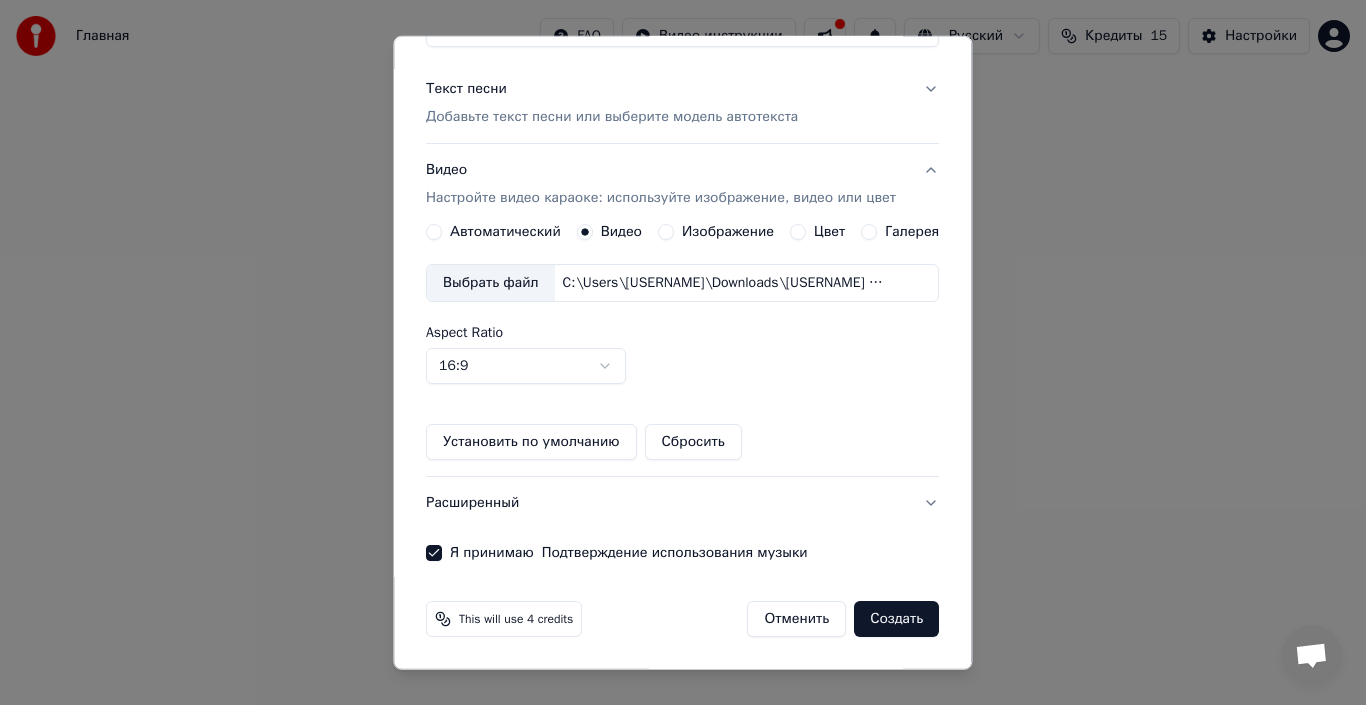 click on "Автоматический" at bounding box center [505, 232] 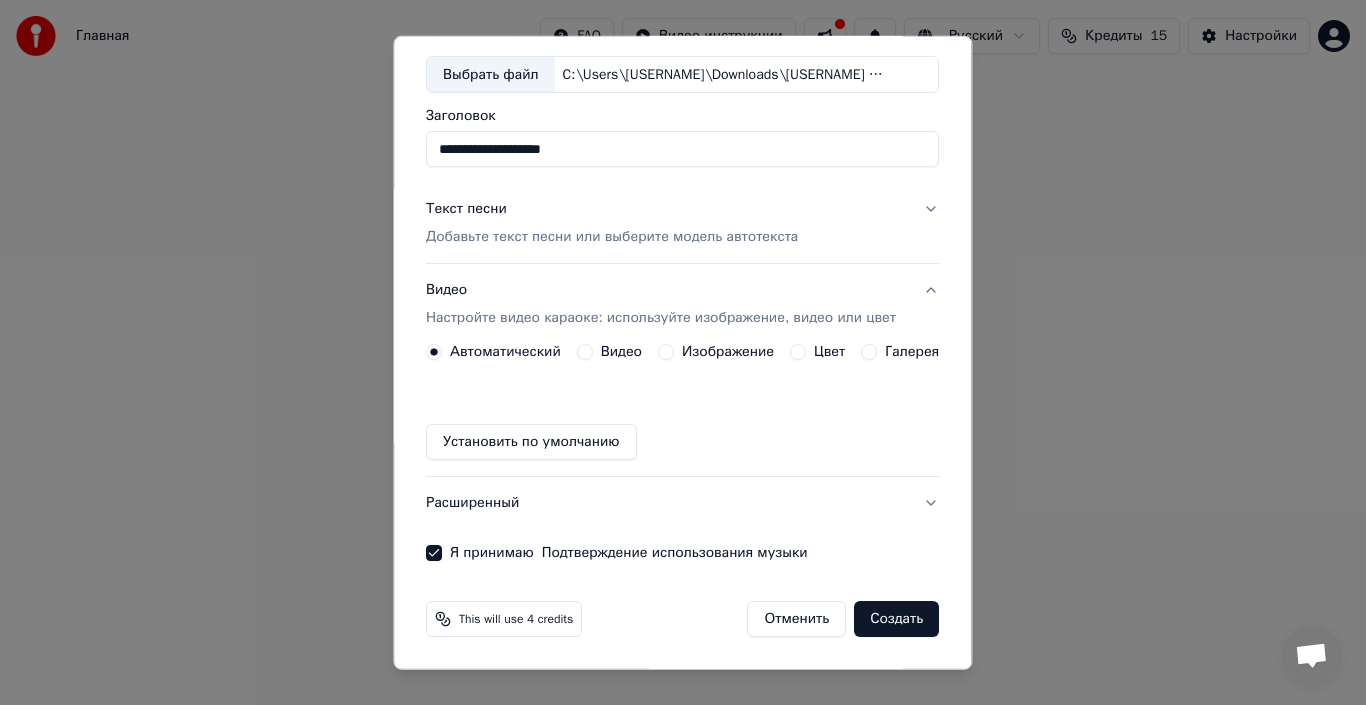 click on "Видео" at bounding box center [609, 352] 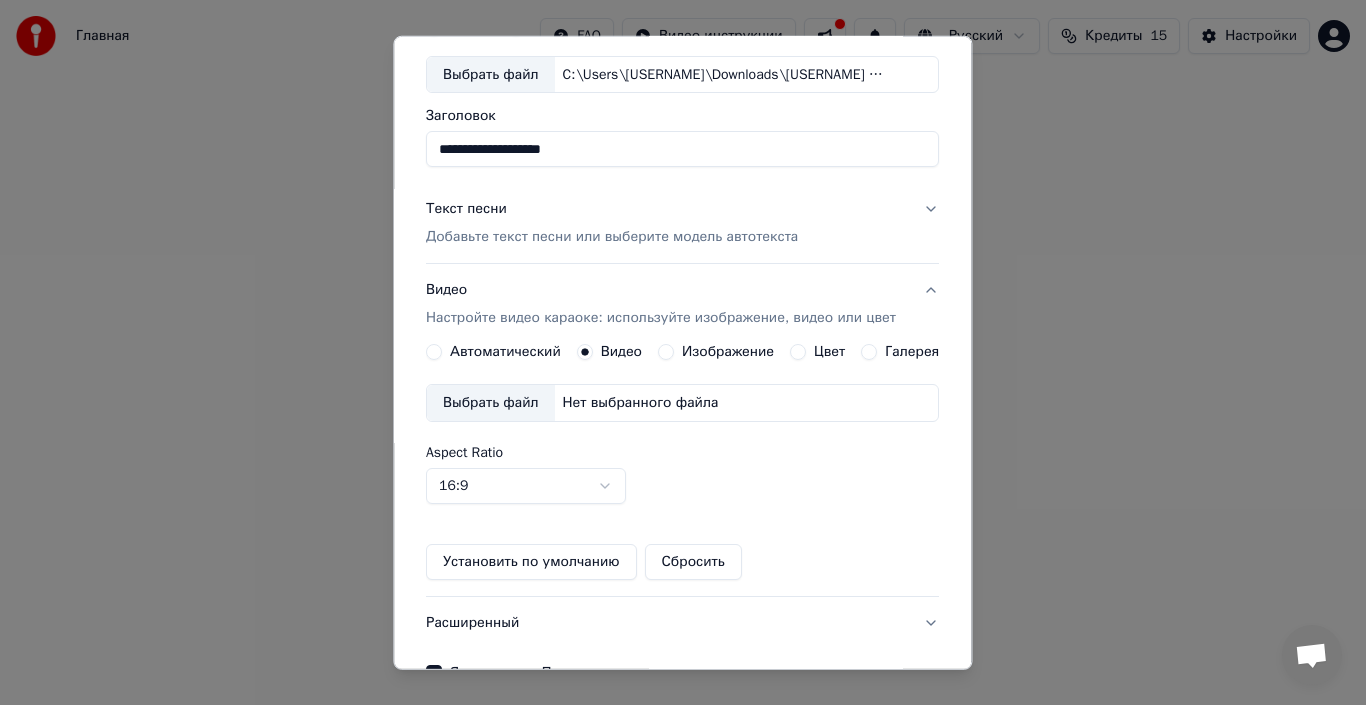 click on "Нет выбранного файла" at bounding box center [641, 403] 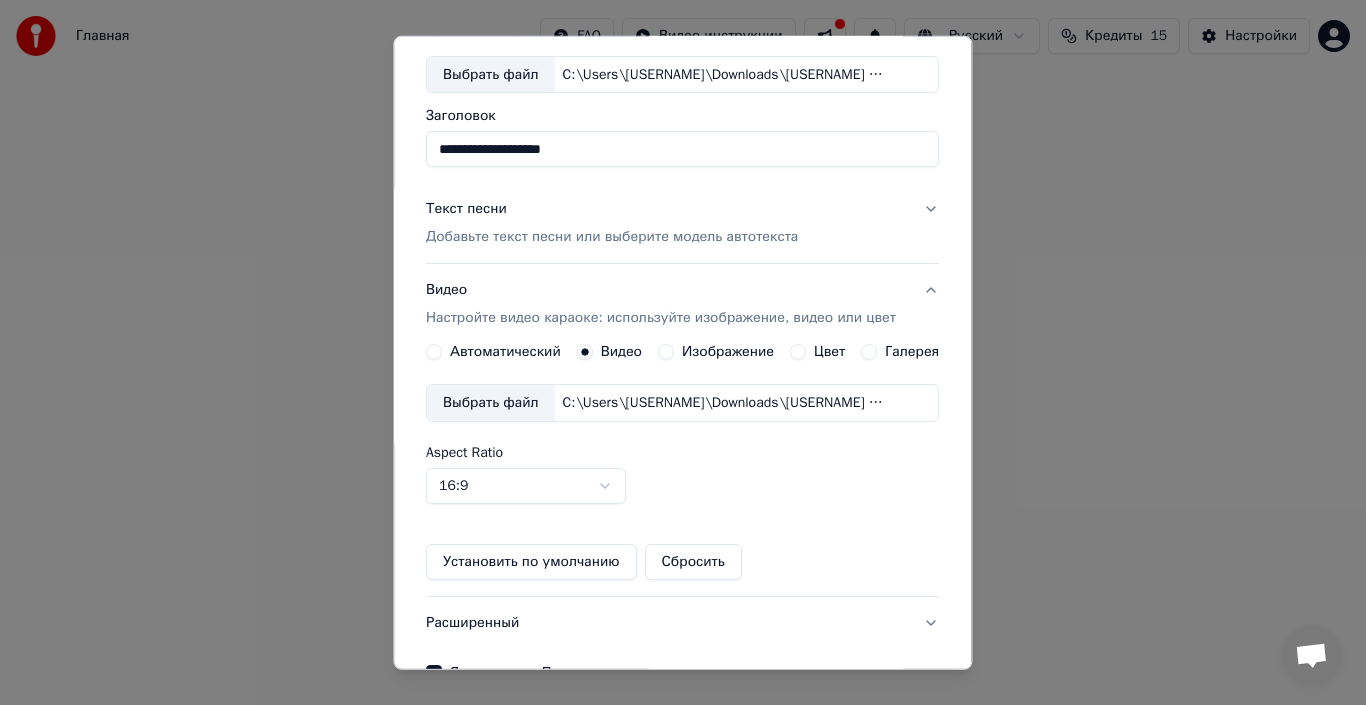 scroll, scrollTop: 223, scrollLeft: 0, axis: vertical 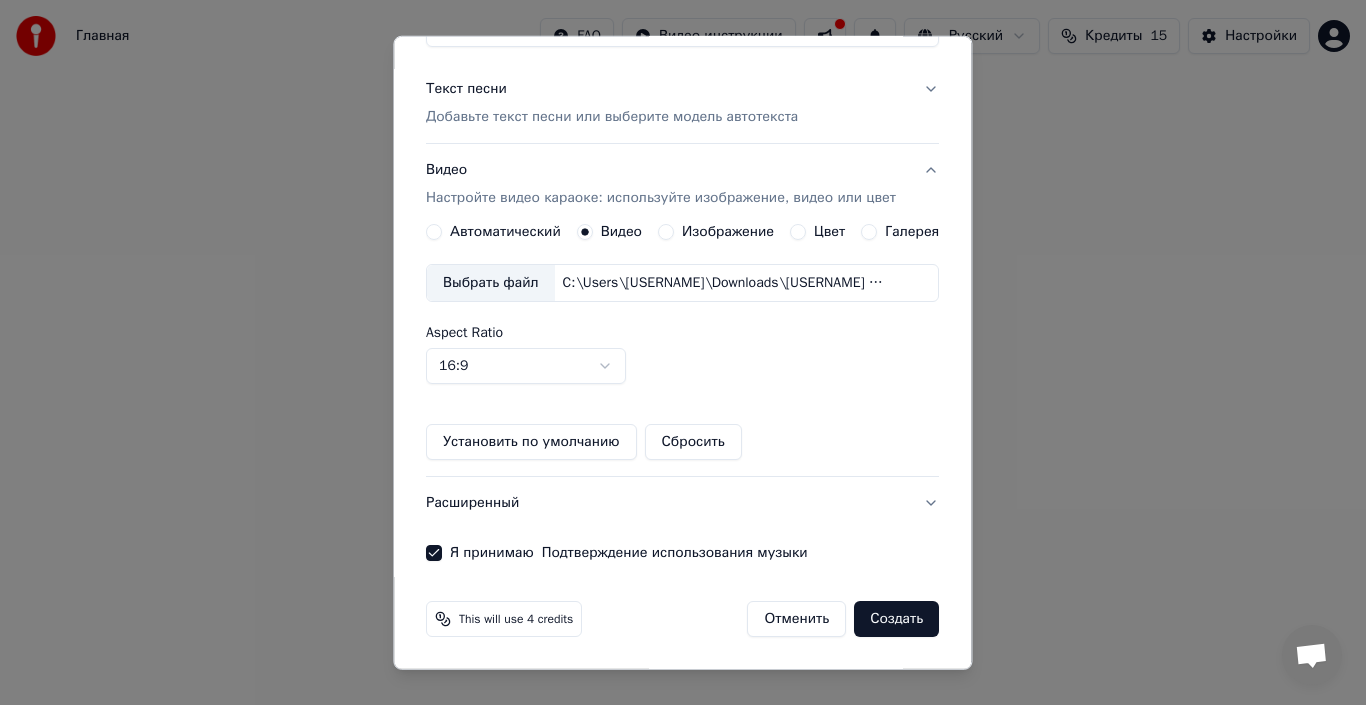 click on "Создать" at bounding box center (897, 619) 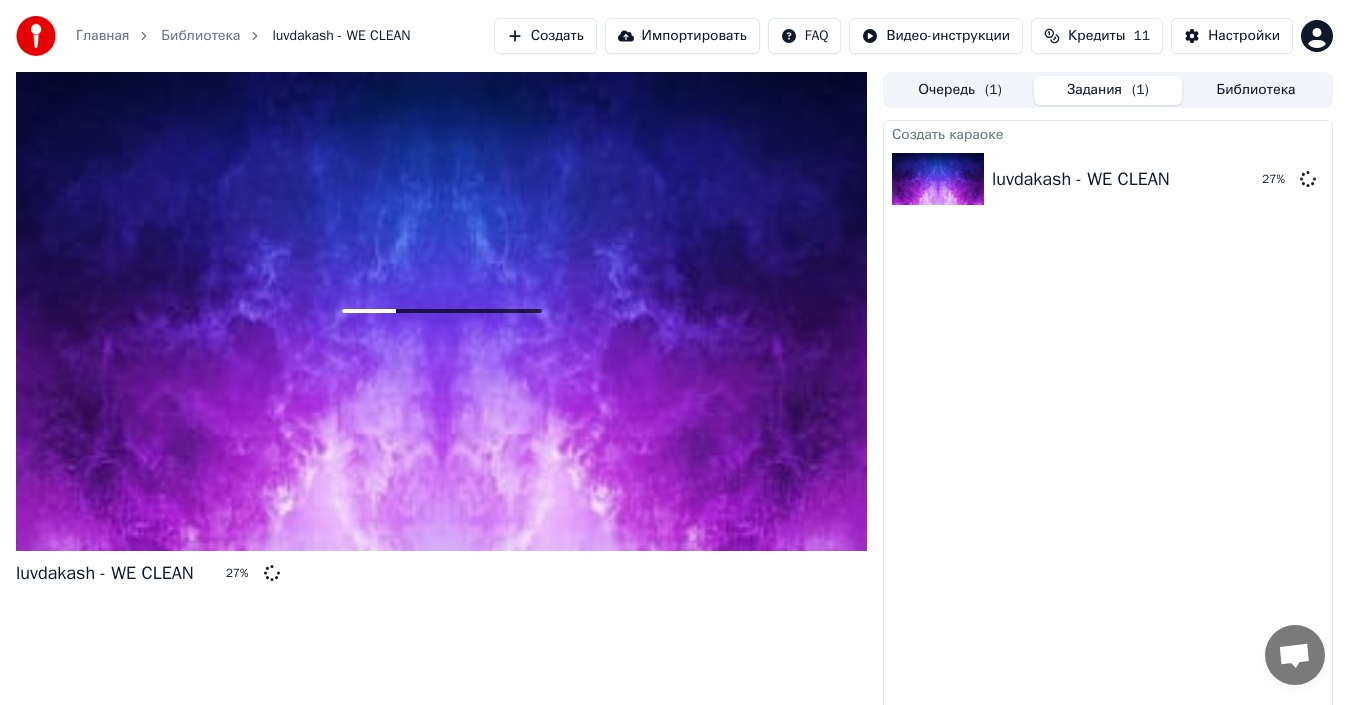 click on "Кредиты" at bounding box center [1096, 36] 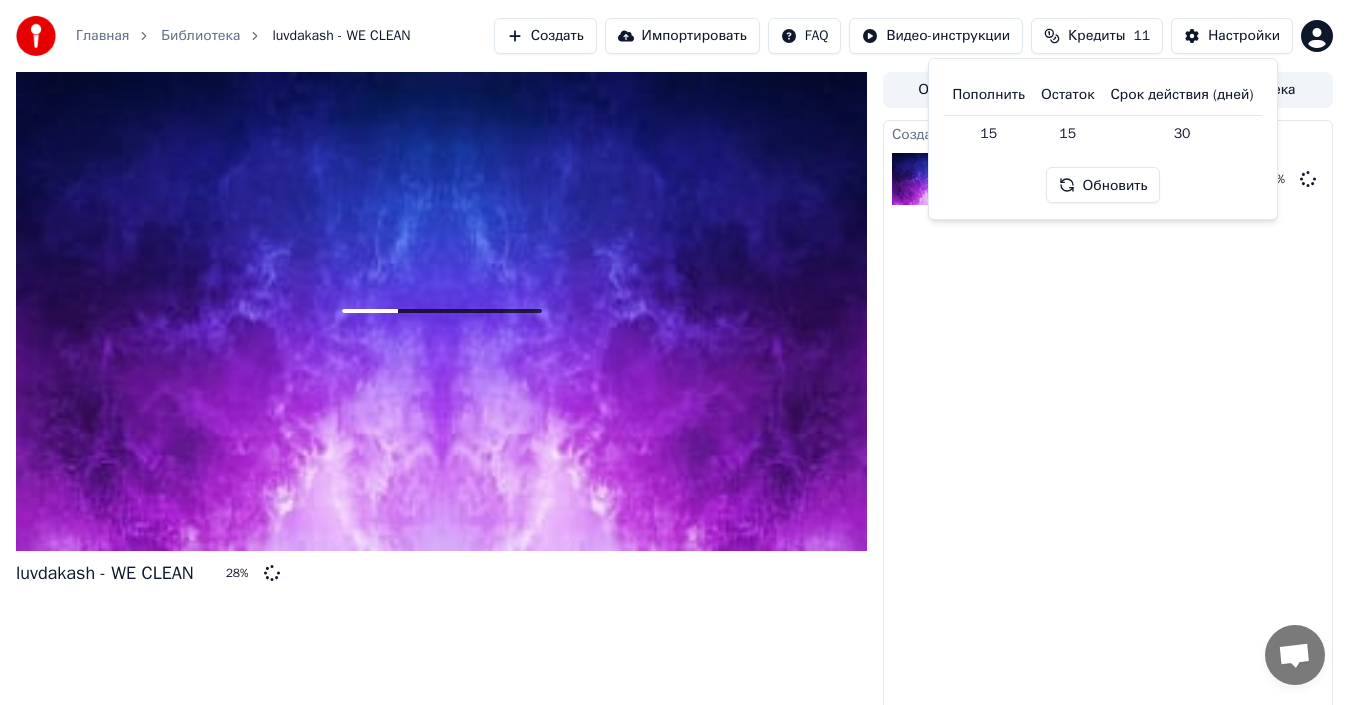 click on "Пополнить" at bounding box center [988, 95] 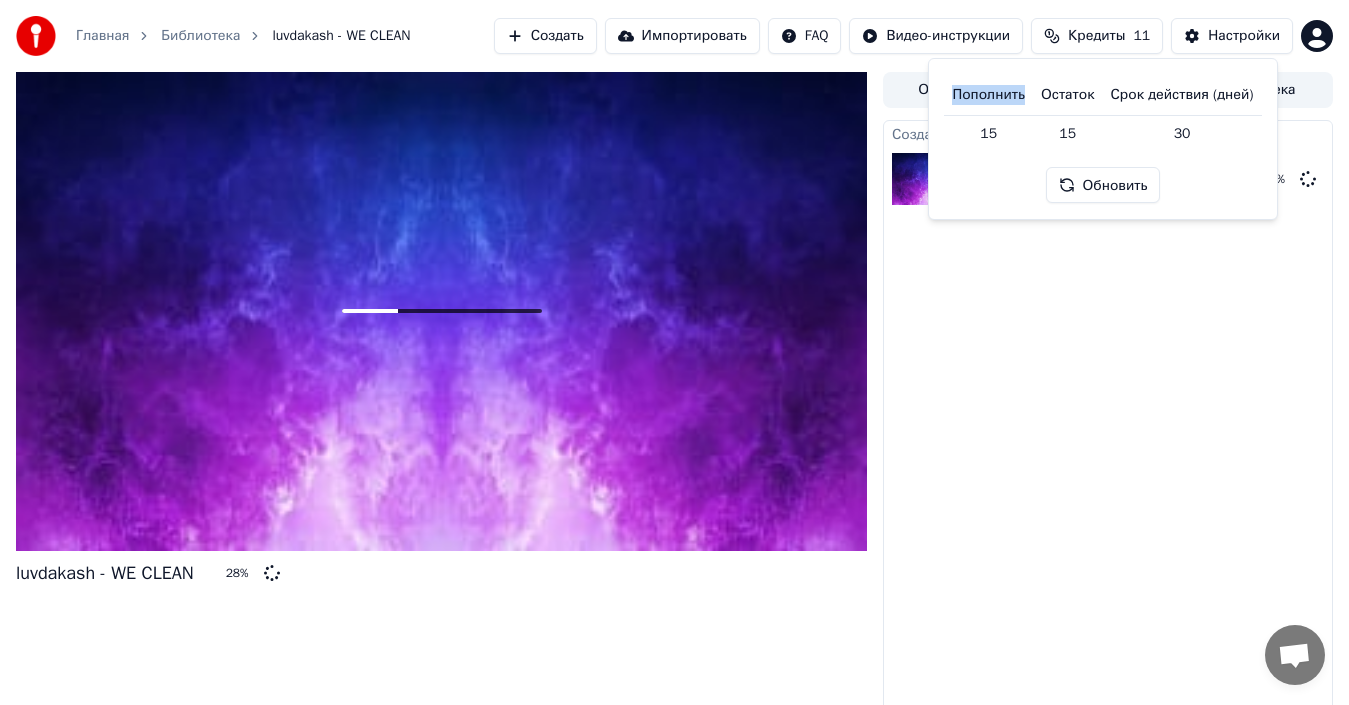 click on "Пополнить" at bounding box center (988, 95) 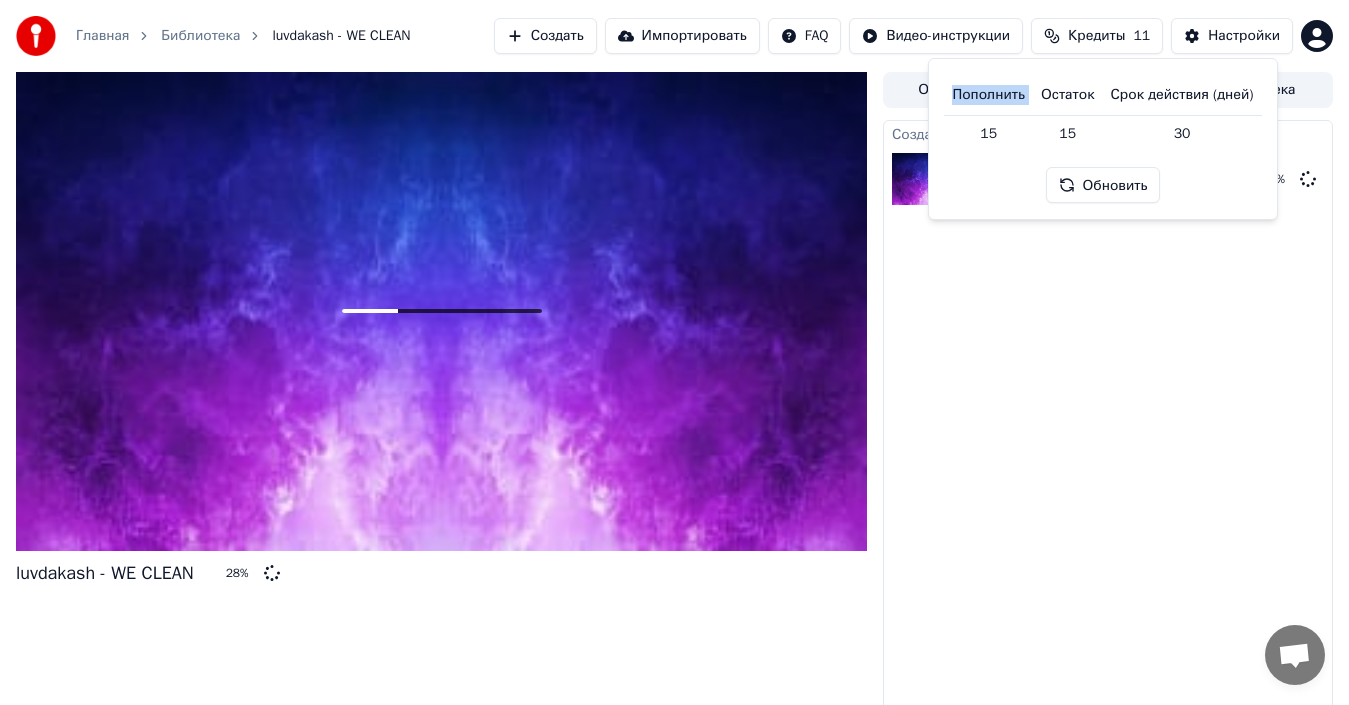 click on "Пополнить" at bounding box center [988, 95] 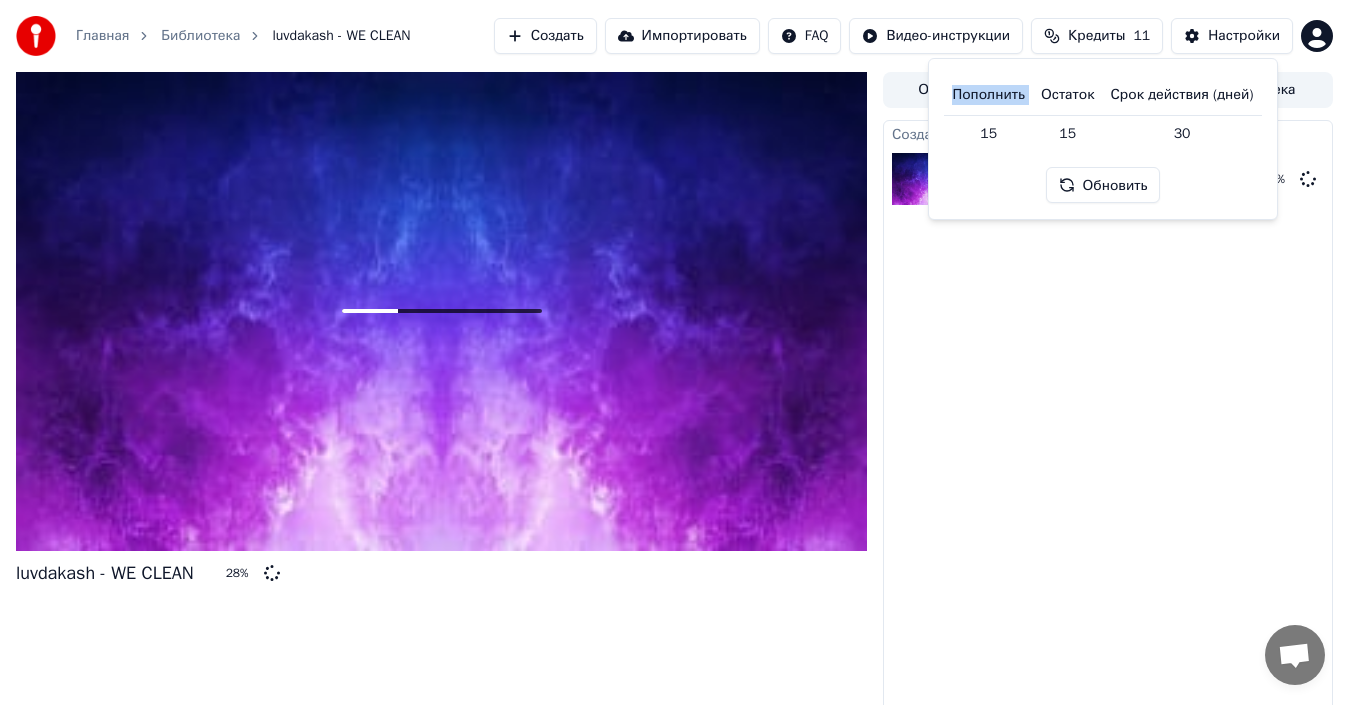 click on "Главная Библиотека luvdakash - WE CLEAN Создать Импортировать FAQ Видео-инструкции Кредиты 11 Настройки luvdakash - WE CLEAN 28 % Очередь ( 1 ) Задания ( 1 ) Библиотека Создать караоке luvdakash - WE CLEAN 28 % Пополнить Остаток Срок действия (дней) 15 15 30 Обновить" at bounding box center [674, 352] 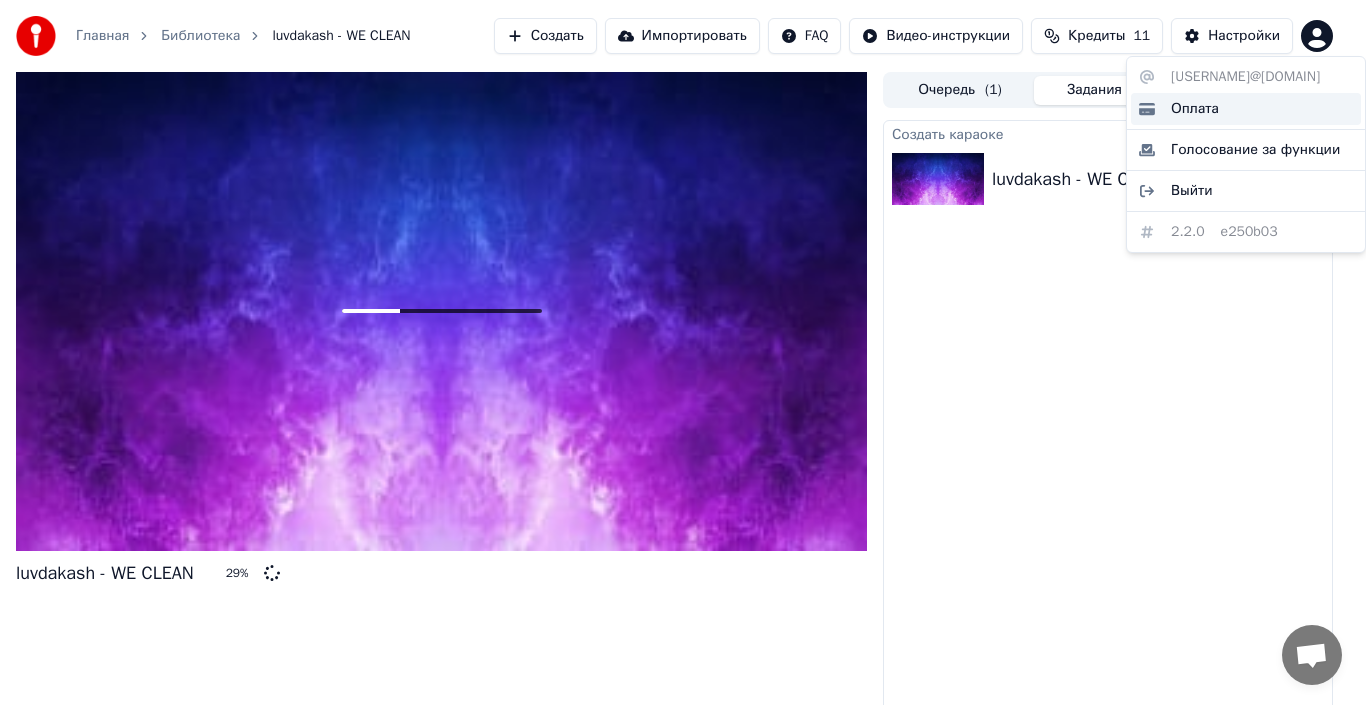 click on "Оплата" at bounding box center (1246, 109) 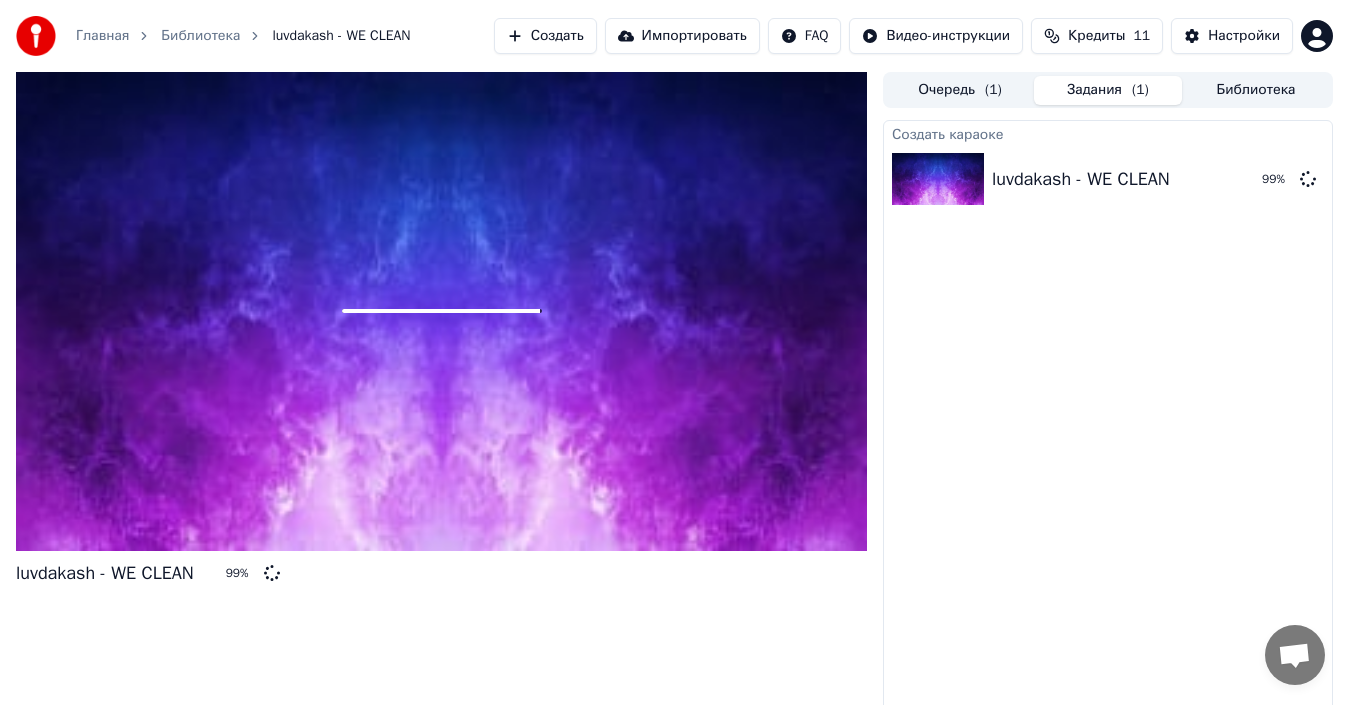 click at bounding box center (442, 311) 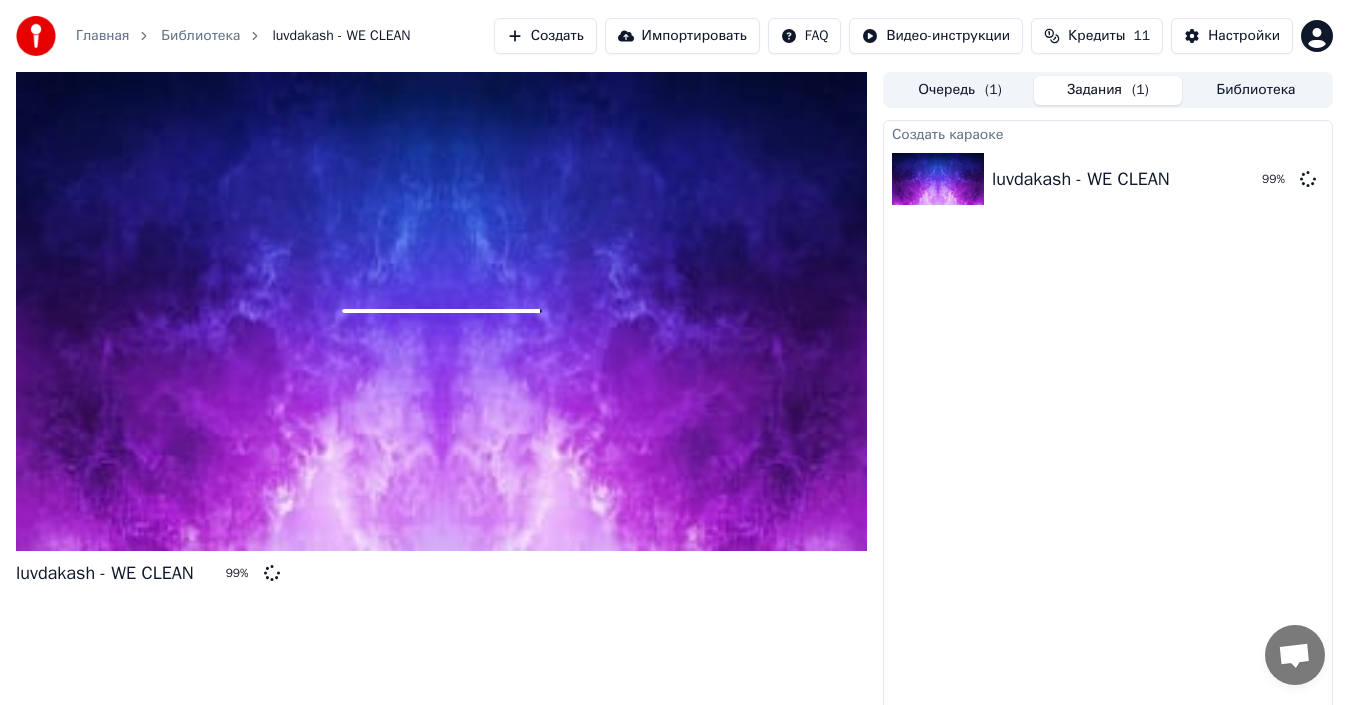 click on "Очередь ( 1 )" at bounding box center (960, 90) 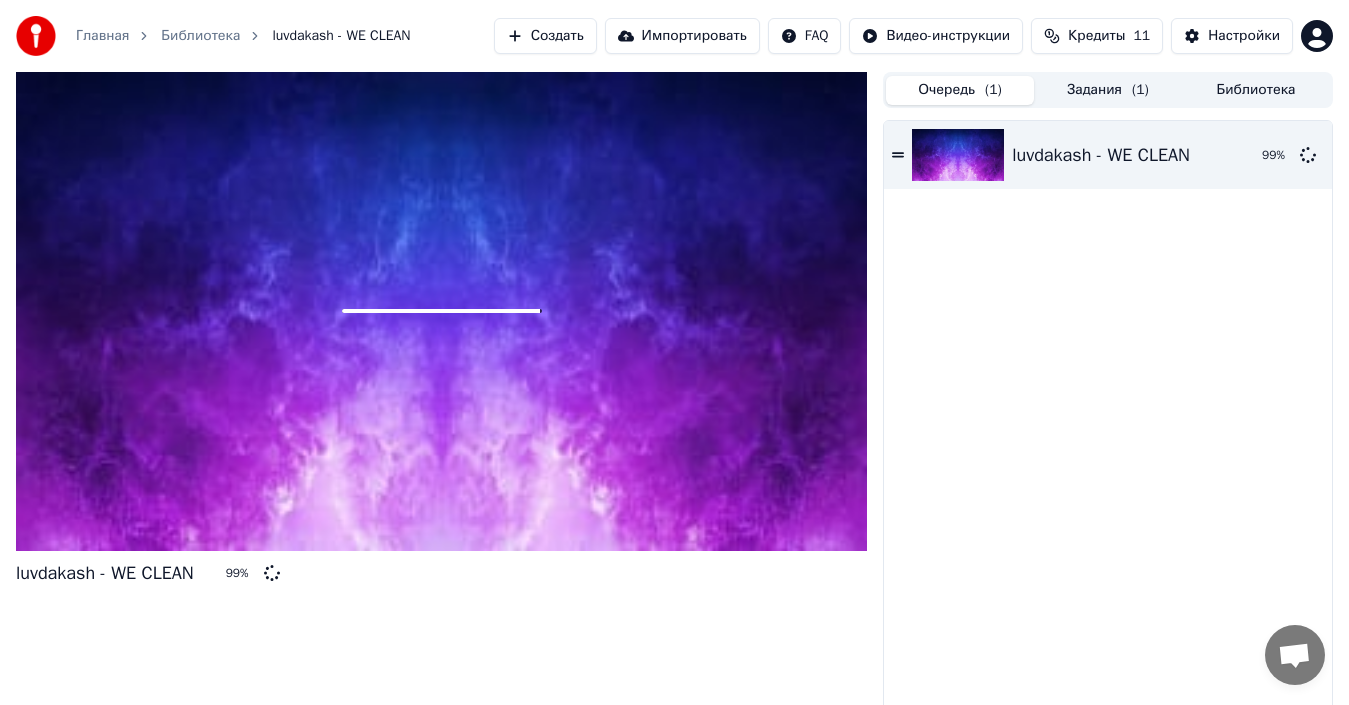 click on "Очередь ( 1 )" at bounding box center (960, 90) 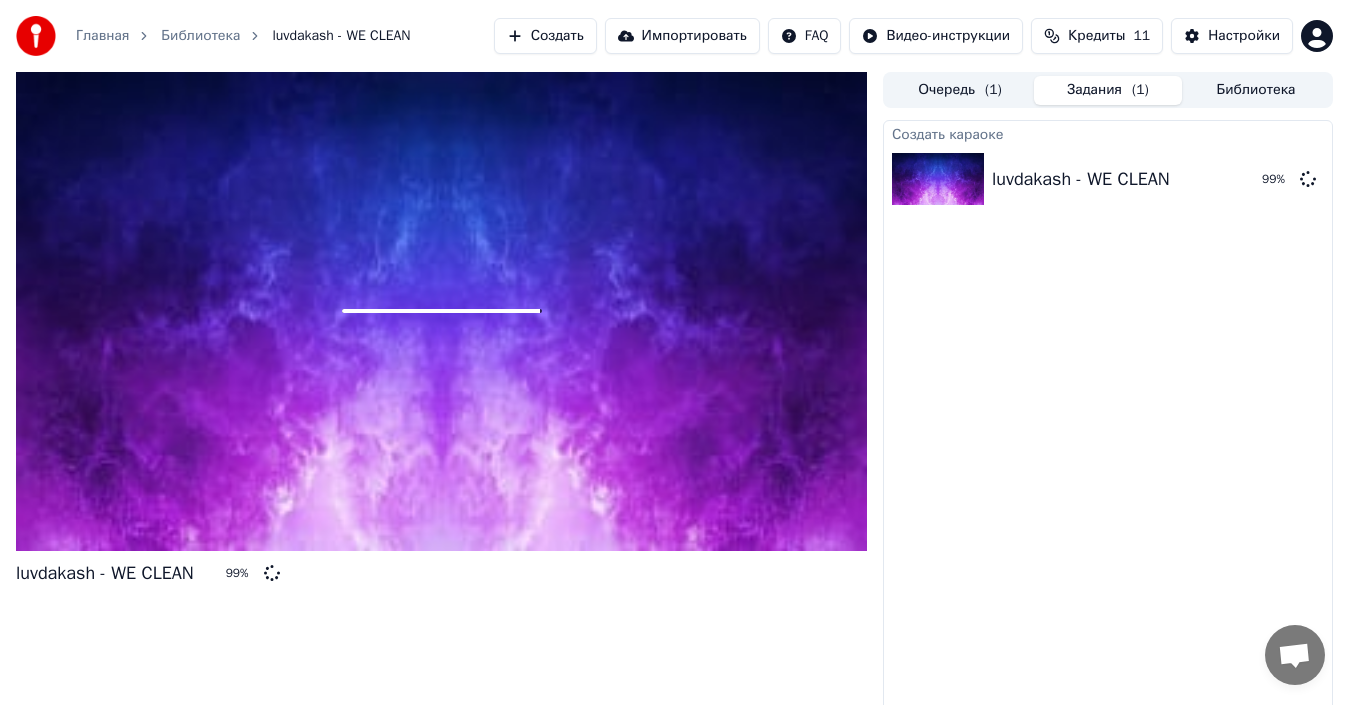 click on "Создать" at bounding box center (545, 36) 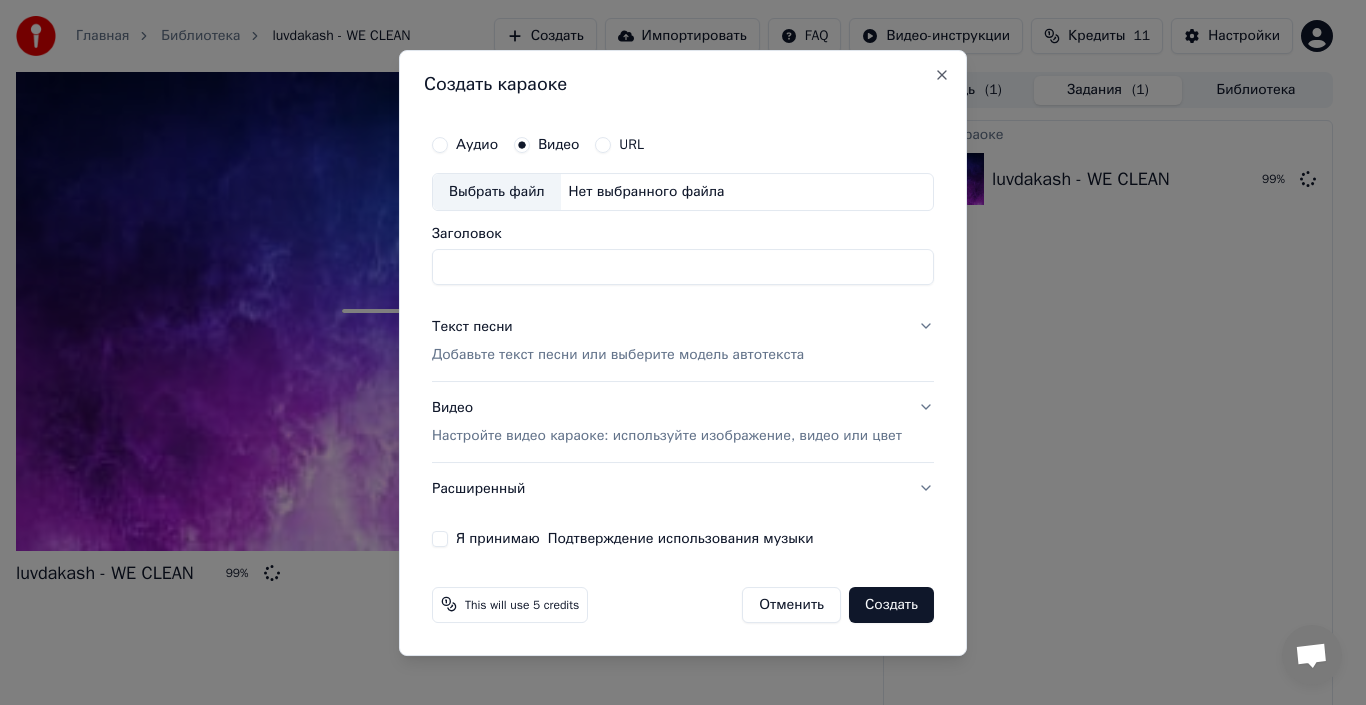 click on "Настройте видео караоке: используйте изображение, видео или цвет" at bounding box center (667, 435) 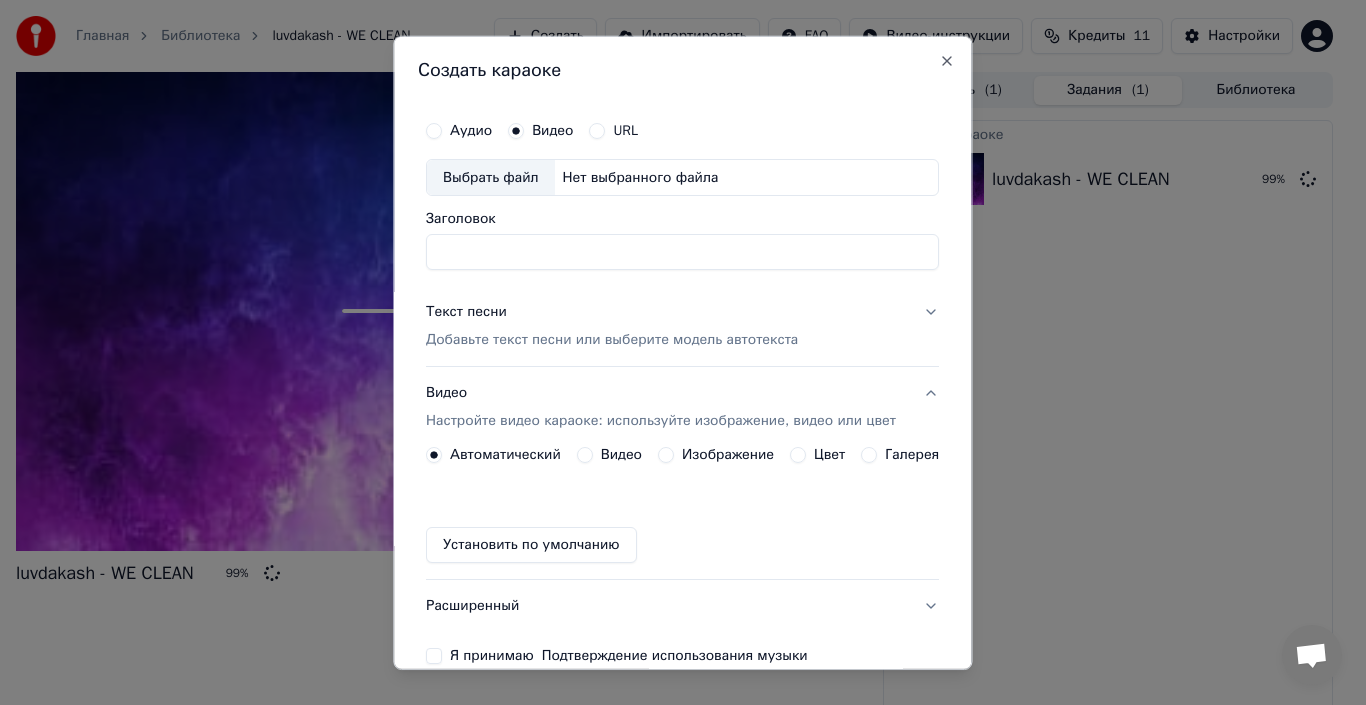 click on "Видео" at bounding box center (585, 455) 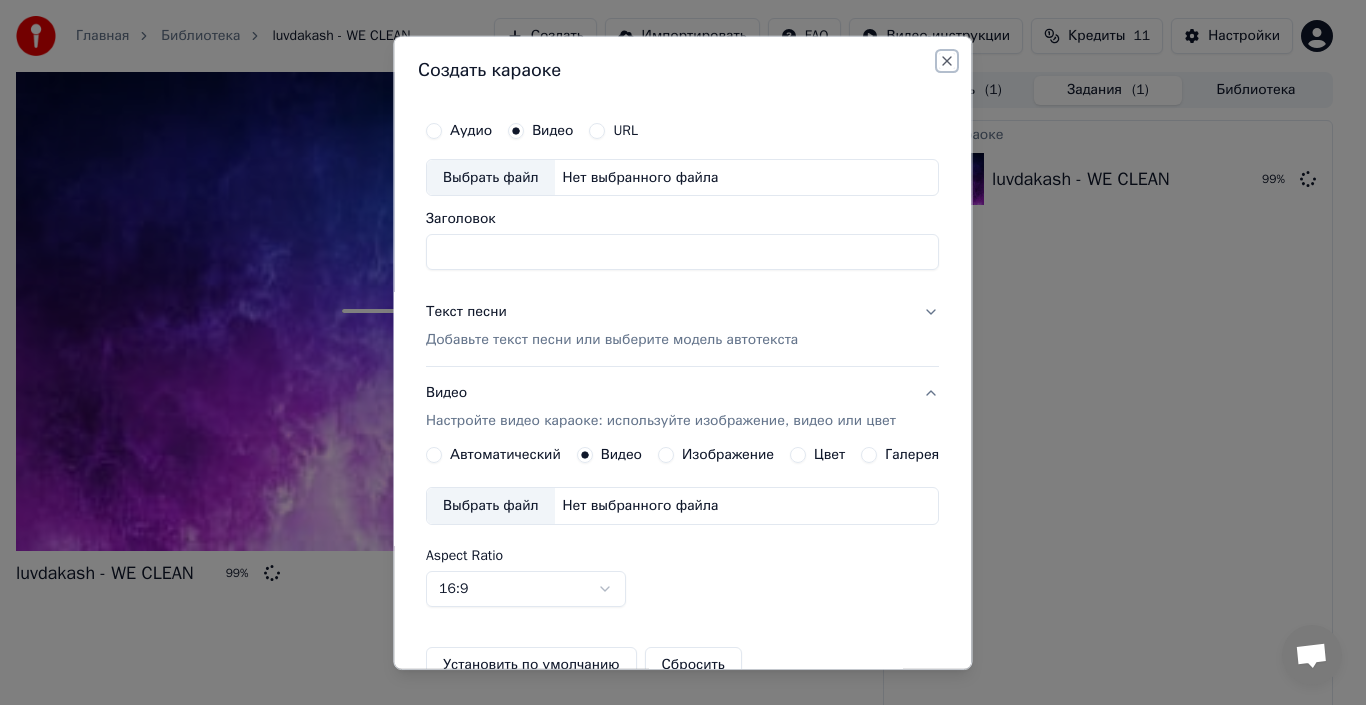 click on "Close" at bounding box center [948, 60] 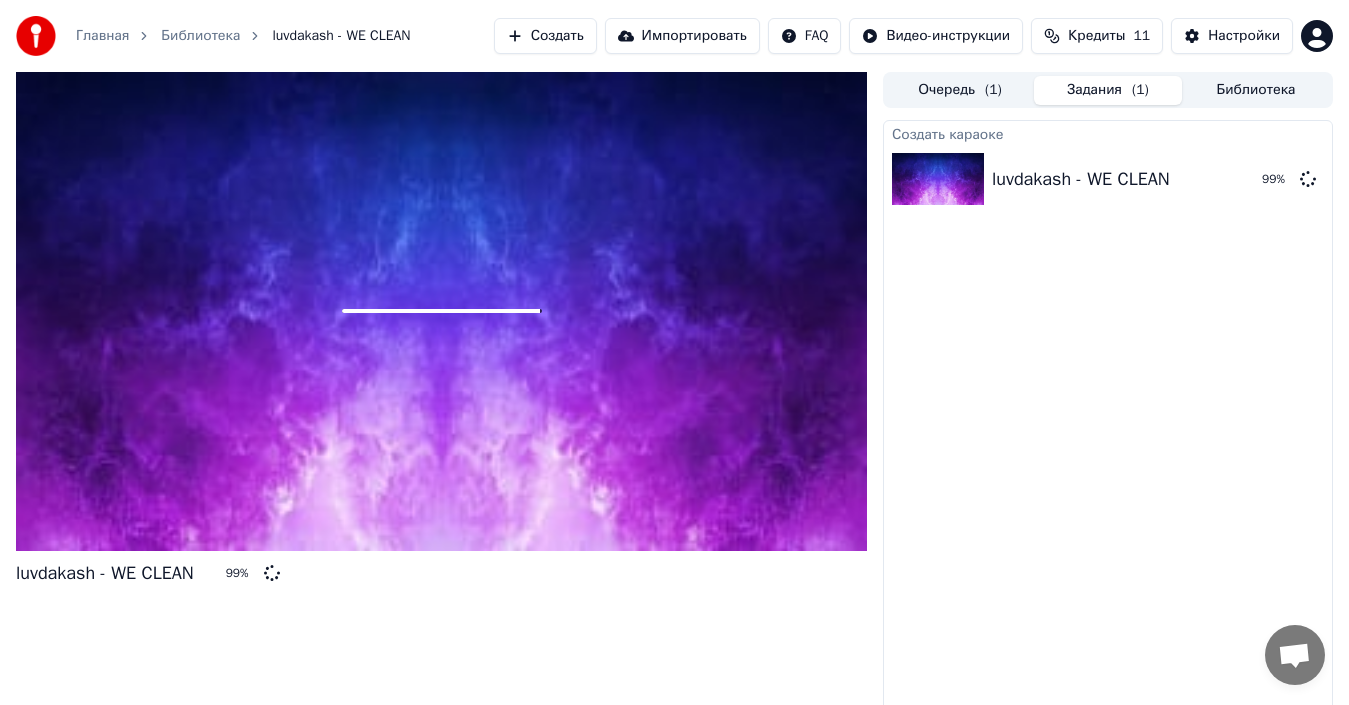 click on "Создать караоке [USERNAME] - WE CLEAN 99 %" at bounding box center [1108, 419] 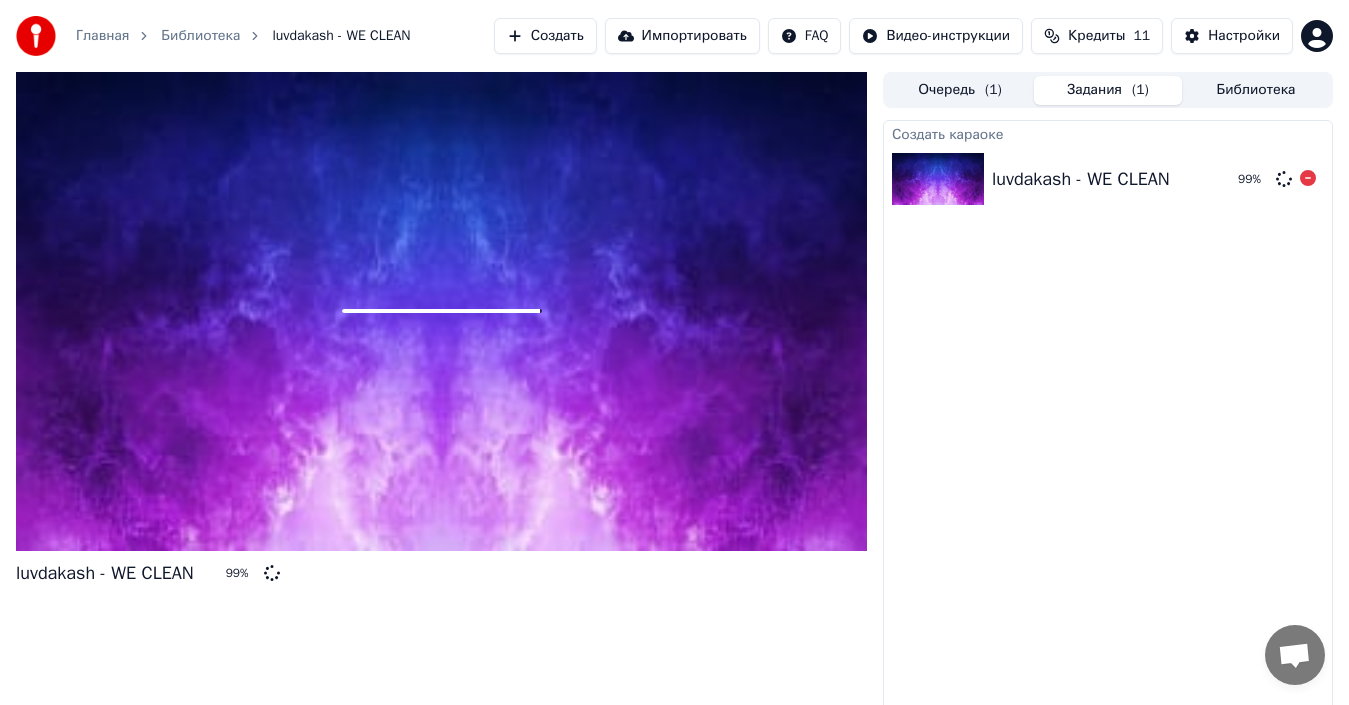 click on "luvdakash - WE CLEAN" at bounding box center [1081, 179] 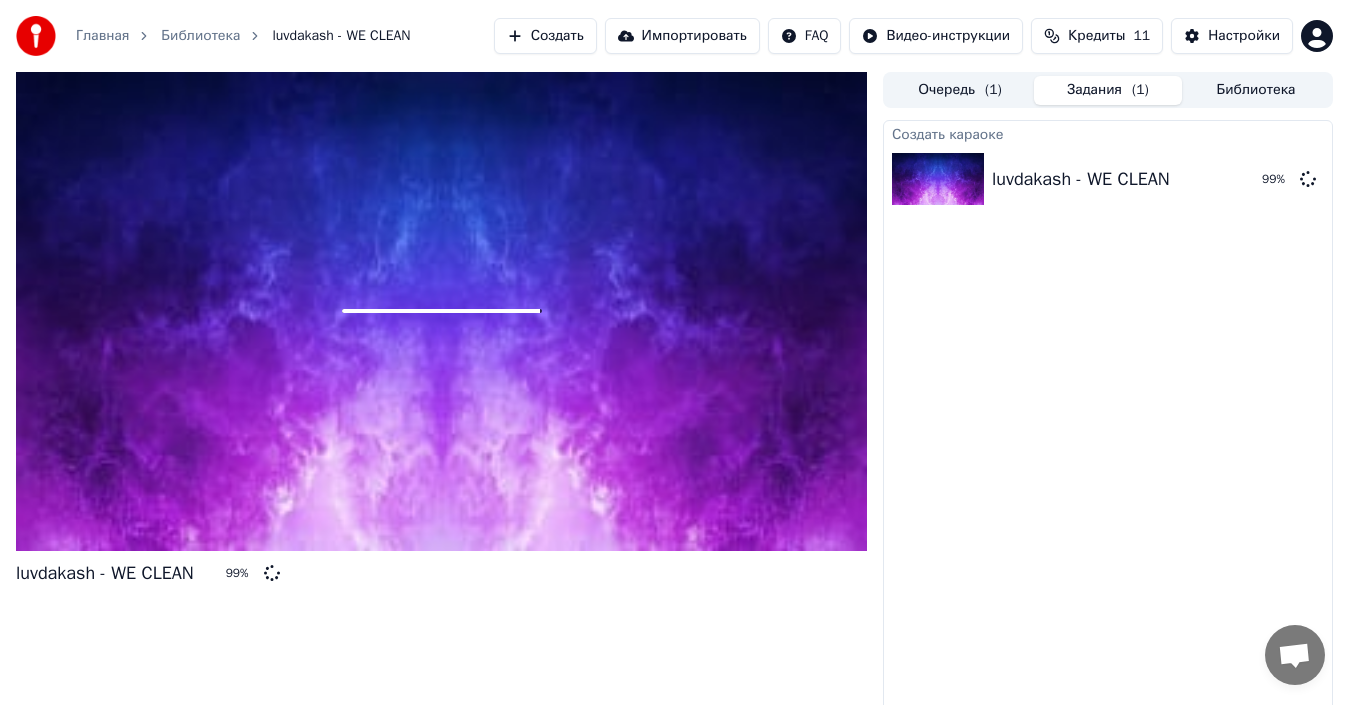 click on "Создать караоке [USERNAME] - WE CLEAN 99 %" at bounding box center [1108, 419] 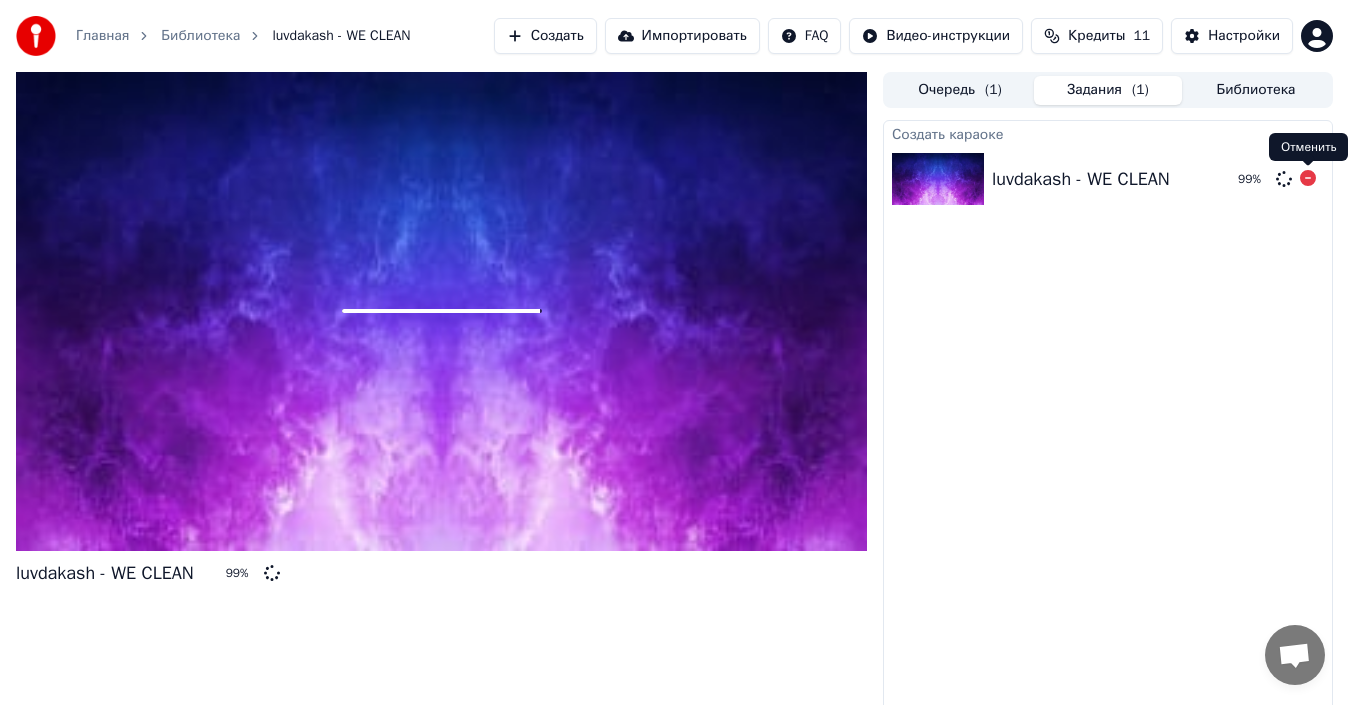 click 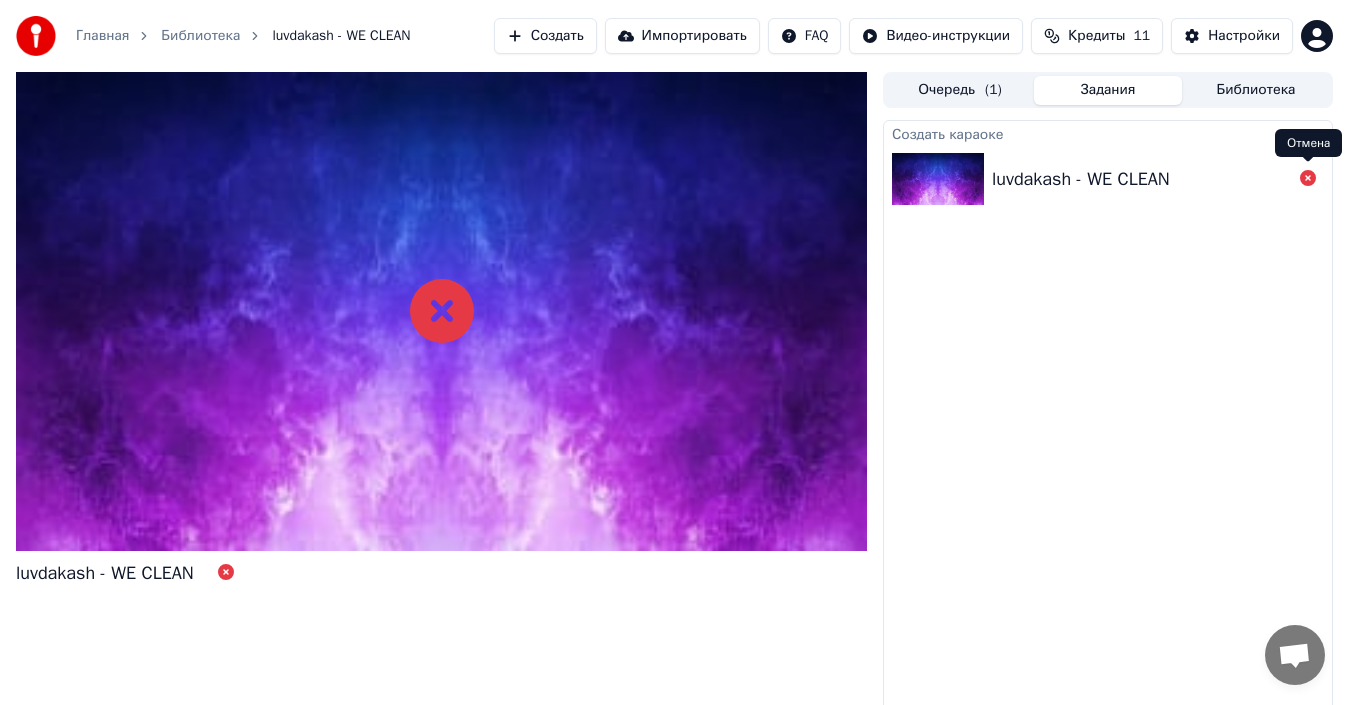 click 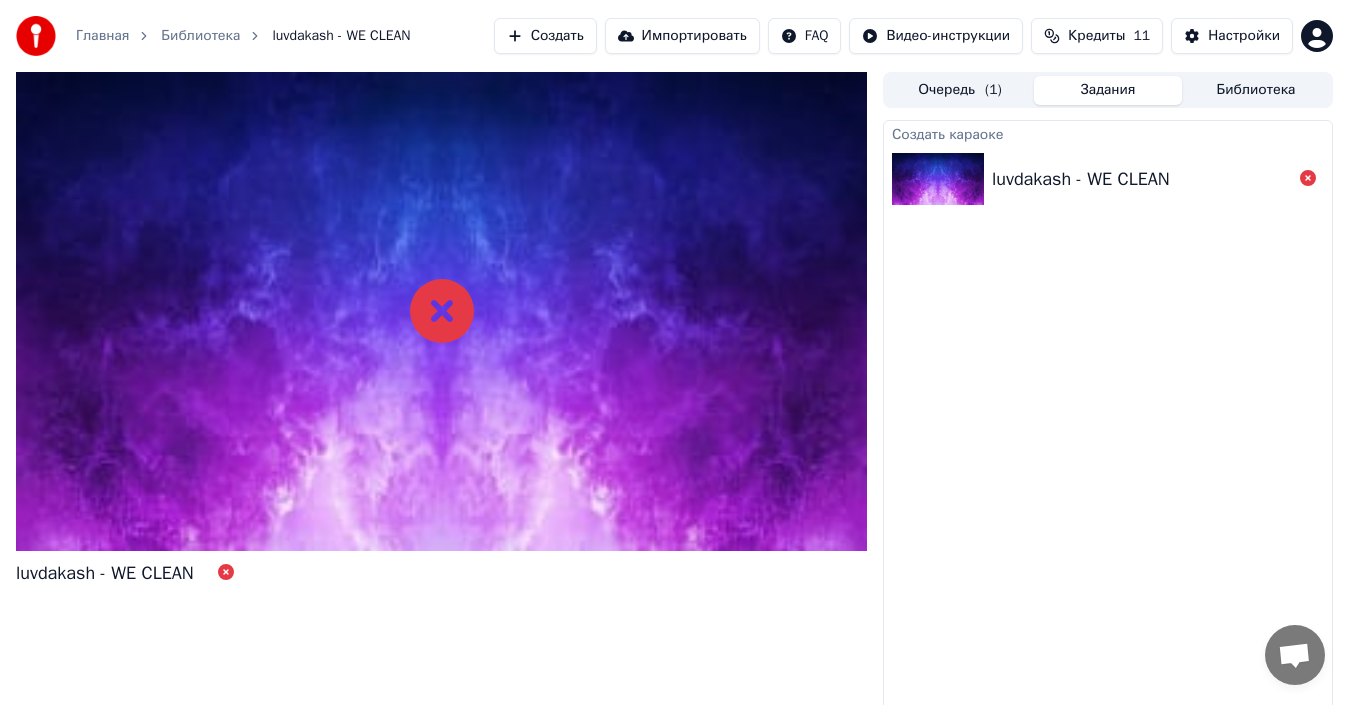 click on "luvdakash - WE CLEAN" at bounding box center (1108, 179) 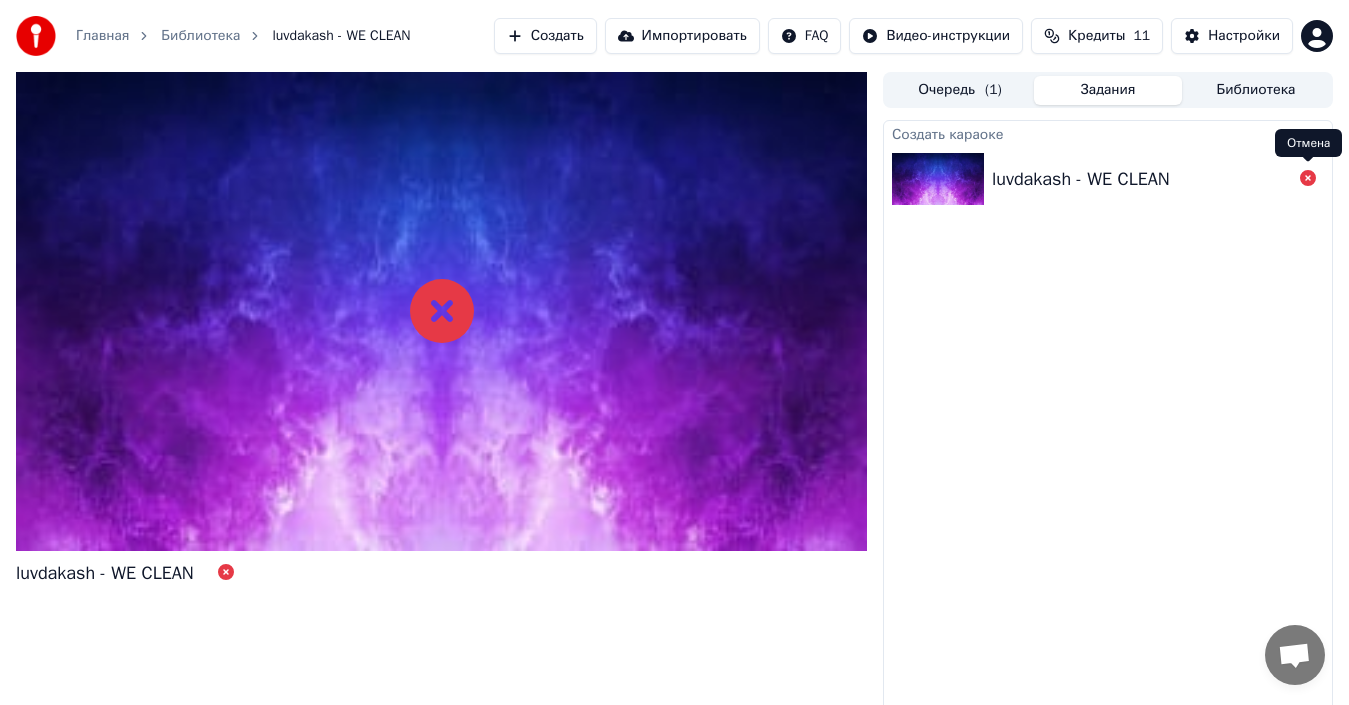 click 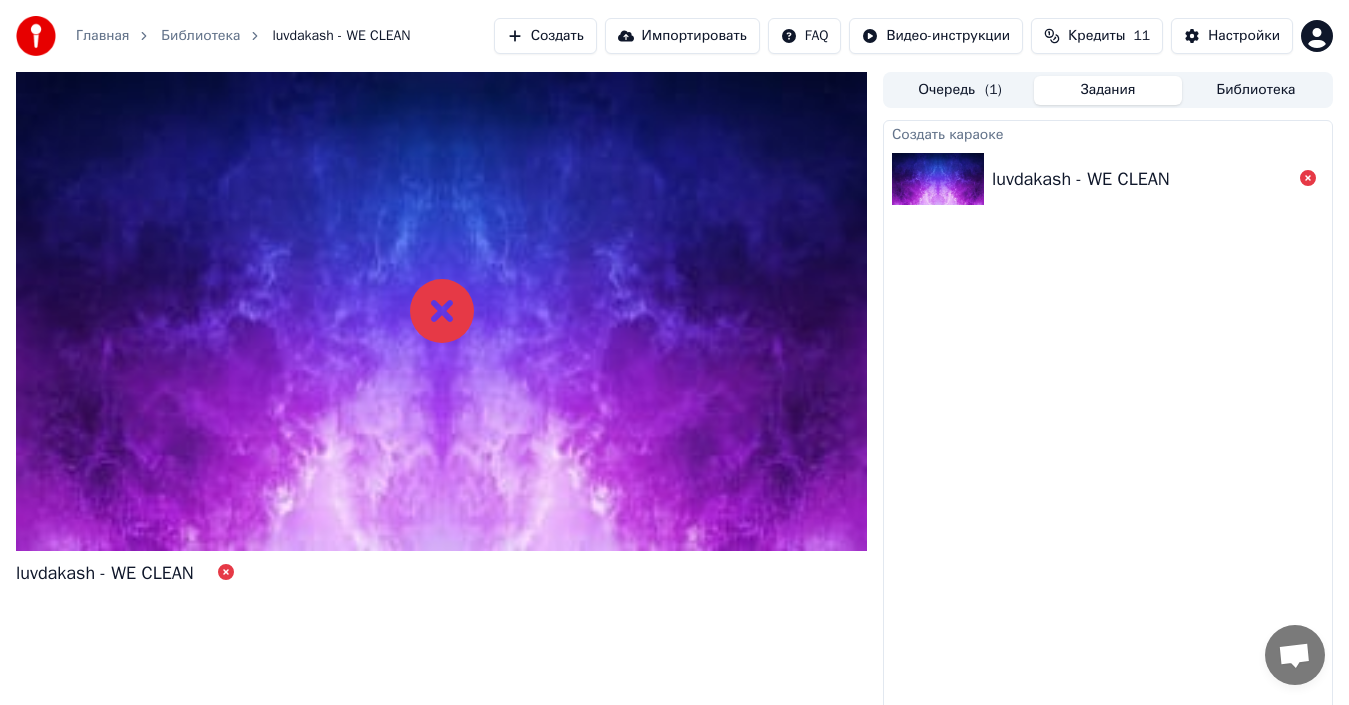 click 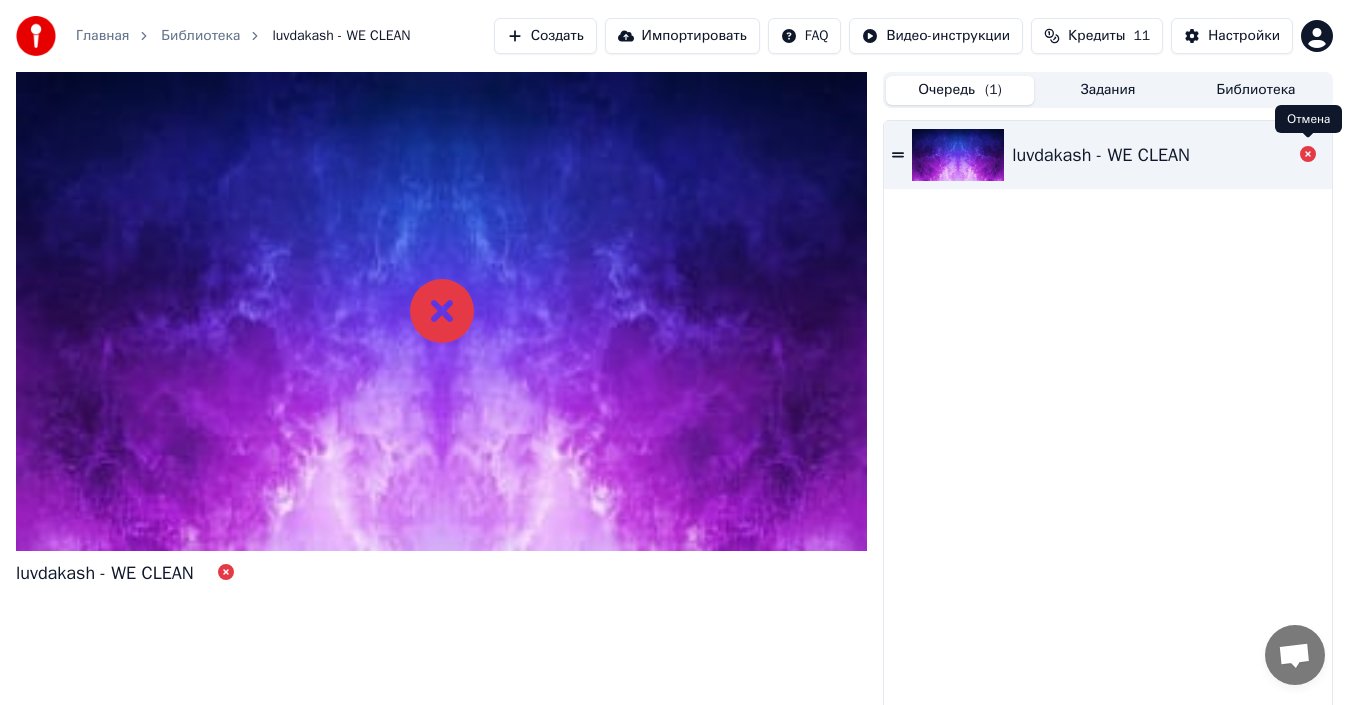 click 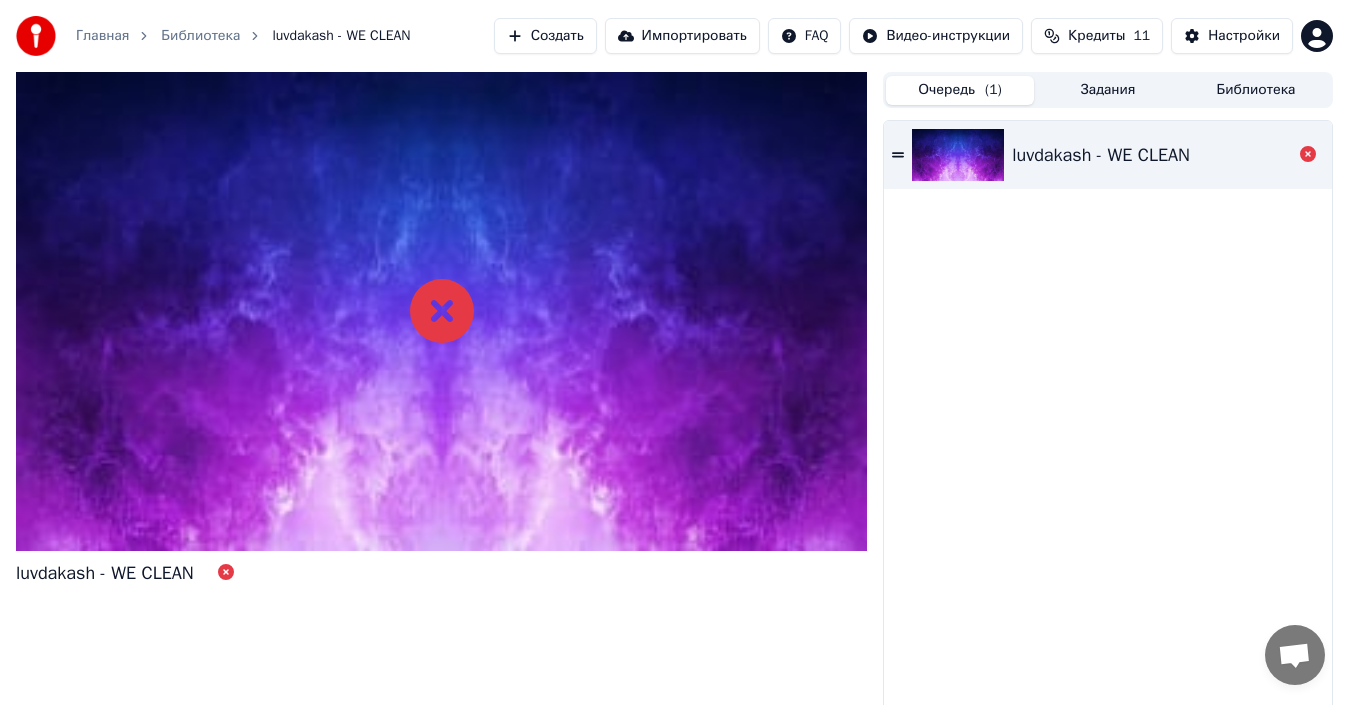 click 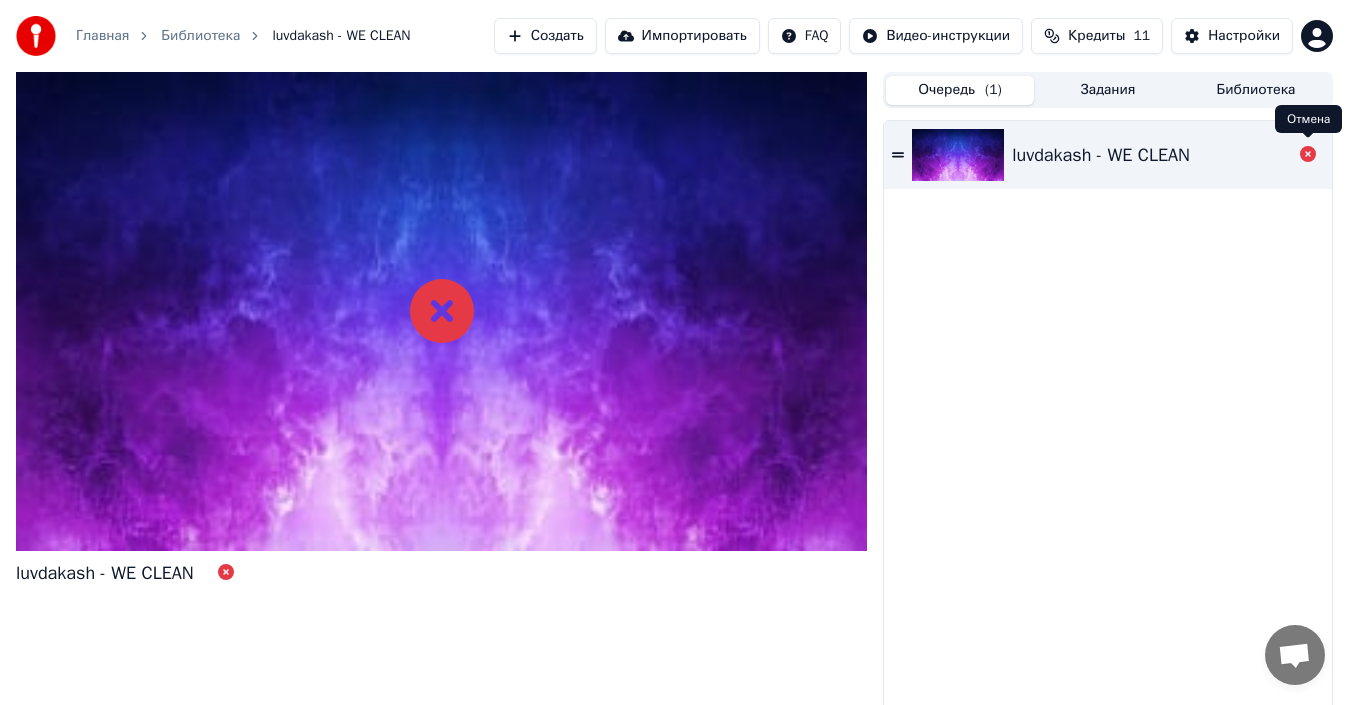 click 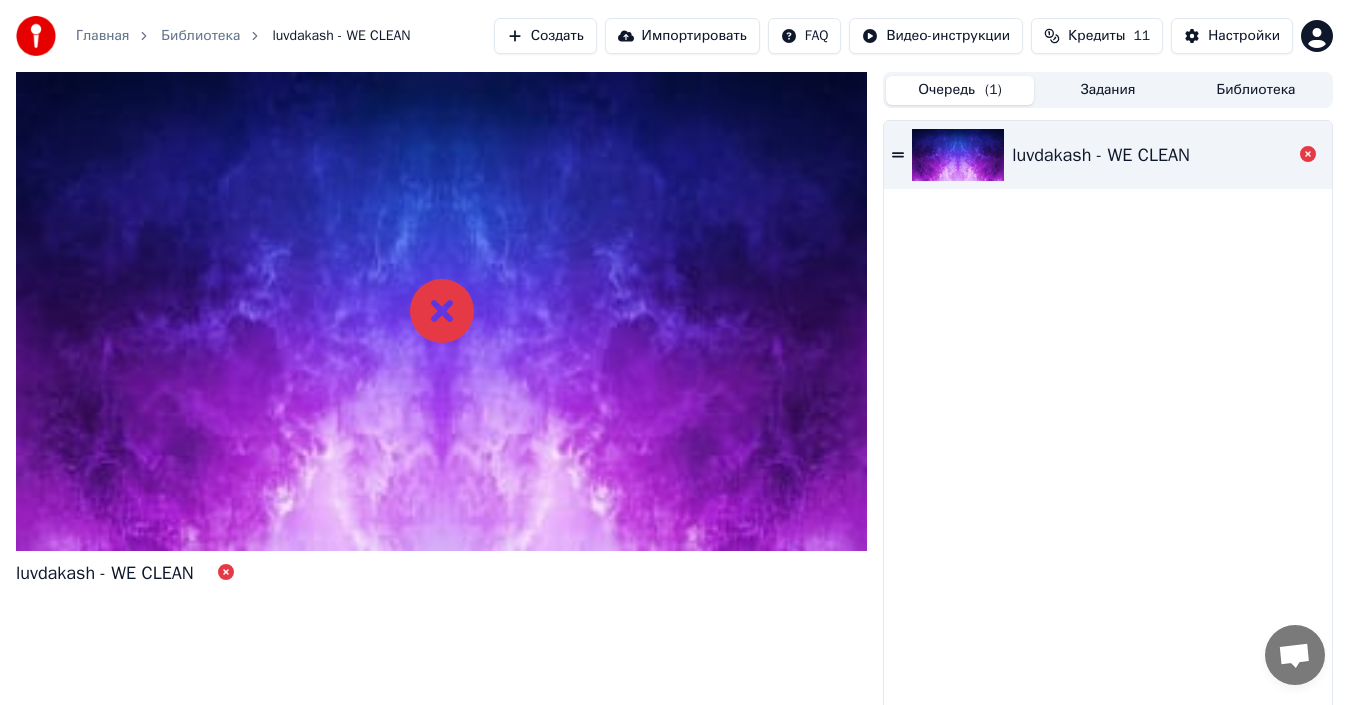click 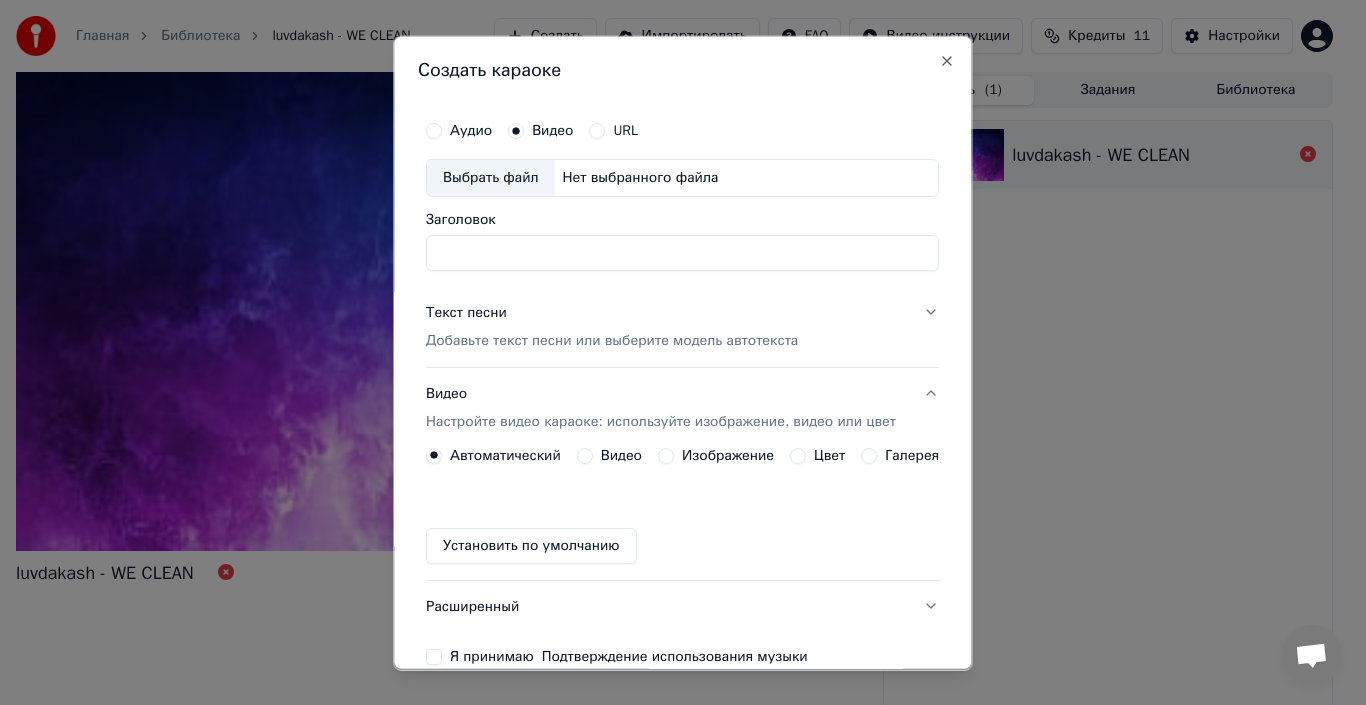 click on "Аудио" at bounding box center (471, 130) 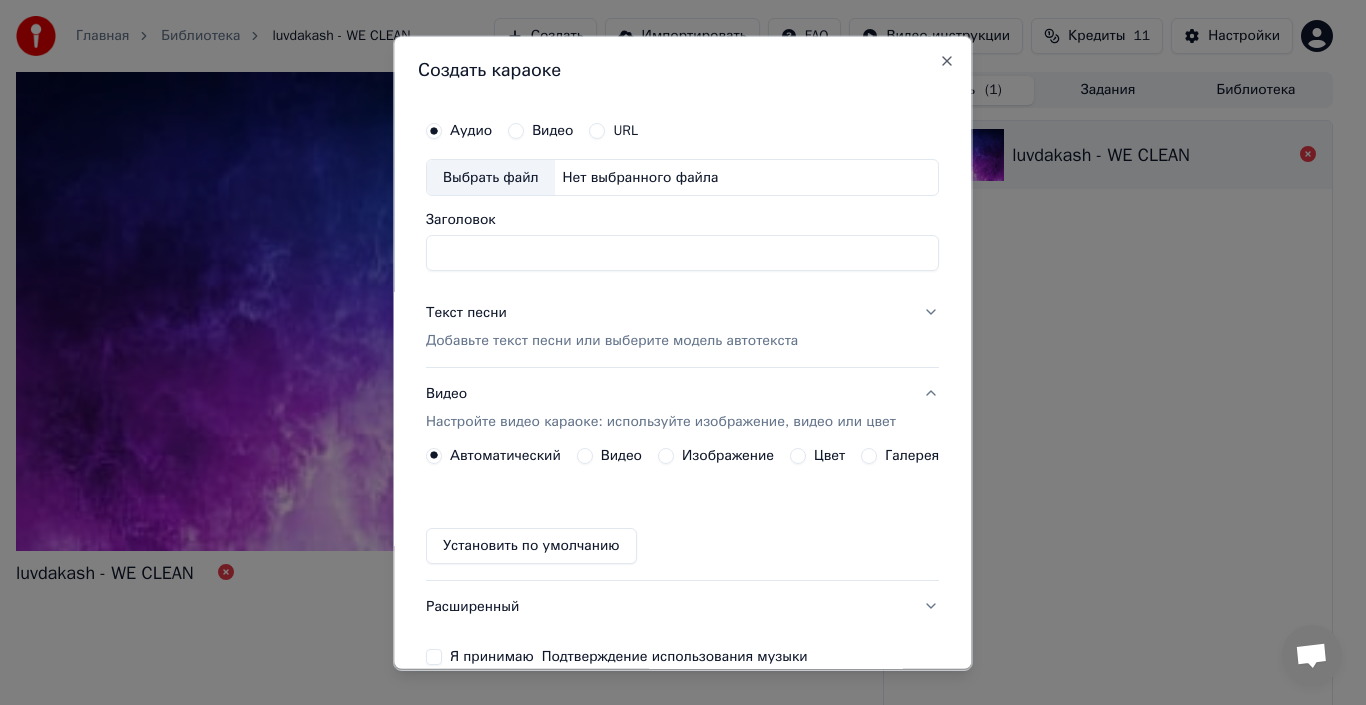 click on "Выбрать файл" at bounding box center [491, 177] 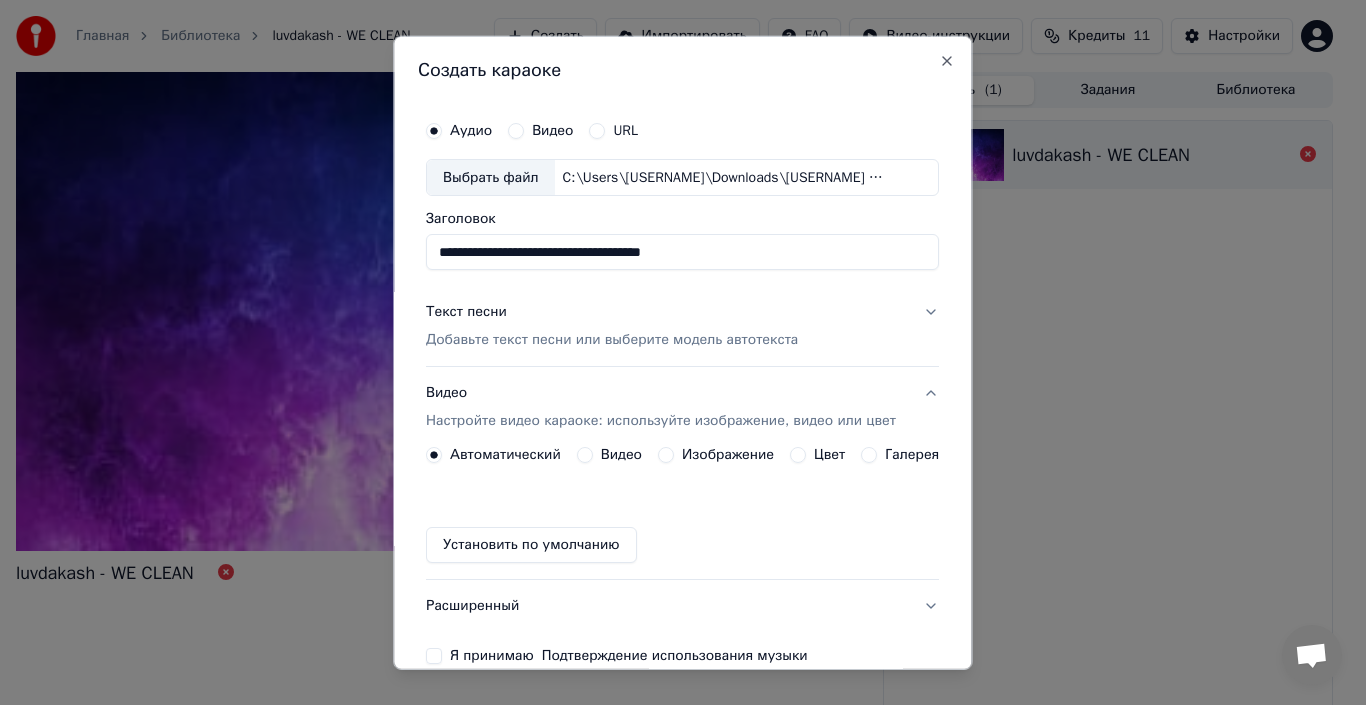 click on "Текст песни Добавьте текст песни или выберите модель автотекста" at bounding box center (682, 326) 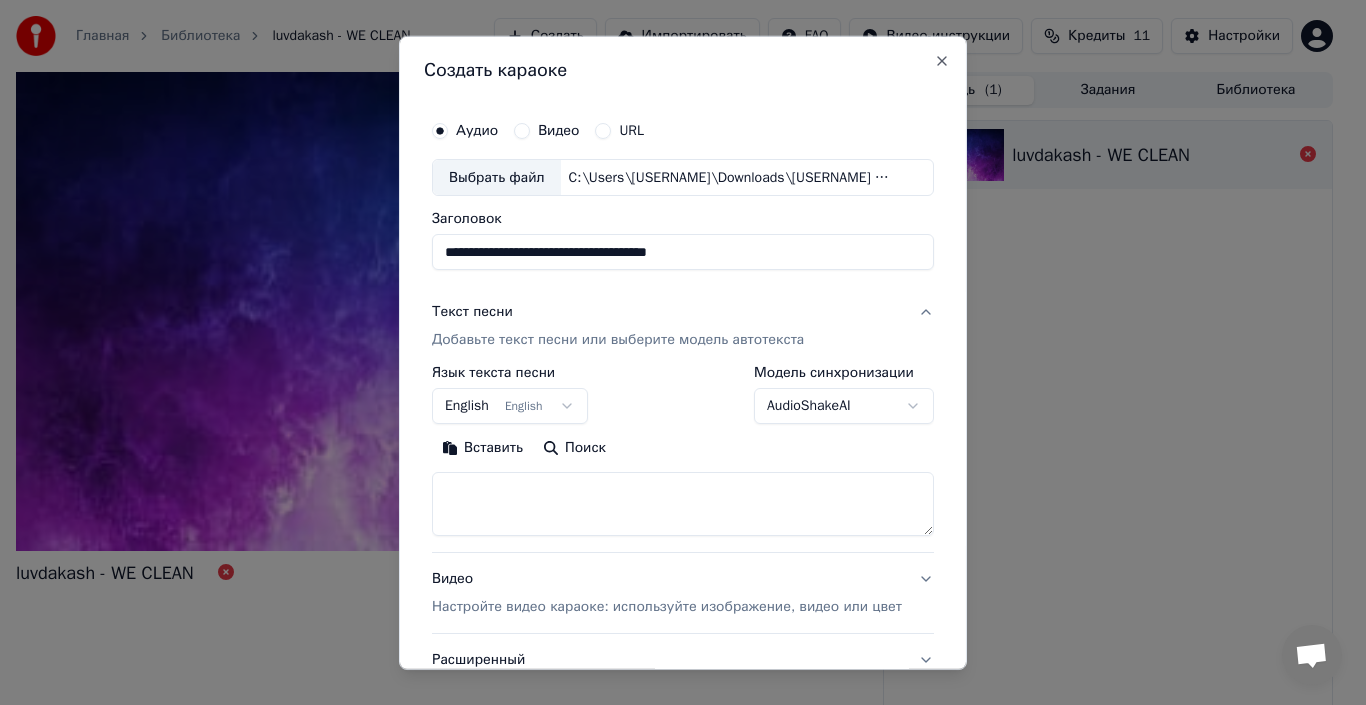 click on "**********" at bounding box center [683, 252] 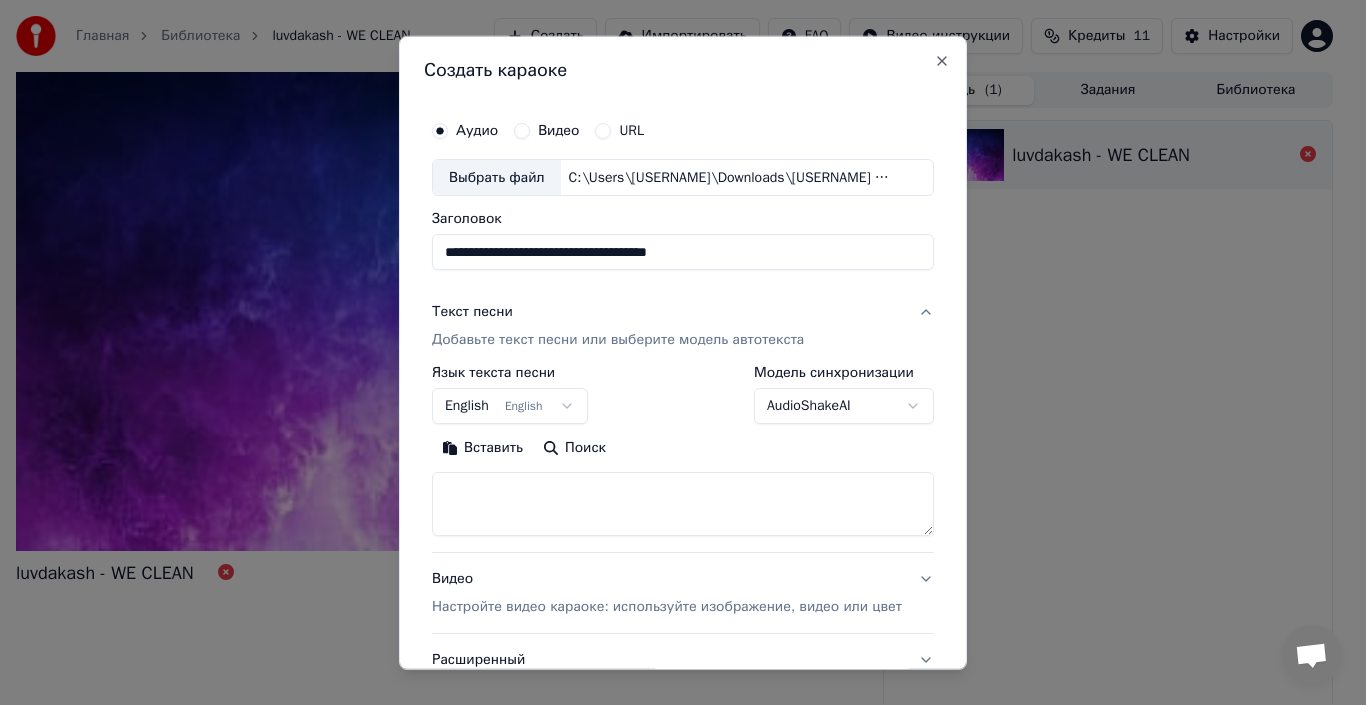 drag, startPoint x: 756, startPoint y: 265, endPoint x: 591, endPoint y: 259, distance: 165.10905 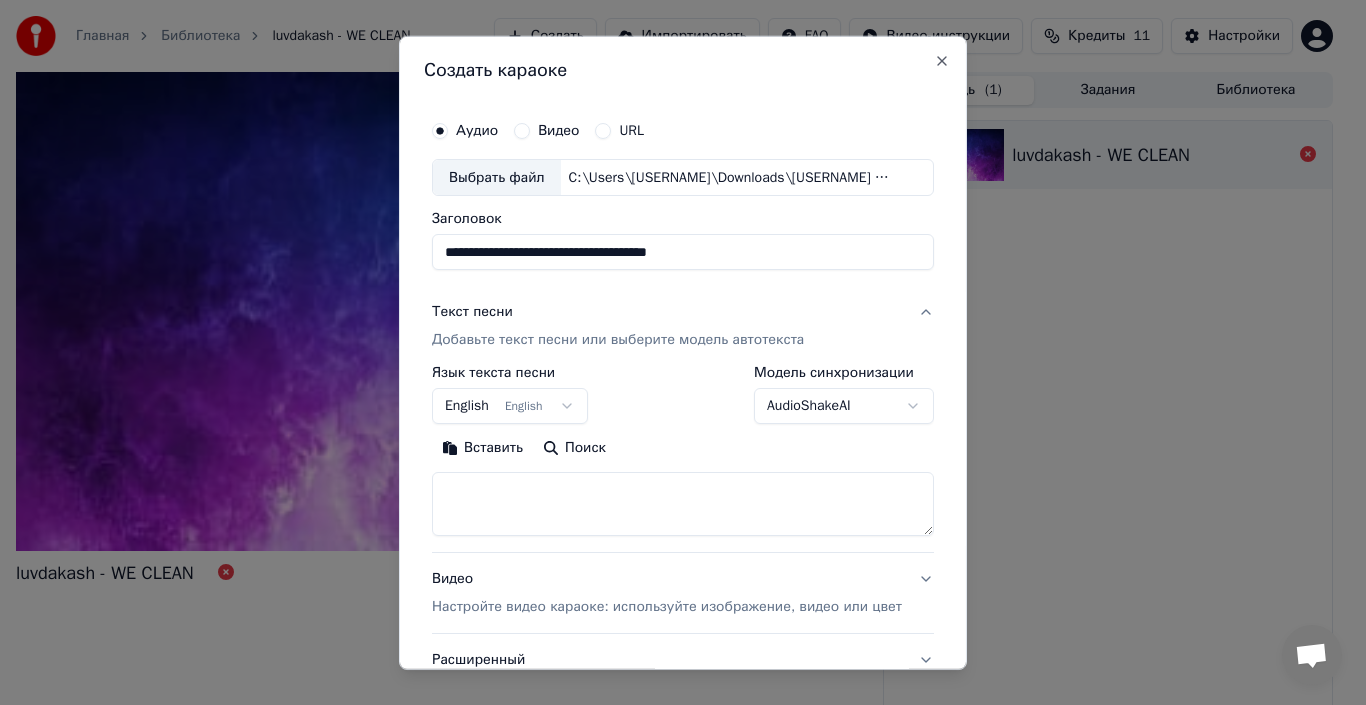 click on "**********" at bounding box center (683, 252) 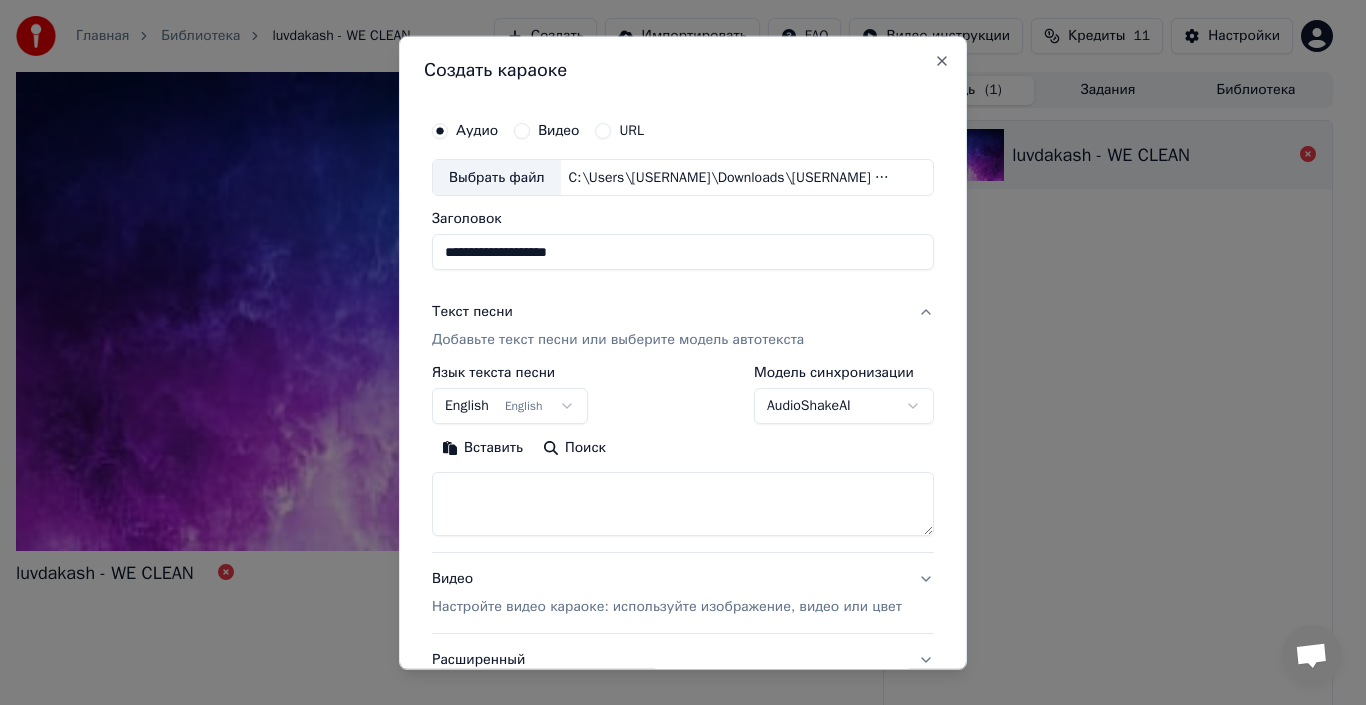 type on "**********" 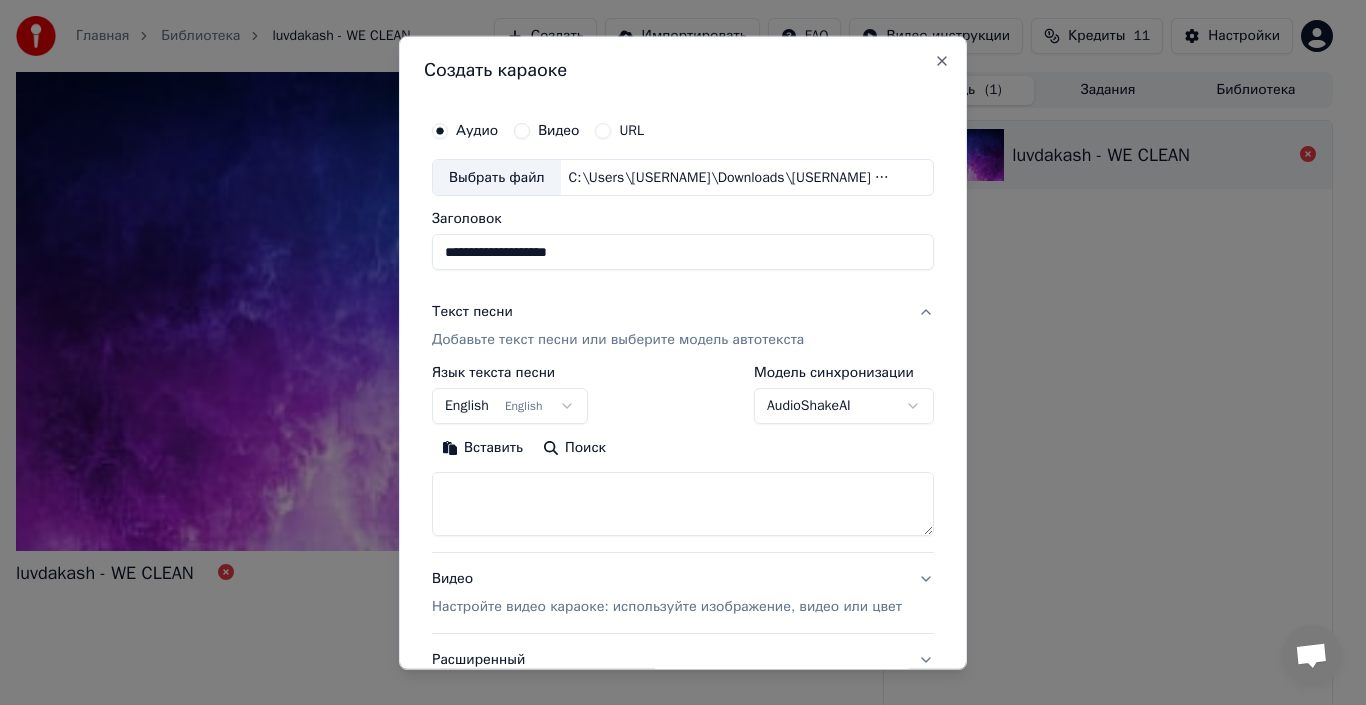 click on "English English" at bounding box center [510, 406] 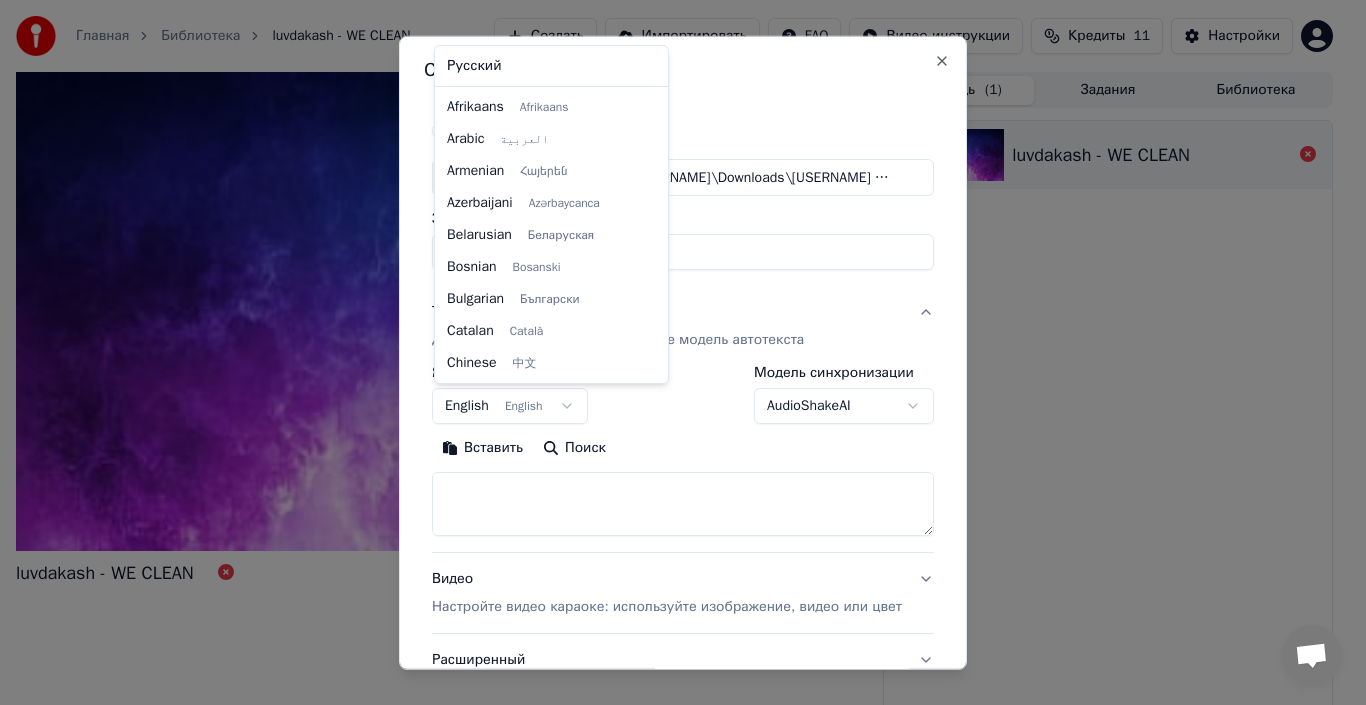 click at bounding box center (683, 352) 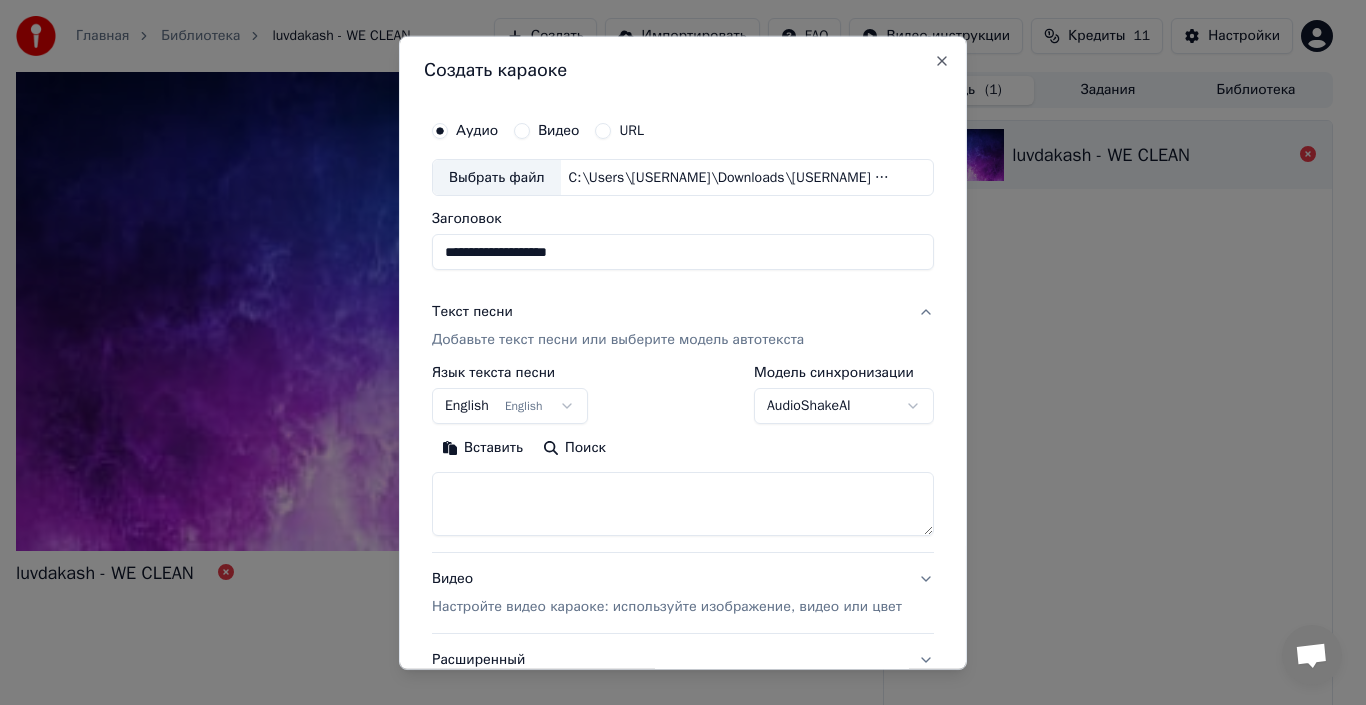 click on "English English" at bounding box center [510, 406] 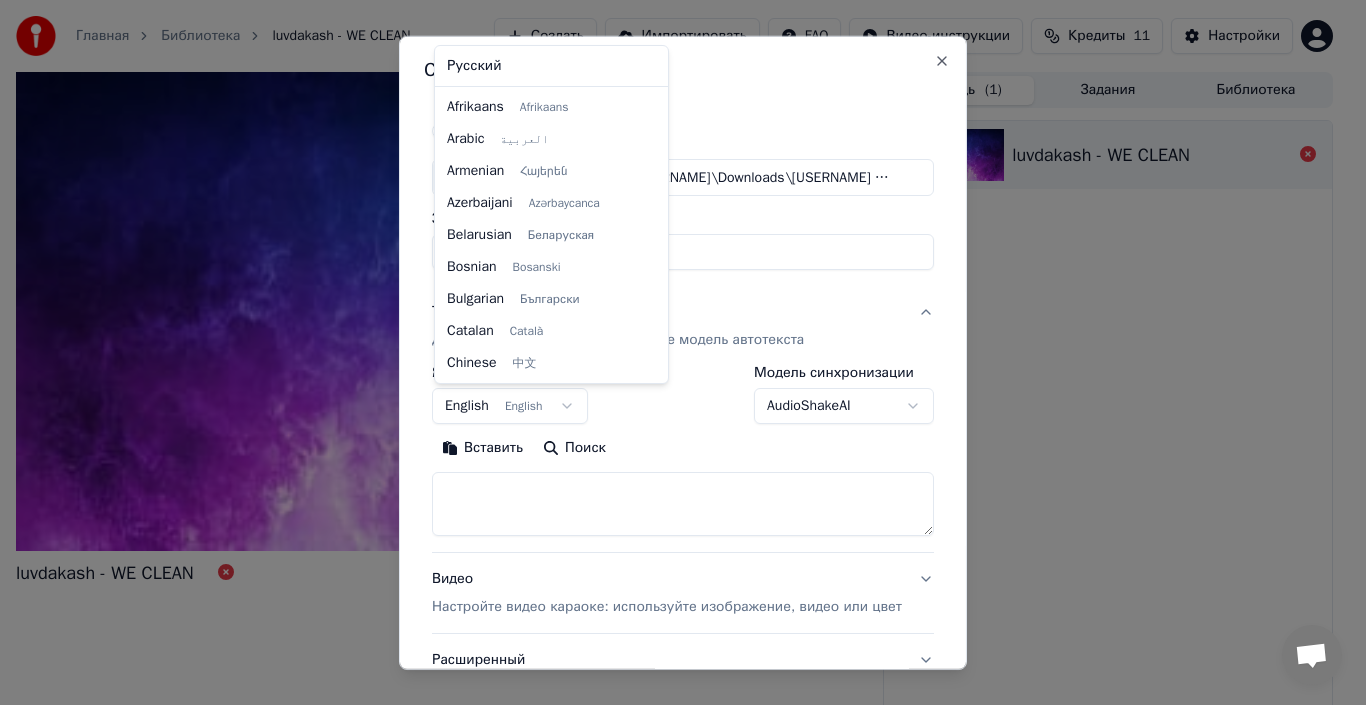 scroll, scrollTop: 160, scrollLeft: 0, axis: vertical 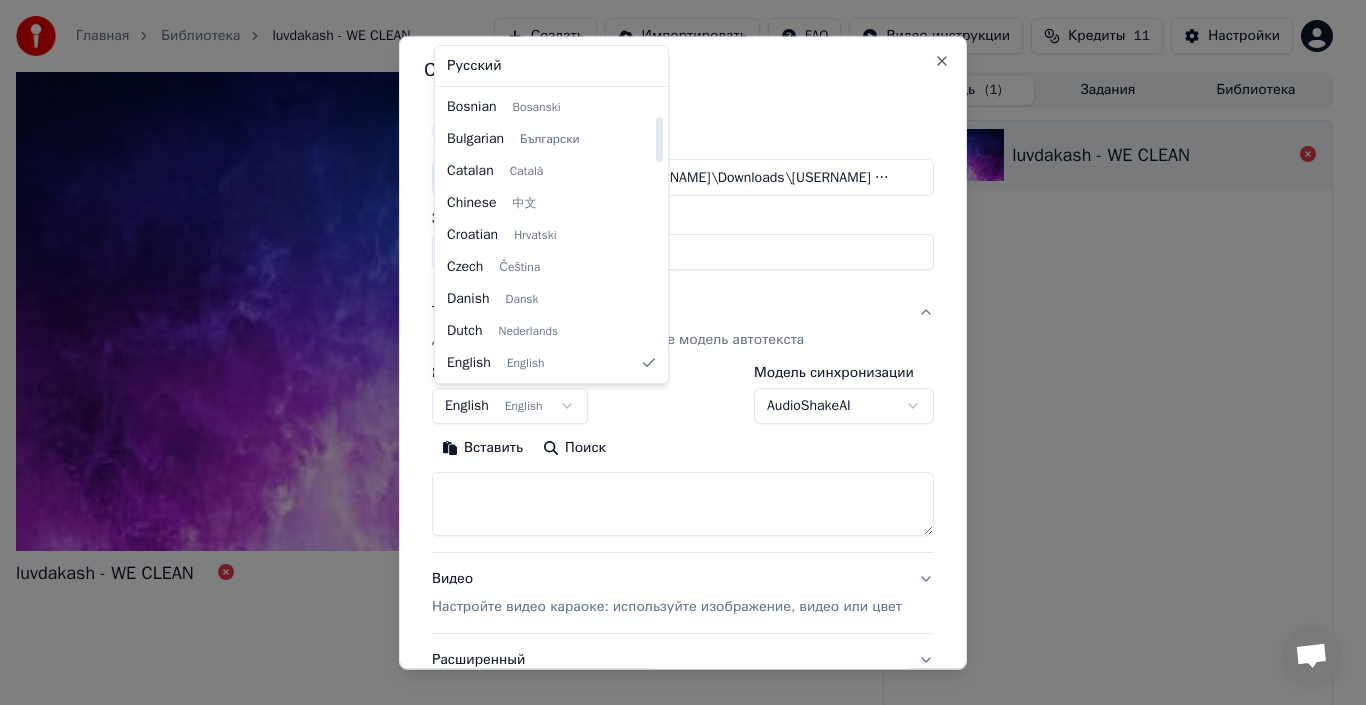 select on "**" 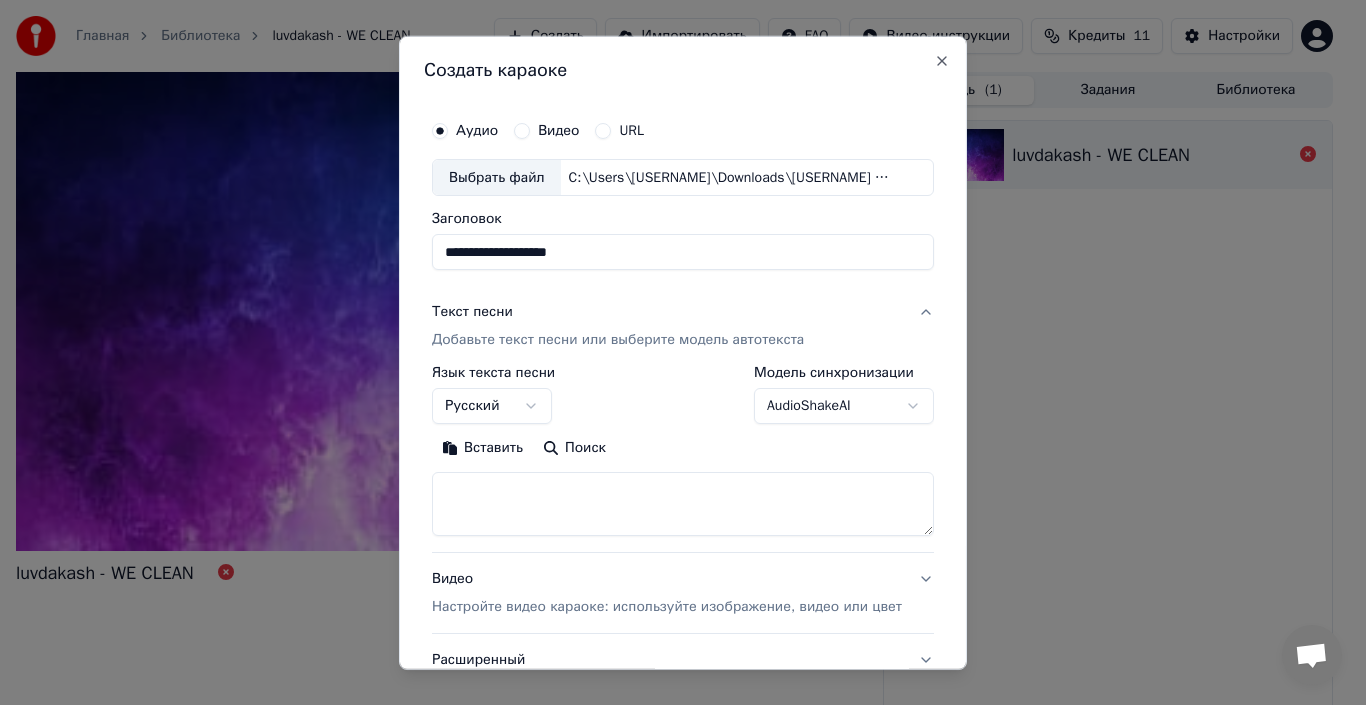 click at bounding box center [683, 504] 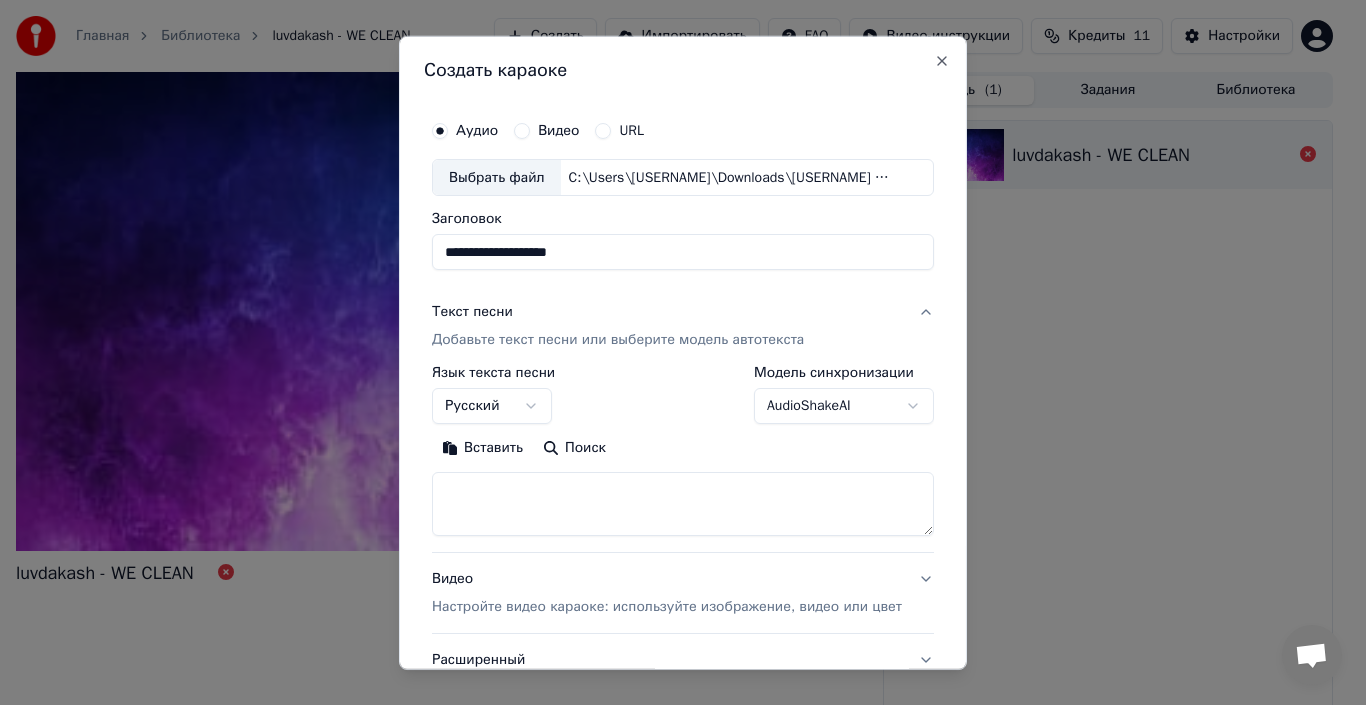 paste on "**********" 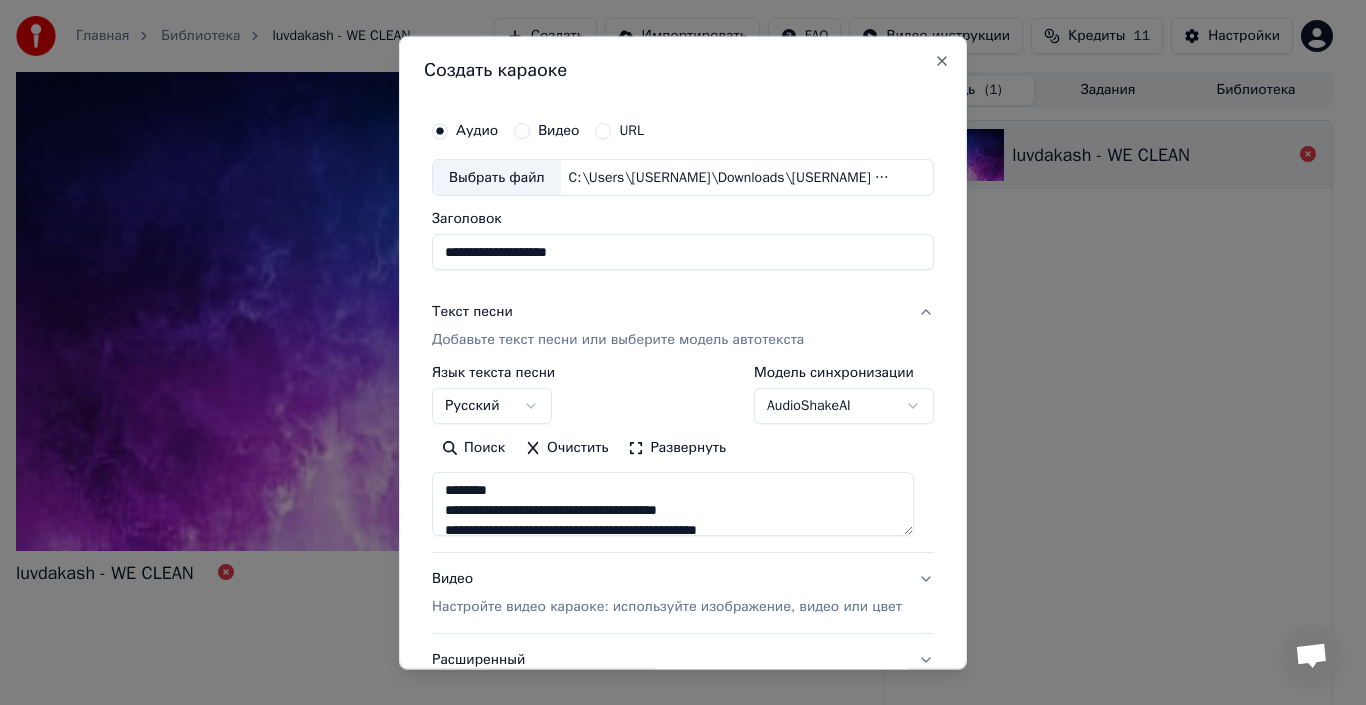 scroll, scrollTop: 1105, scrollLeft: 0, axis: vertical 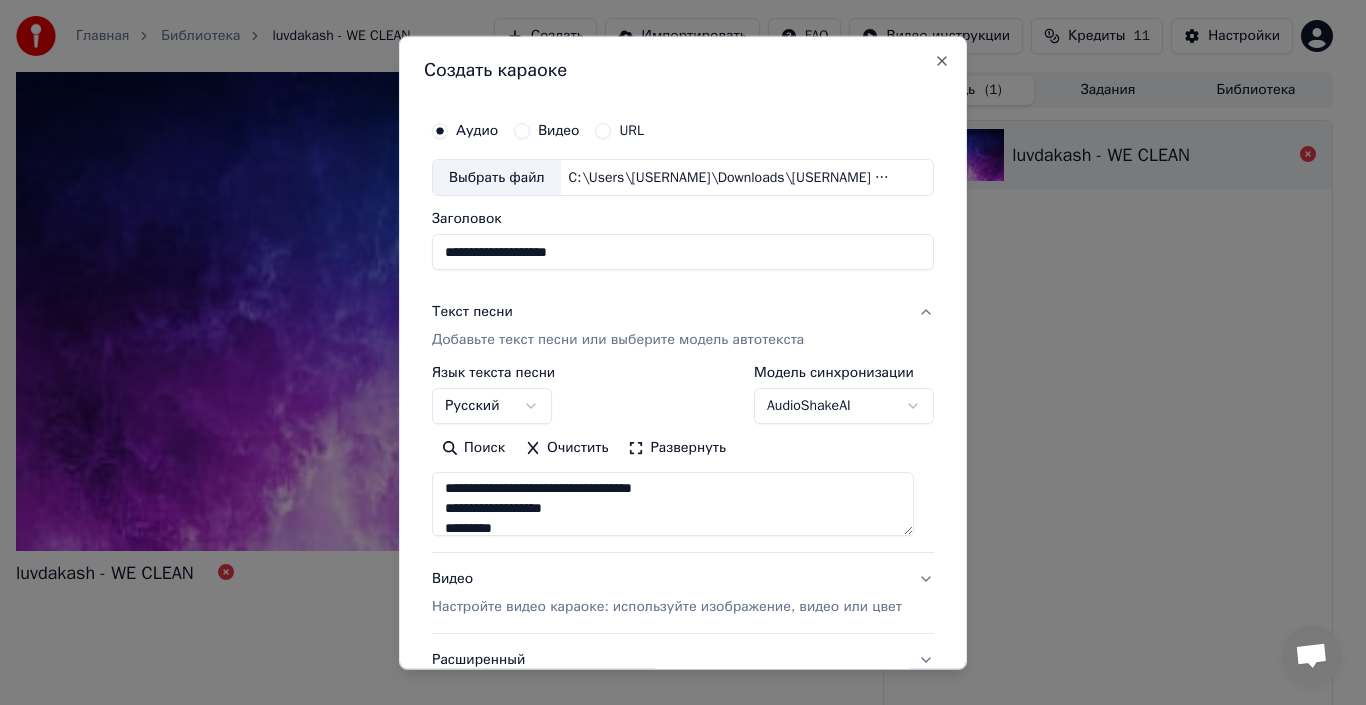 drag, startPoint x: 619, startPoint y: 483, endPoint x: 442, endPoint y: 512, distance: 179.35997 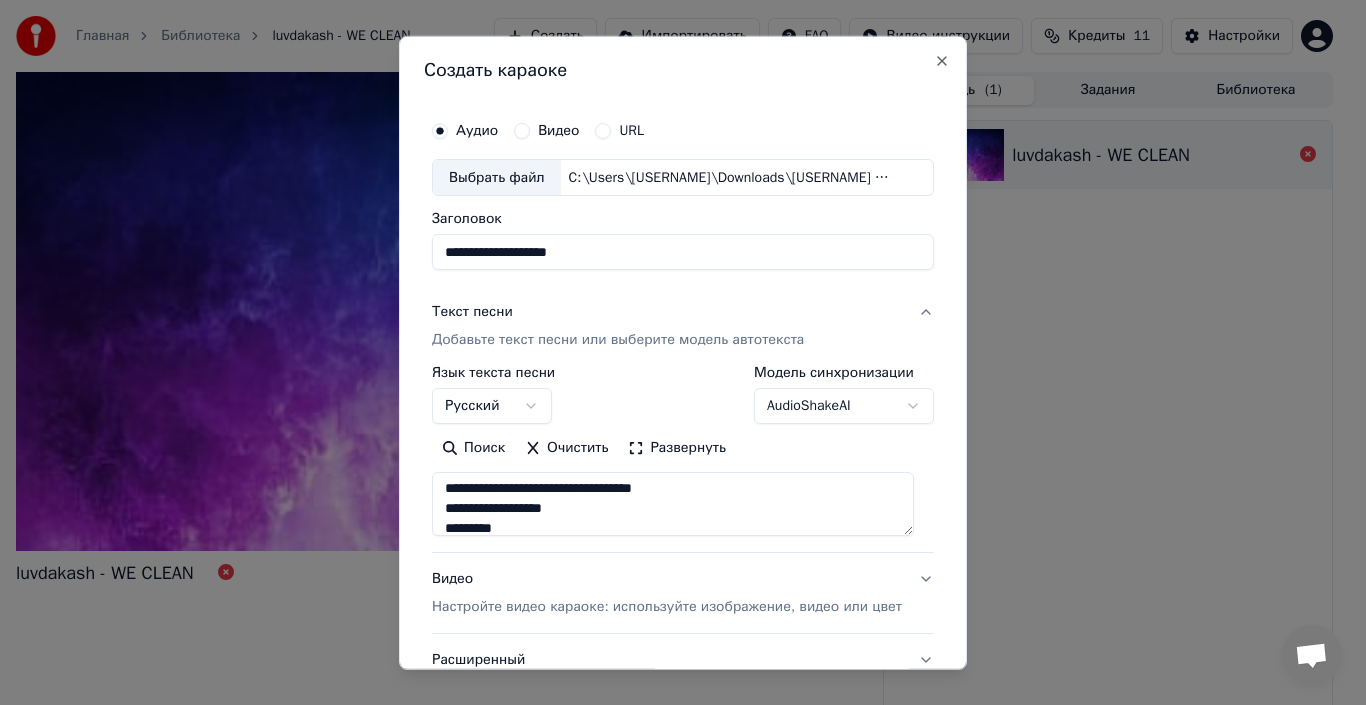 click at bounding box center [673, 504] 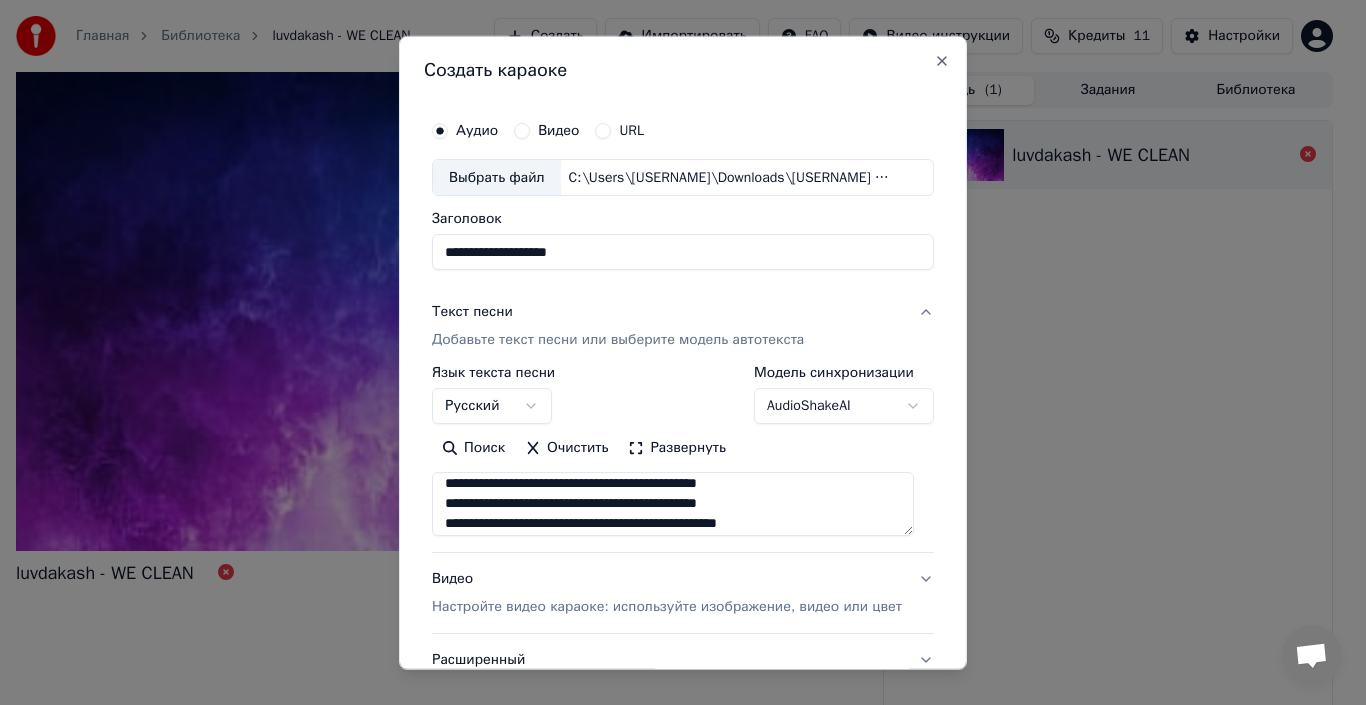 scroll, scrollTop: 647, scrollLeft: 0, axis: vertical 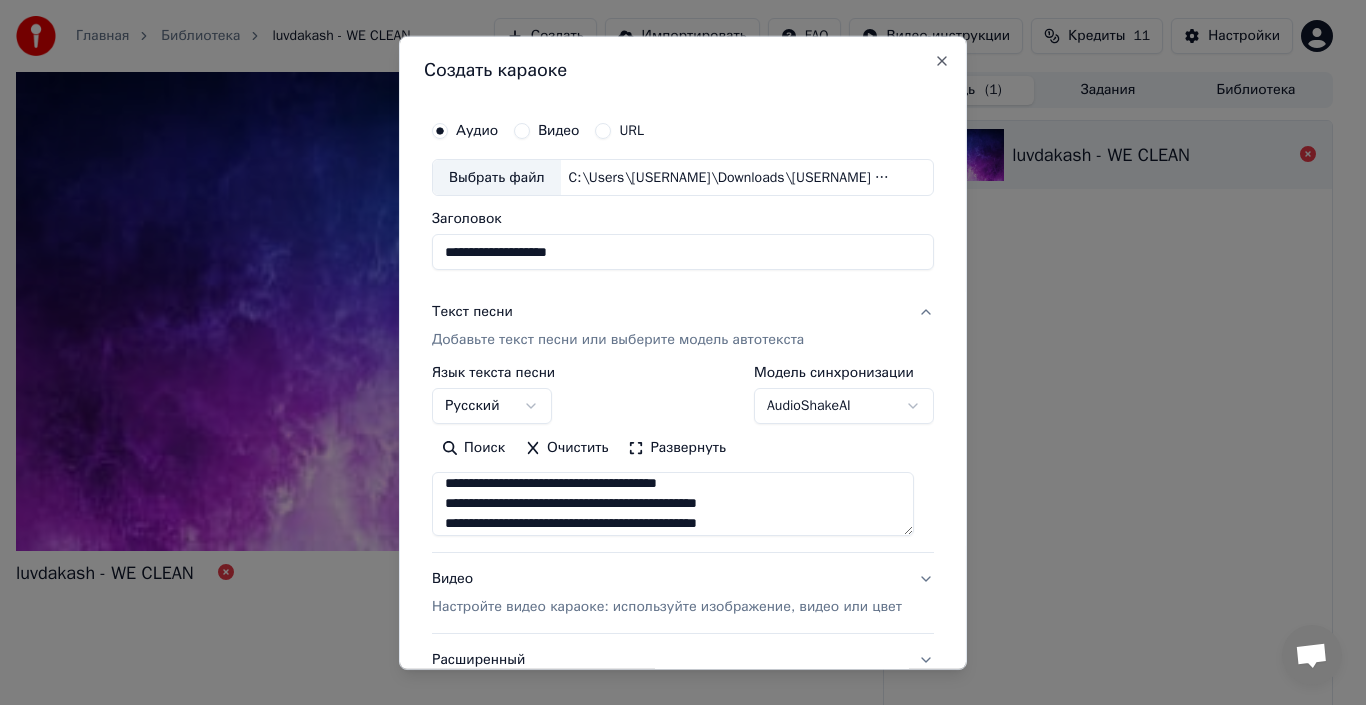 type on "**********" 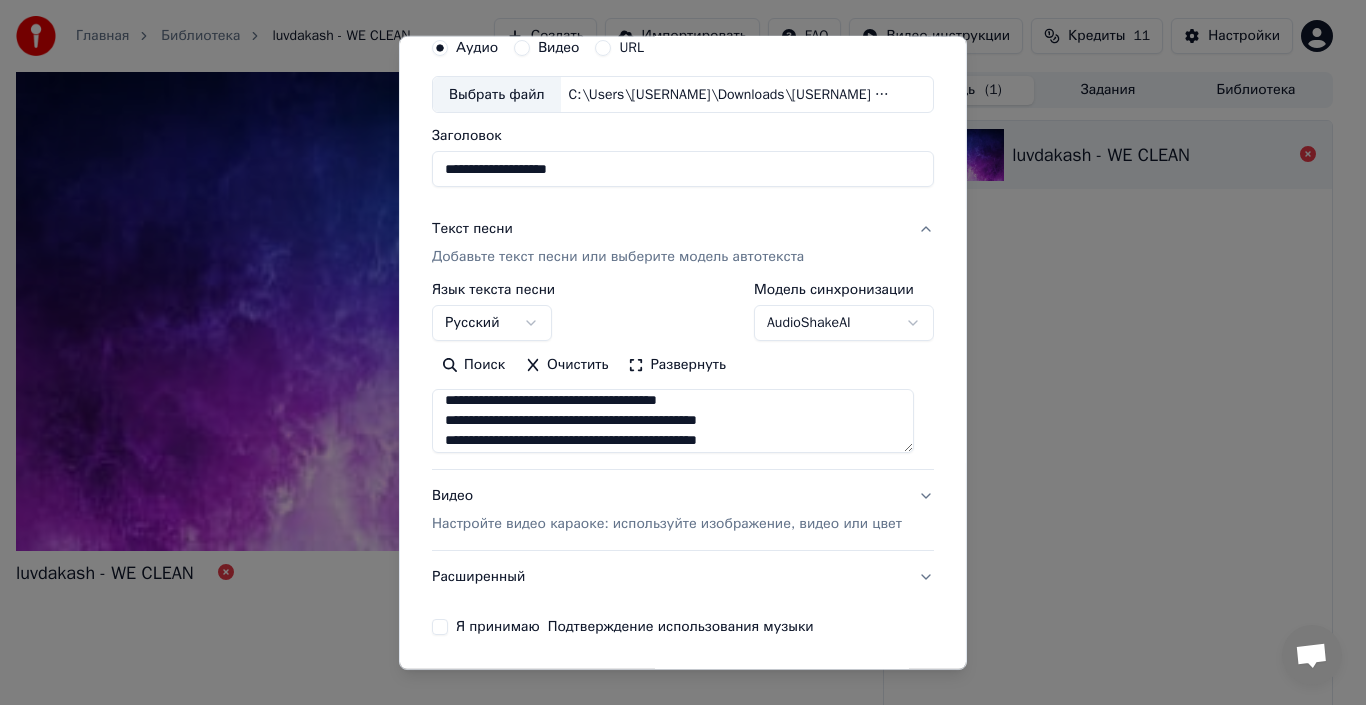scroll, scrollTop: 92, scrollLeft: 0, axis: vertical 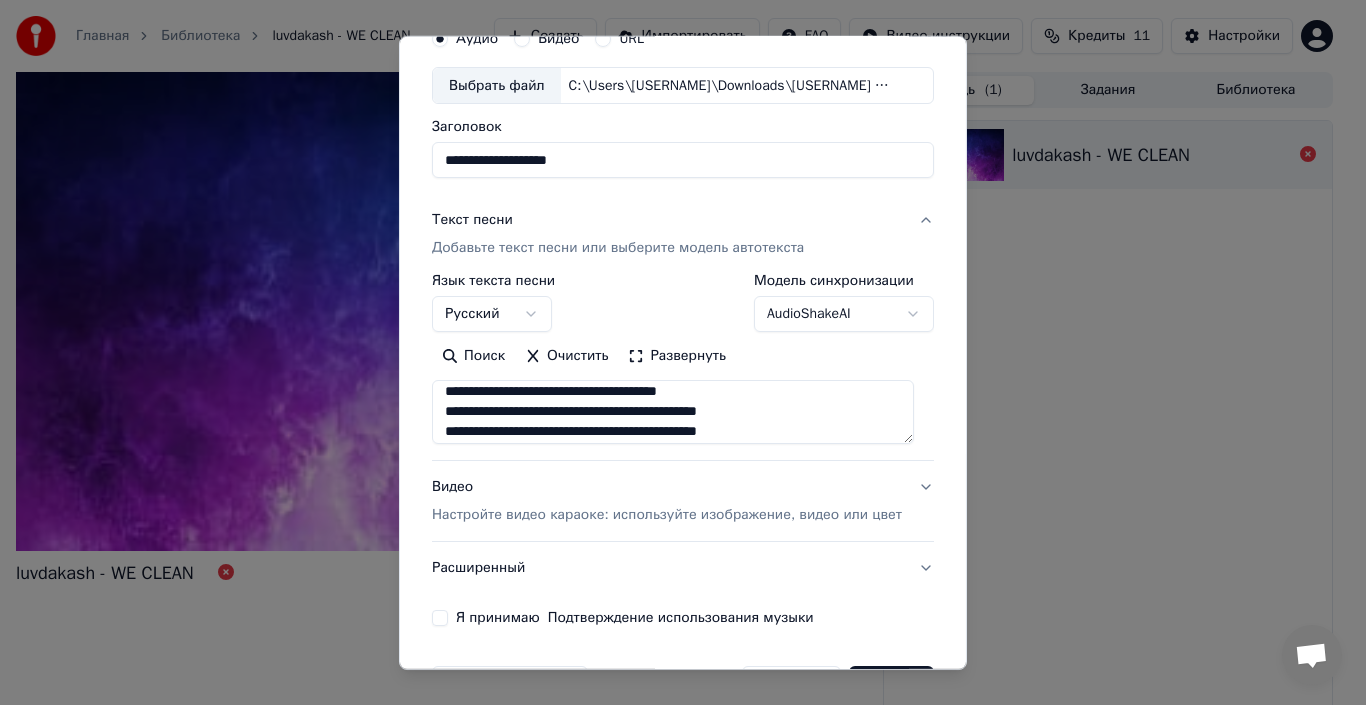click on "Настройте видео караоке: используйте изображение, видео или цвет" at bounding box center [667, 515] 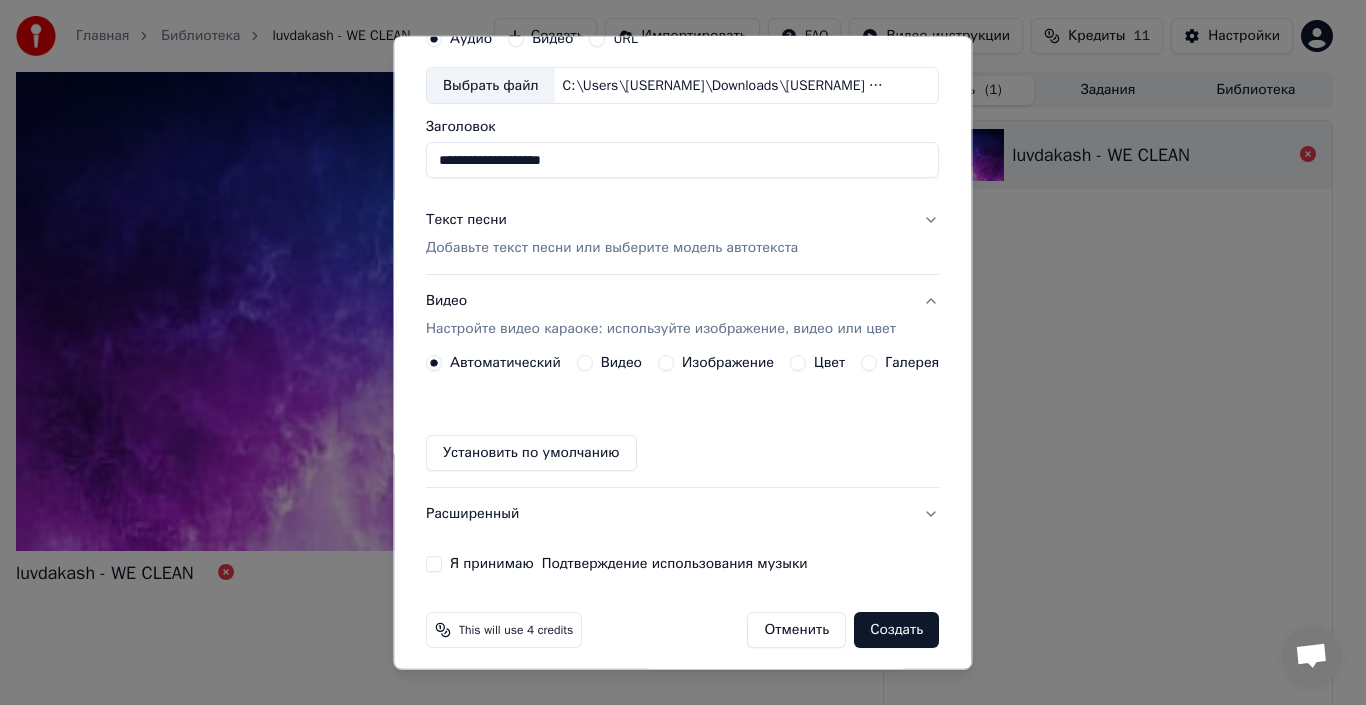 click on "Автоматический Видео Изображение Цвет Галерея Установить по умолчанию" at bounding box center (682, 413) 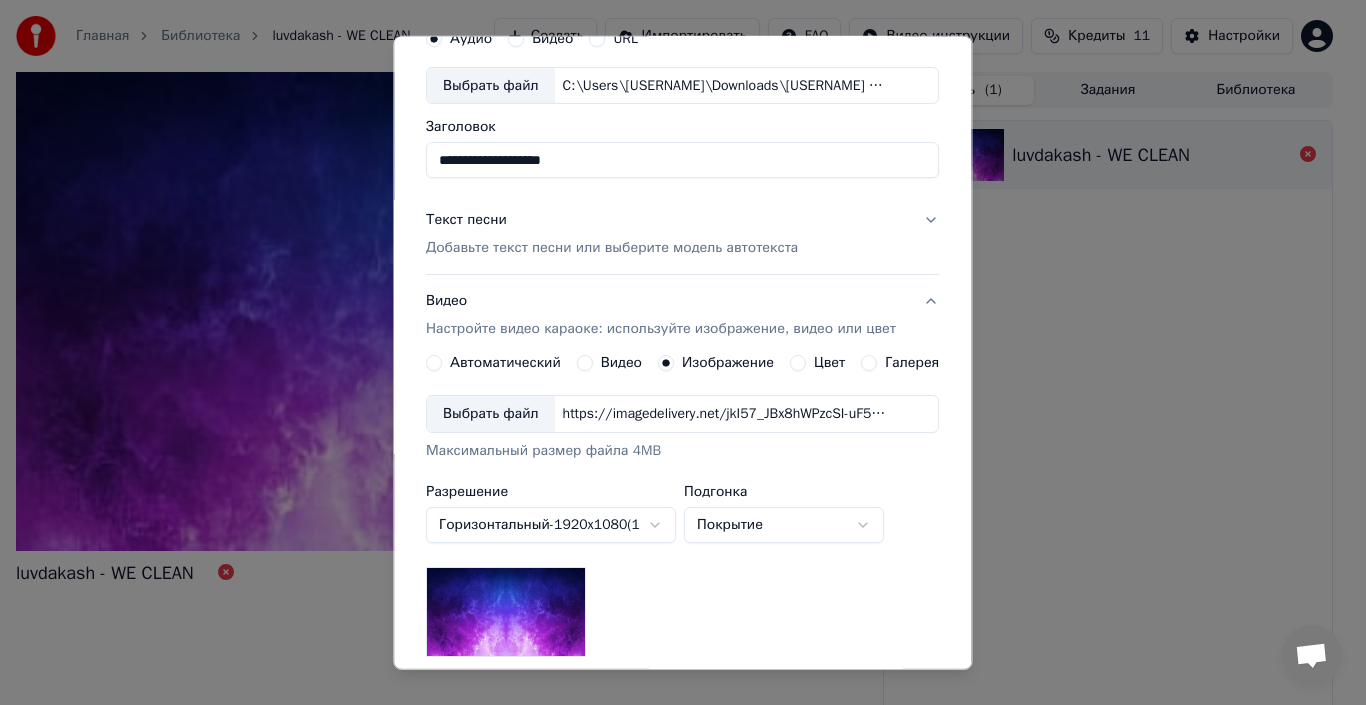 click on "**********" at bounding box center (682, 512) 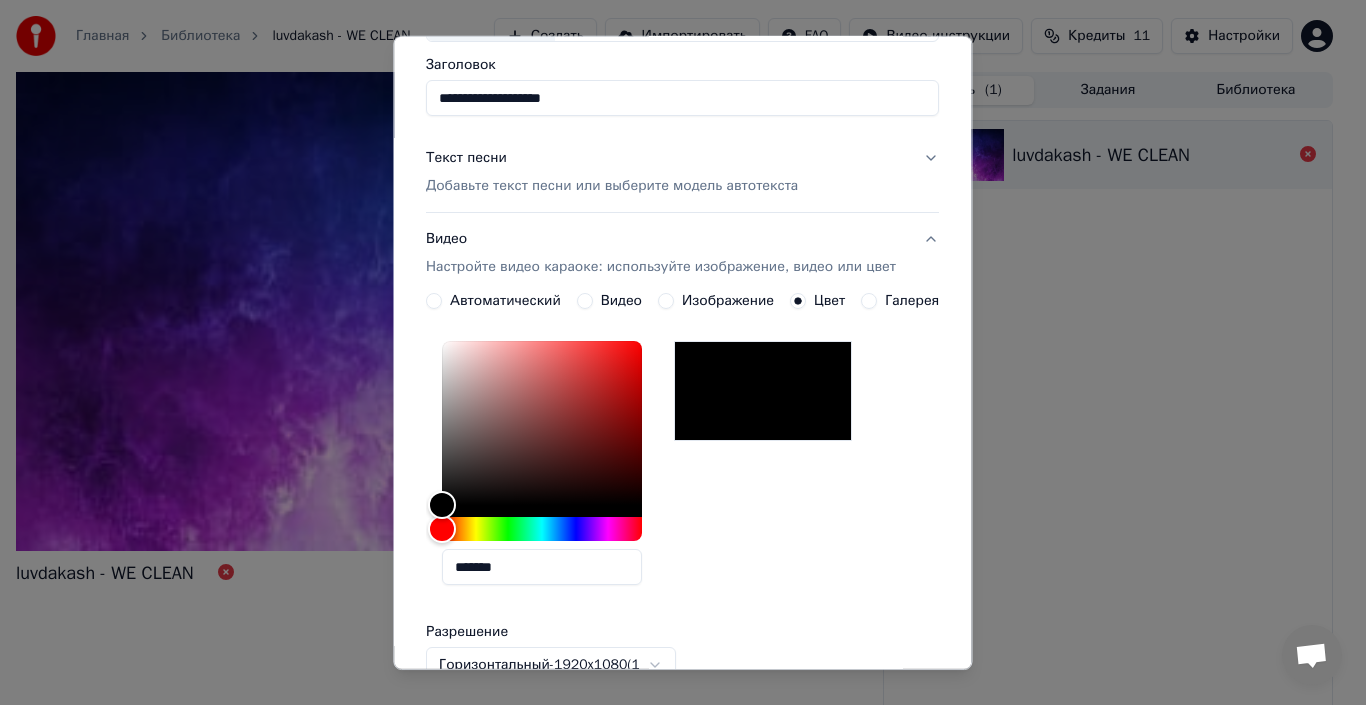 scroll, scrollTop: 156, scrollLeft: 0, axis: vertical 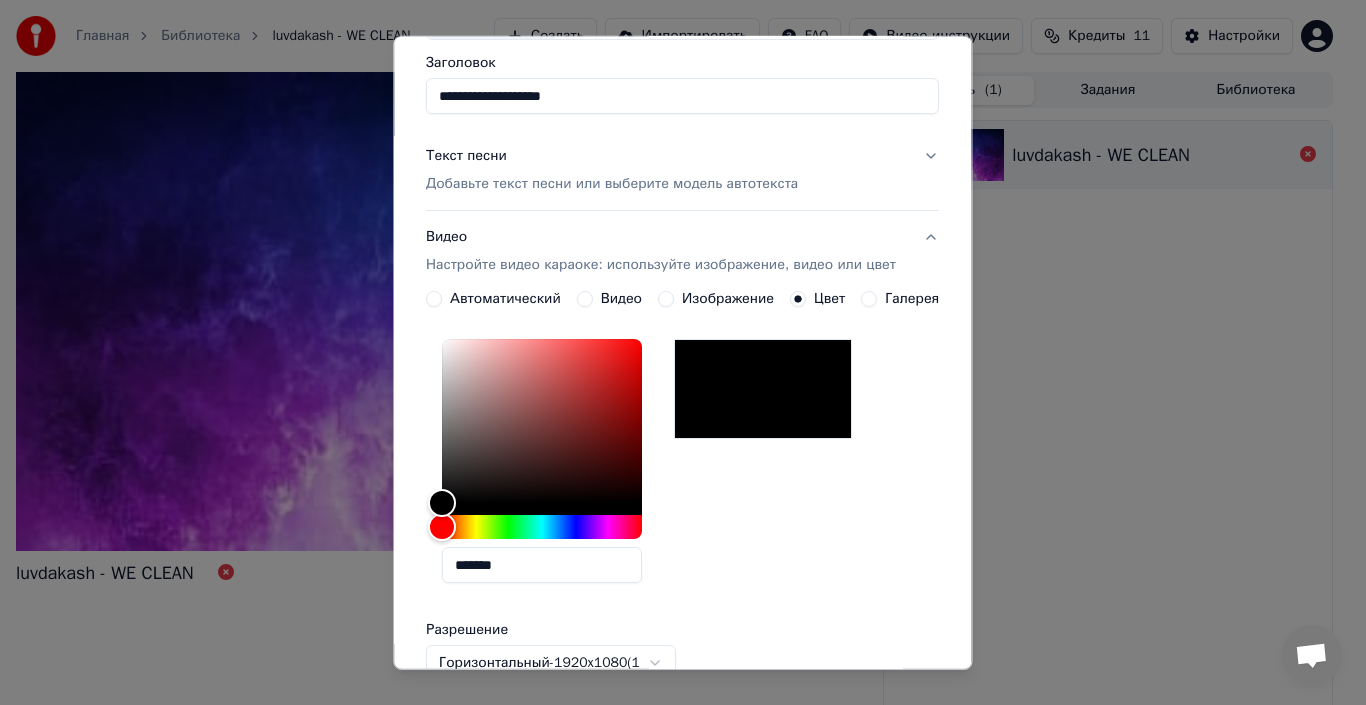 click at bounding box center (763, 389) 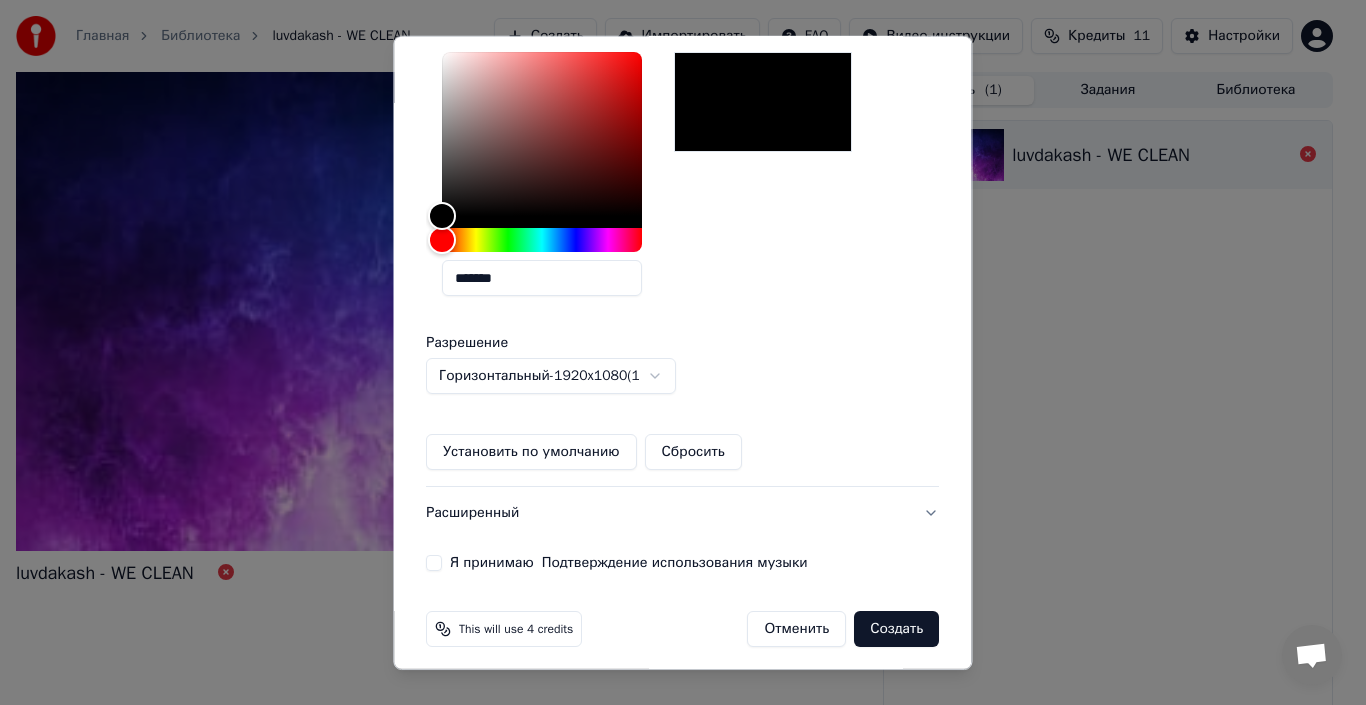 scroll, scrollTop: 453, scrollLeft: 0, axis: vertical 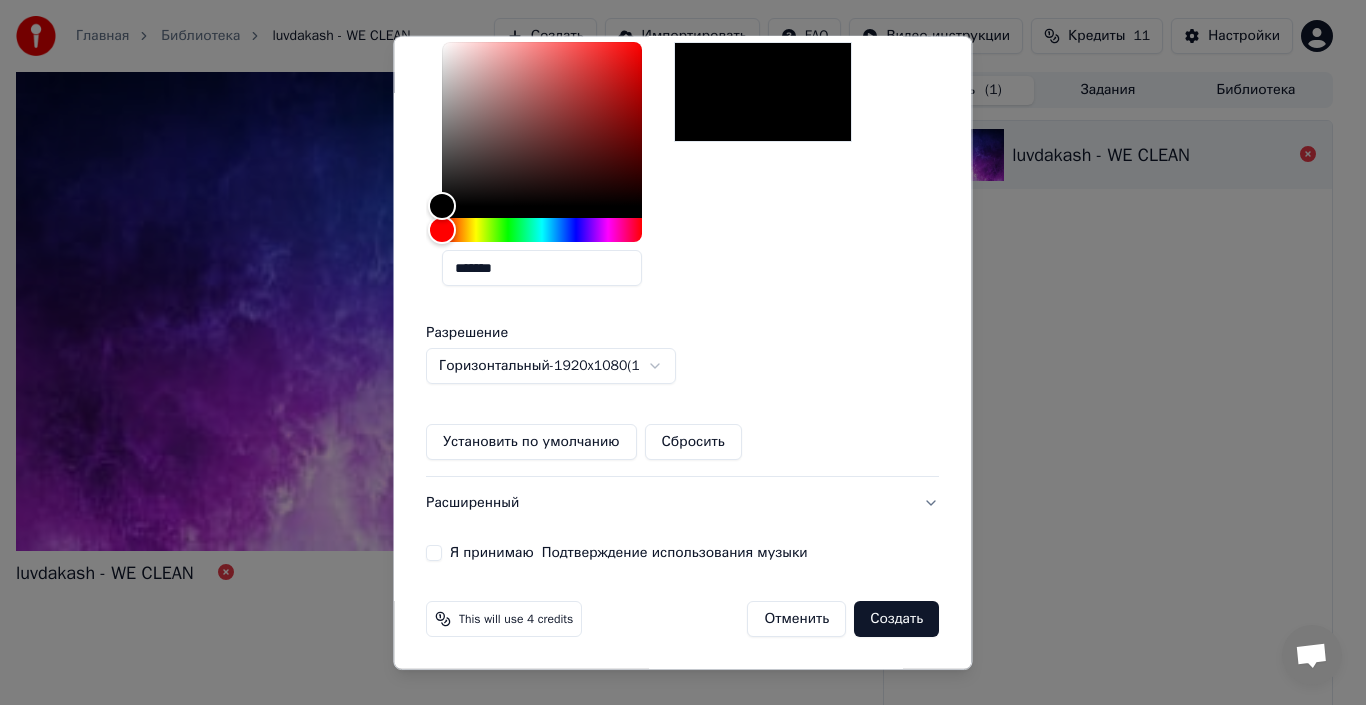 click on "Я принимаю   Подтверждение использования музыки" at bounding box center (682, 553) 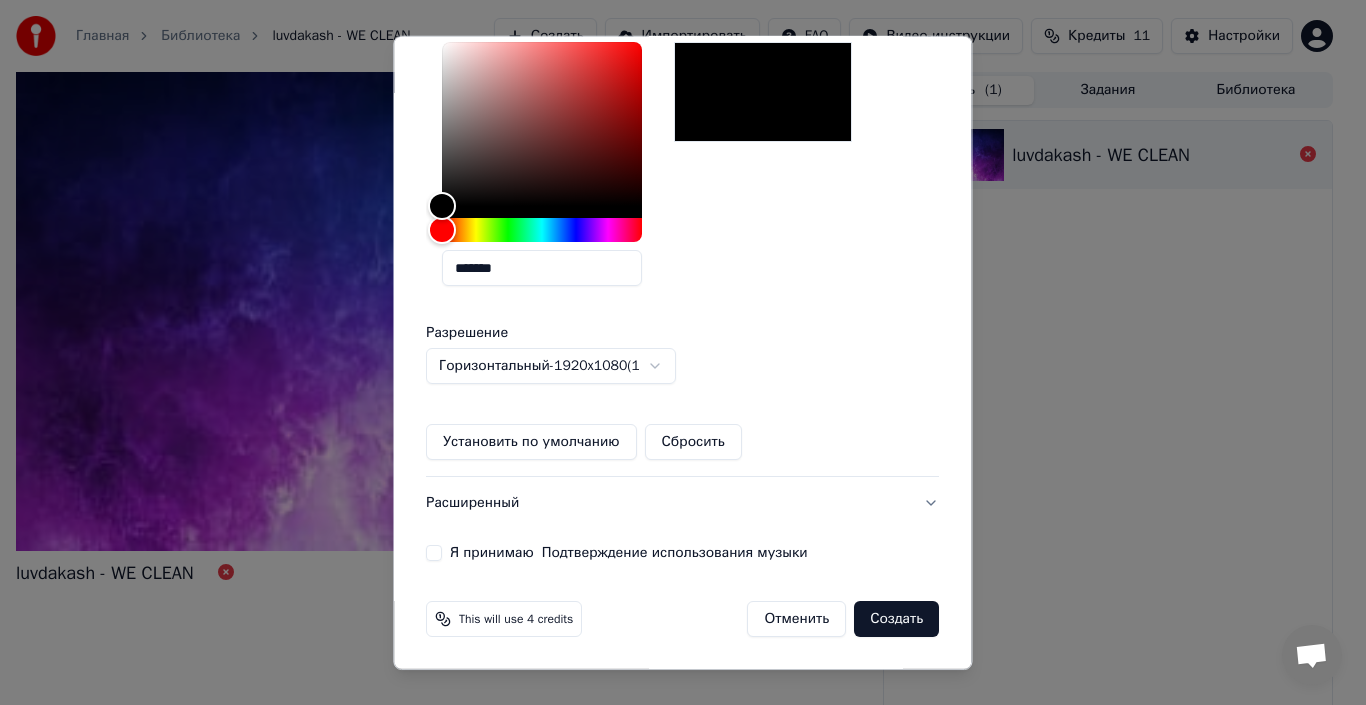 click on "Я принимаю   Подтверждение использования музыки" at bounding box center (434, 553) 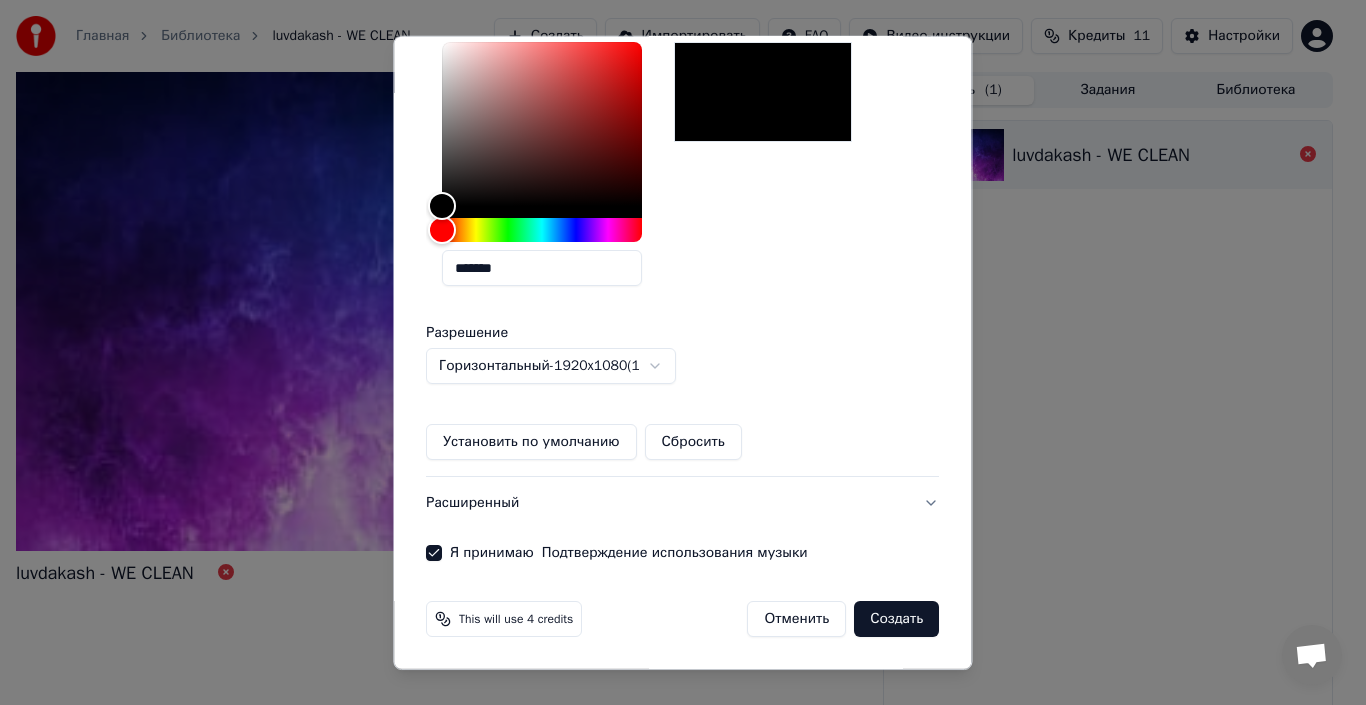 click on "Создать" at bounding box center (897, 619) 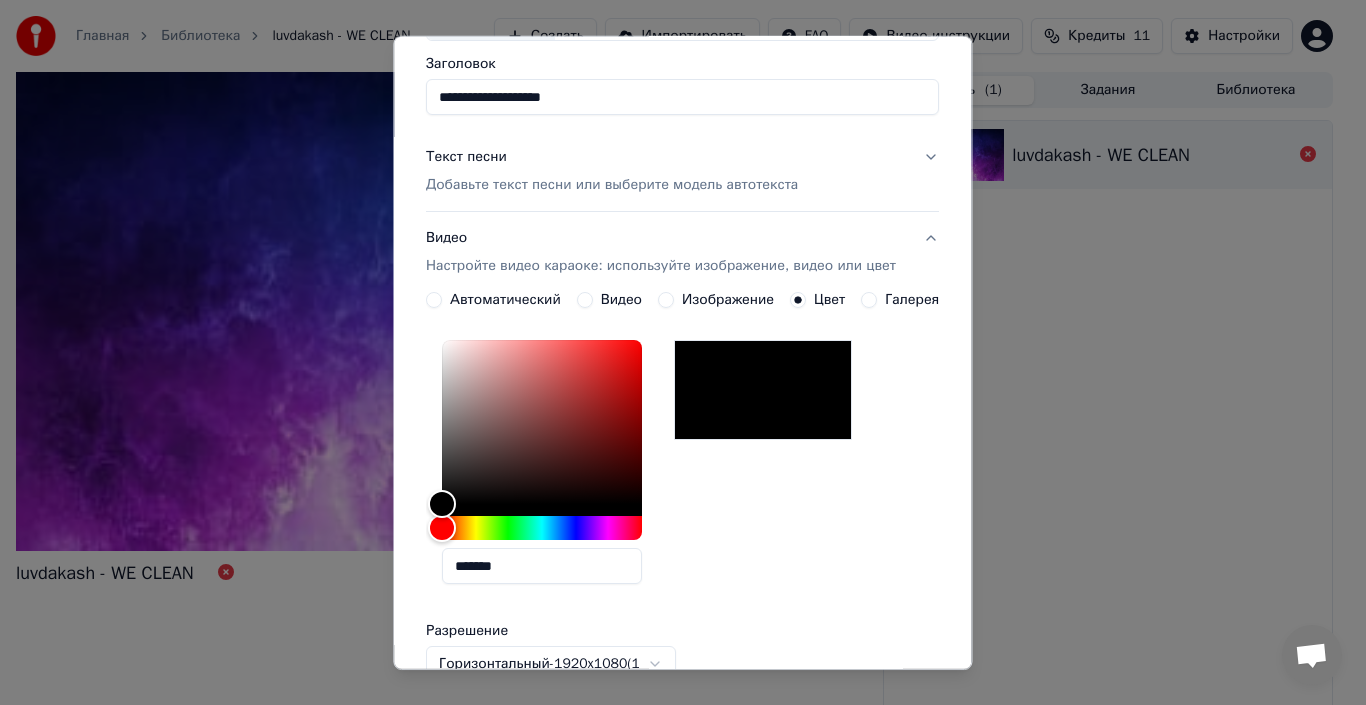 scroll, scrollTop: 453, scrollLeft: 0, axis: vertical 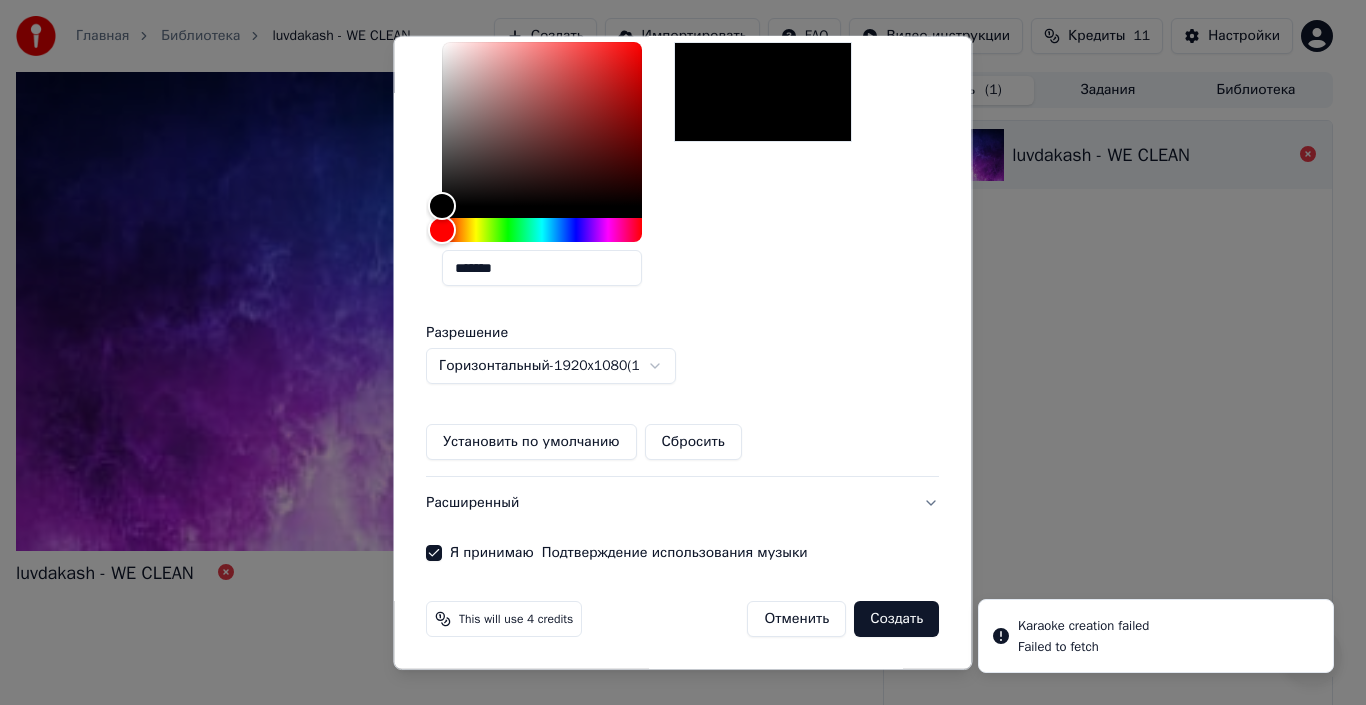 click on "Создать" at bounding box center (897, 619) 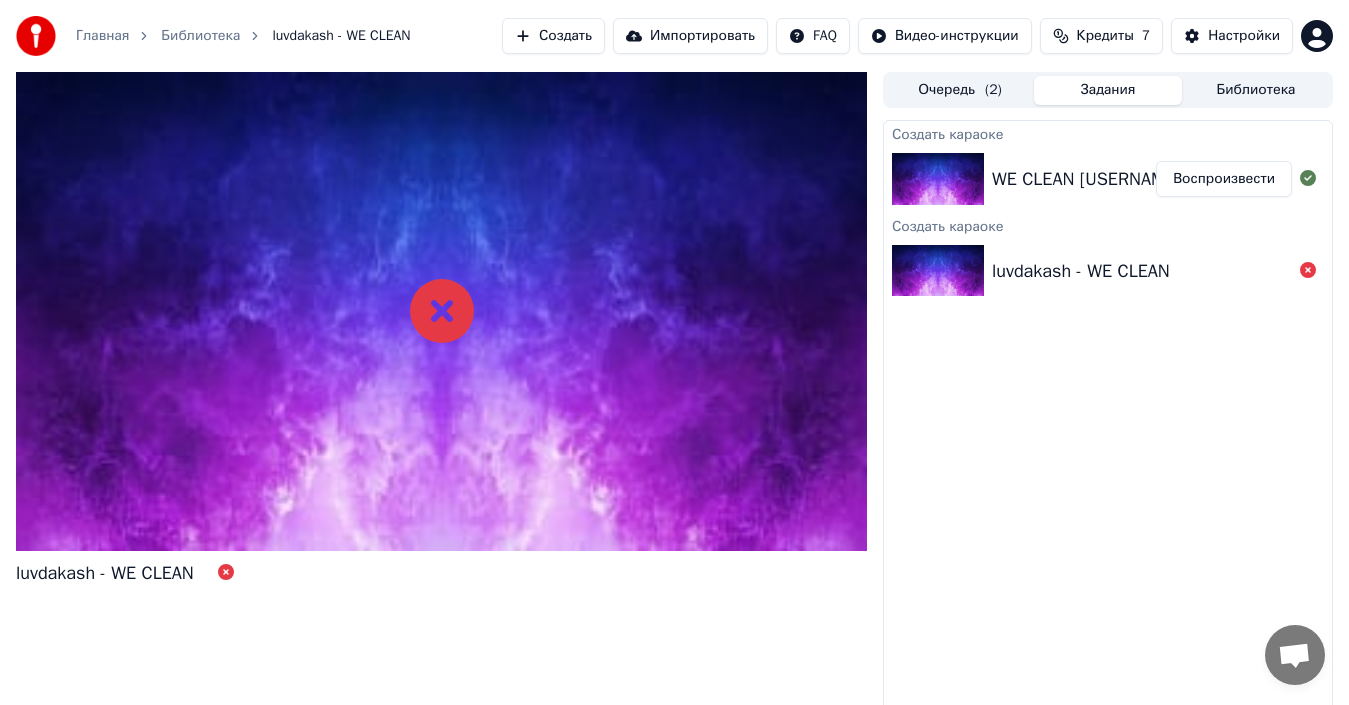 click on "Воспроизвести" at bounding box center (1224, 179) 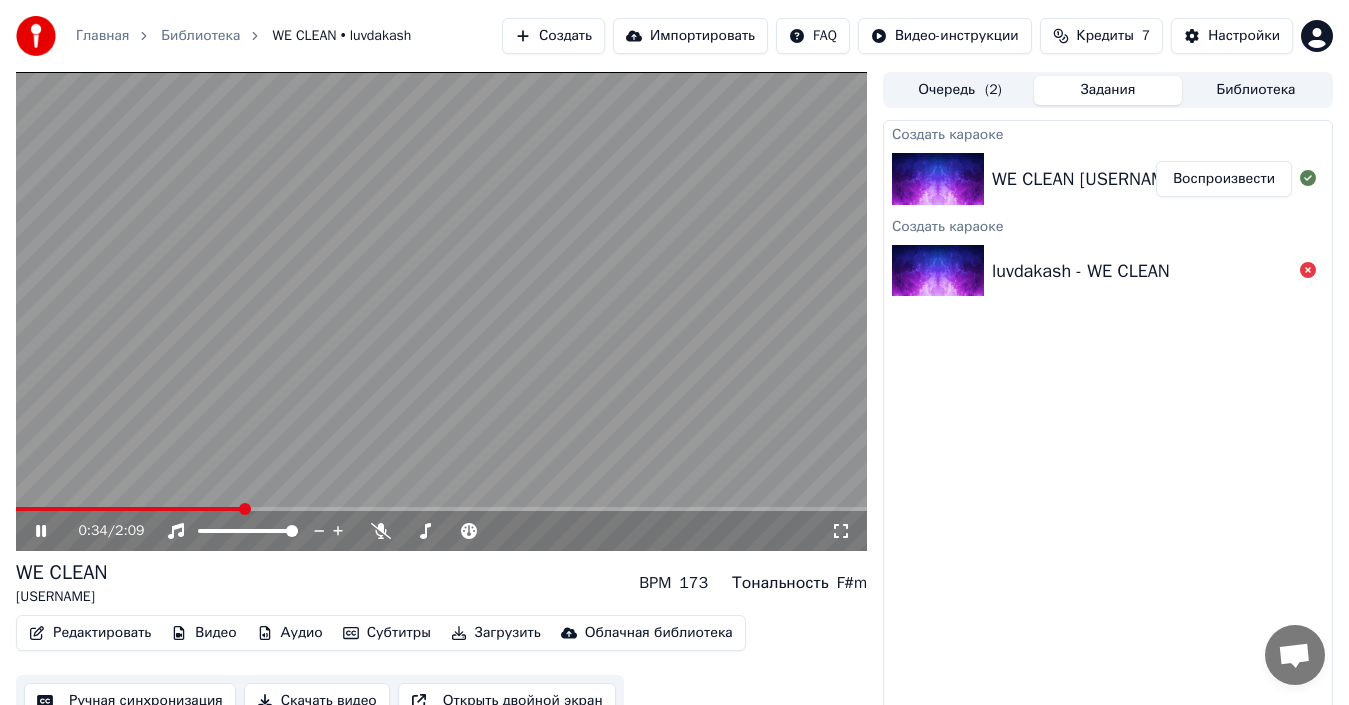 click on "Редактировать" at bounding box center (90, 633) 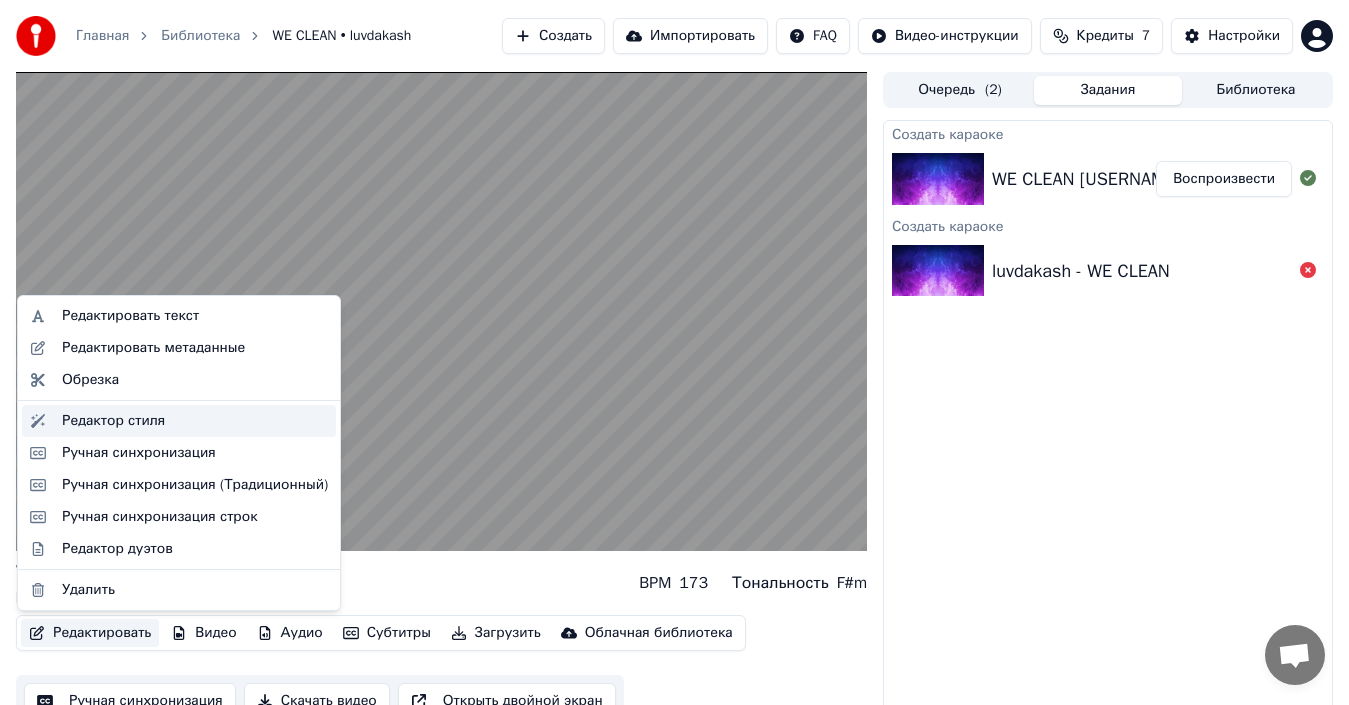 click on "Редактор стиля" at bounding box center (113, 421) 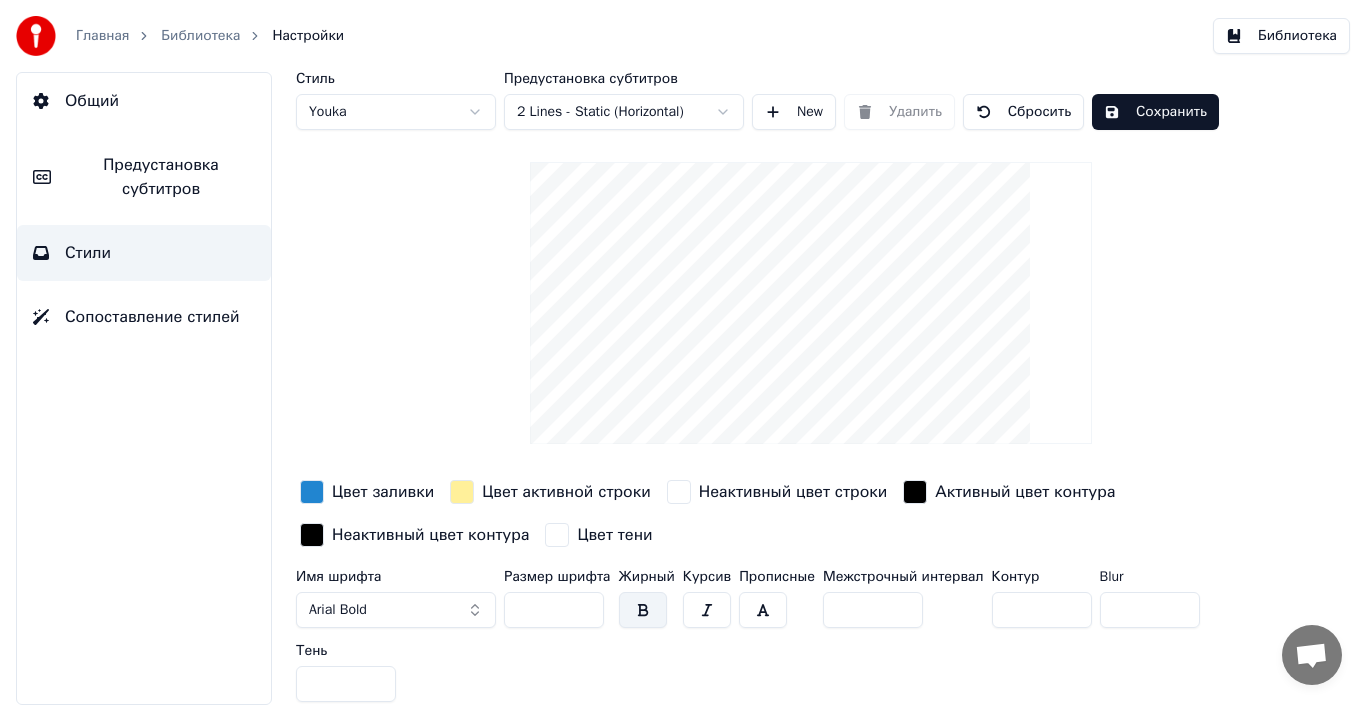 scroll, scrollTop: 3, scrollLeft: 0, axis: vertical 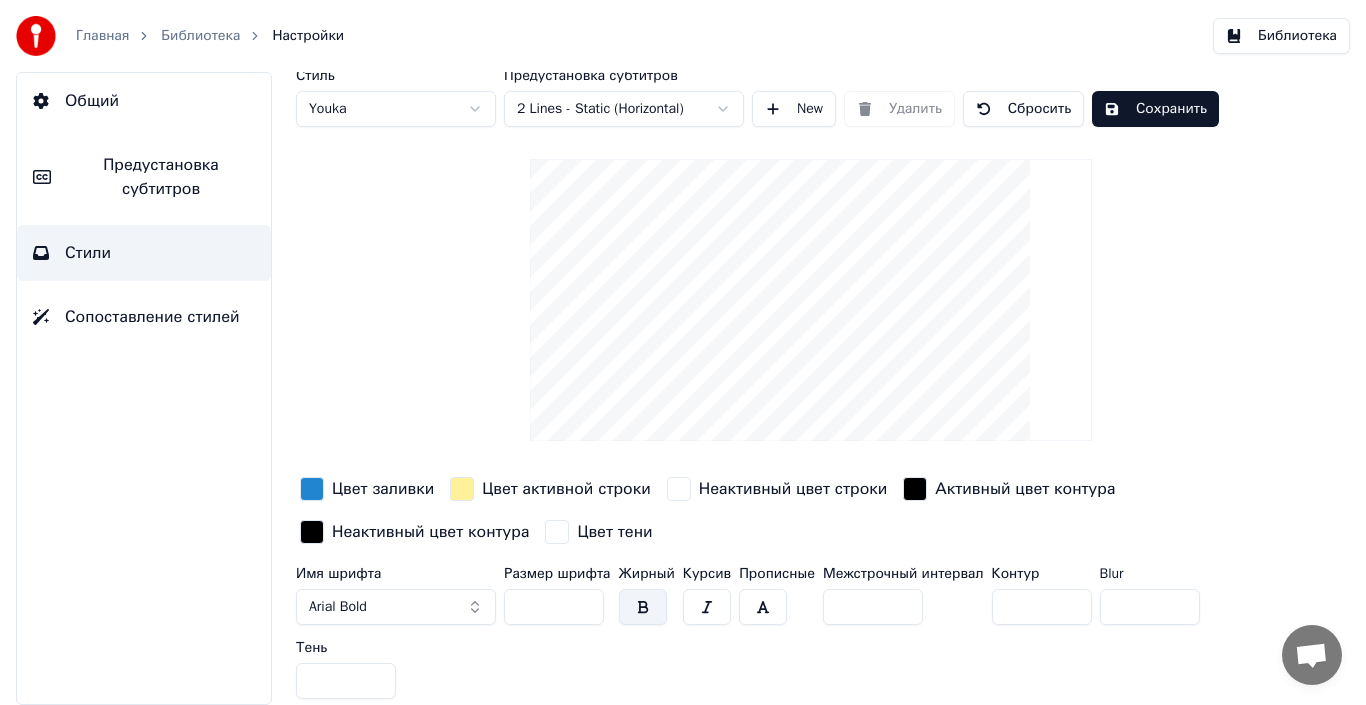 click on "Общий" at bounding box center (144, 101) 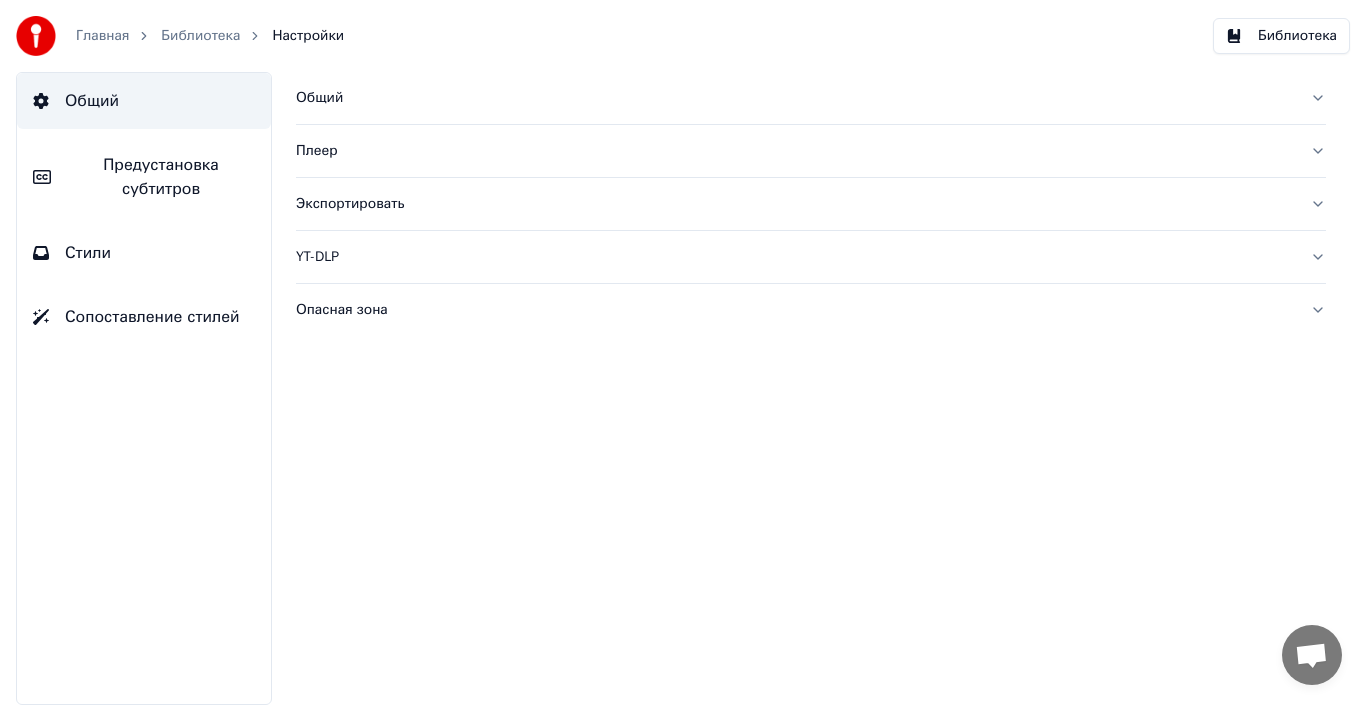 scroll, scrollTop: 0, scrollLeft: 0, axis: both 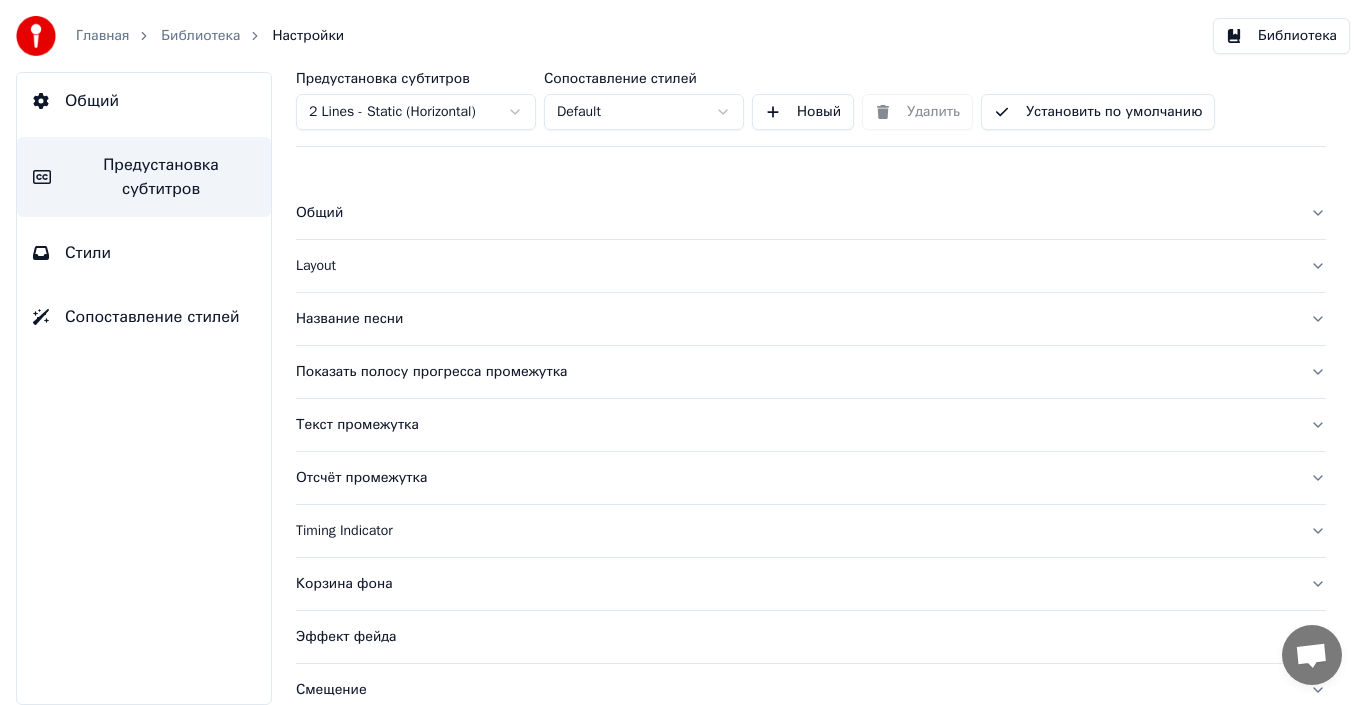click on "Текст промежутка" at bounding box center [795, 425] 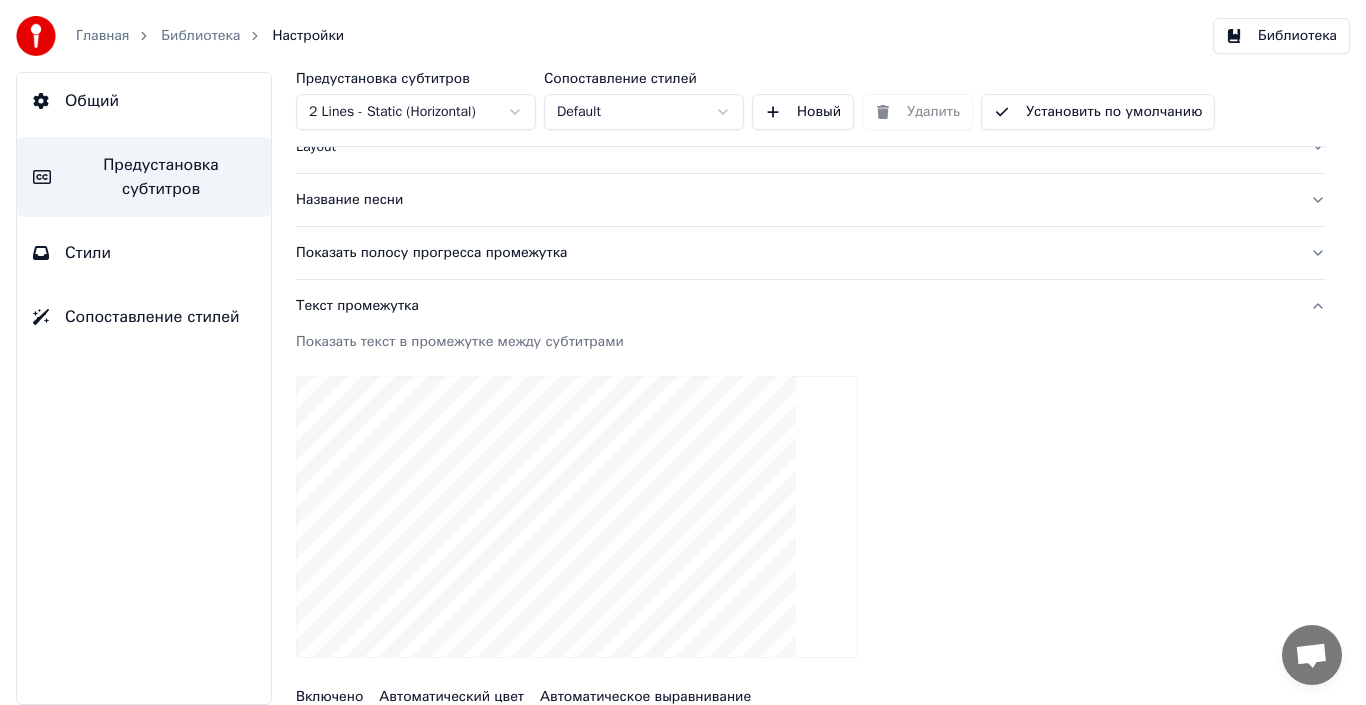 scroll, scrollTop: 127, scrollLeft: 0, axis: vertical 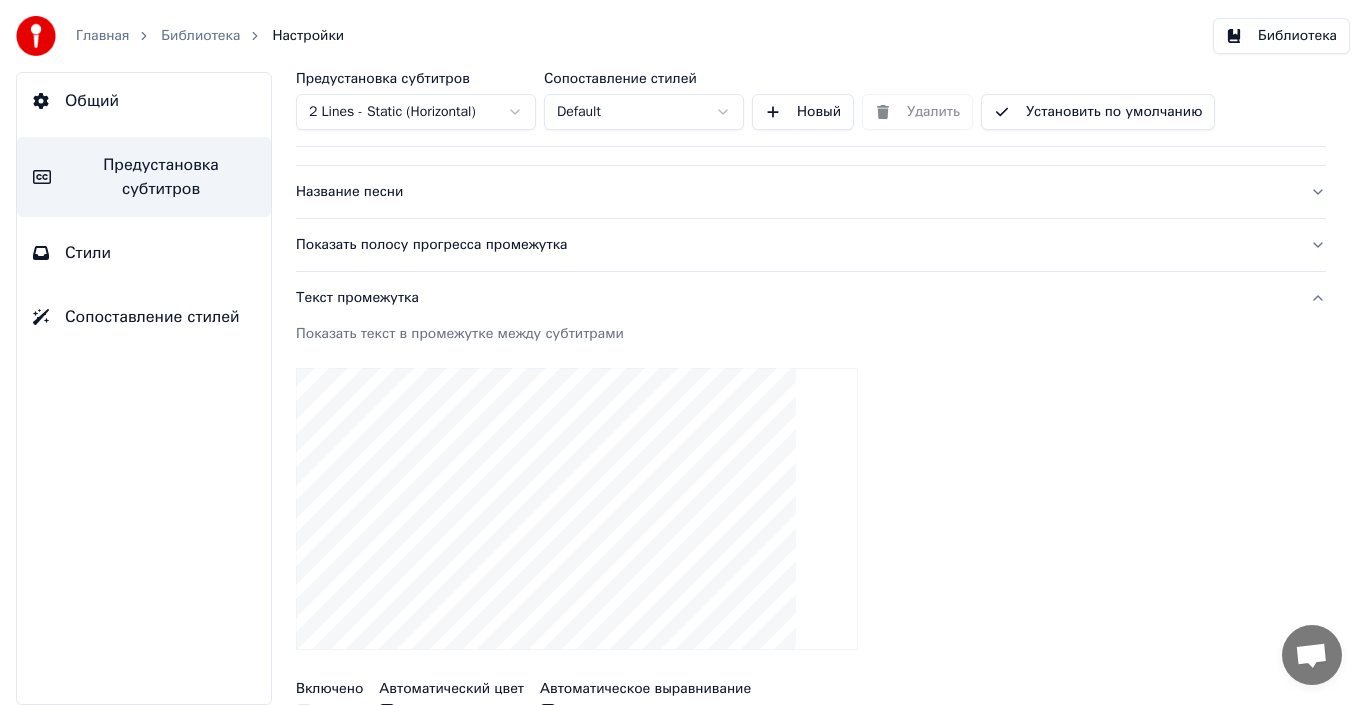 click on "**********" at bounding box center [811, 388] 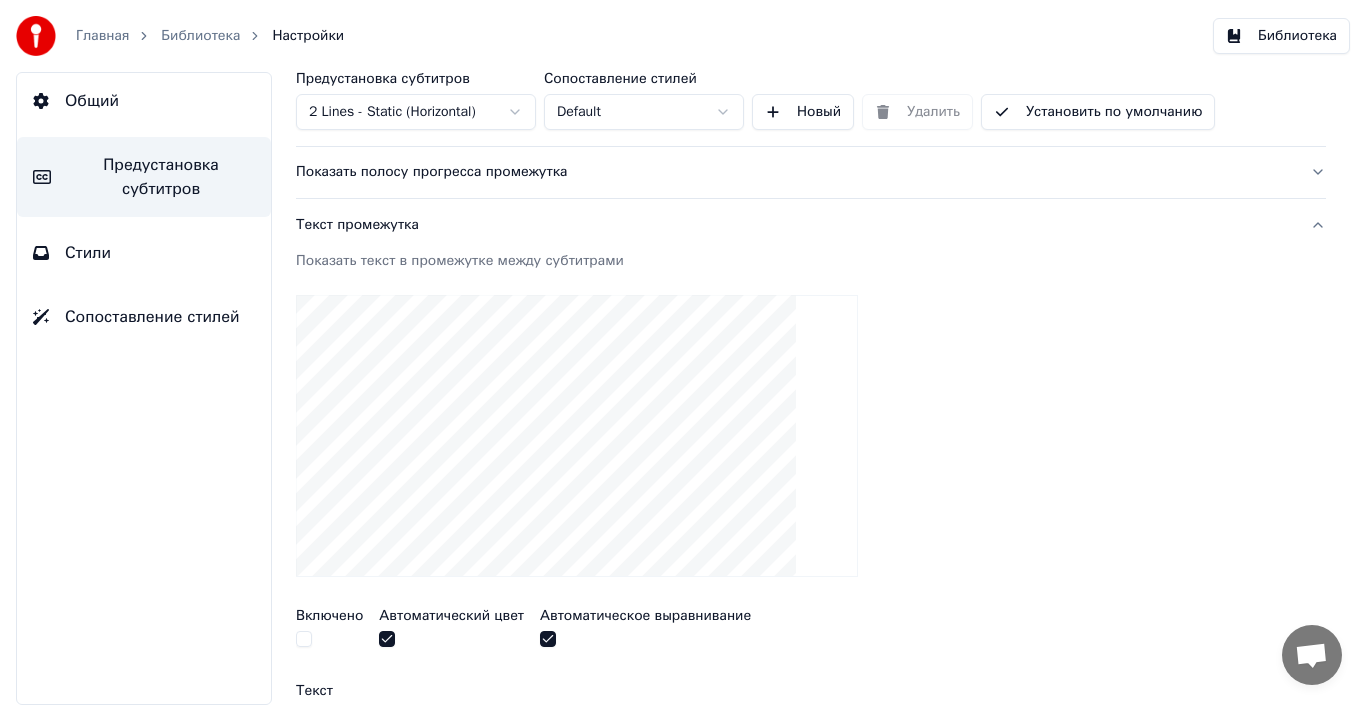 scroll, scrollTop: 201, scrollLeft: 0, axis: vertical 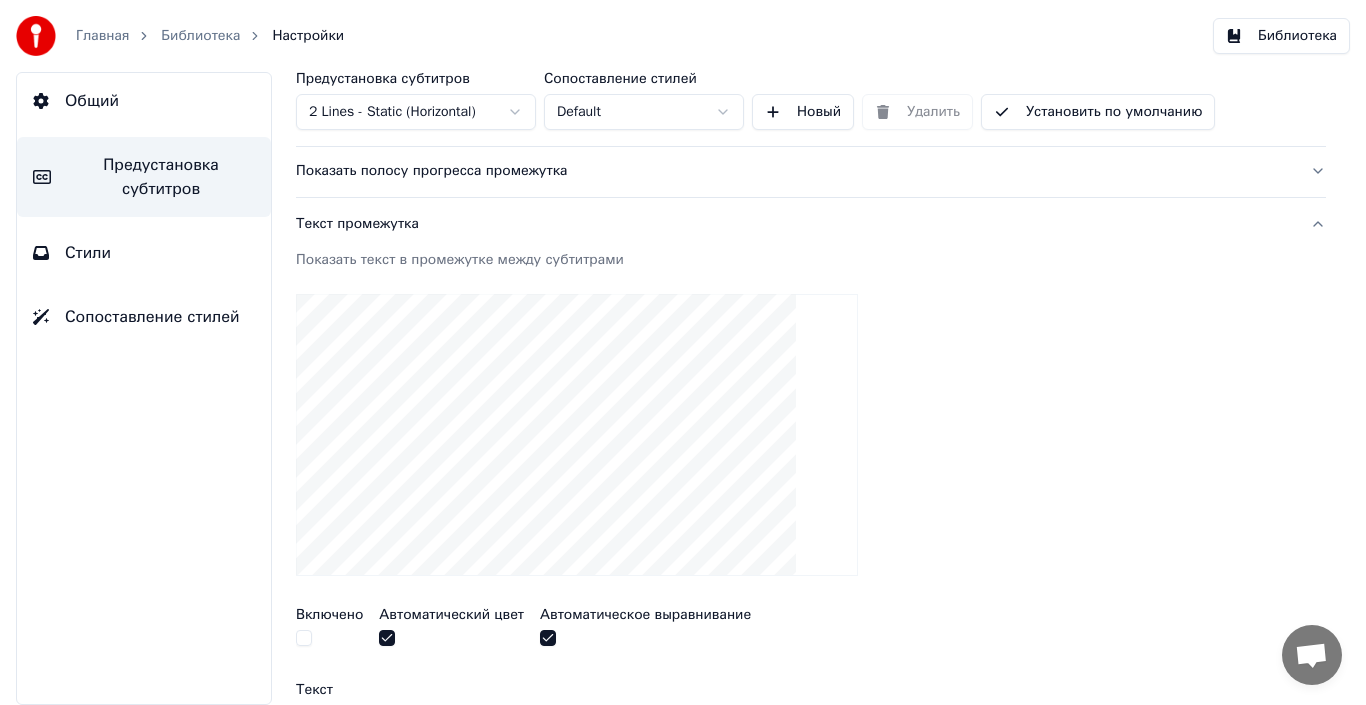 click at bounding box center (304, 638) 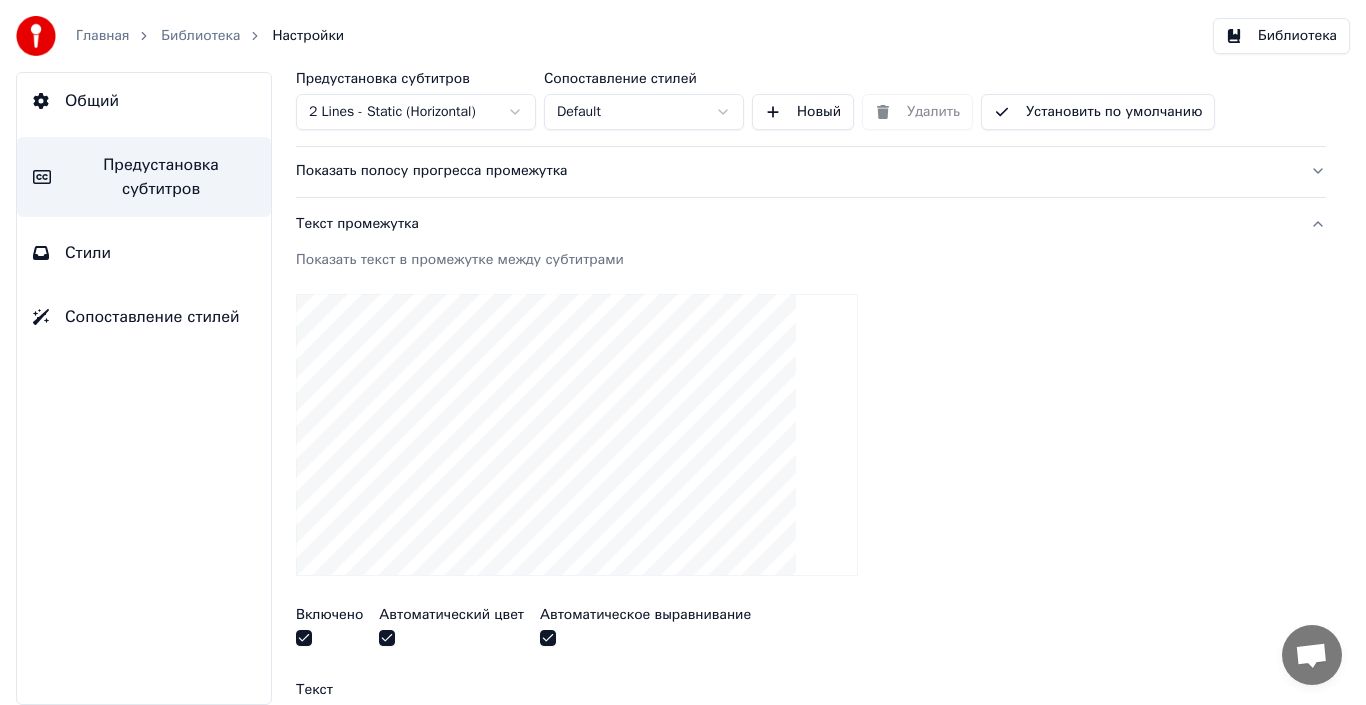 click at bounding box center (304, 638) 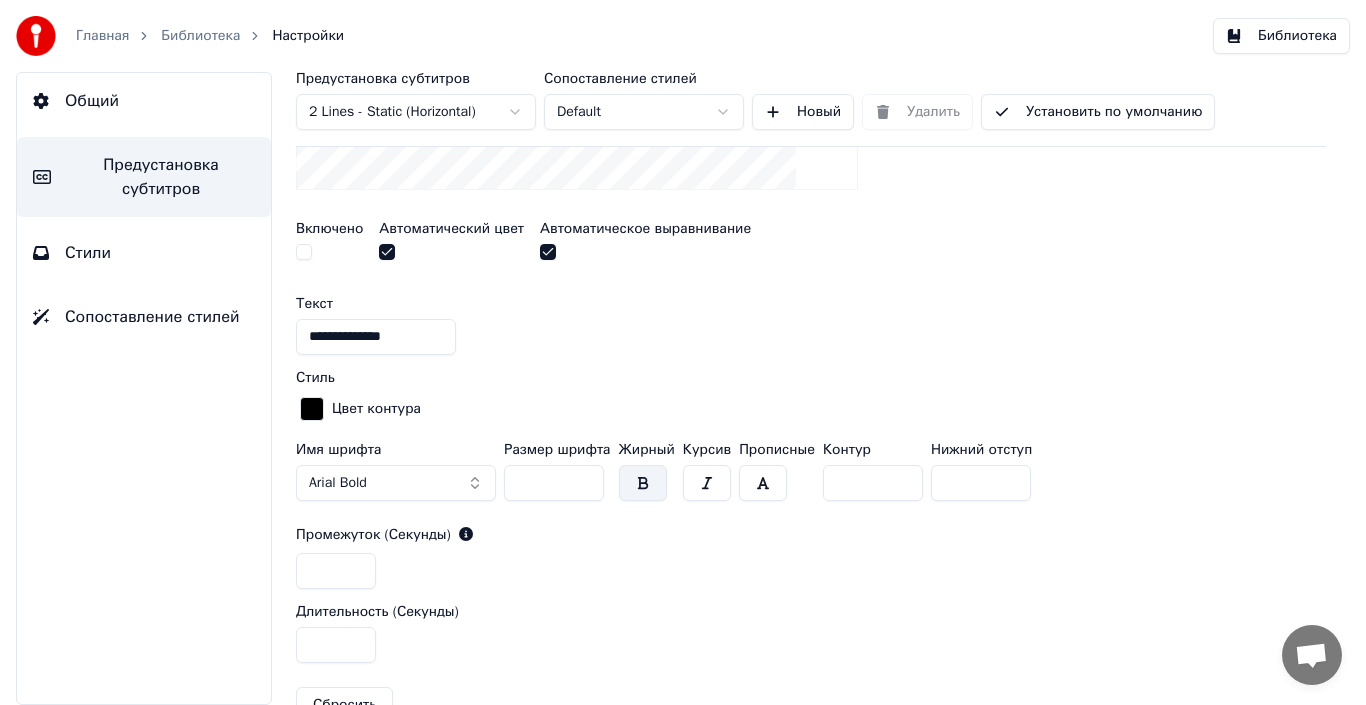 scroll, scrollTop: 0, scrollLeft: 0, axis: both 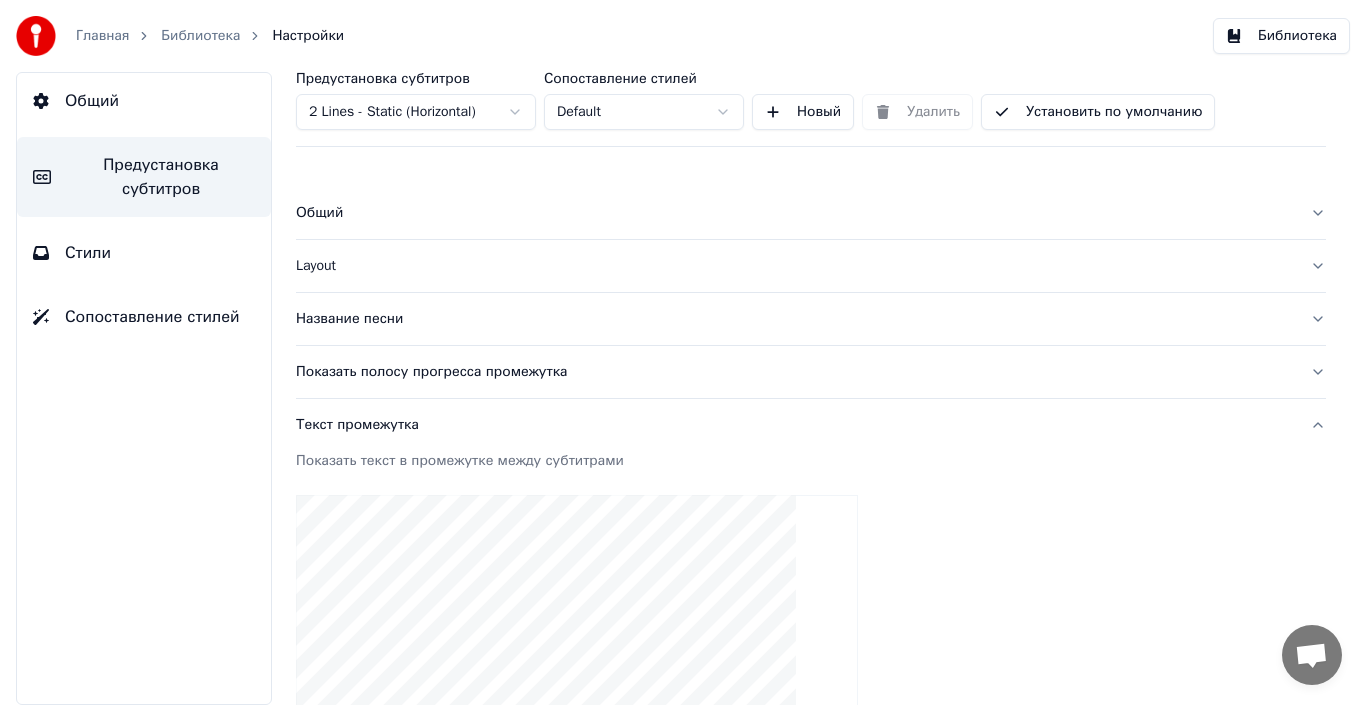 click on "**********" at bounding box center [811, 388] 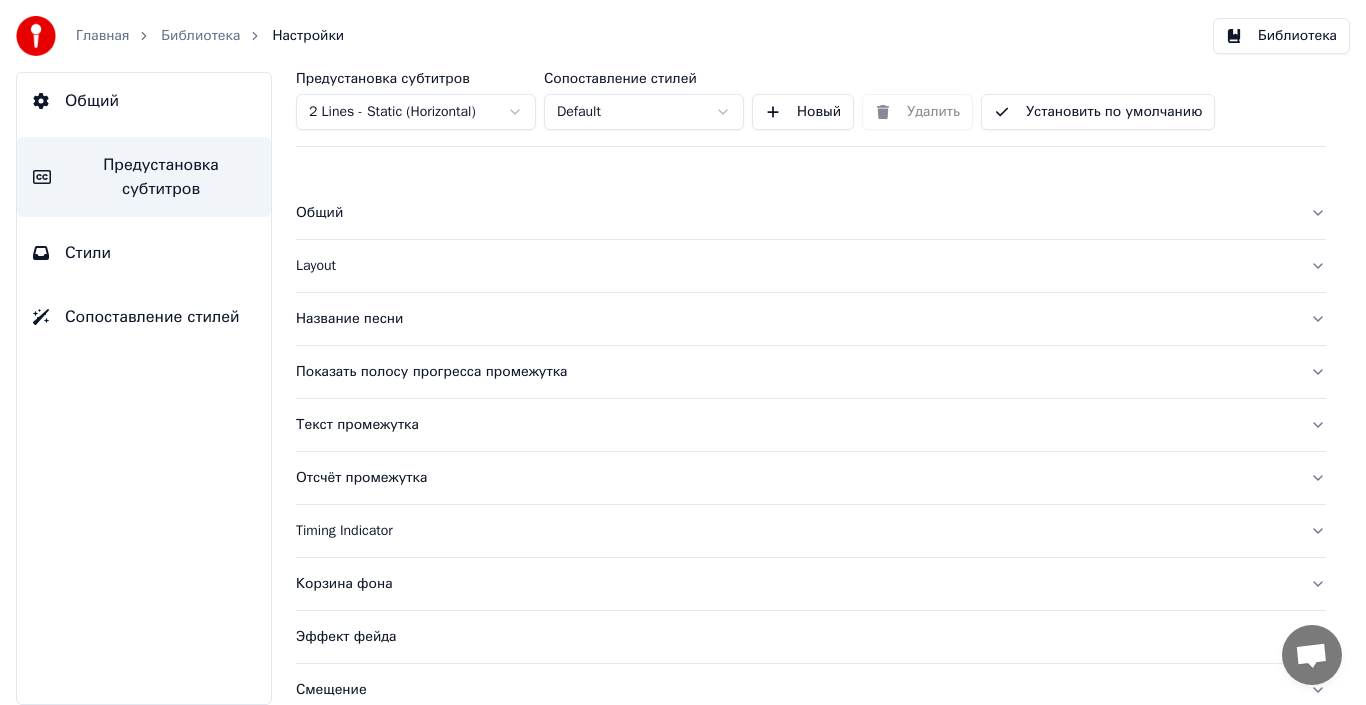 click on "Название песни" at bounding box center [811, 319] 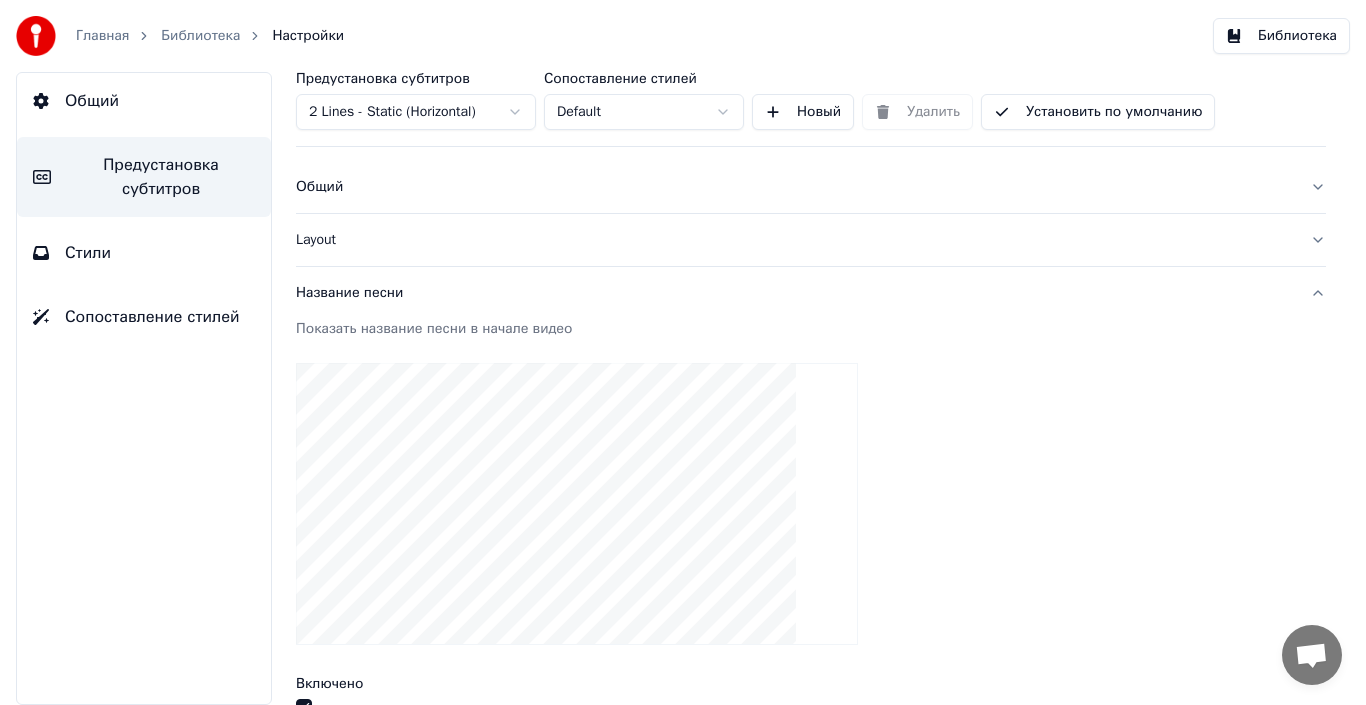 scroll, scrollTop: 0, scrollLeft: 0, axis: both 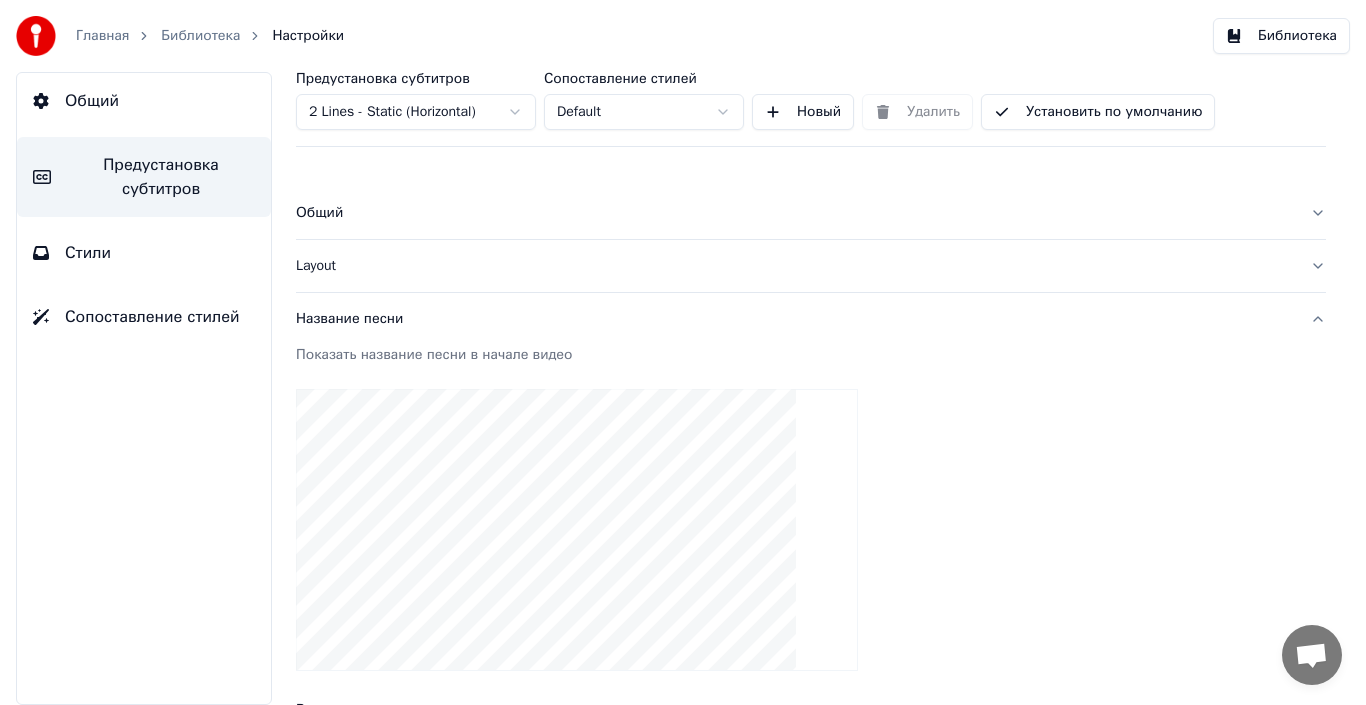 click on "Название песни" at bounding box center [811, 319] 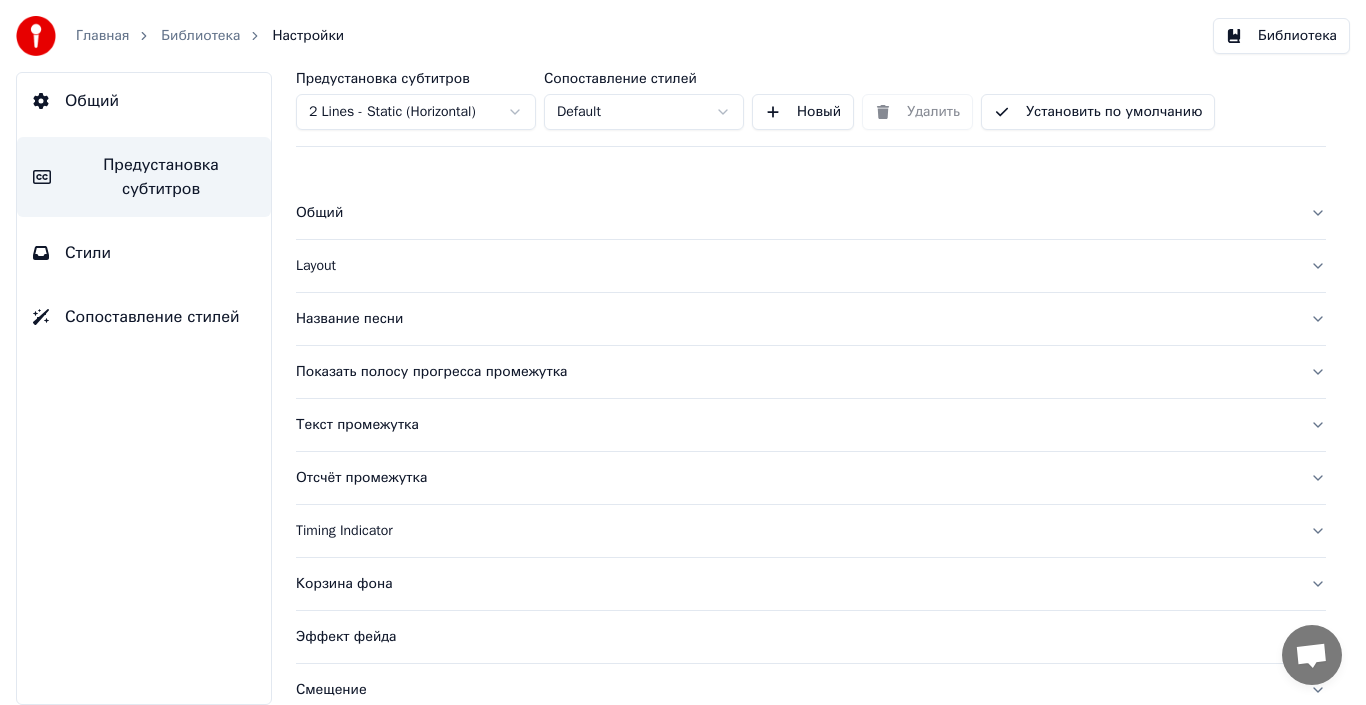 click on "Layout" at bounding box center [811, 266] 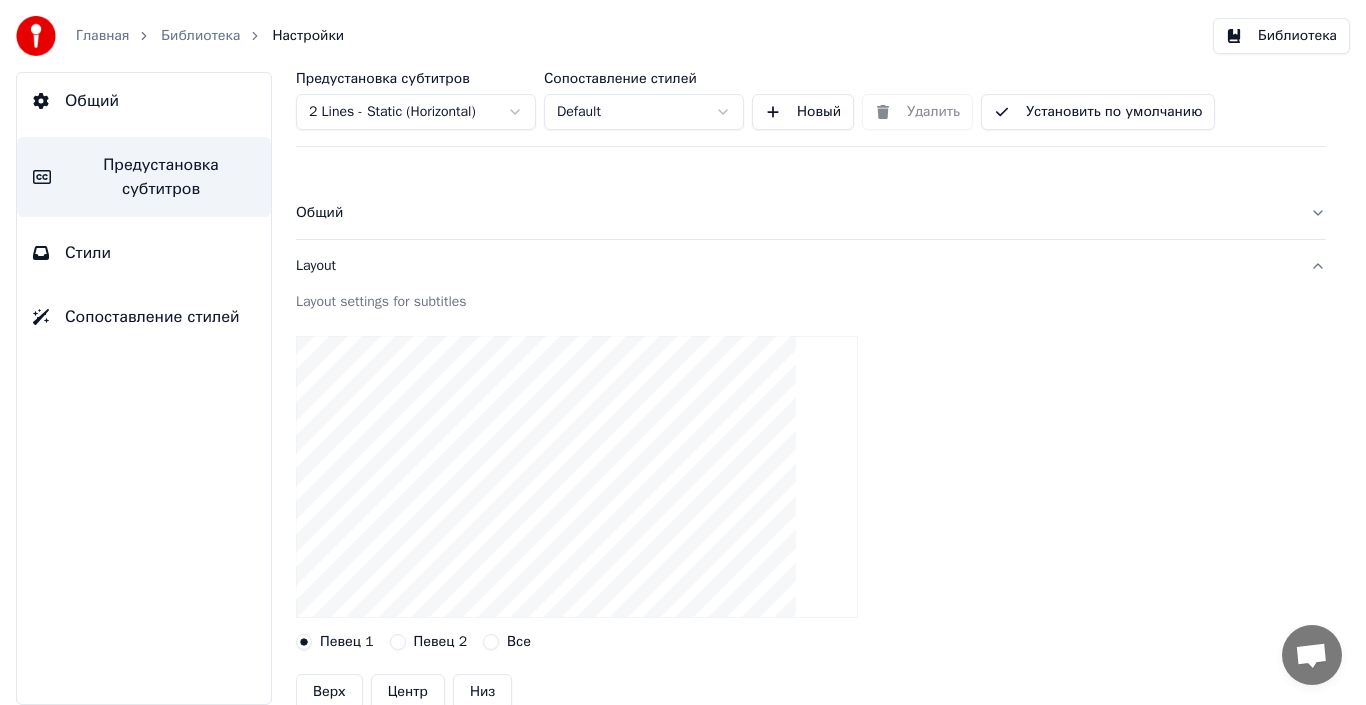 click on "Центр" at bounding box center [408, 692] 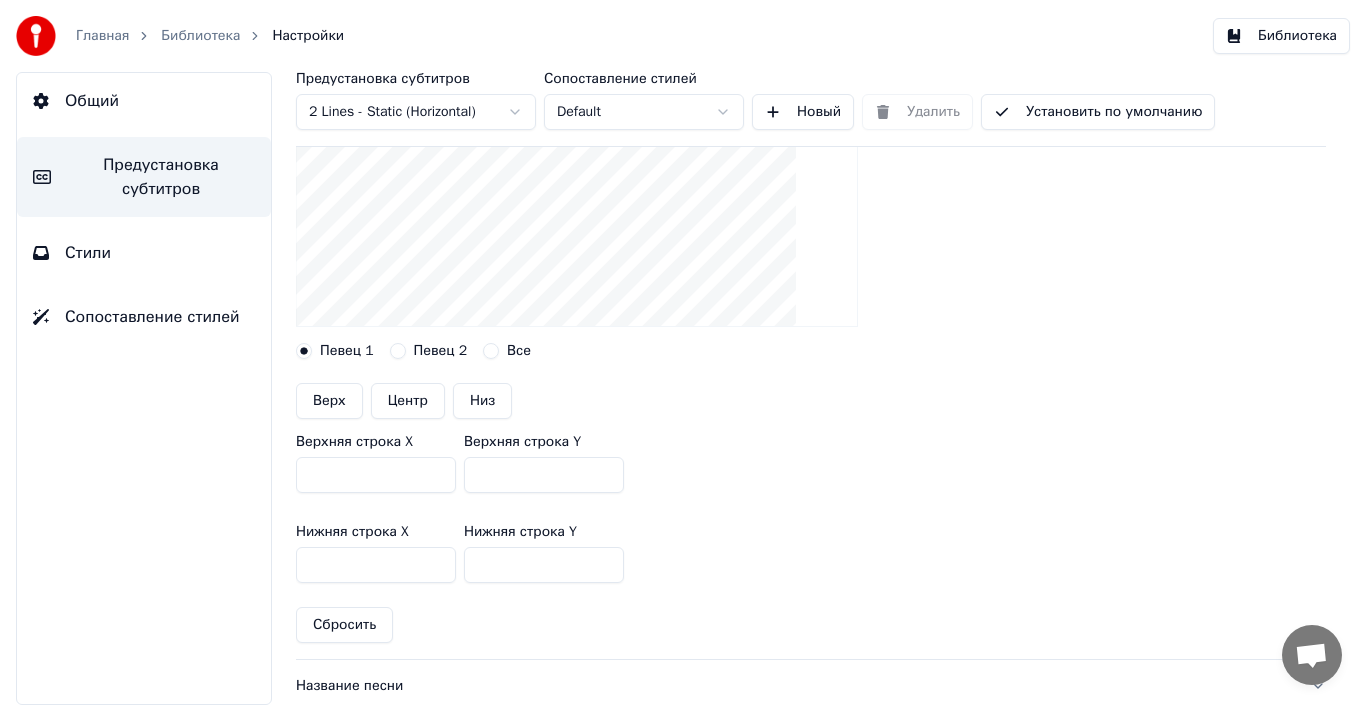 scroll, scrollTop: 294, scrollLeft: 0, axis: vertical 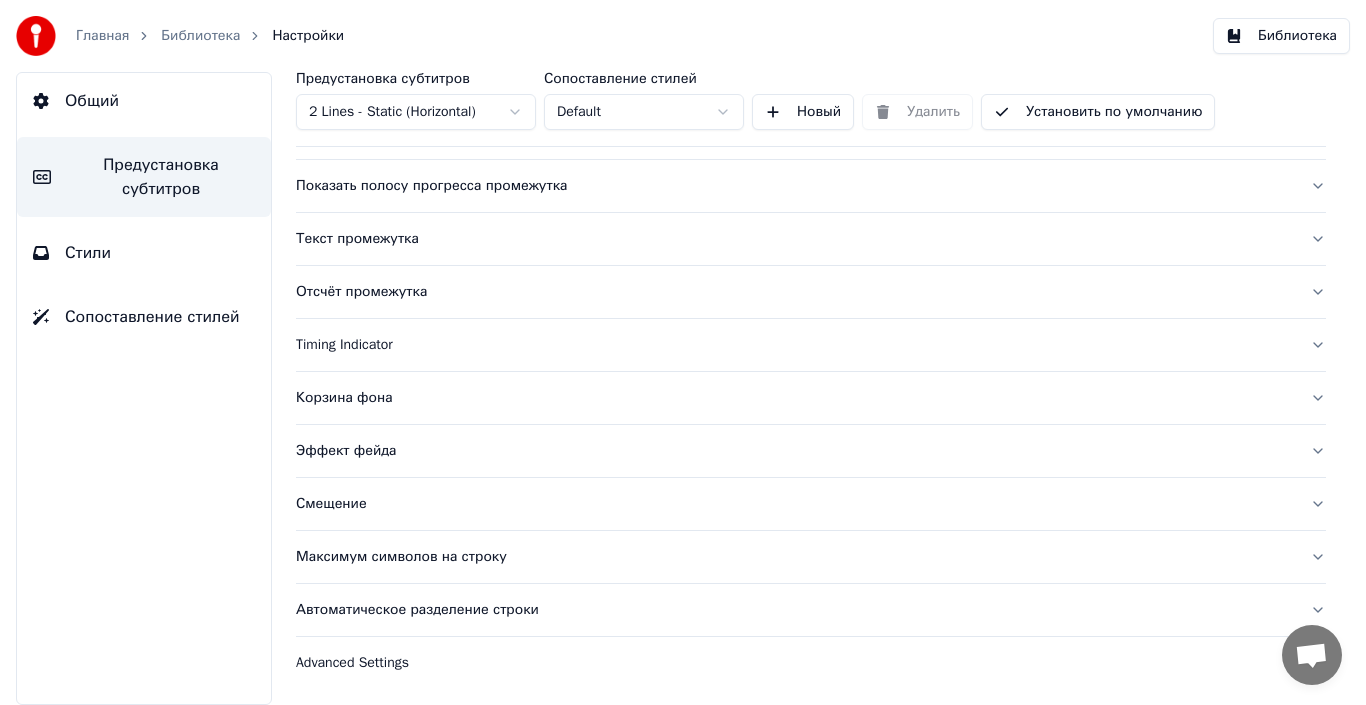 click on "Корзина фона" at bounding box center [795, 398] 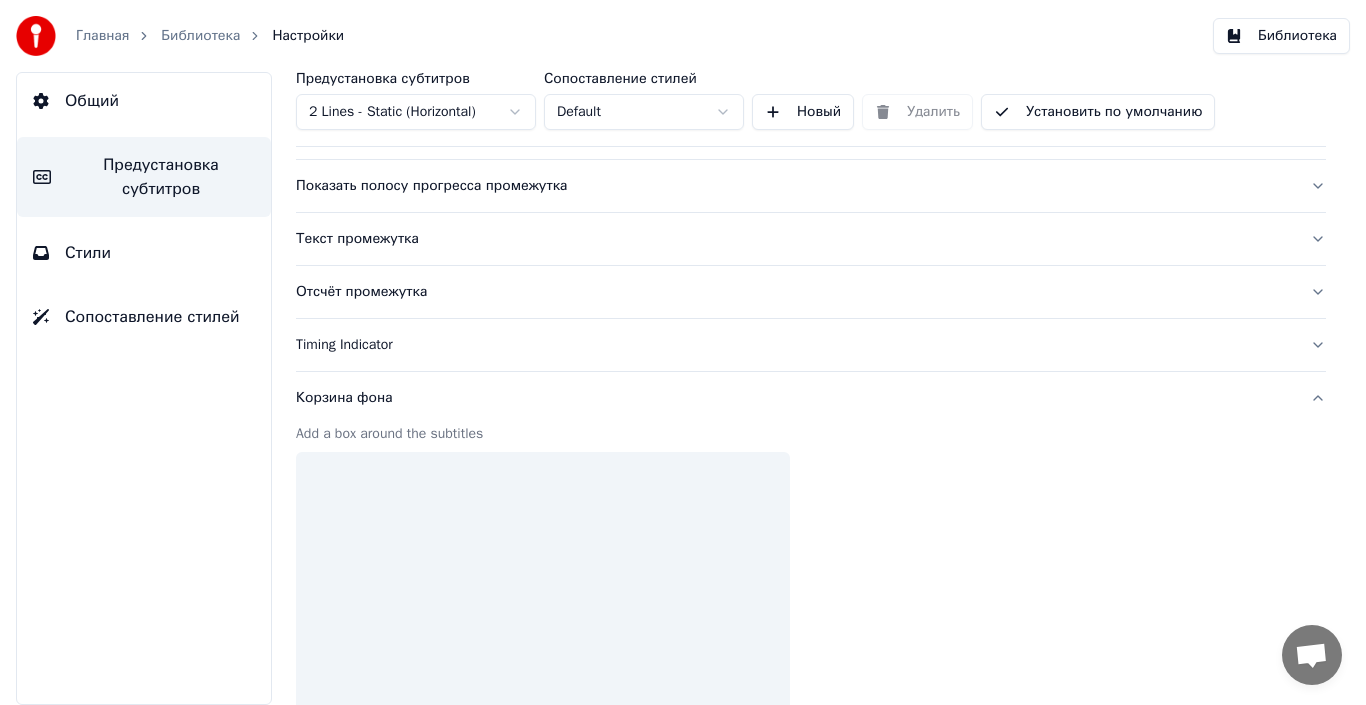 scroll, scrollTop: 812, scrollLeft: 0, axis: vertical 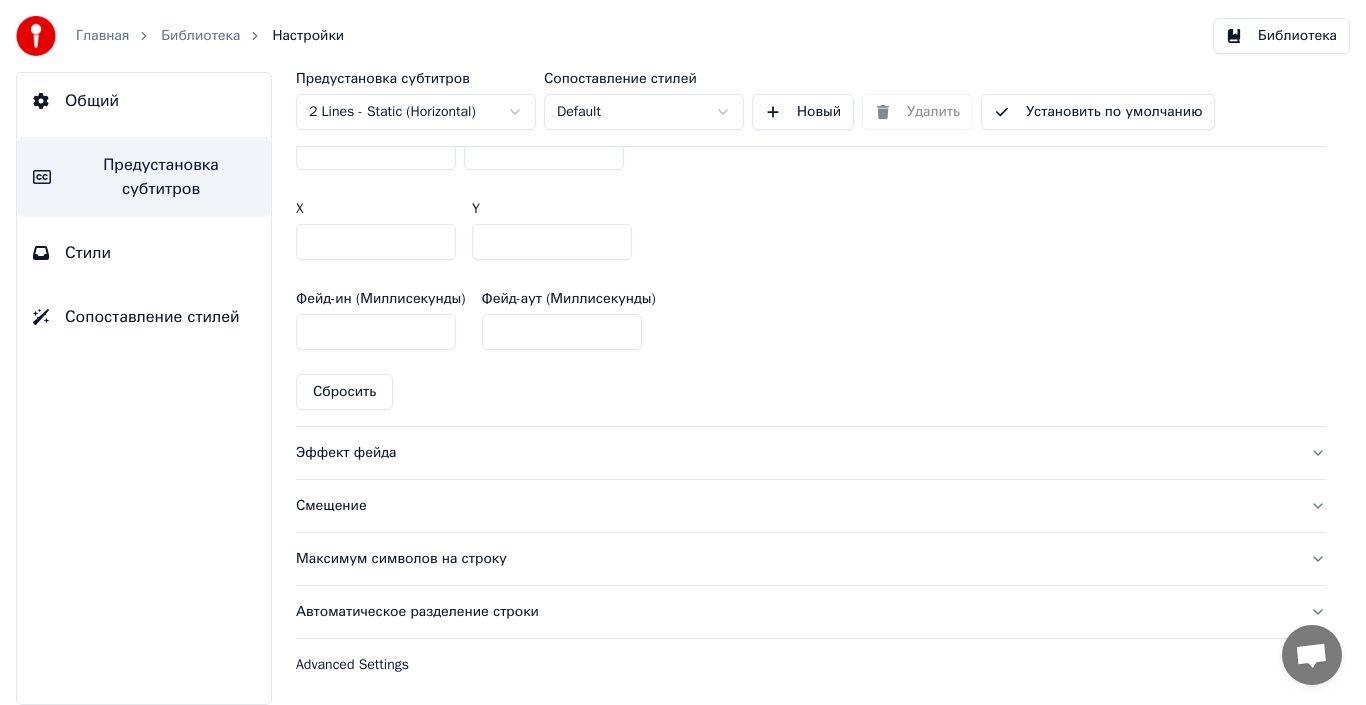click on "Максимум символов на строку" at bounding box center (811, 559) 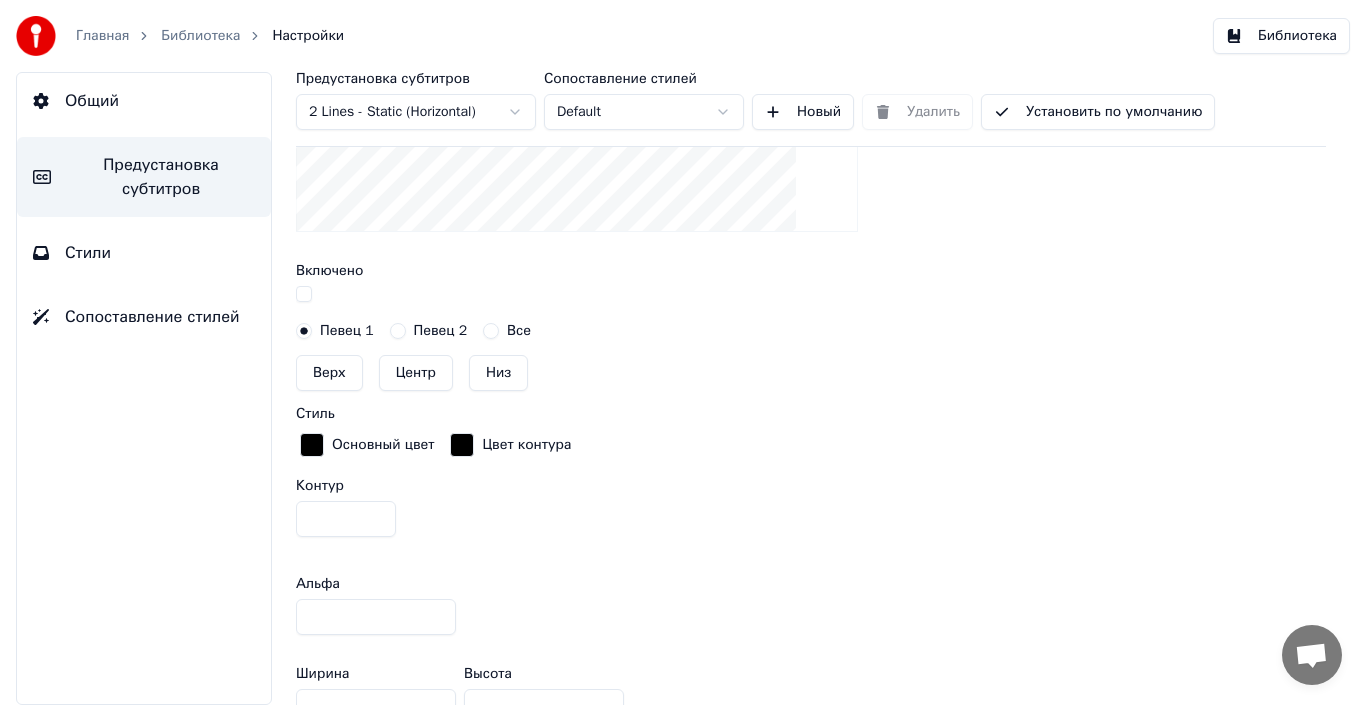 scroll, scrollTop: 545, scrollLeft: 0, axis: vertical 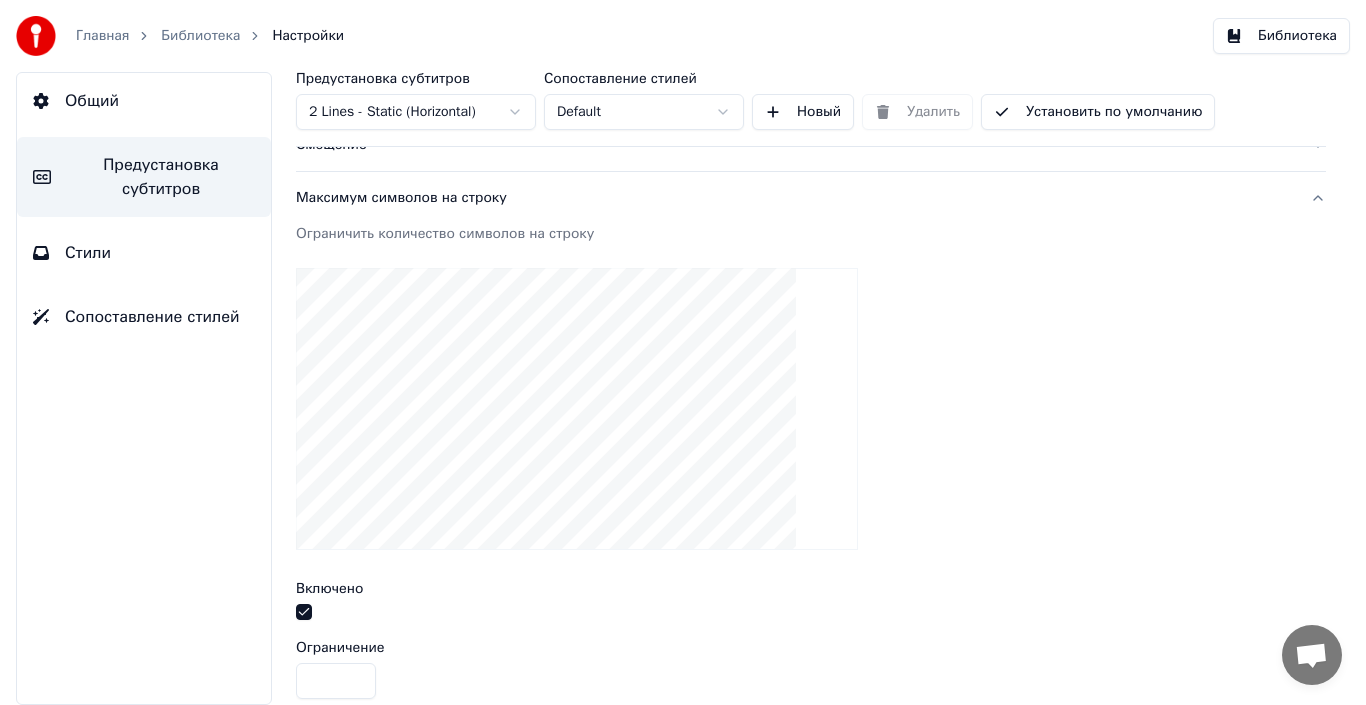 click at bounding box center [811, 614] 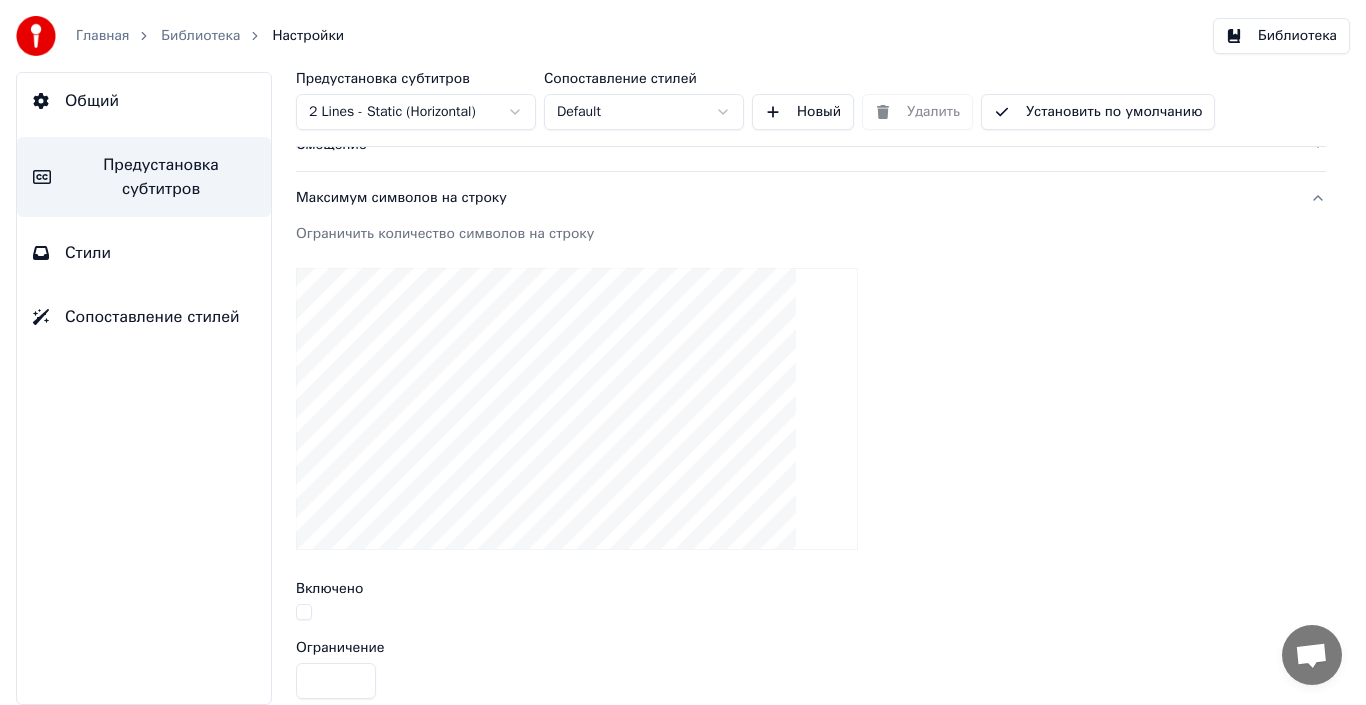 click at bounding box center [304, 612] 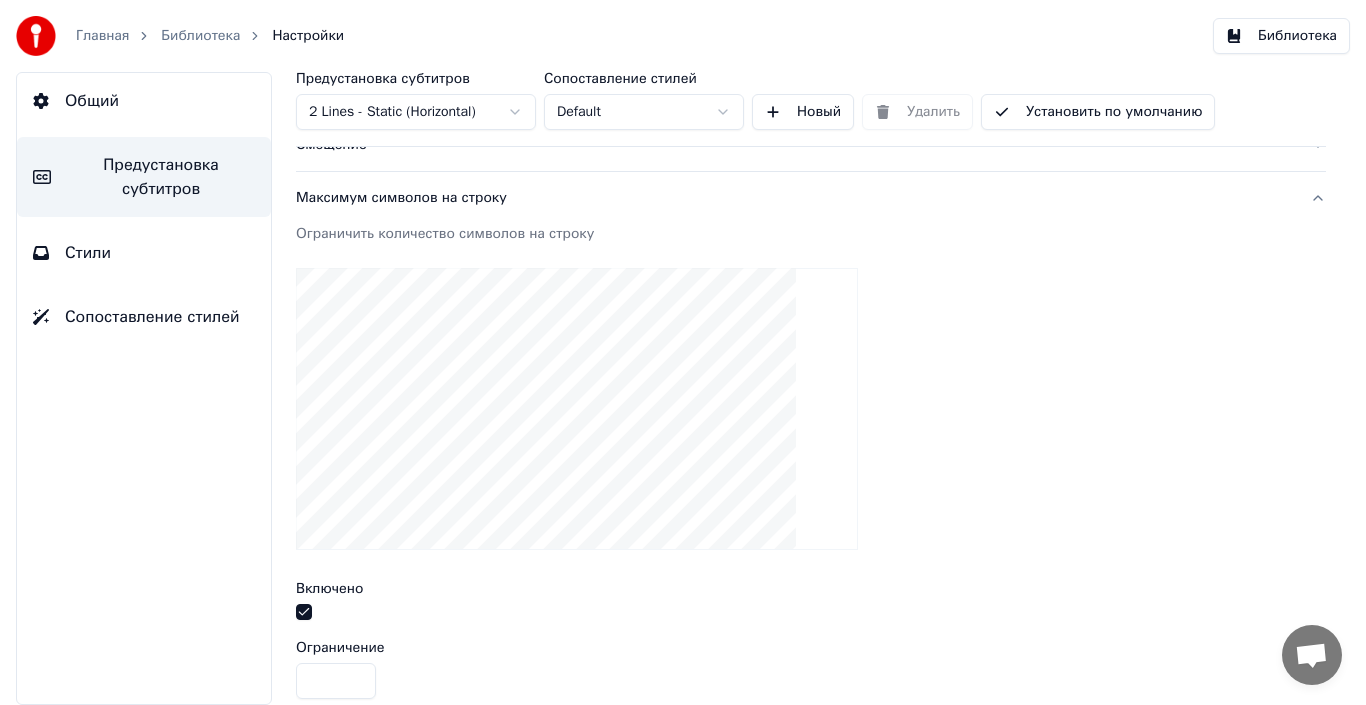 click at bounding box center (304, 612) 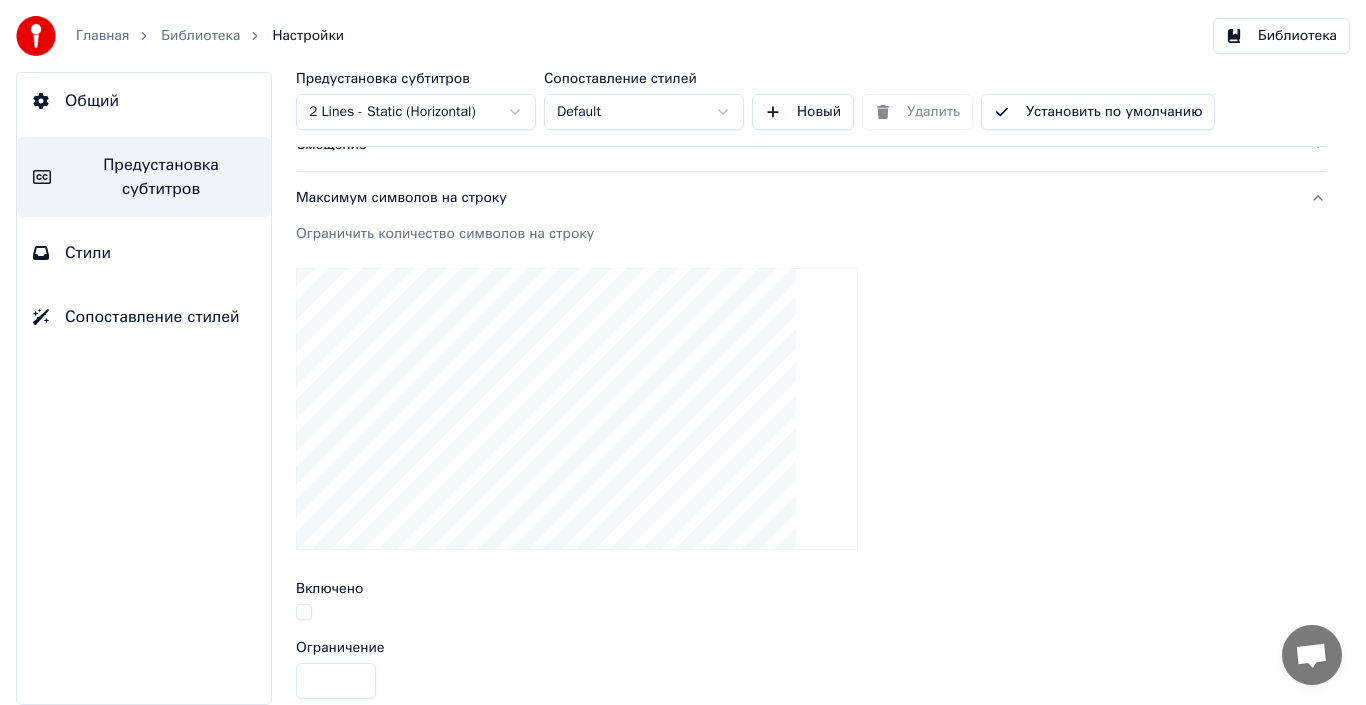 click on "Максимум символов на строку" at bounding box center [811, 198] 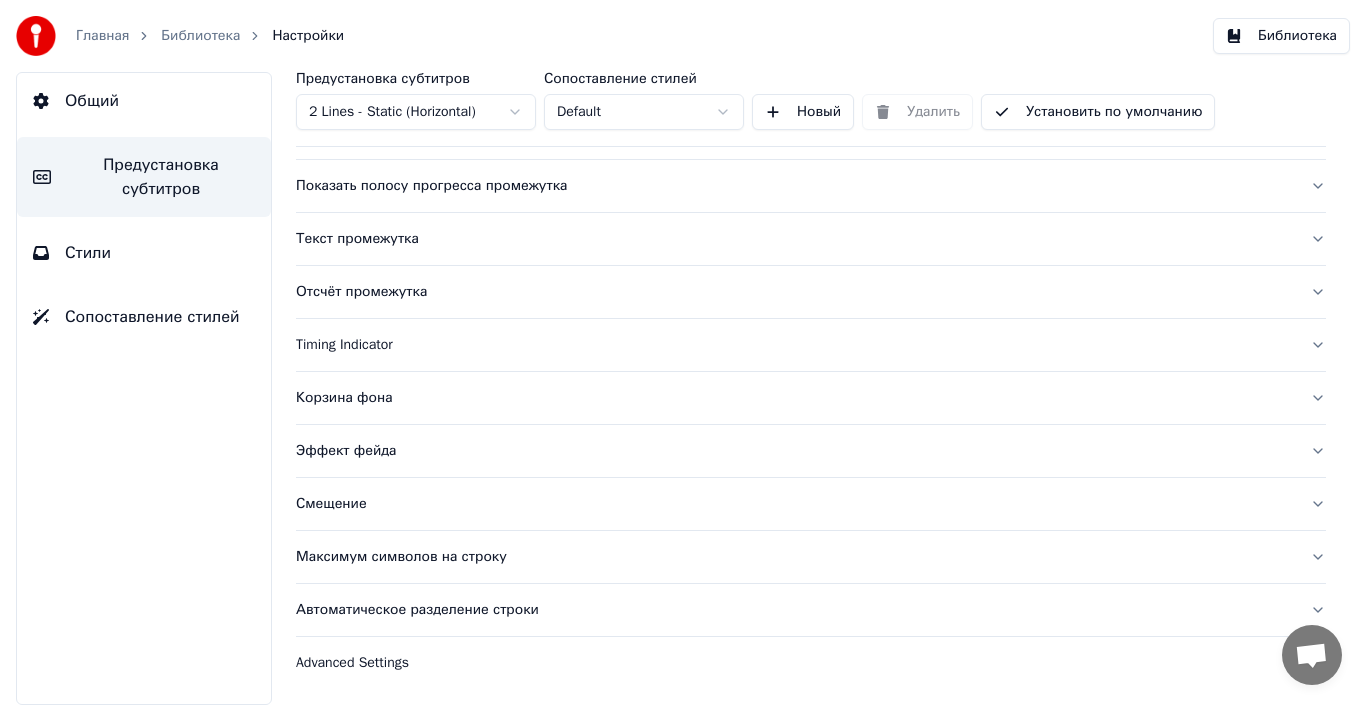 scroll, scrollTop: 186, scrollLeft: 0, axis: vertical 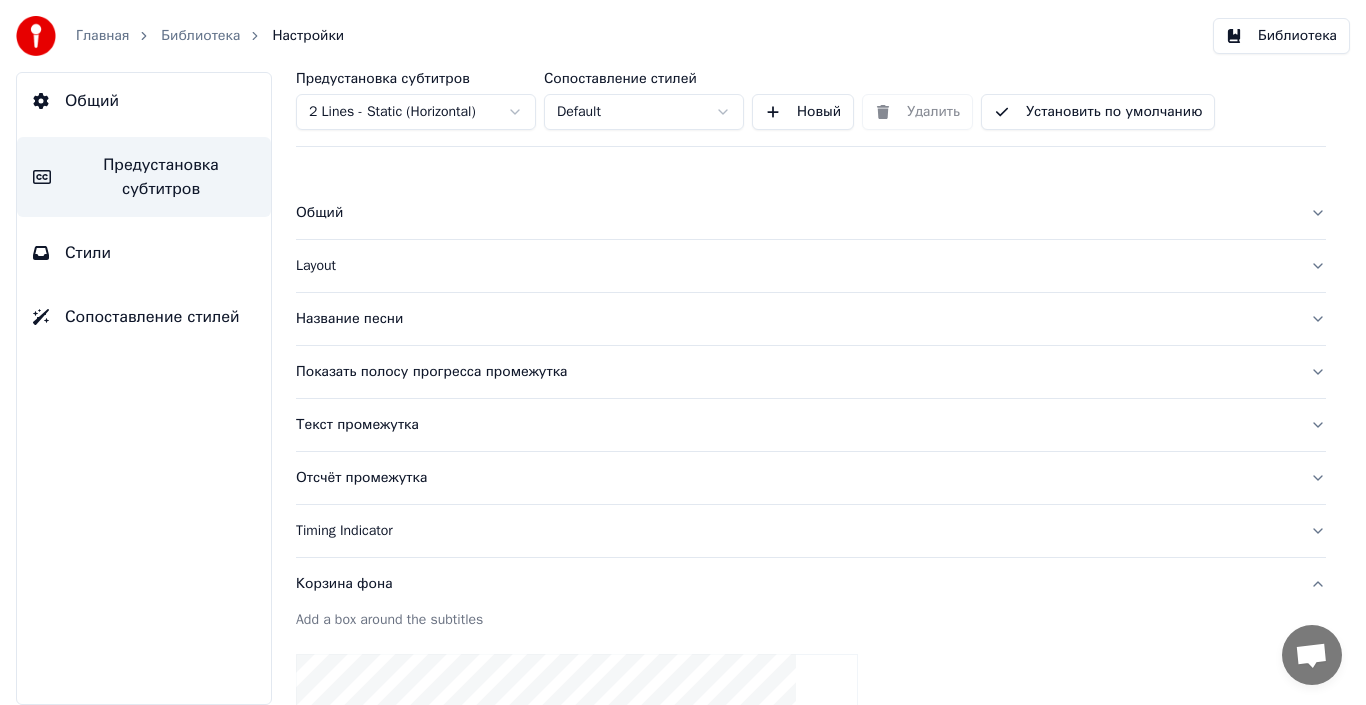 click on "Общий" at bounding box center (144, 101) 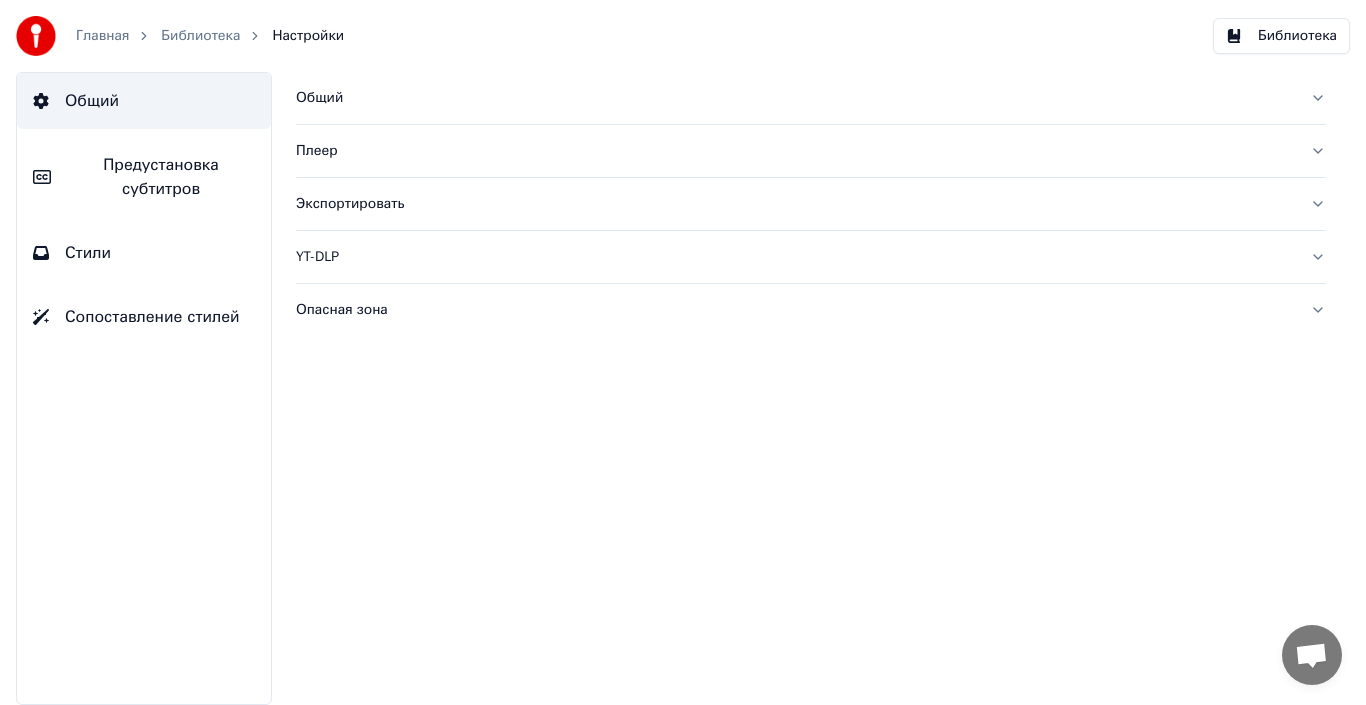 click on "Плеер" at bounding box center [795, 151] 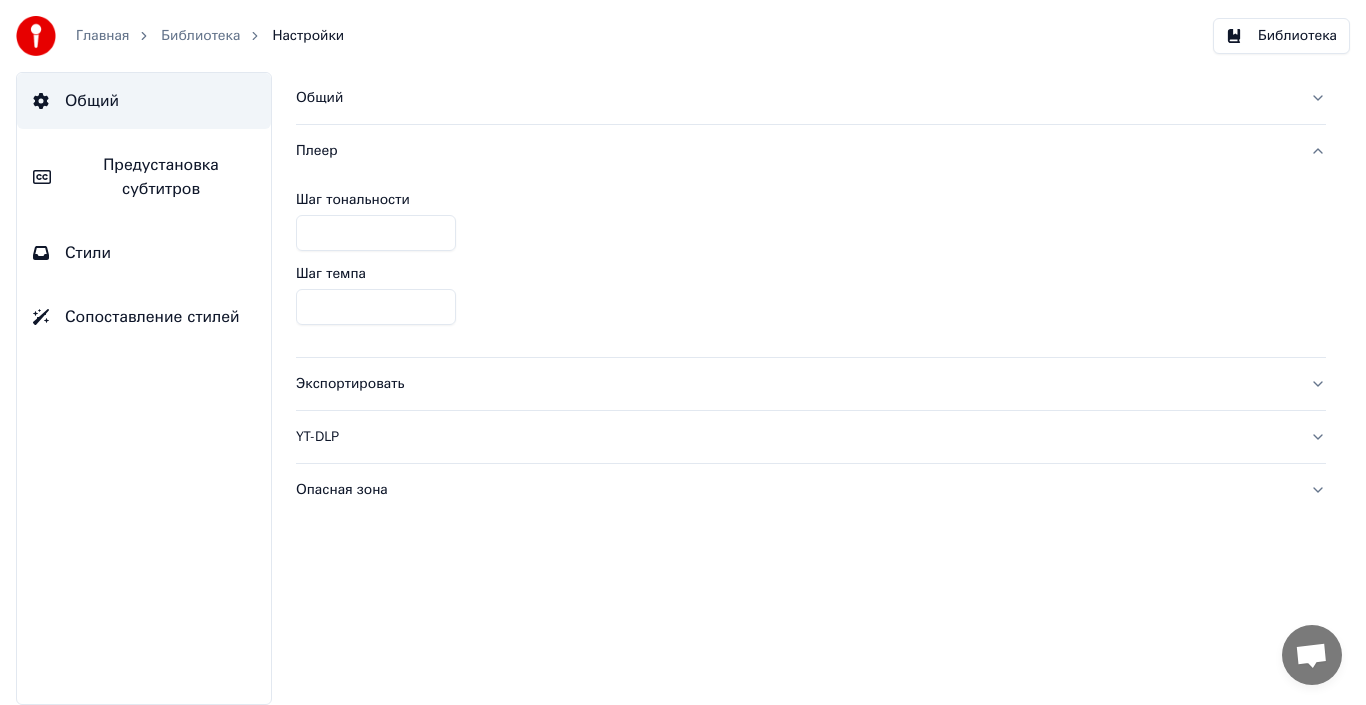 click on "Плеер" at bounding box center [795, 151] 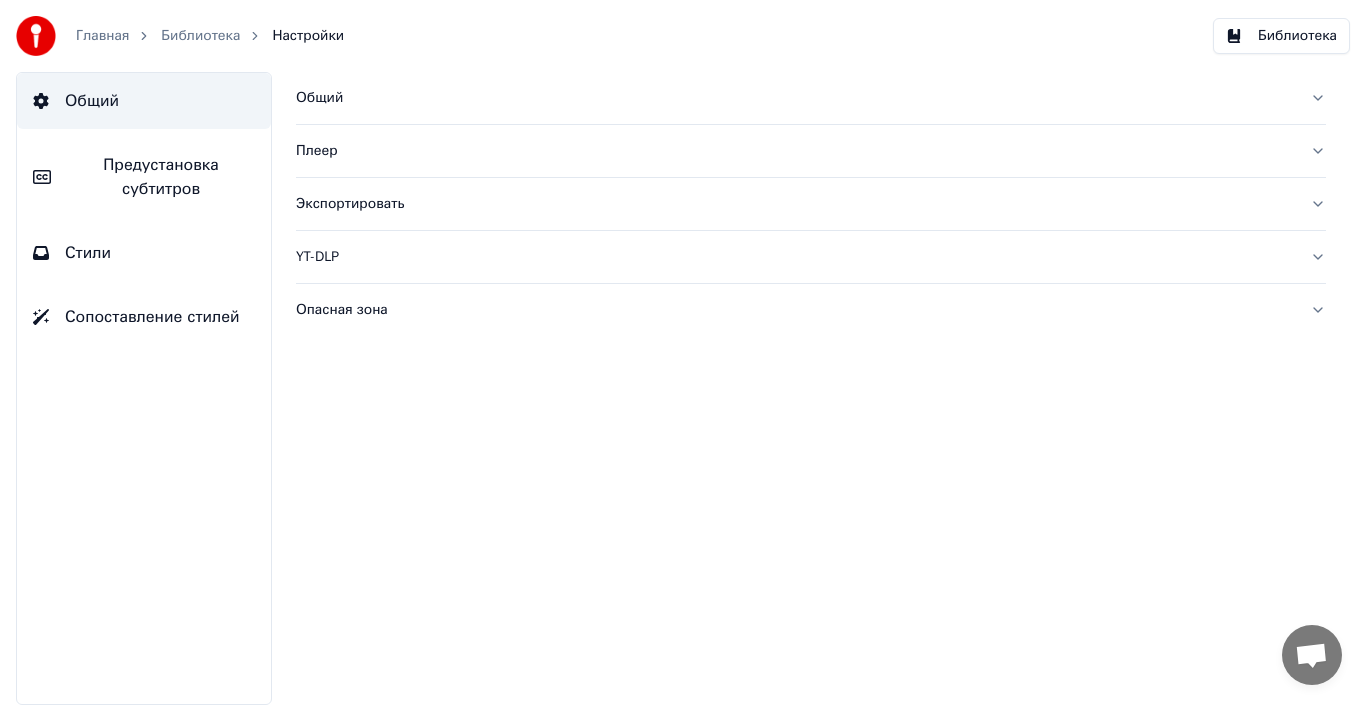 click on "Общий" at bounding box center (811, 98) 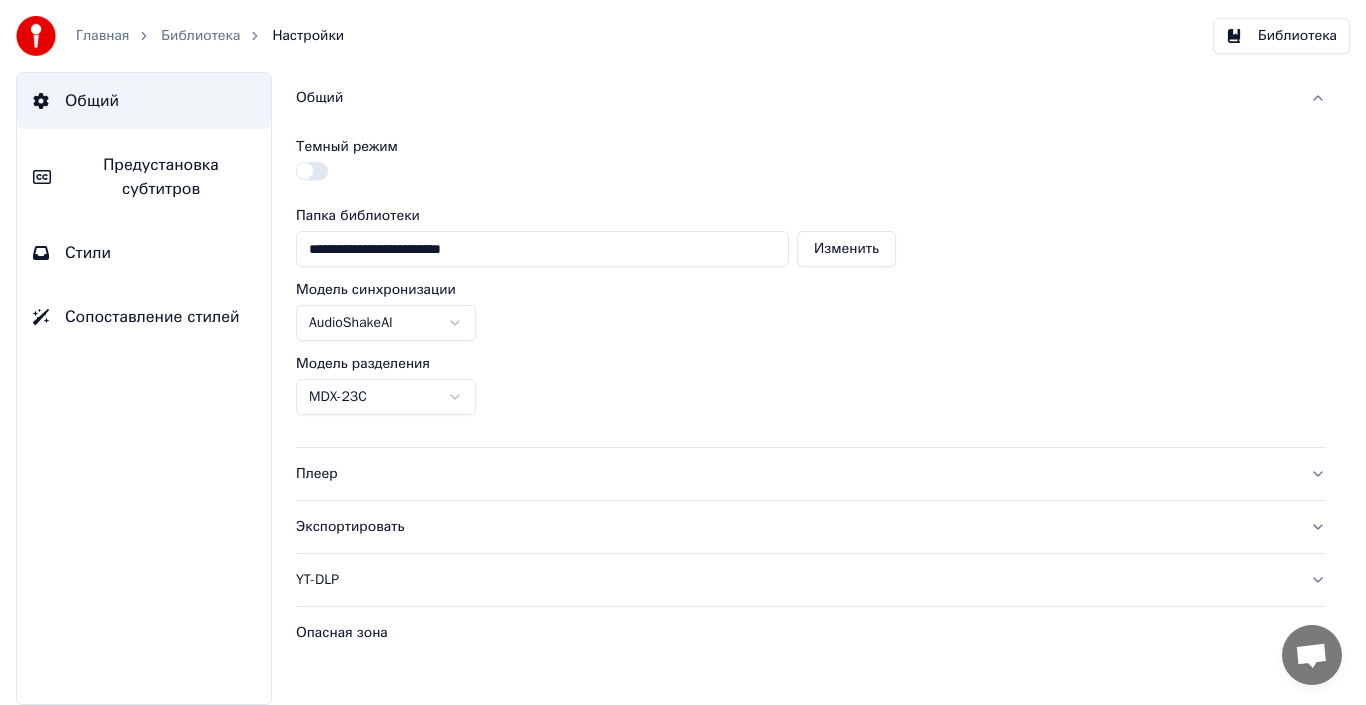 click on "Общий" at bounding box center (795, 98) 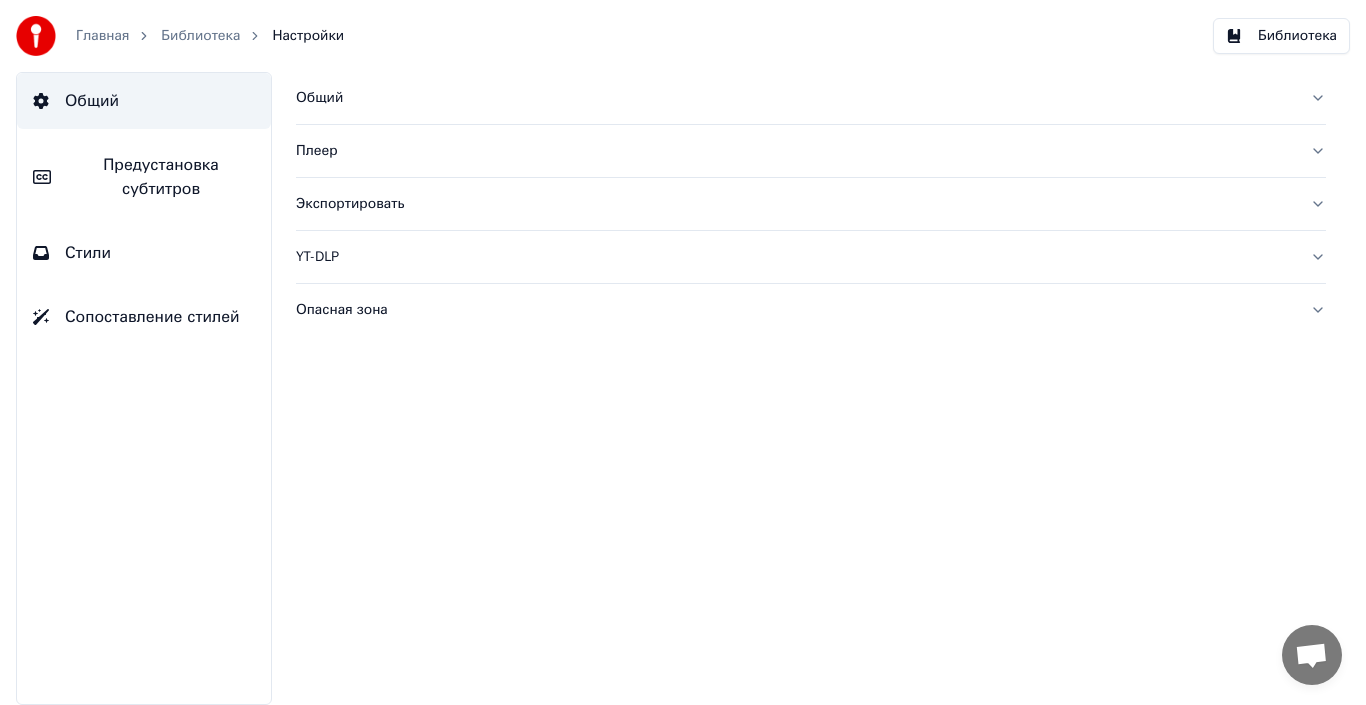 click on "Библиотека" at bounding box center [200, 36] 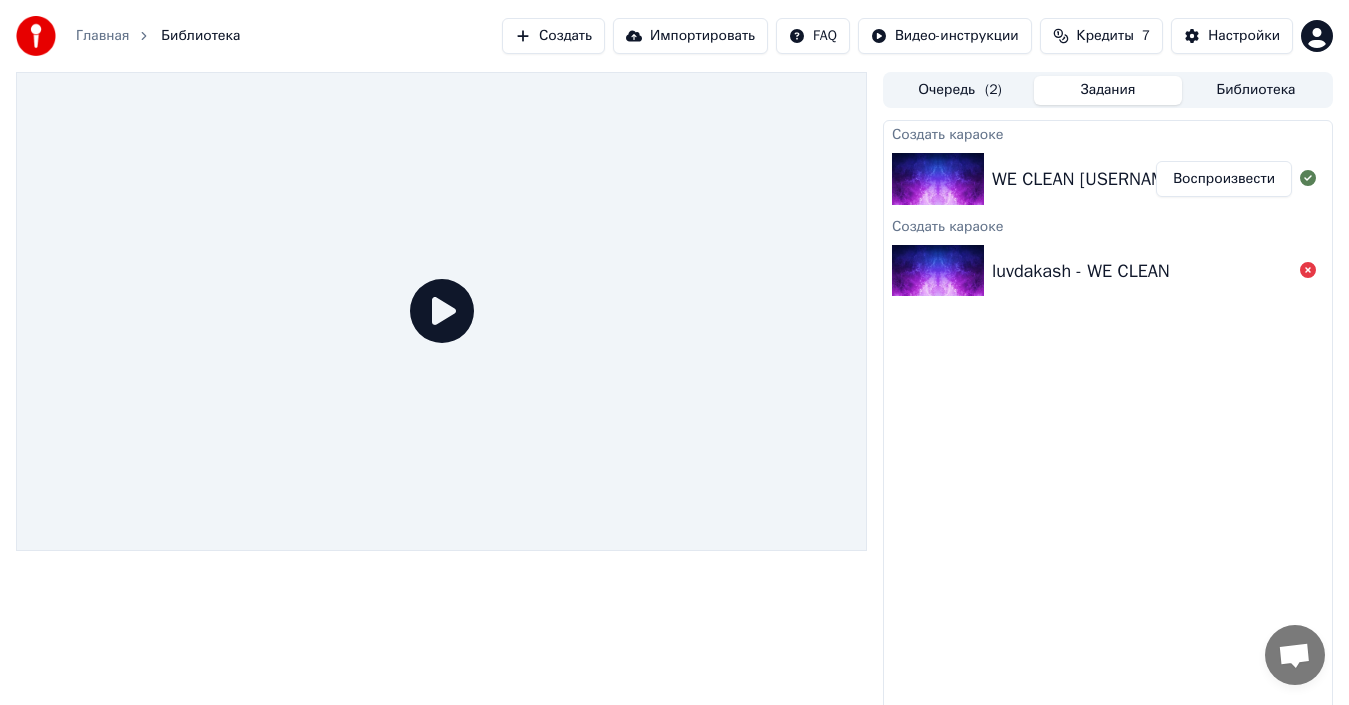 click on "Воспроизвести" at bounding box center (1224, 179) 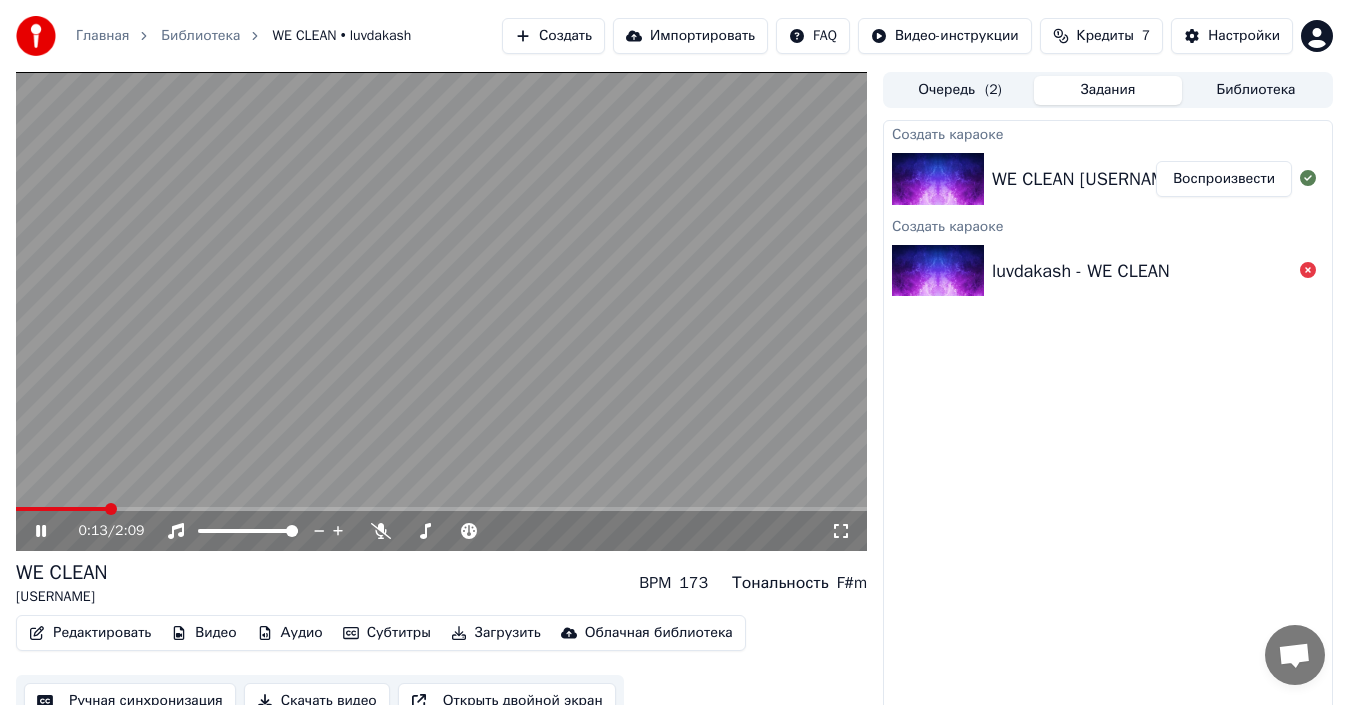 click on "Субтитры" at bounding box center [387, 633] 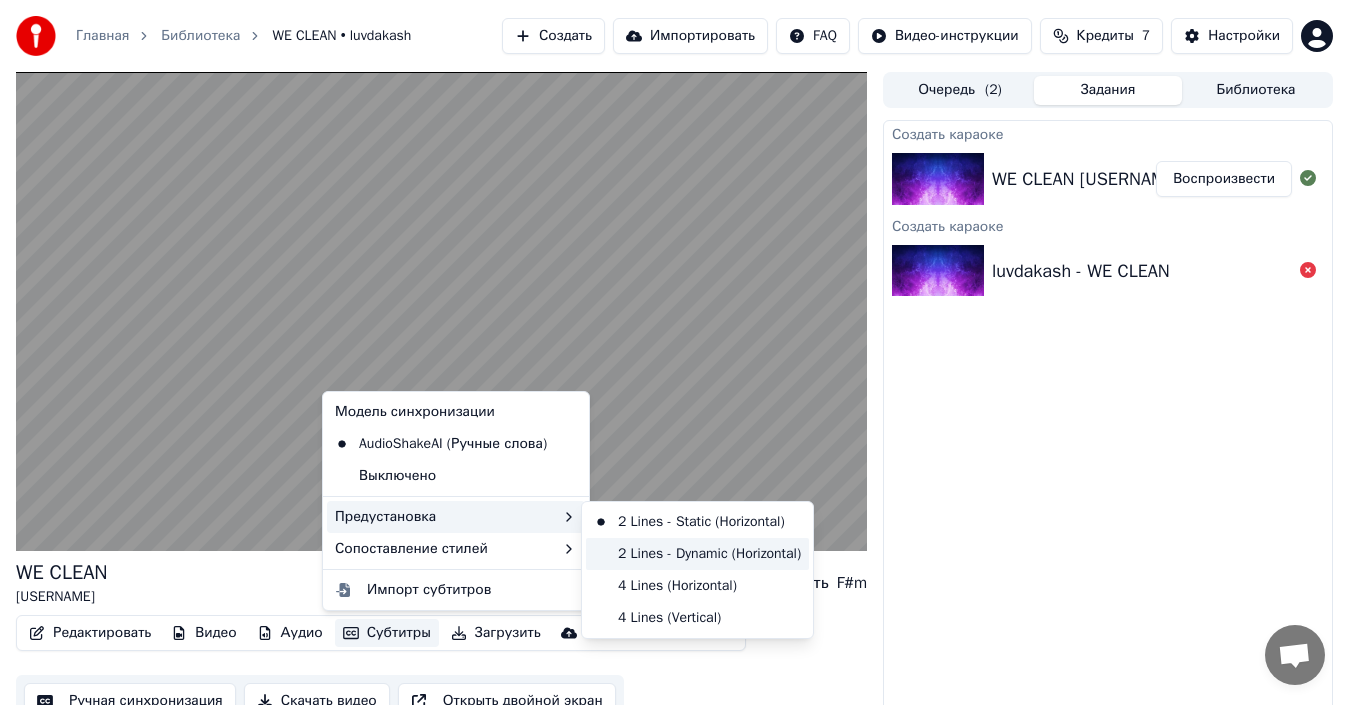 click on "2 Lines - Dynamic (Horizontal)" at bounding box center [697, 554] 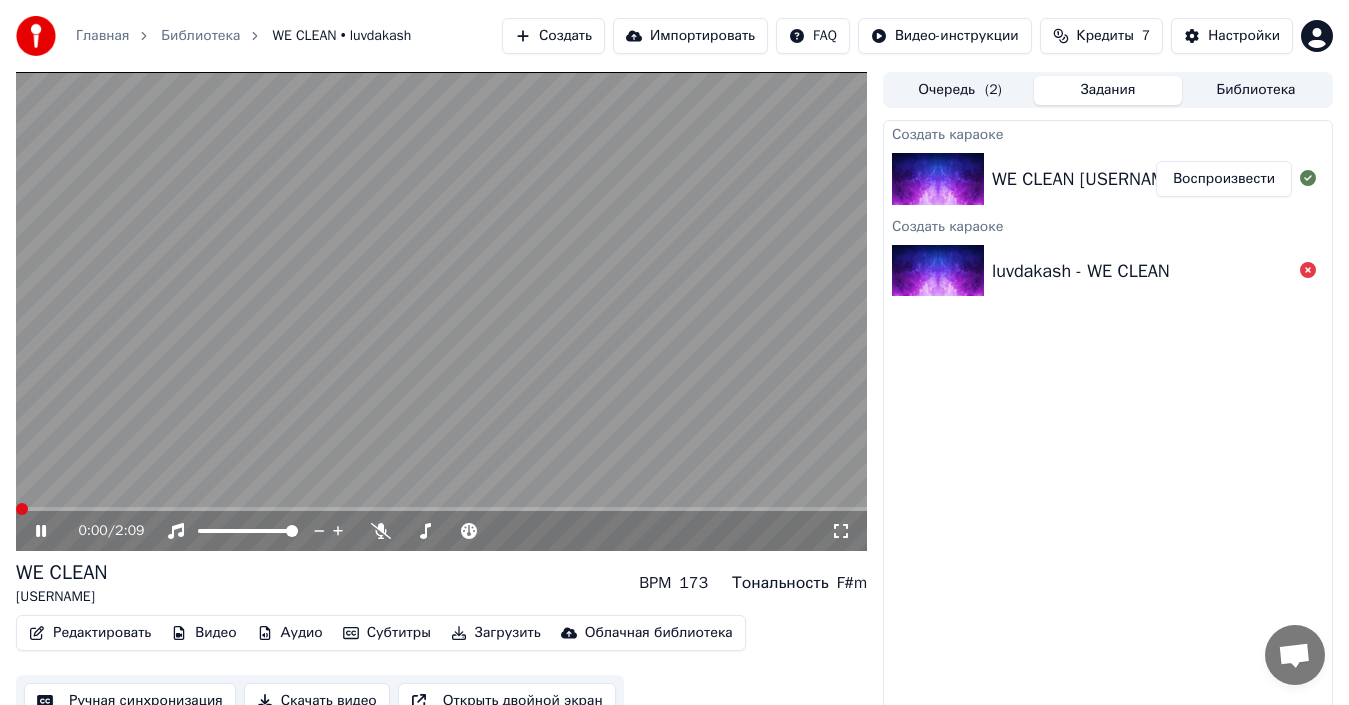 click at bounding box center (16, 509) 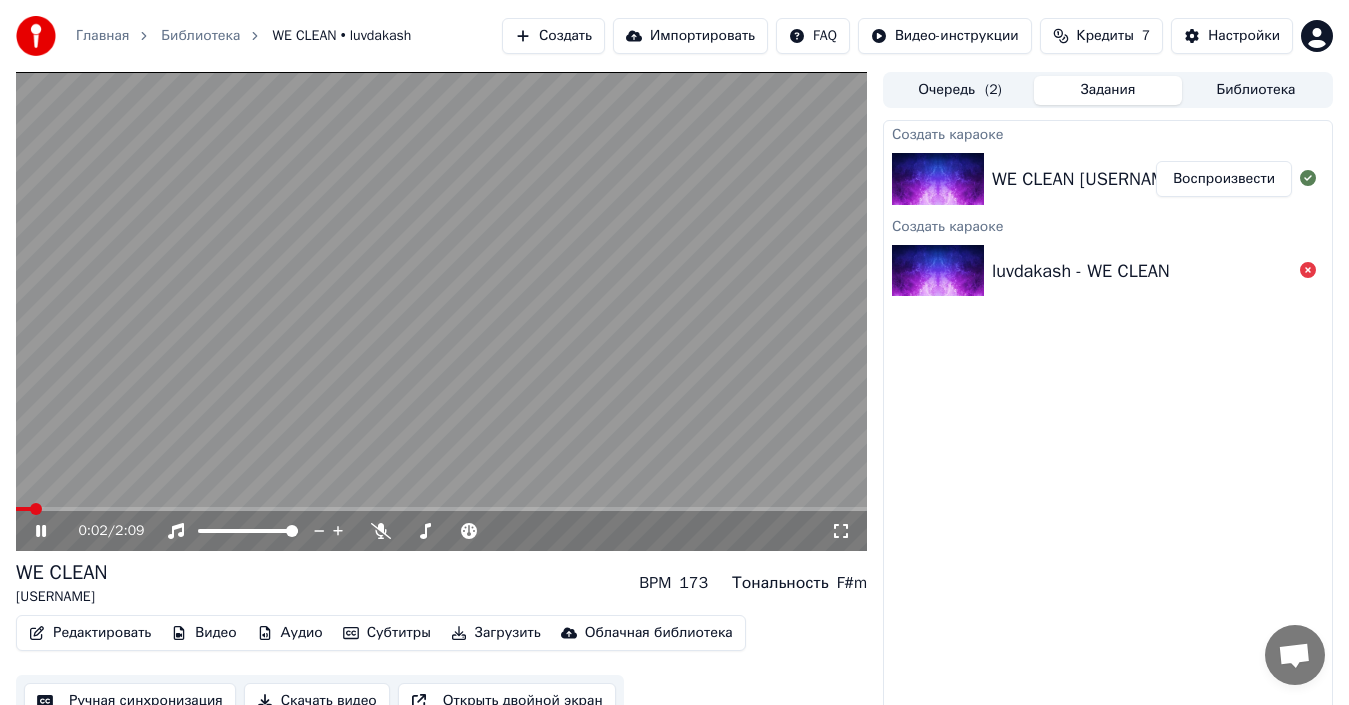 click on "0:02  /  2:09" at bounding box center (441, 531) 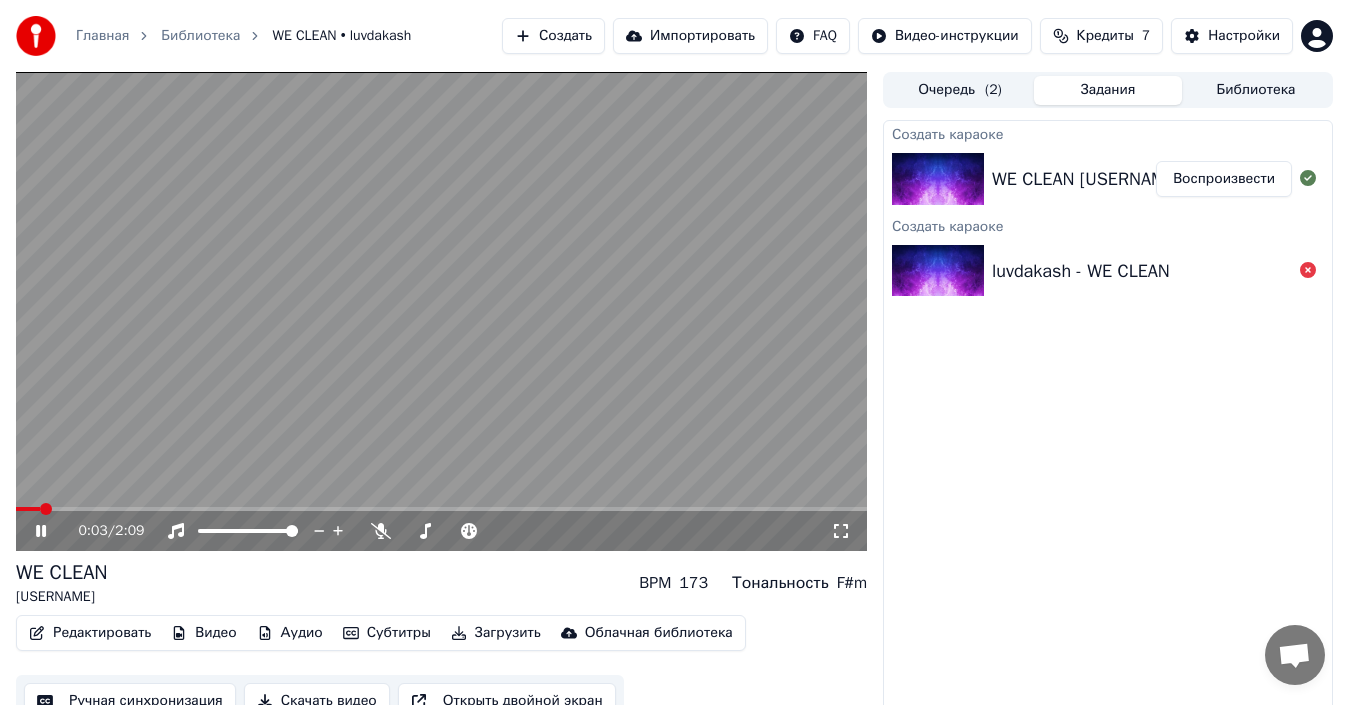 click 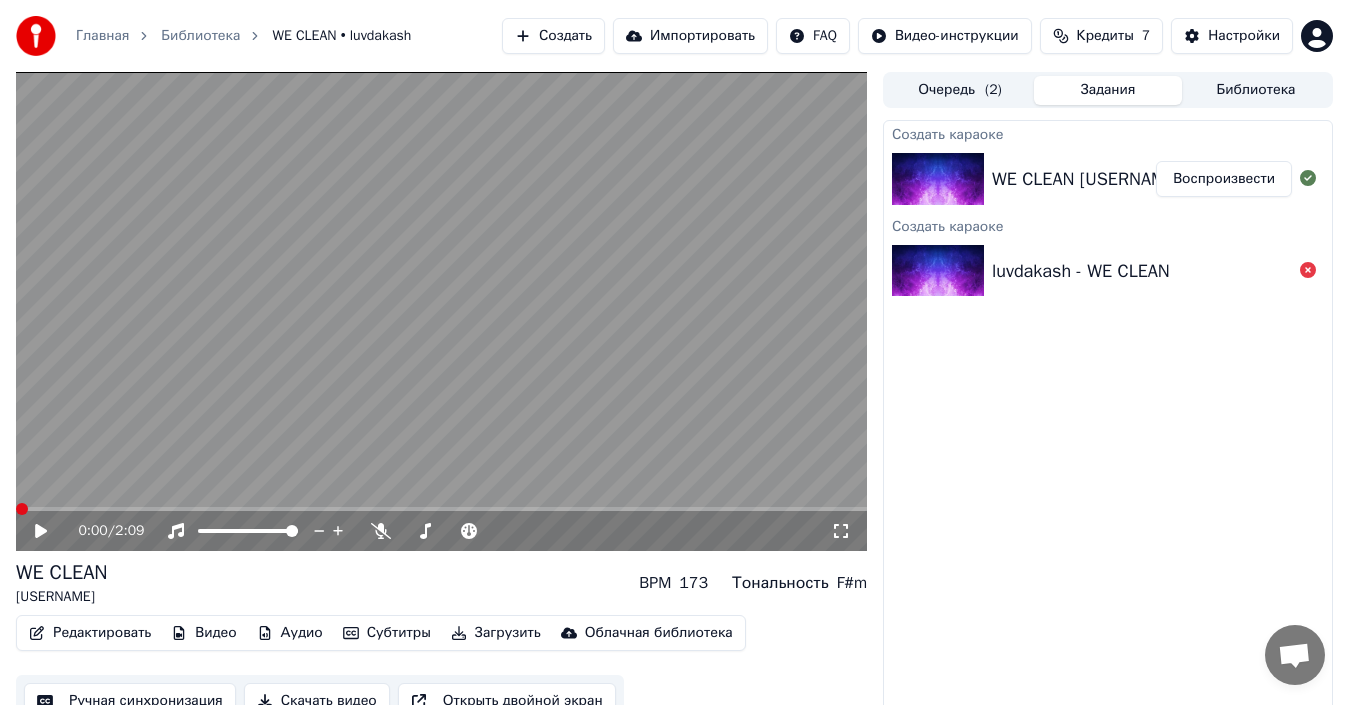 click at bounding box center [22, 509] 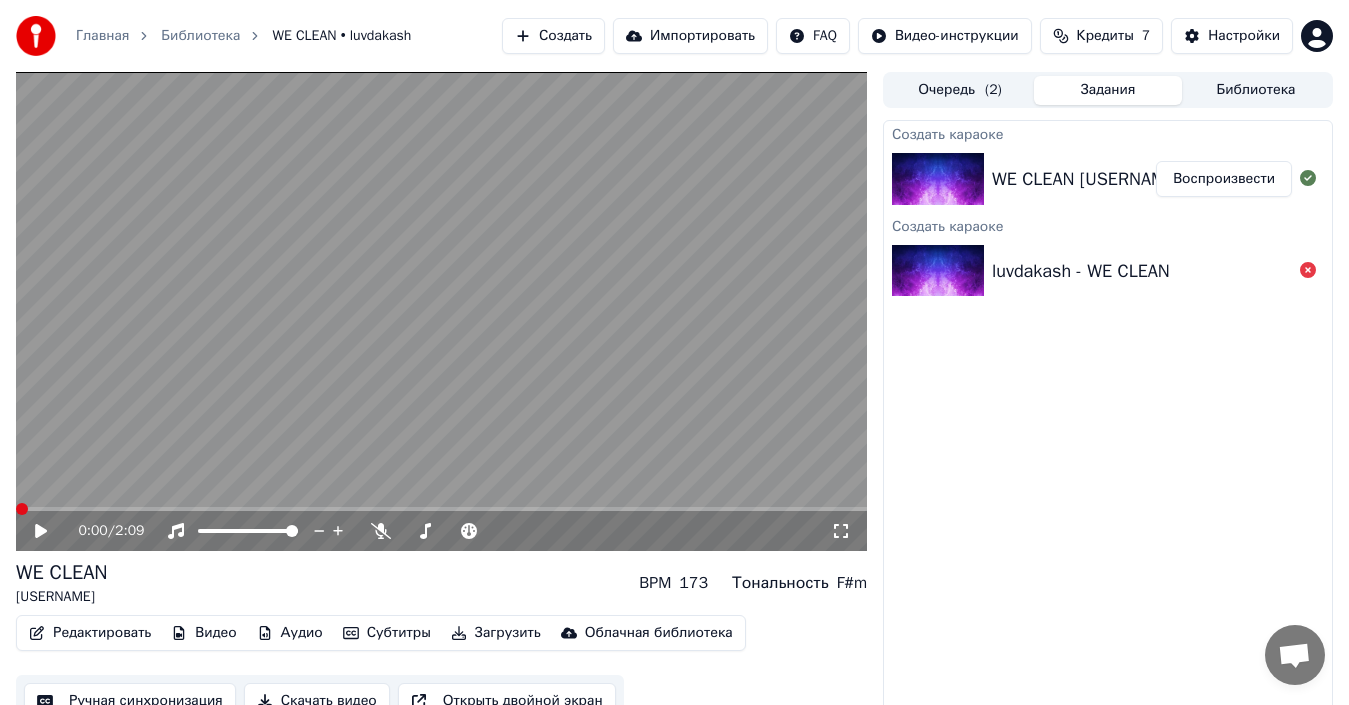 click 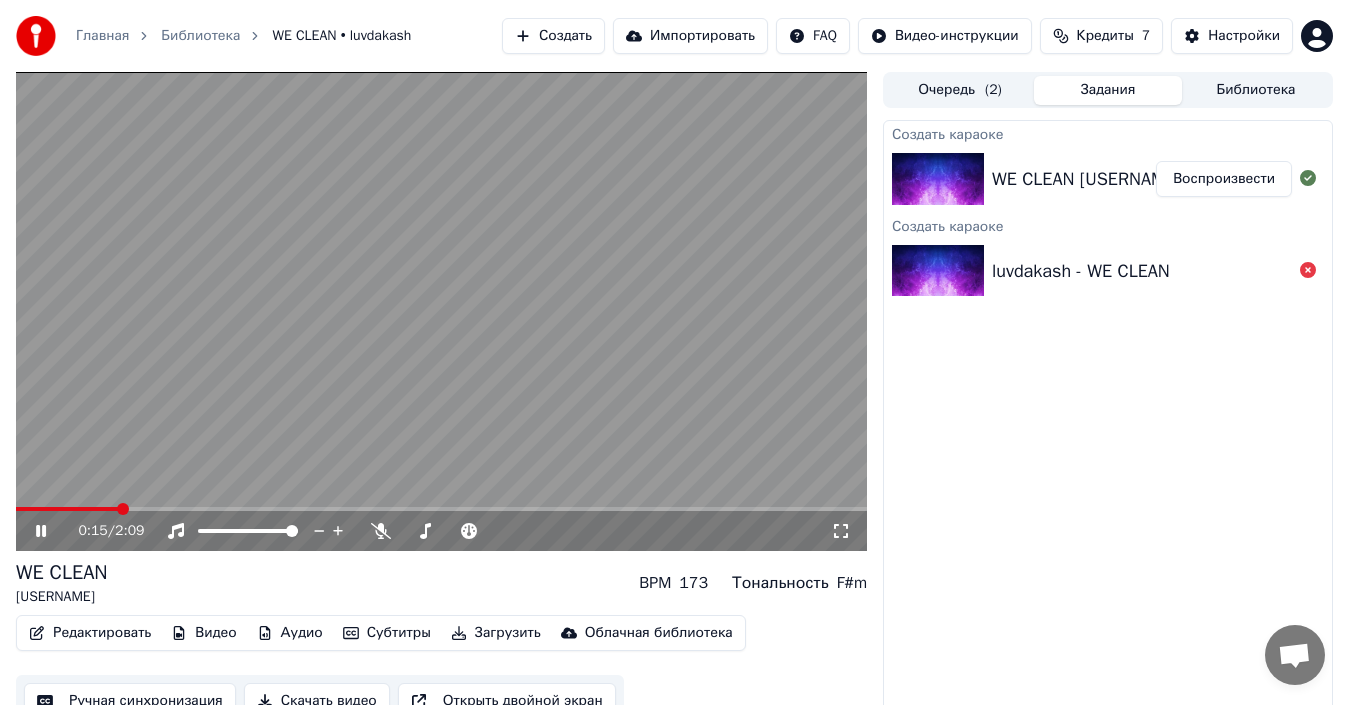 click on "0:15  /  2:09" at bounding box center (441, 531) 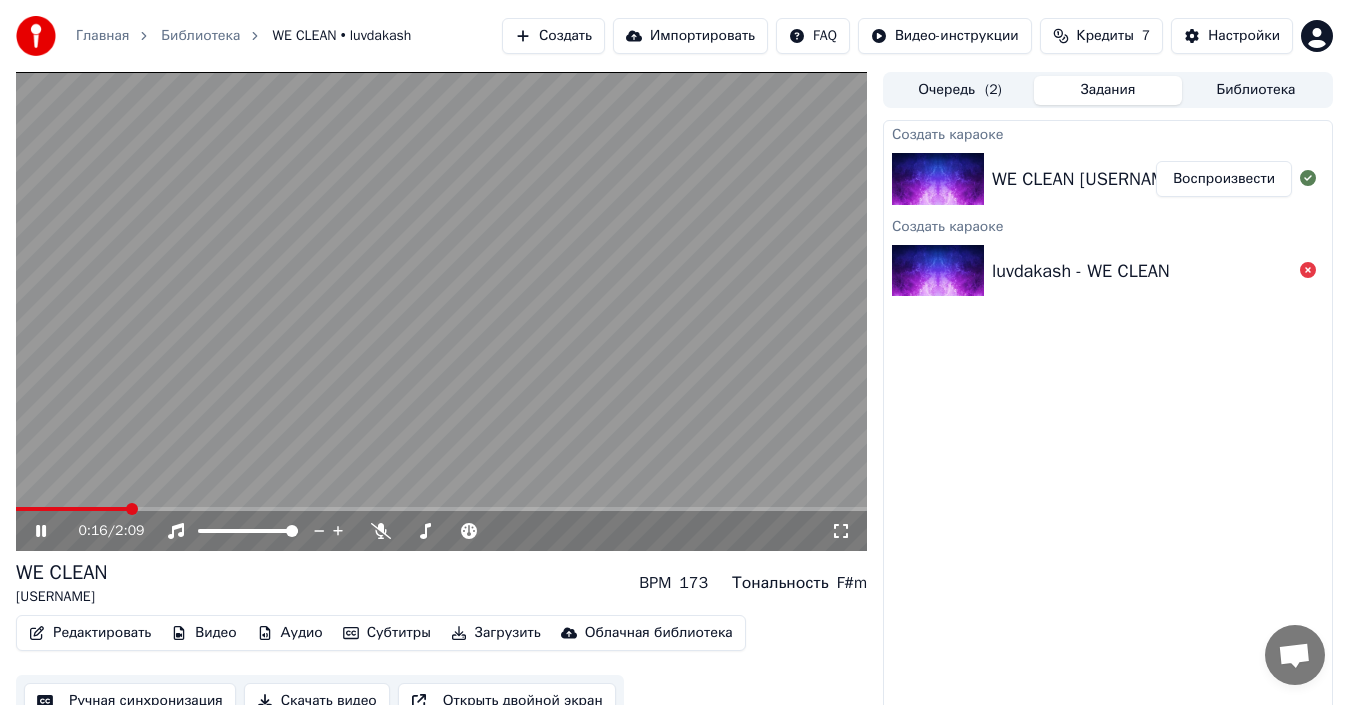 click on "Субтитры" at bounding box center (387, 633) 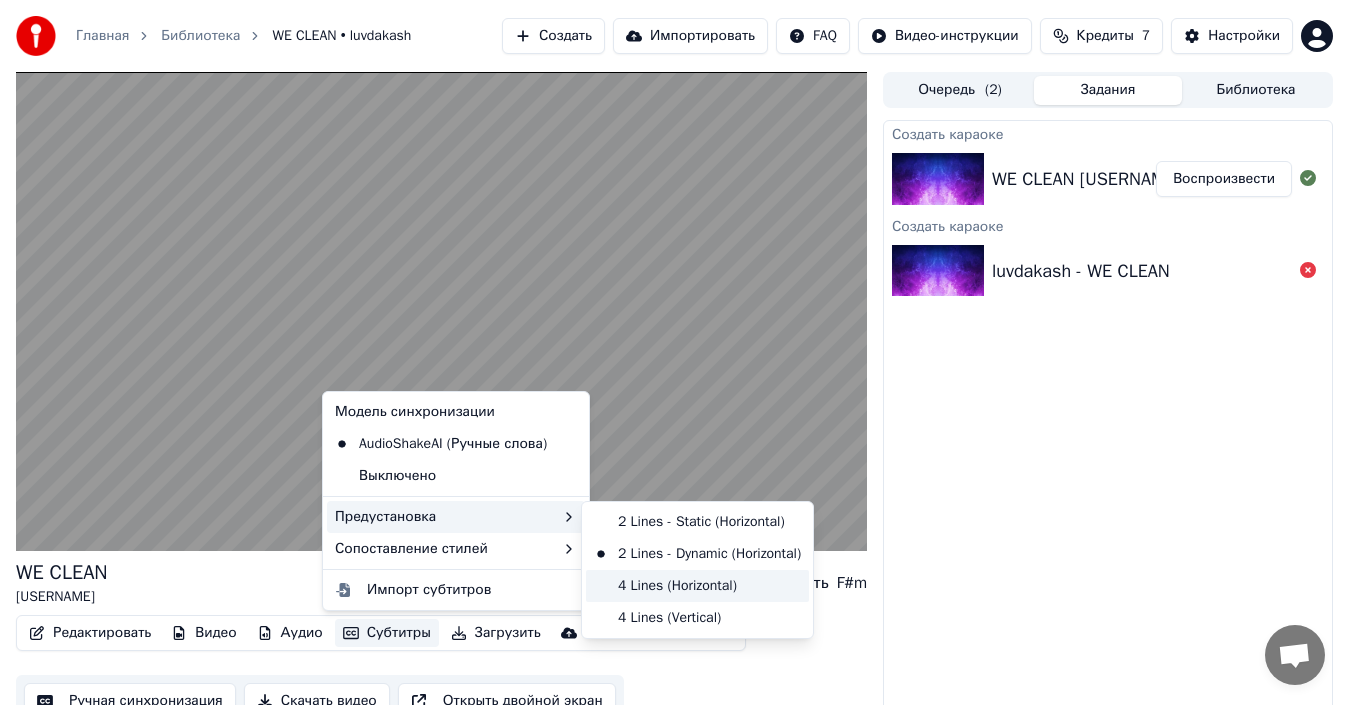 click on "4 Lines (Horizontal)" at bounding box center [697, 586] 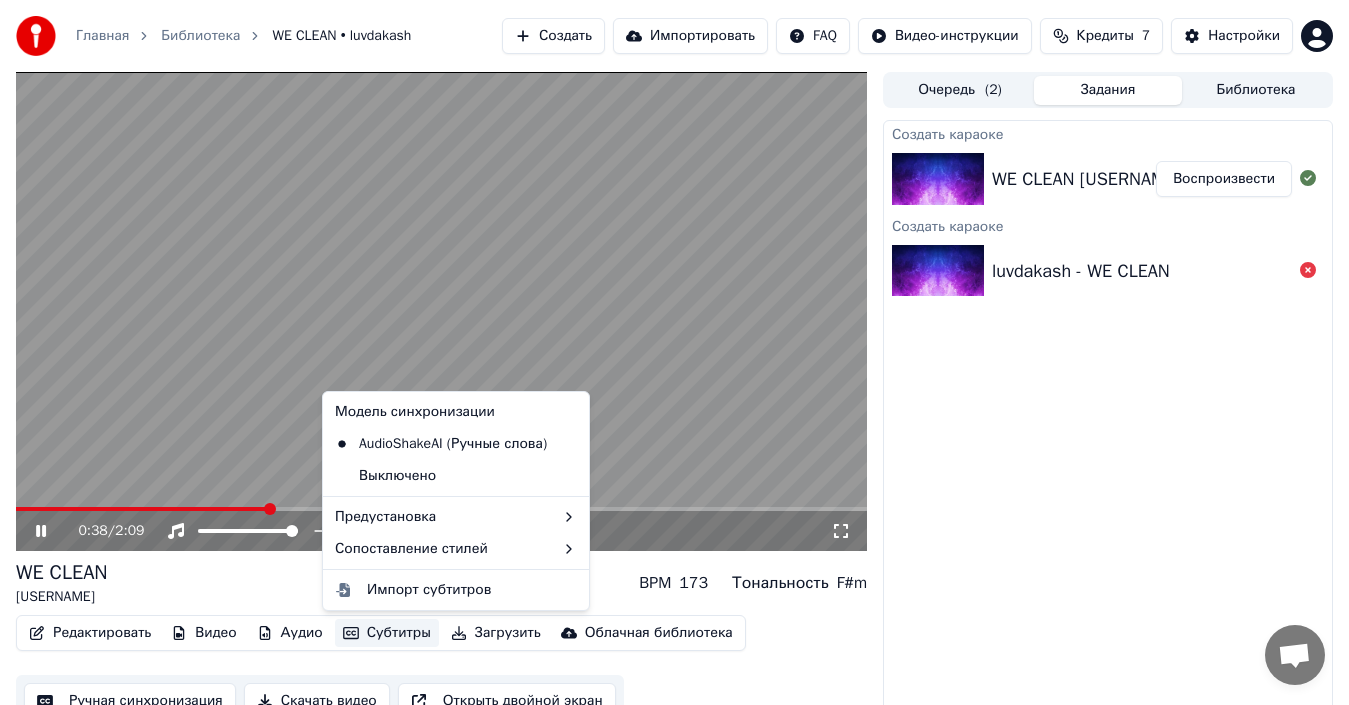 click on "Субтитры" at bounding box center [387, 633] 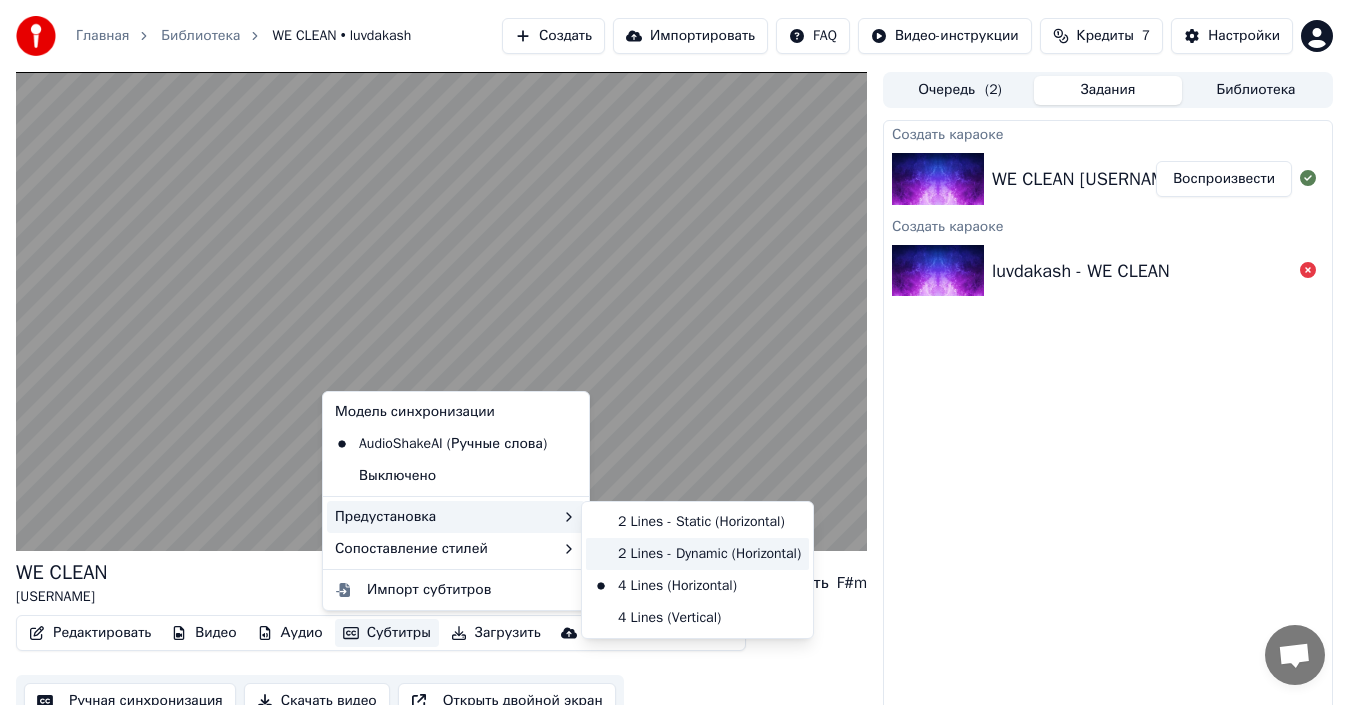 click on "2 Lines - Dynamic (Horizontal)" at bounding box center (697, 554) 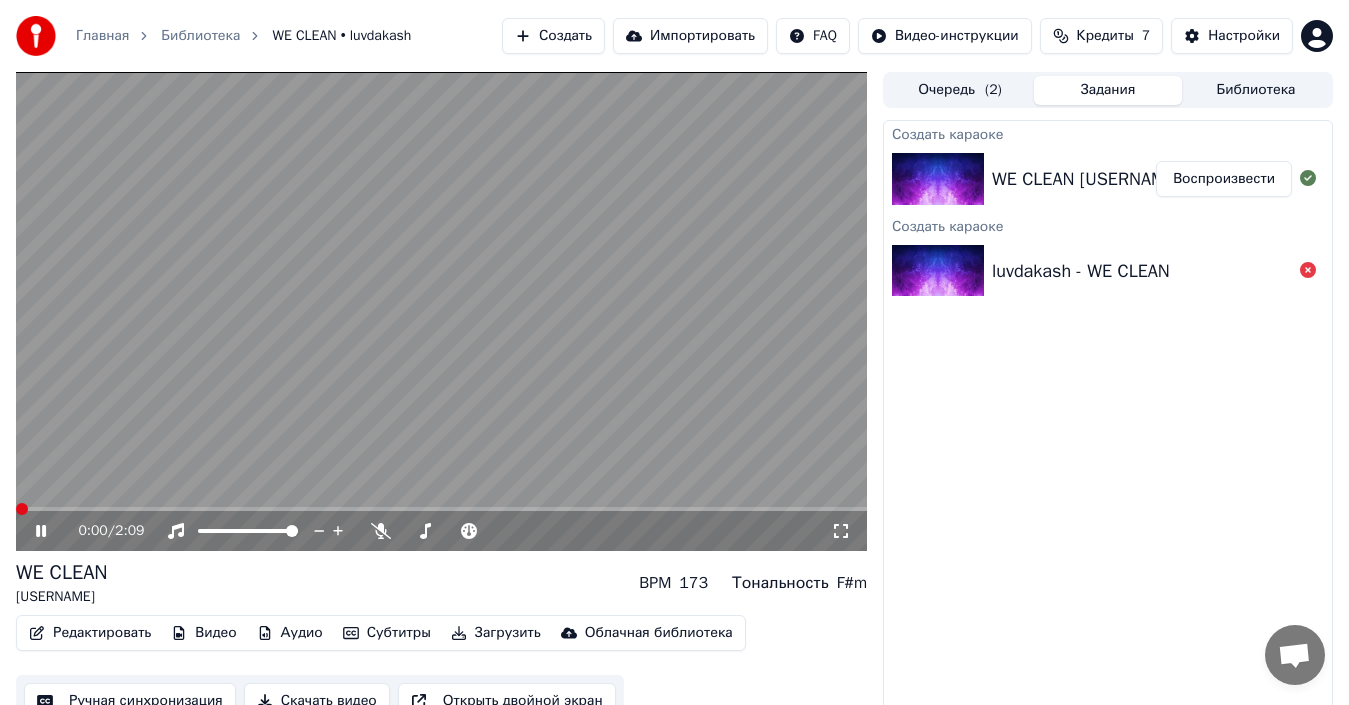 click at bounding box center (22, 509) 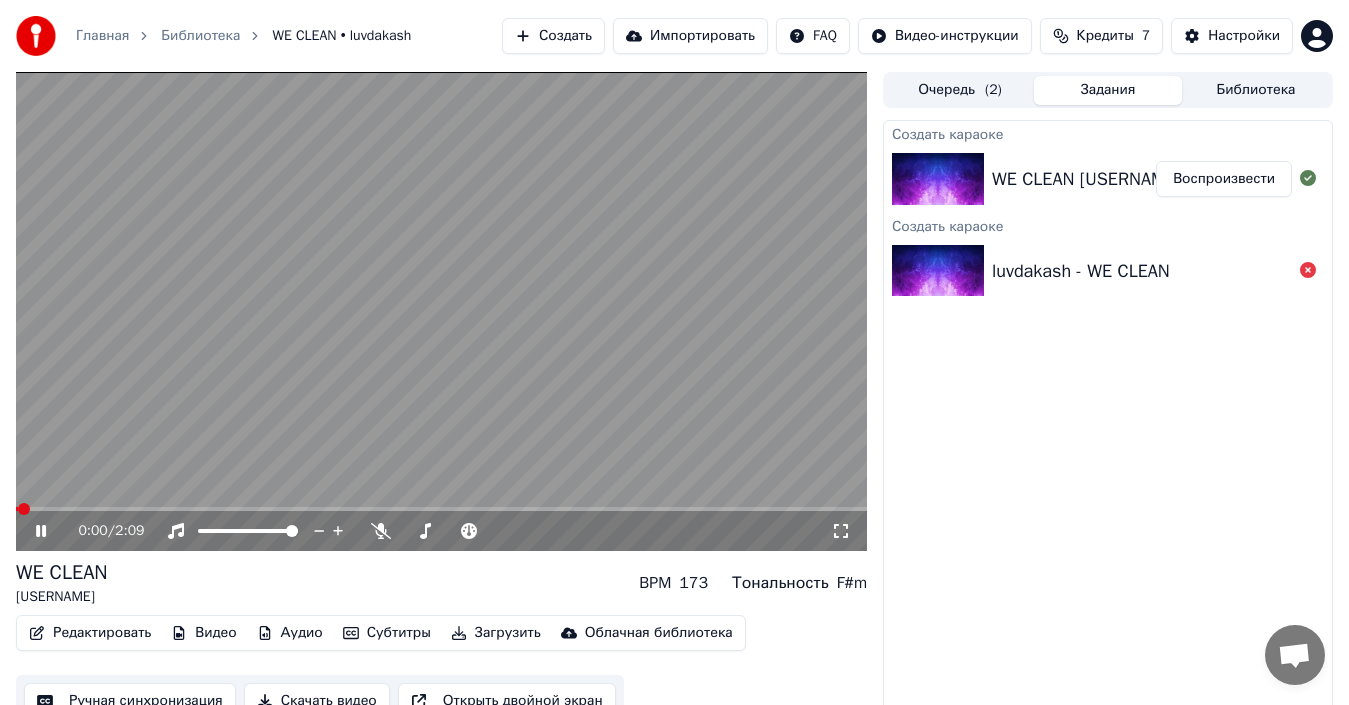 click on "Редактировать" at bounding box center (90, 633) 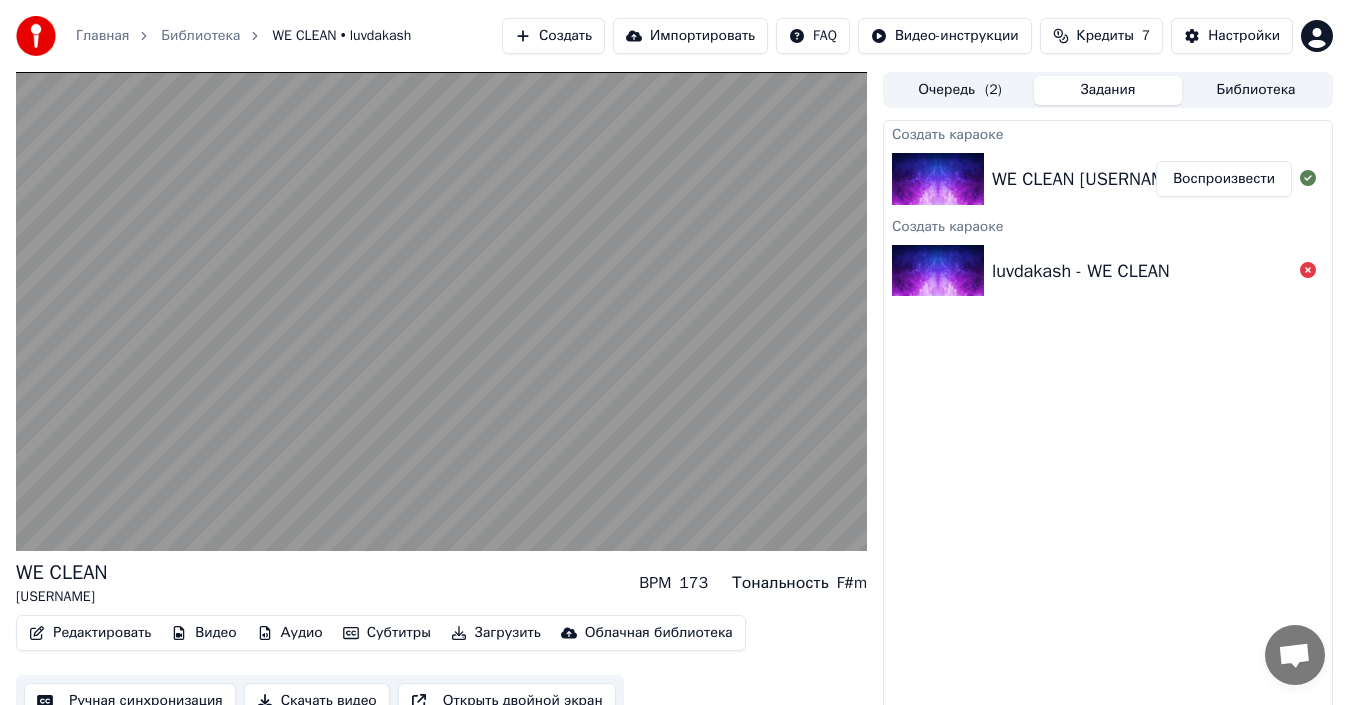 click on "WE CLEAN [USERNAME] BPM 173 Тональность F#m" at bounding box center [441, 583] 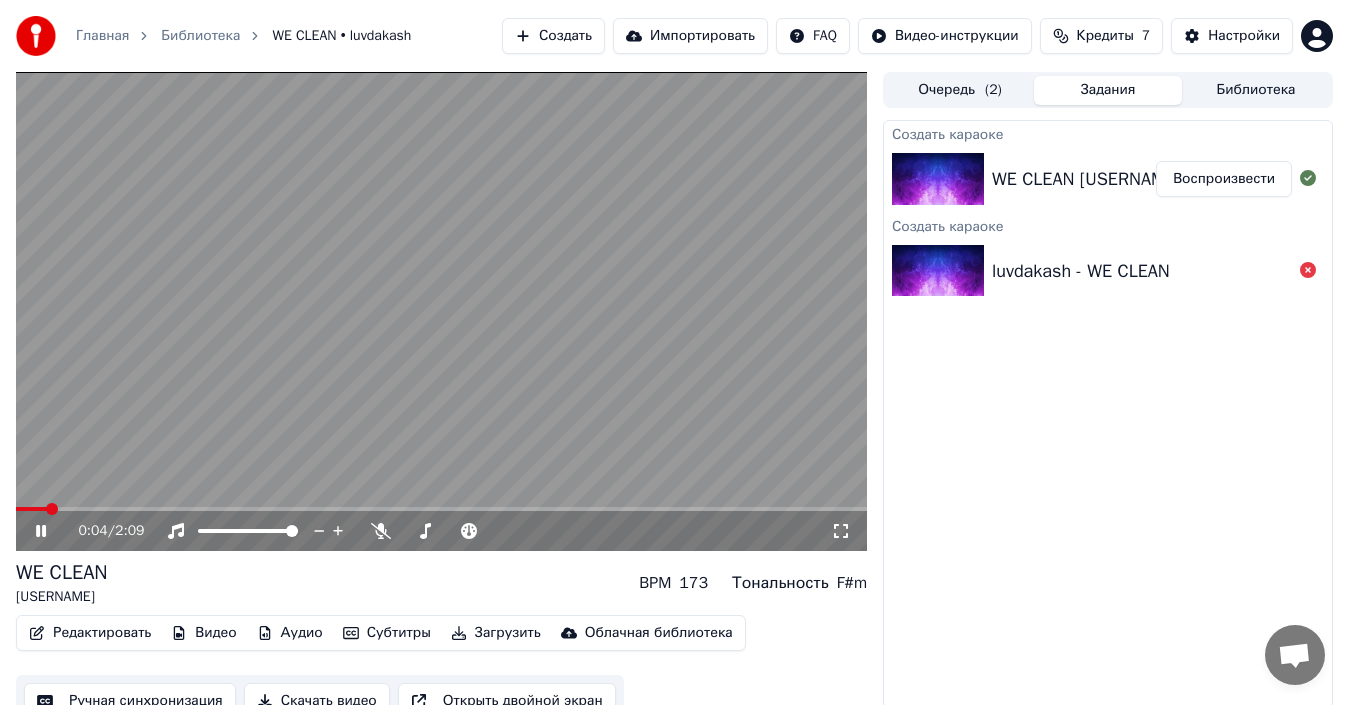 click 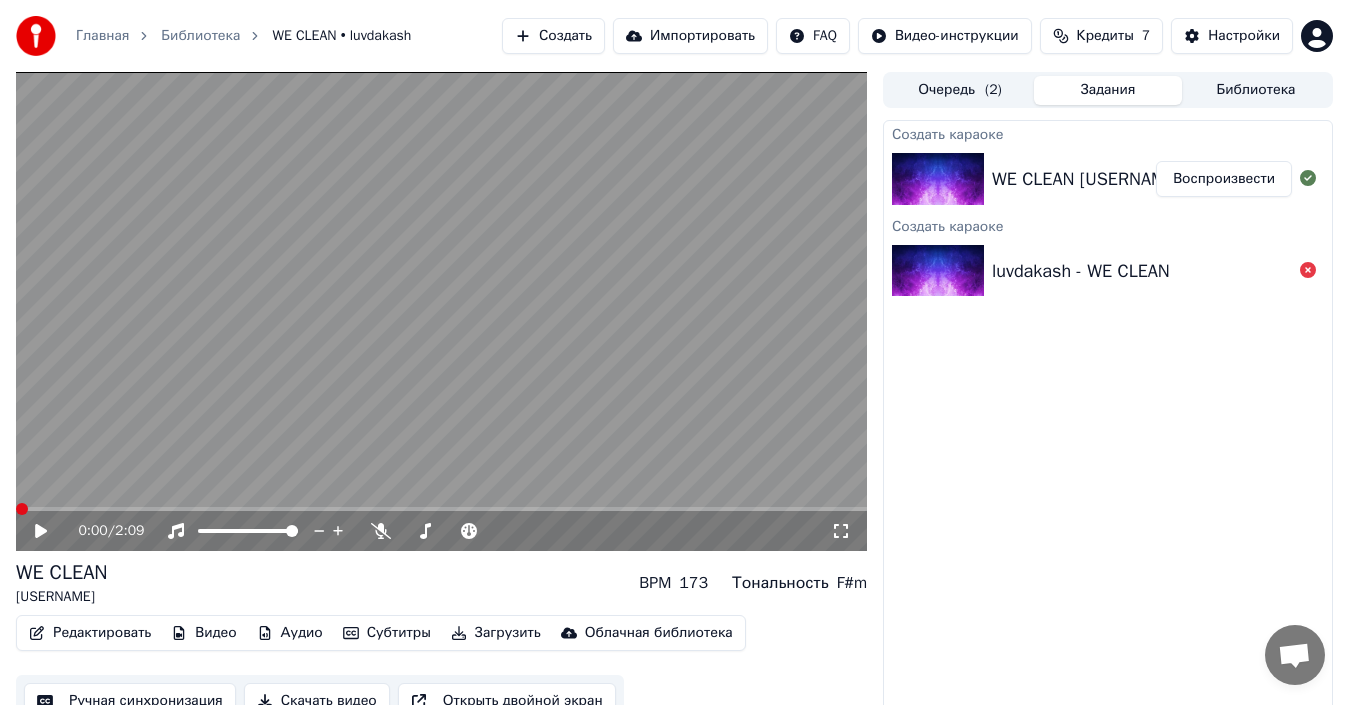 click at bounding box center [22, 509] 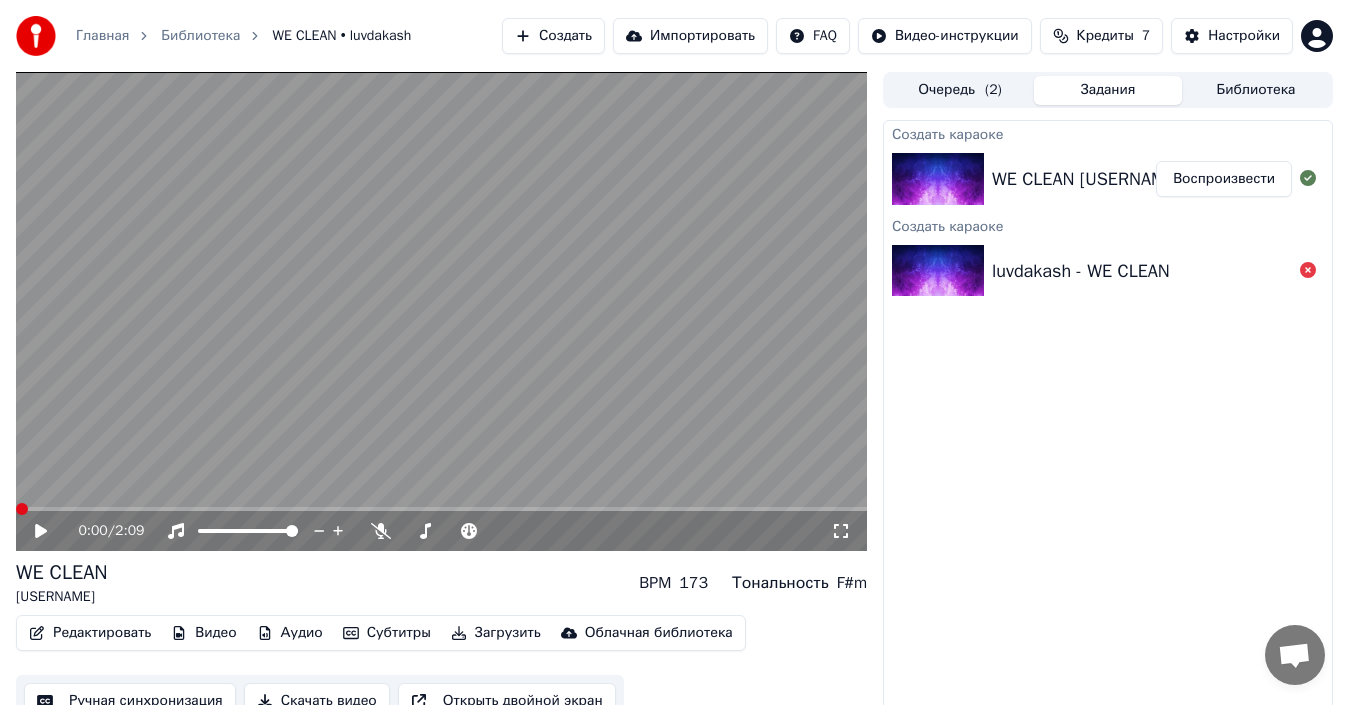 click 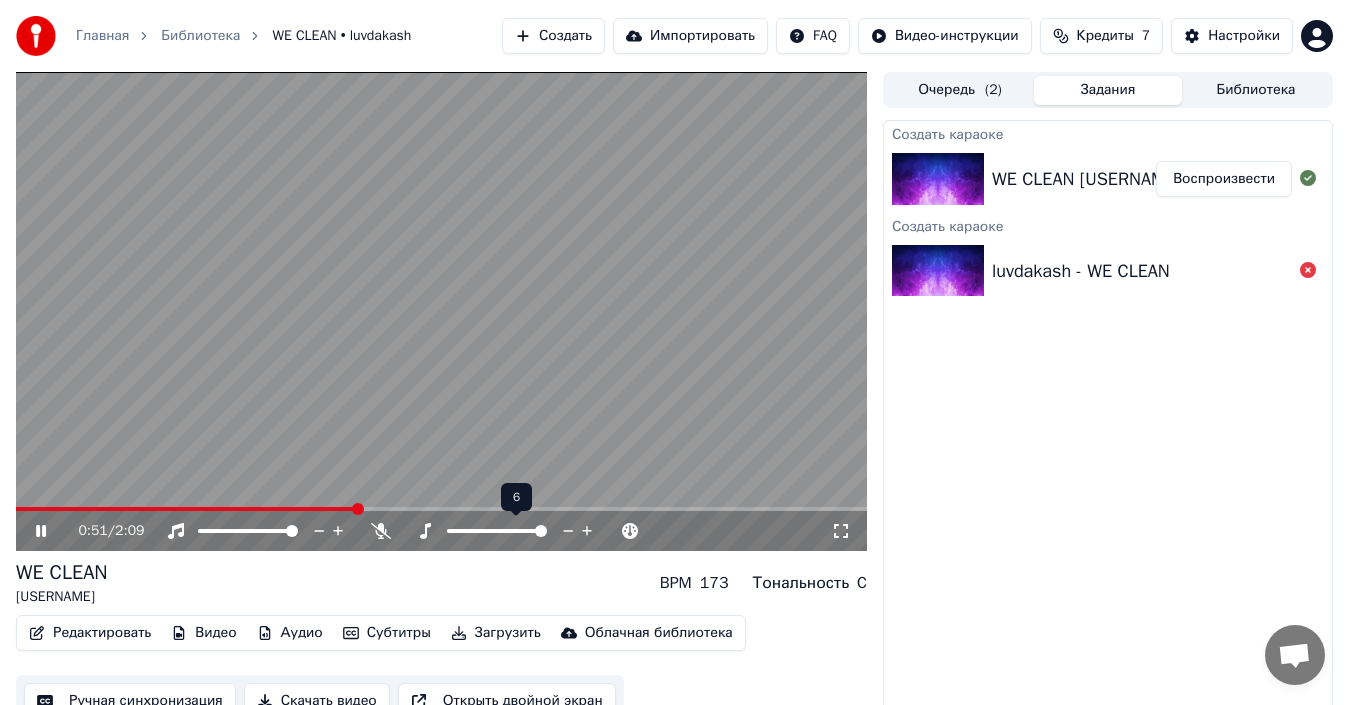 click at bounding box center (541, 531) 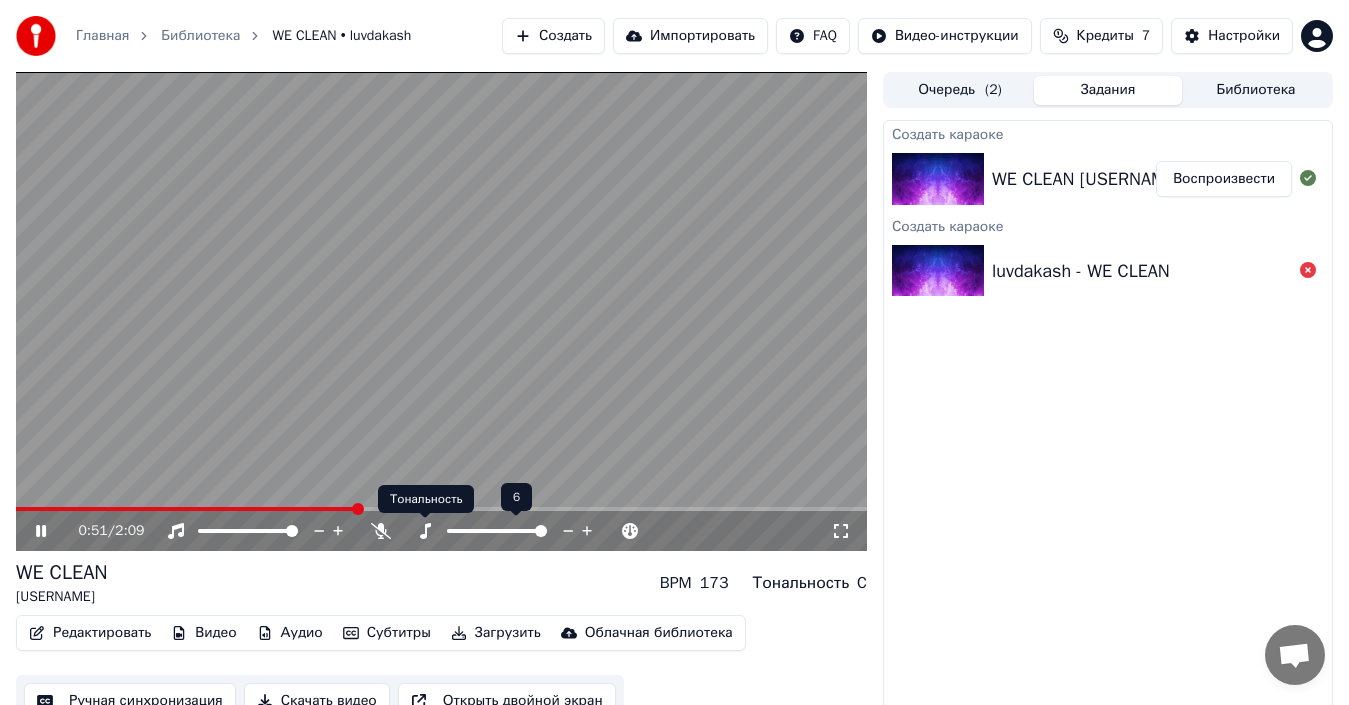 click 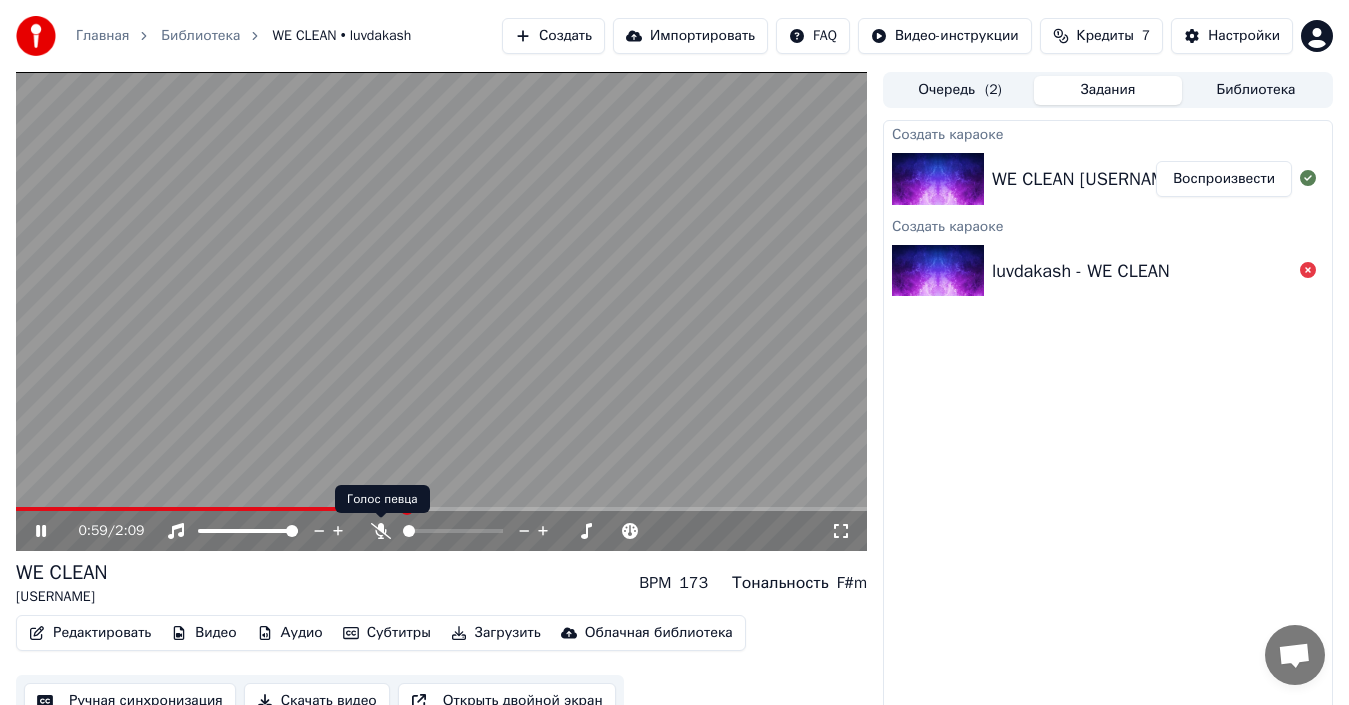 click 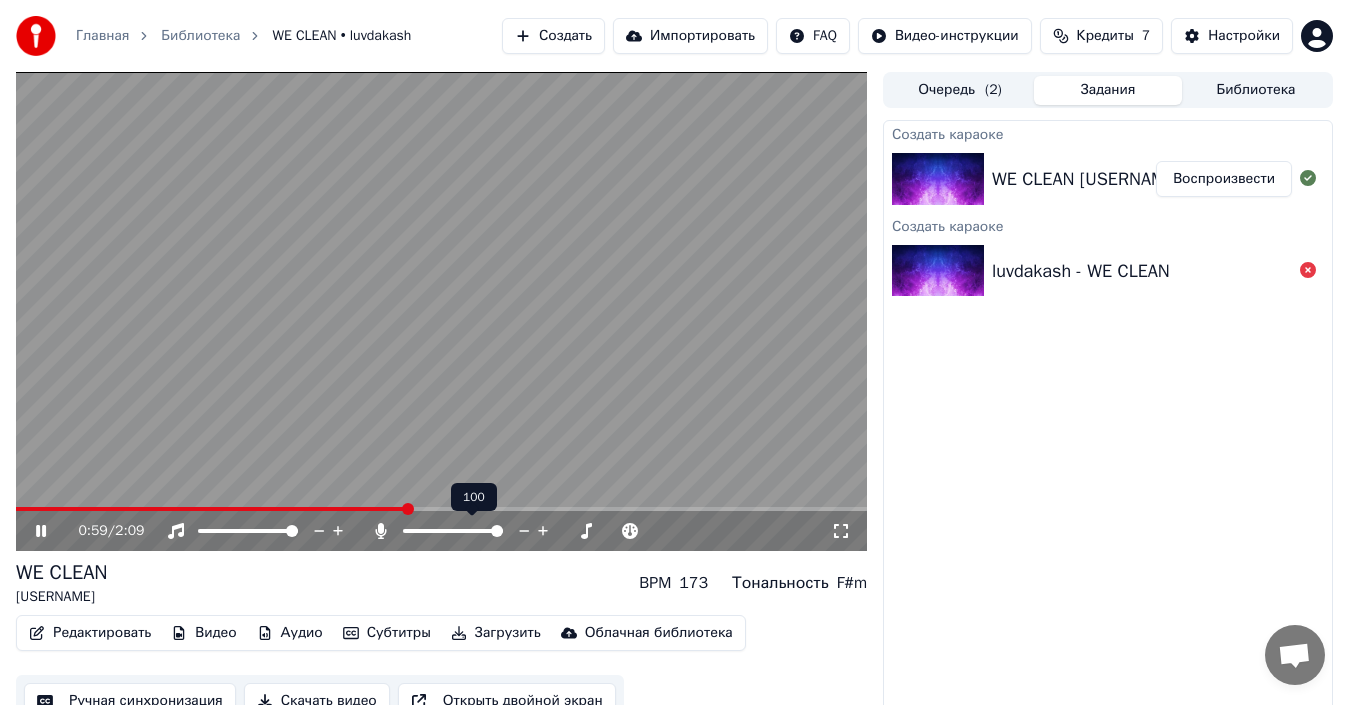 click 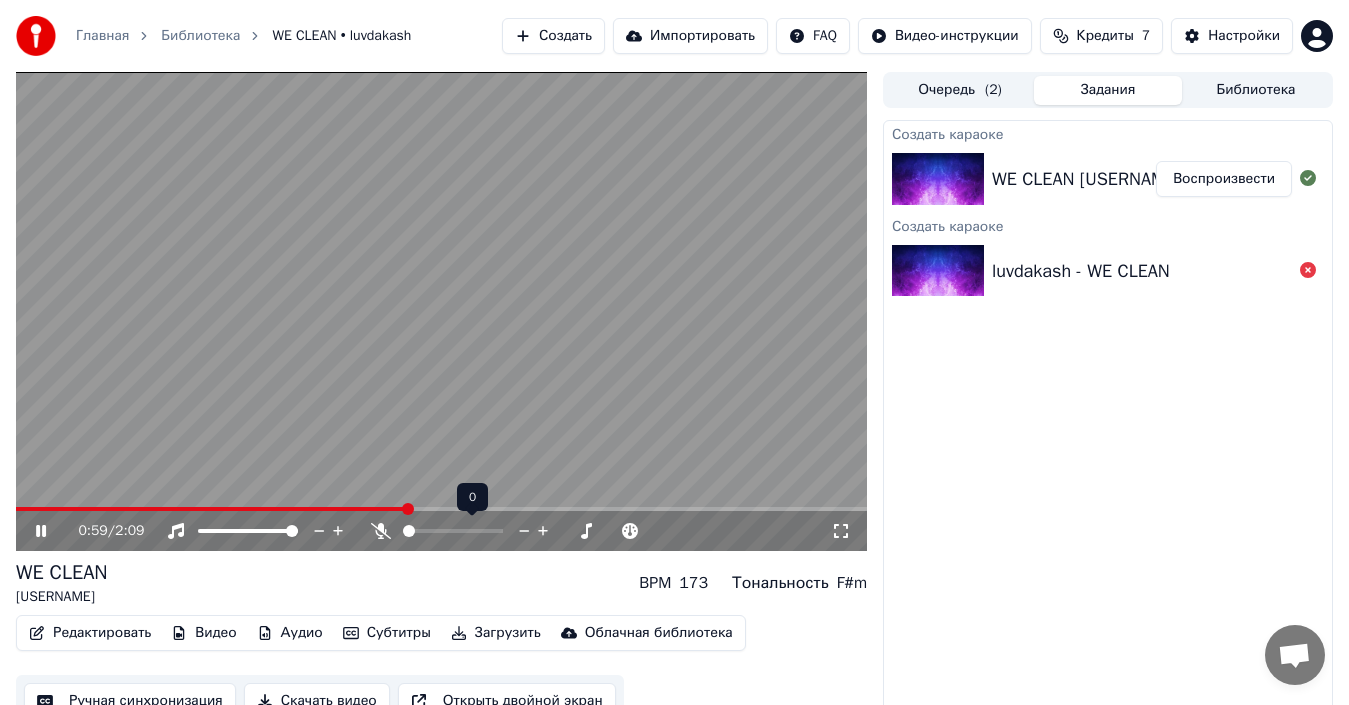 click 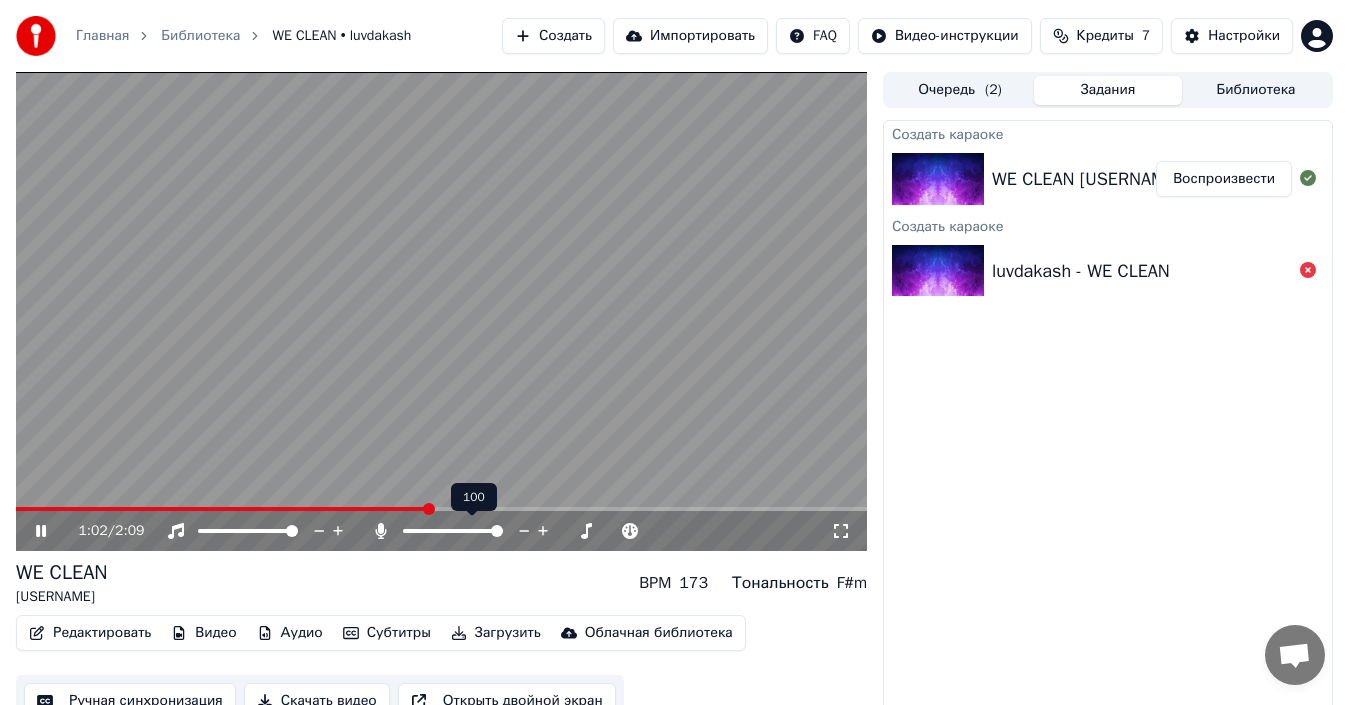 click 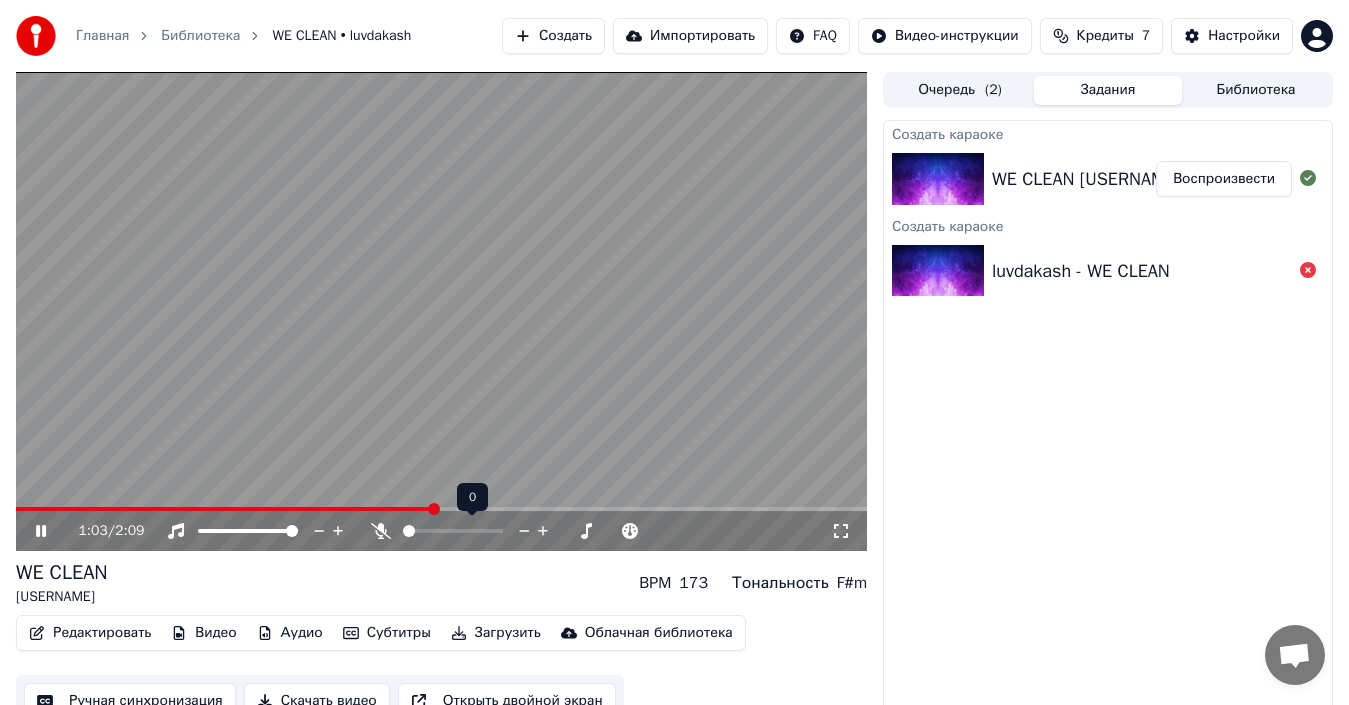 click 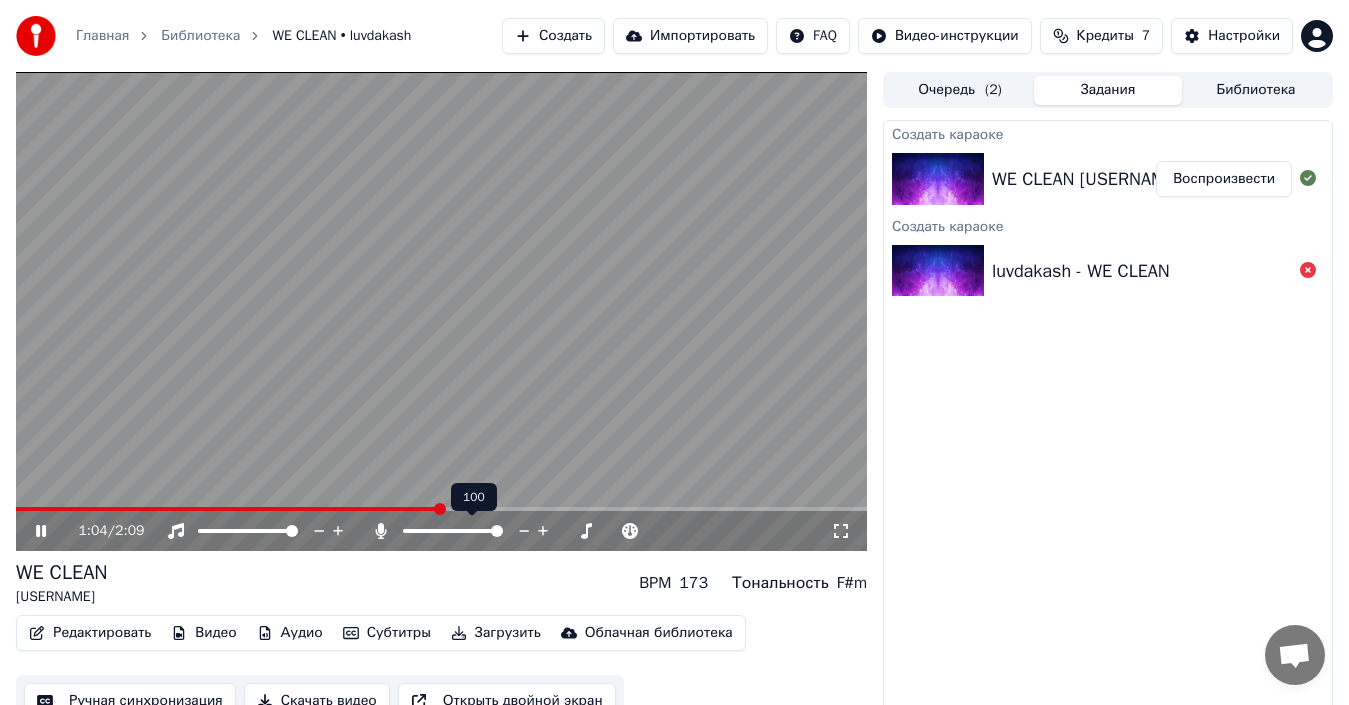 click at bounding box center (471, 531) 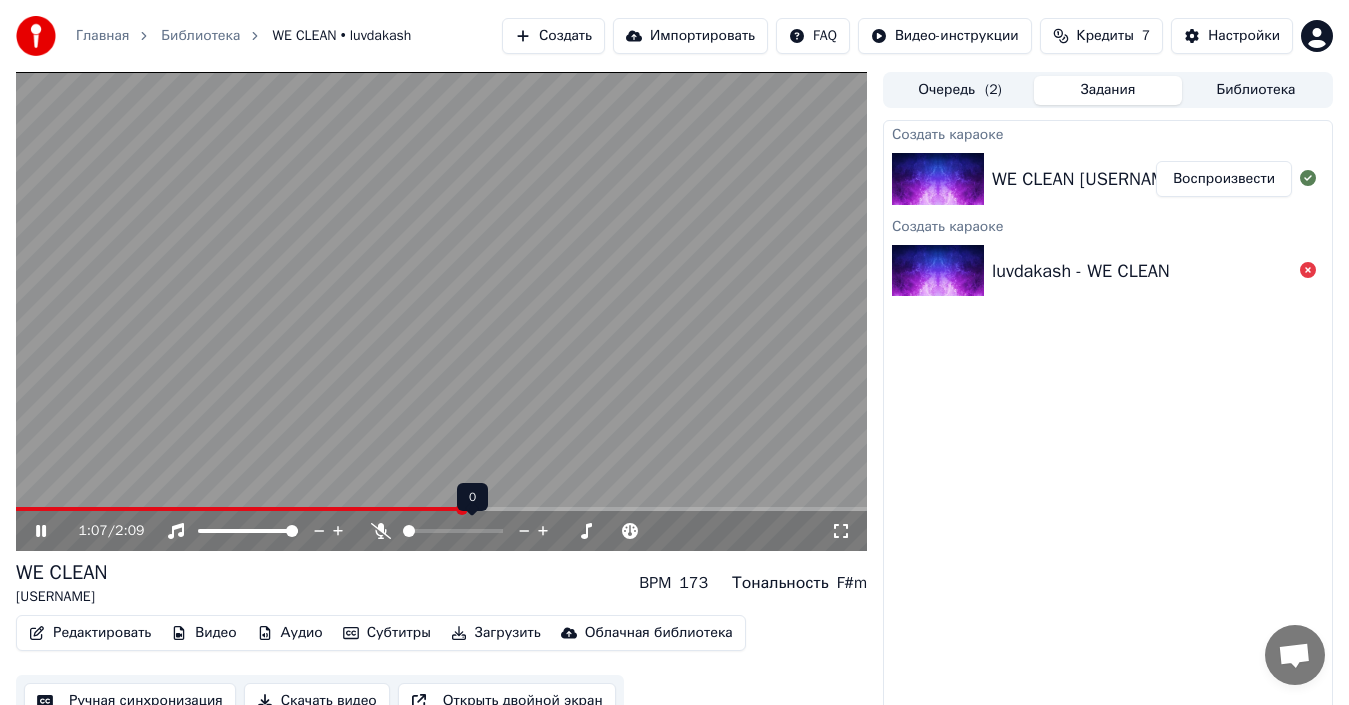 click at bounding box center [409, 531] 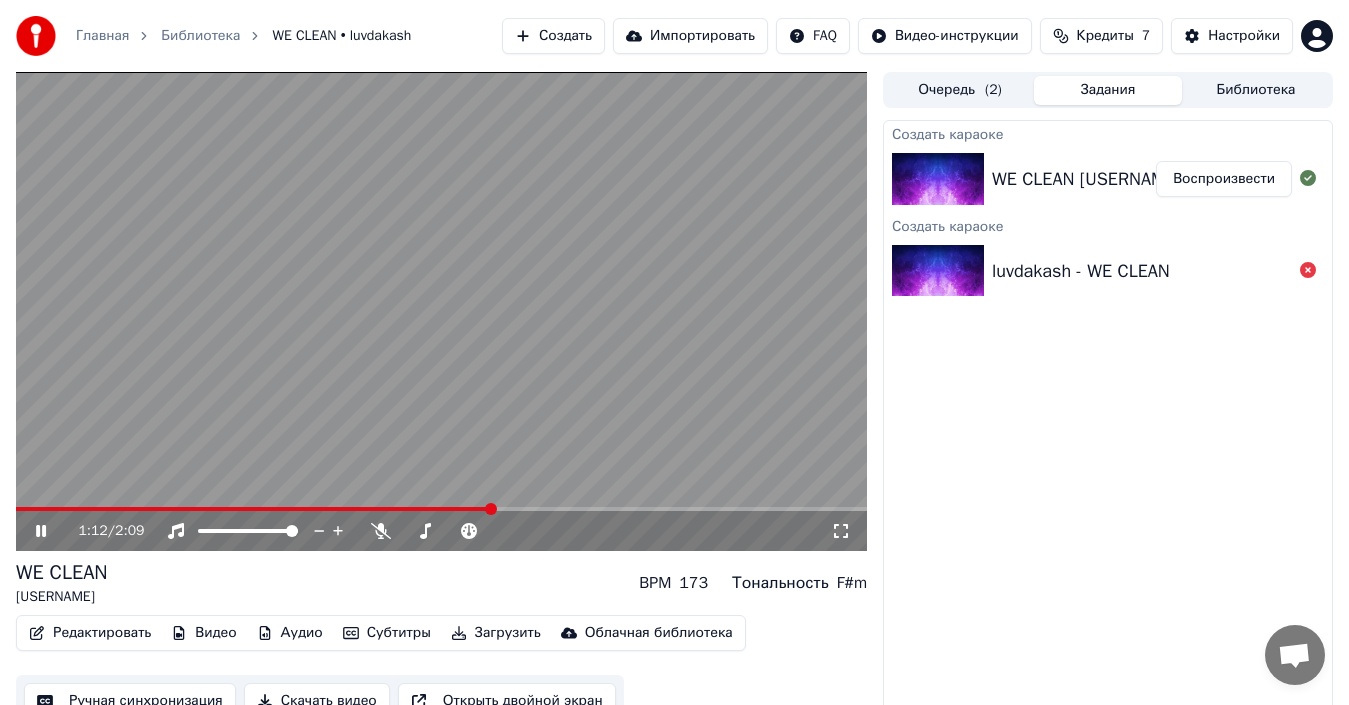 click on "Редактировать" at bounding box center (90, 633) 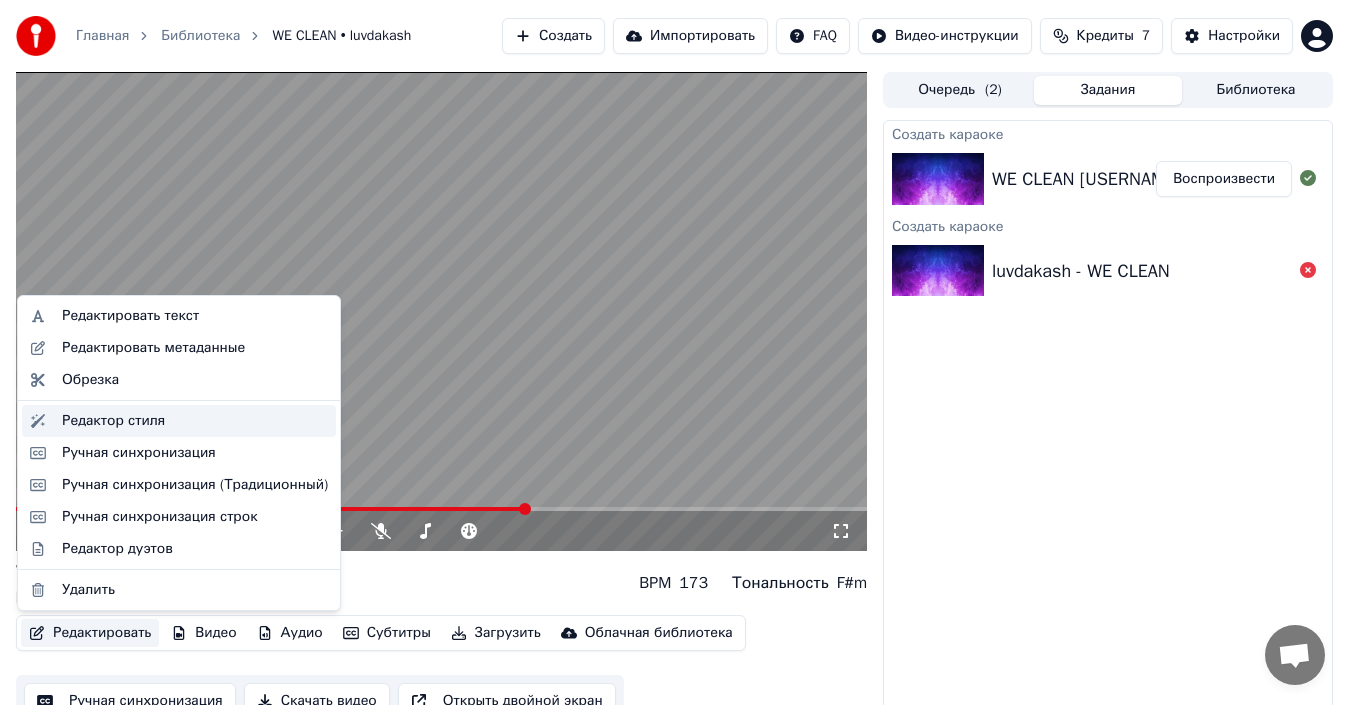 click on "Редактор стиля" at bounding box center (195, 421) 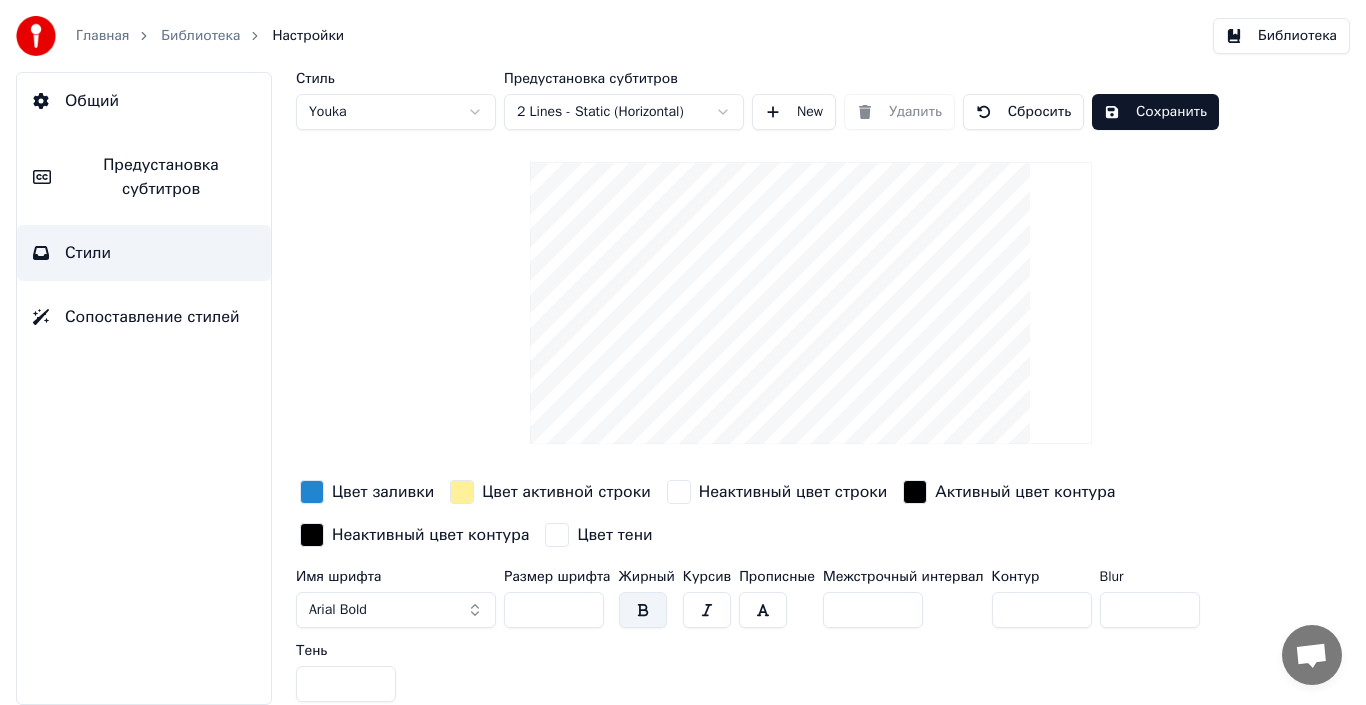click on "Общий" at bounding box center (144, 101) 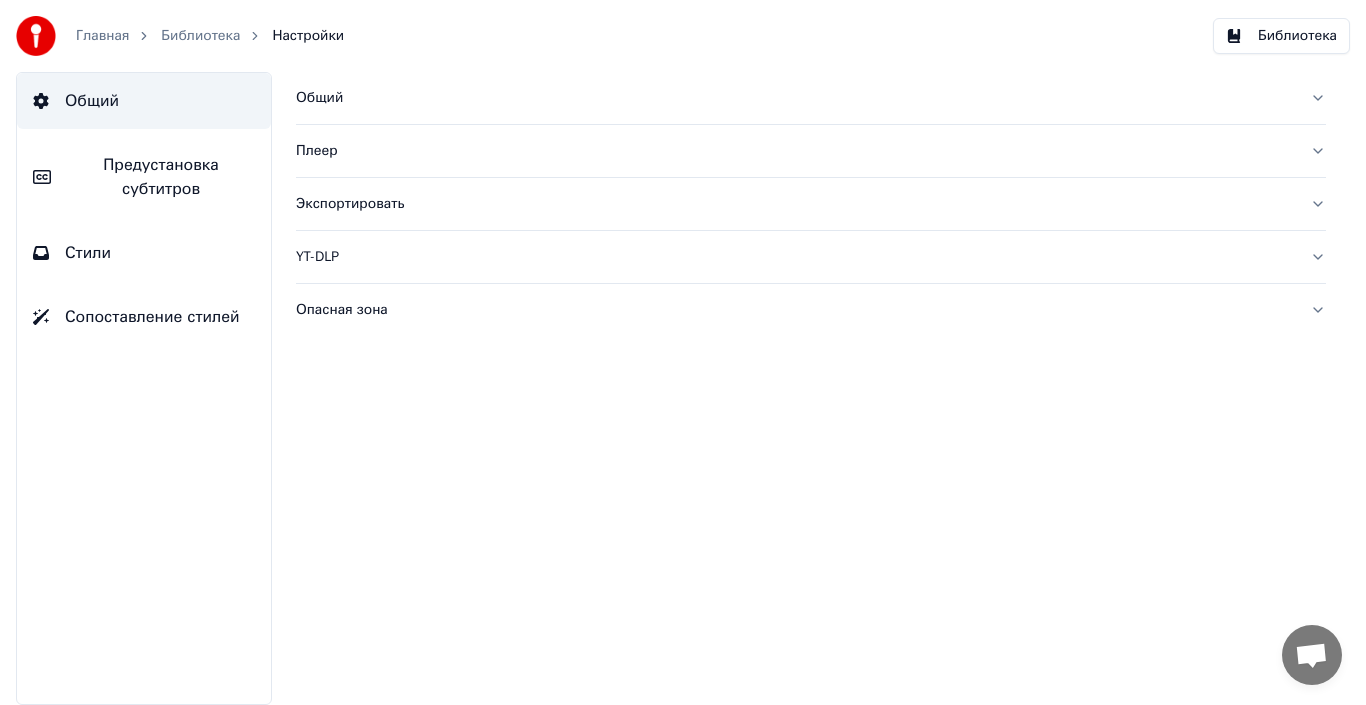 click on "Предустановка субтитров" at bounding box center [161, 177] 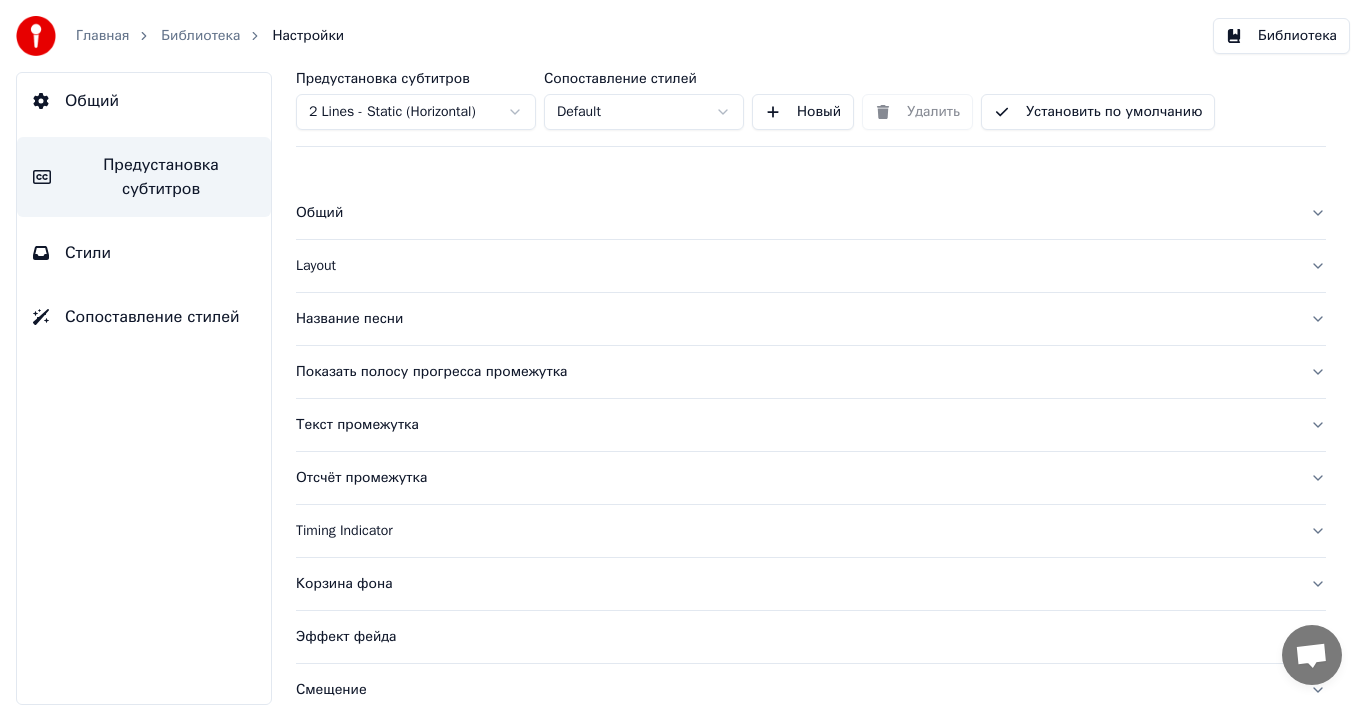 click on "Общий" at bounding box center [795, 213] 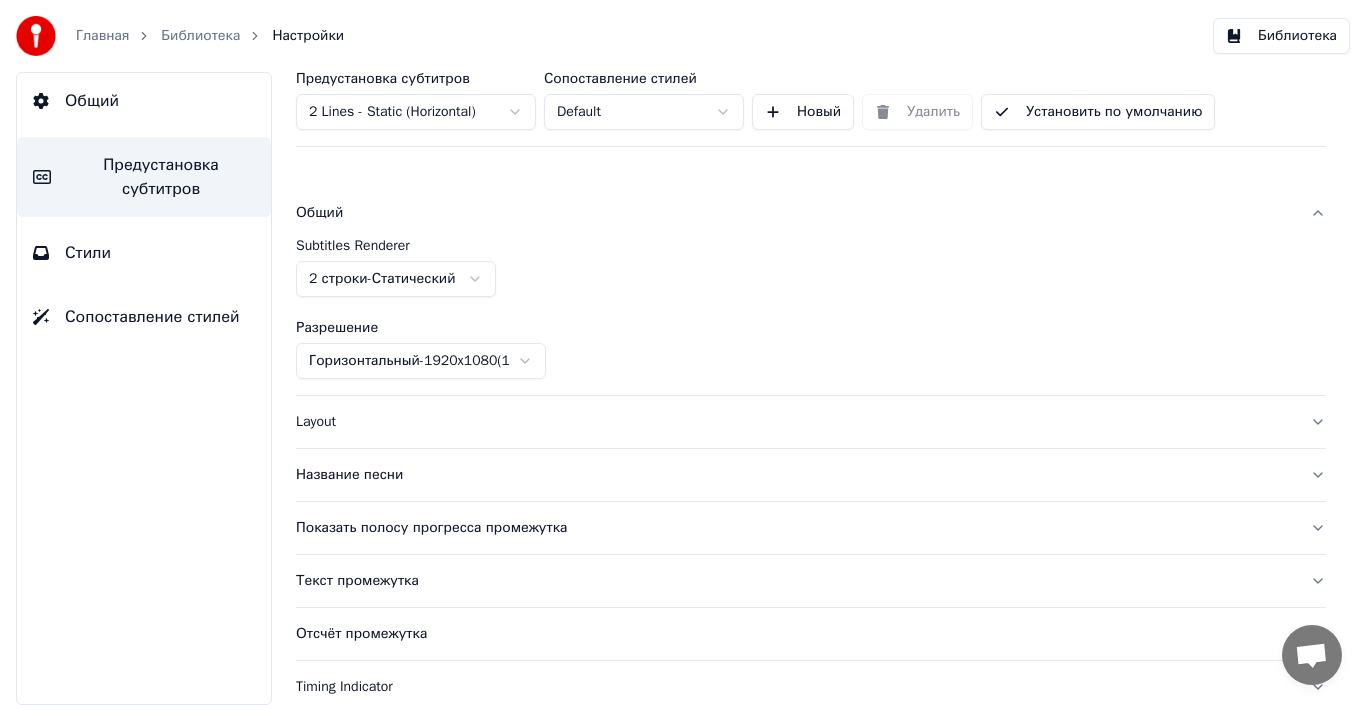 click on "Общий" at bounding box center [795, 213] 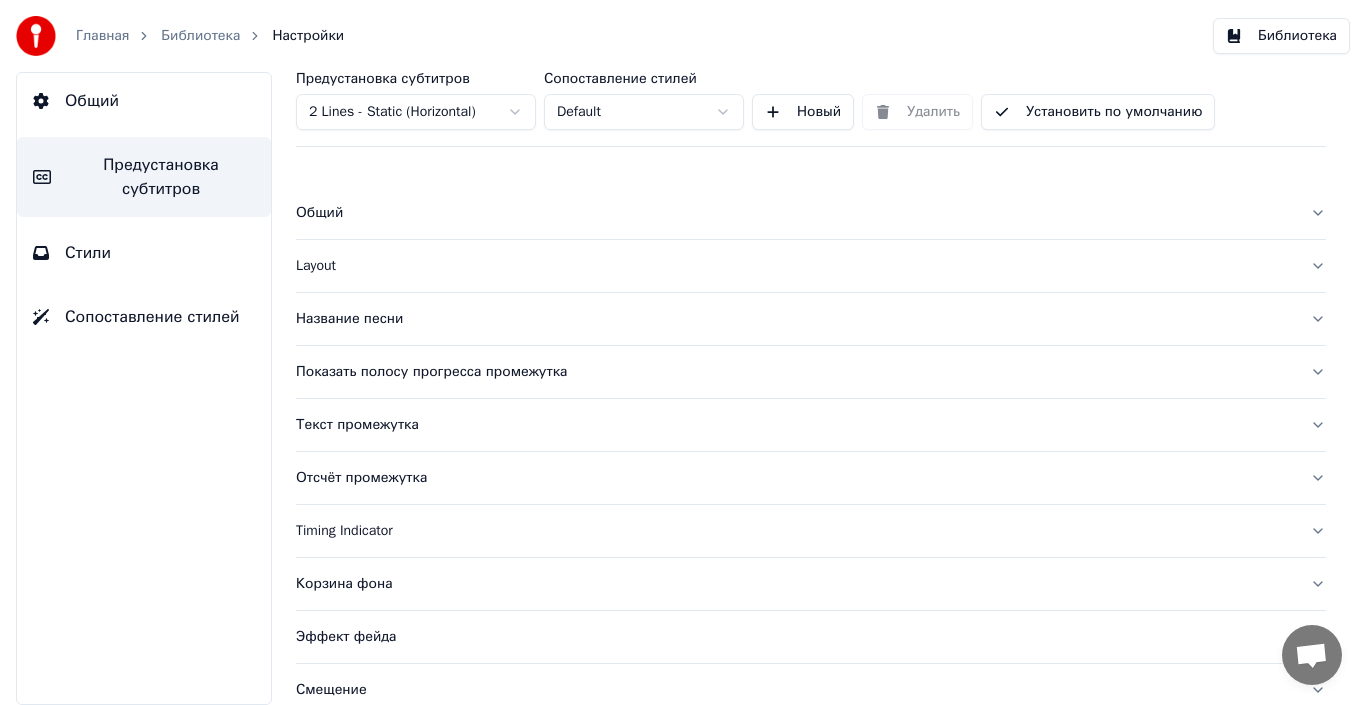 click on "Общий" at bounding box center (811, 213) 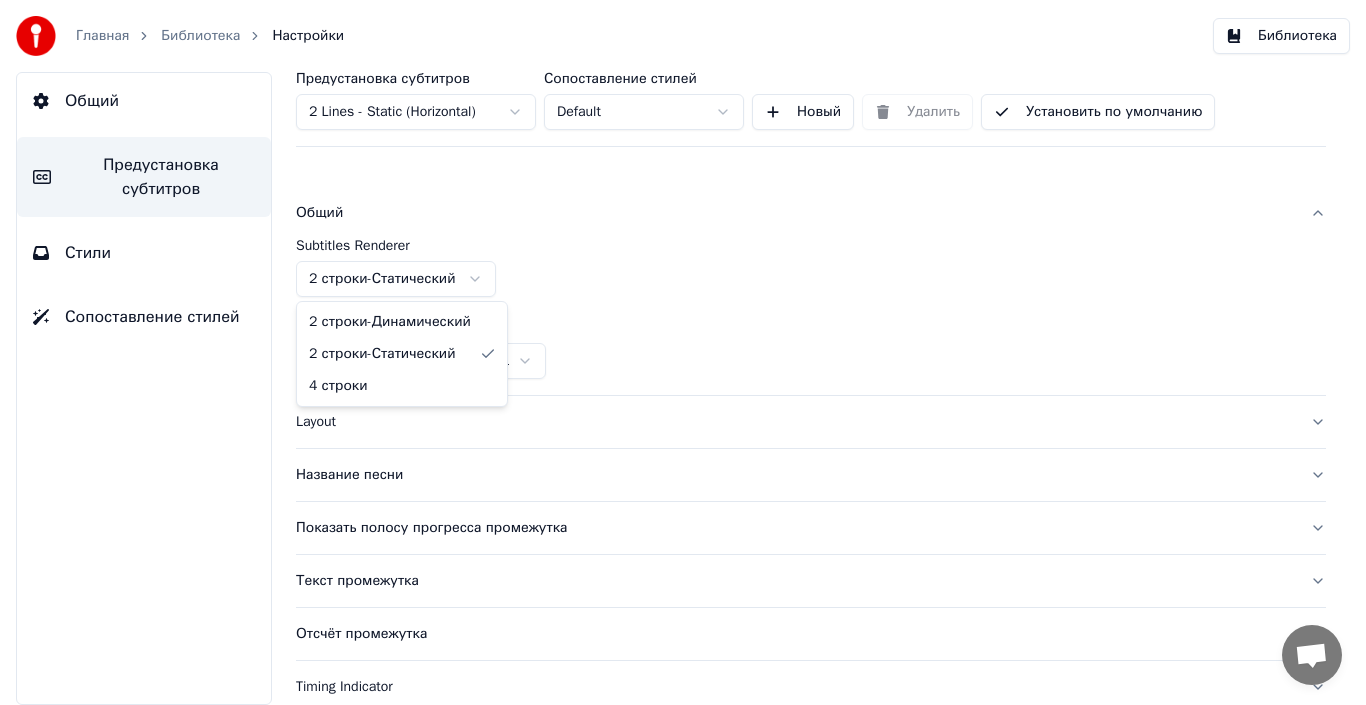click on "Главная Библиотека Настройки Библиотека Общий Предустановка субтитров Стили Сопоставление стилей Предустановка субтитров 2 Lines - Static (Horizontal) Сопоставление стилей Default Новый Удалить Установить по умолчанию Общий Subtitles Renderer 2 строки  -  Статический Разрешение Горизонтальный  -  1920 x 1080  ( 16 : 9 ) Layout Название песни Показать полосу прогресса промежутка Текст промежутка Отсчёт промежутка Timing Indicator Корзина фона Эффект фейда Смещение Максимум символов на строку Автоматическое разделение строки Advanced Settings 2 строки  -  Динамический 2 строки  -  Статический 4 строки" at bounding box center (683, 352) 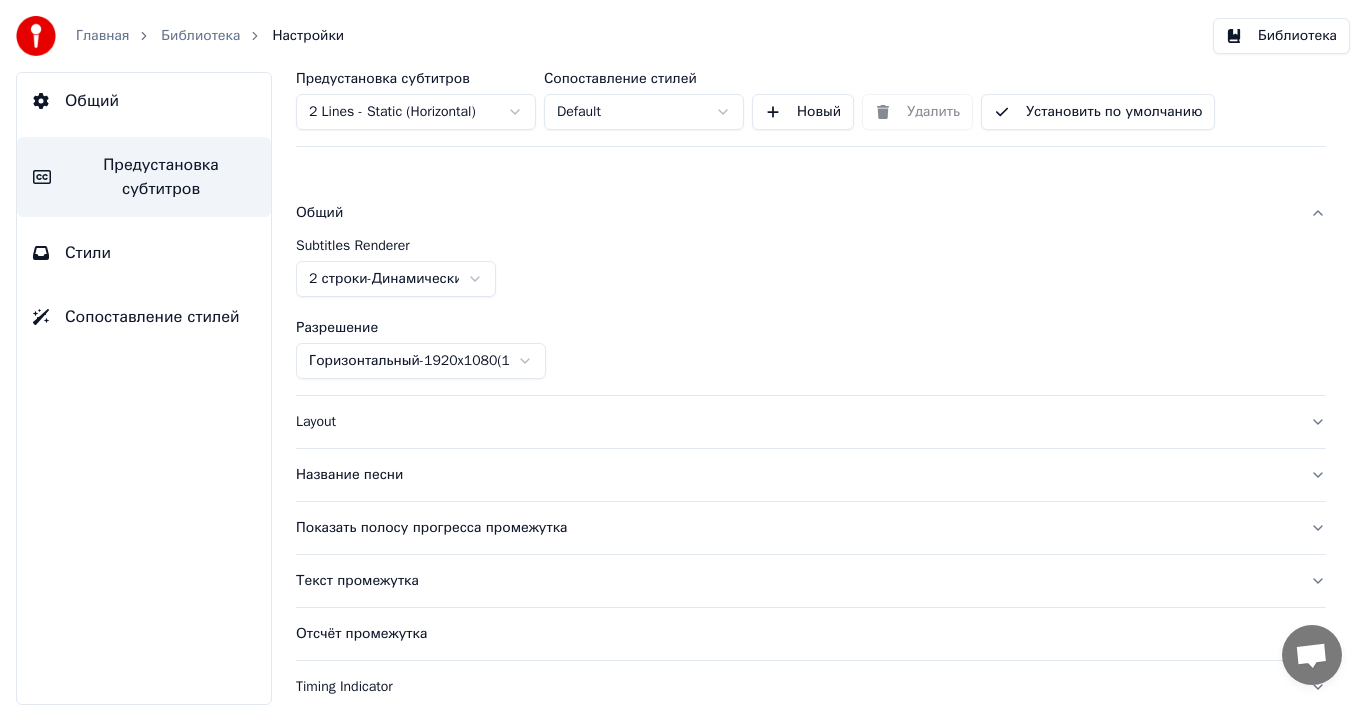 click on "Layout" at bounding box center (795, 422) 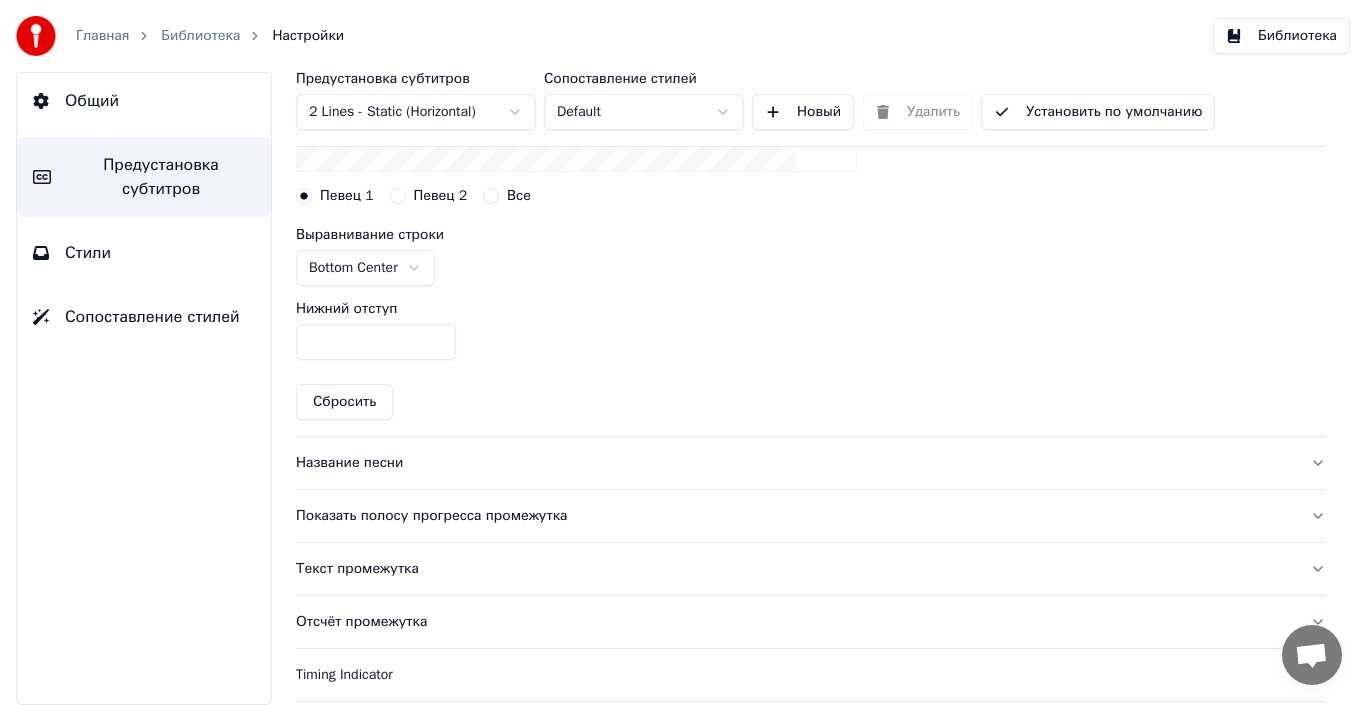 scroll, scrollTop: 451, scrollLeft: 0, axis: vertical 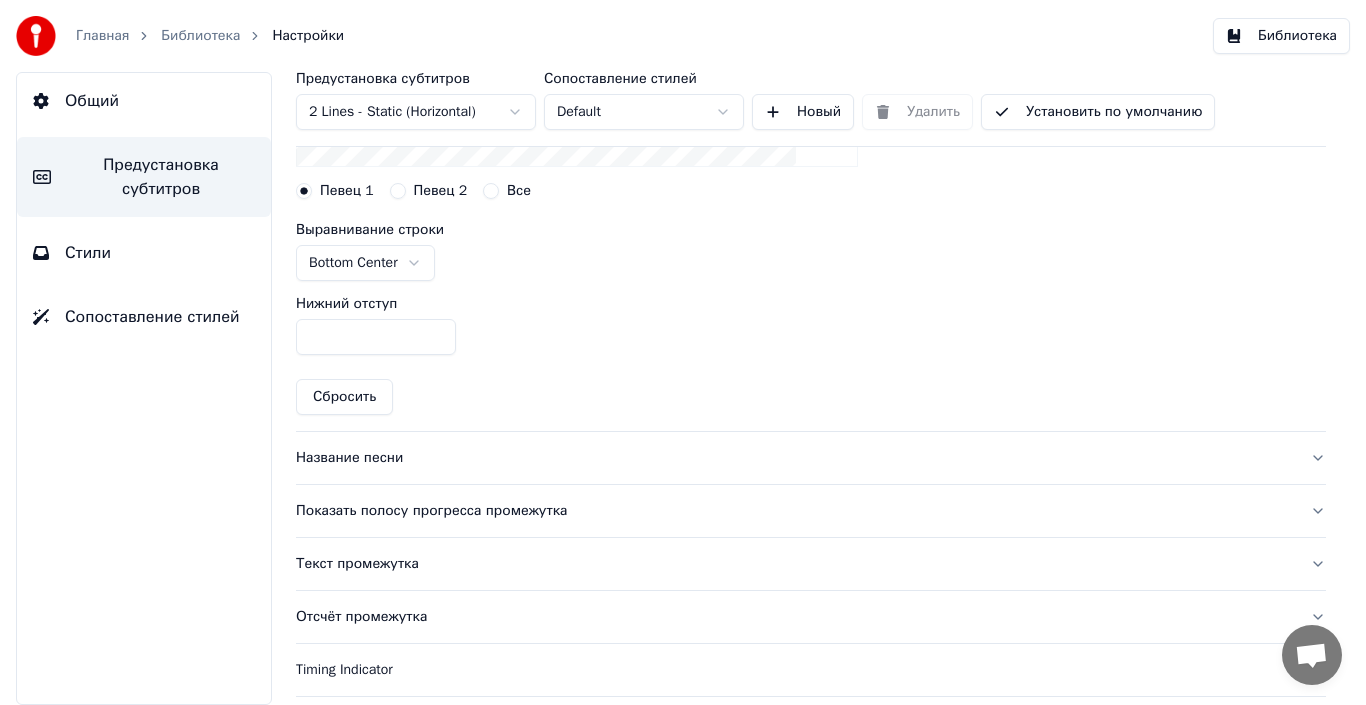 click on "Название песни" at bounding box center [811, 458] 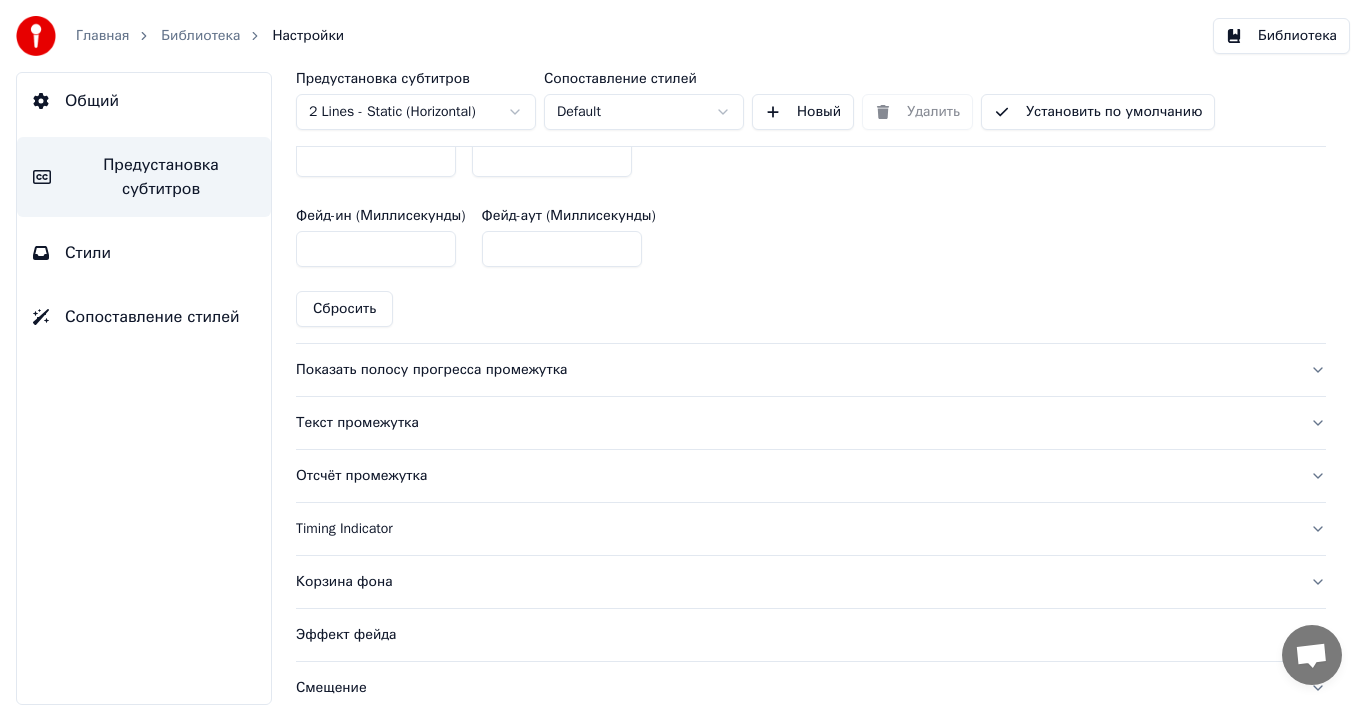scroll, scrollTop: 1100, scrollLeft: 0, axis: vertical 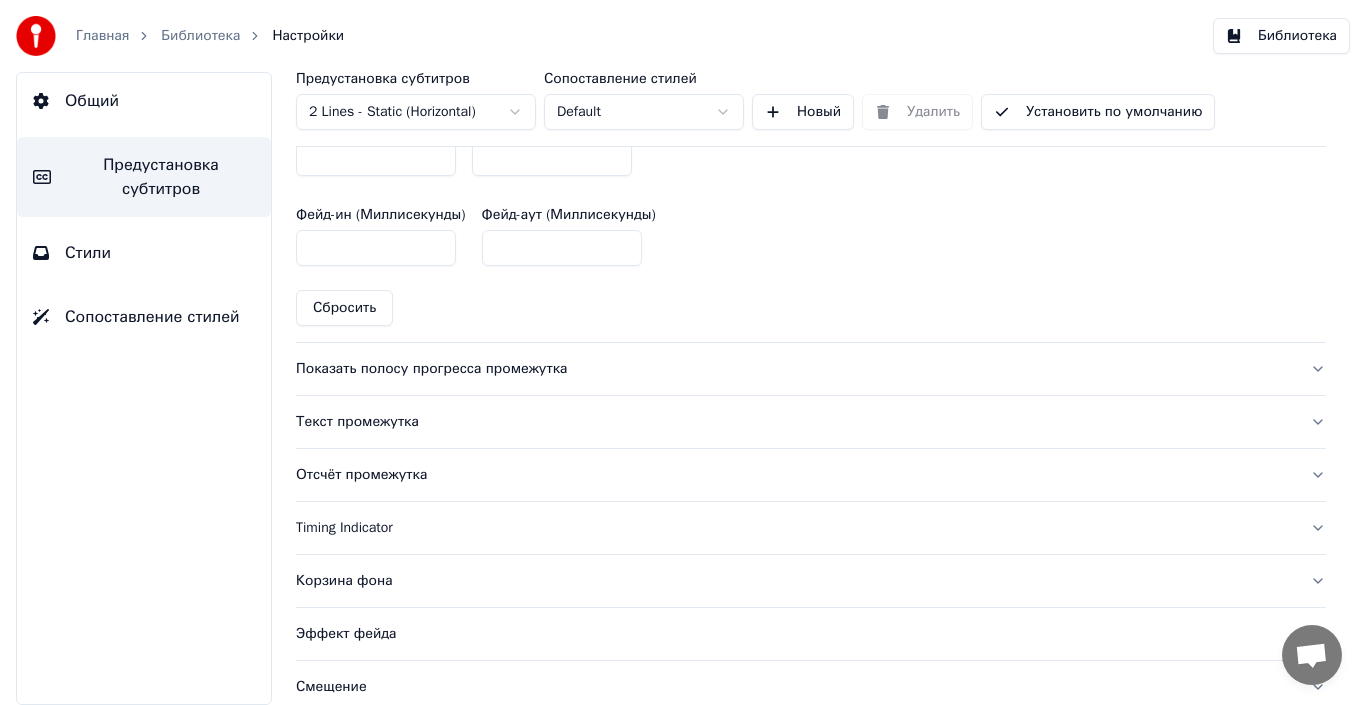 click on "Показать полосу прогресса промежутка" at bounding box center (811, 369) 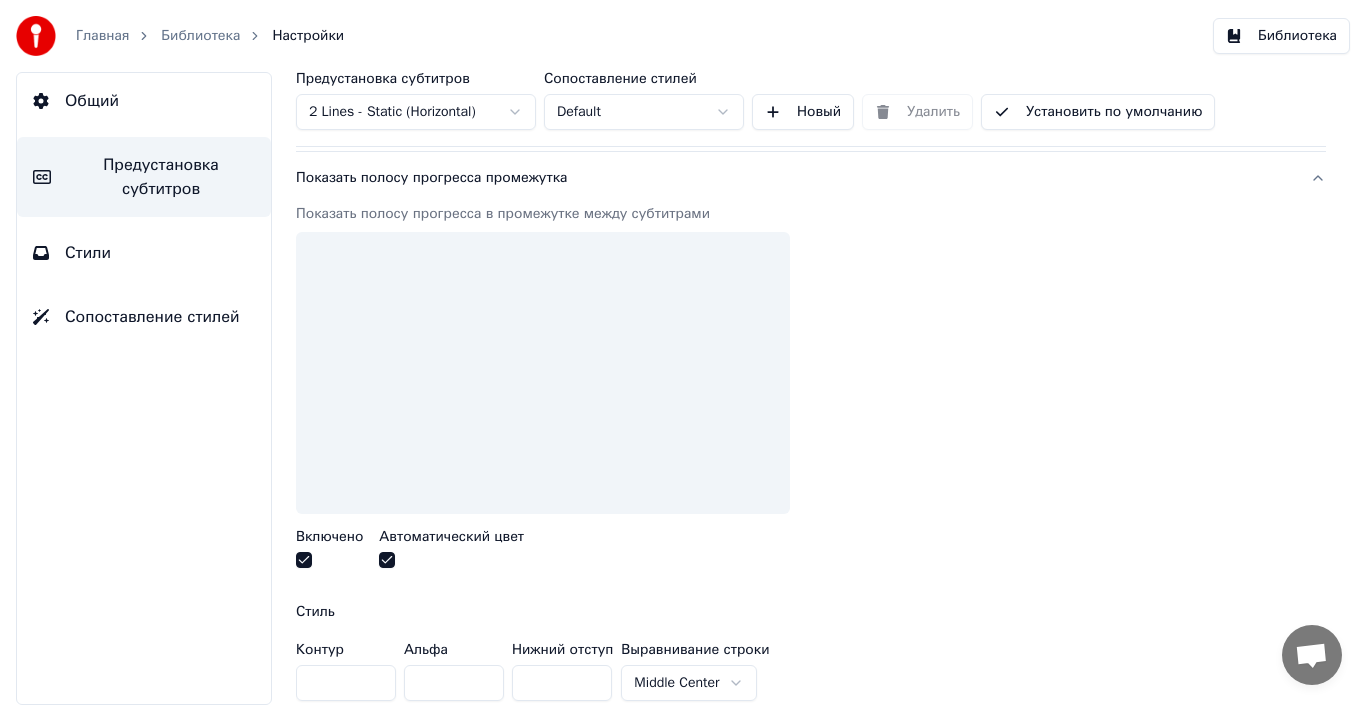 scroll, scrollTop: 195, scrollLeft: 0, axis: vertical 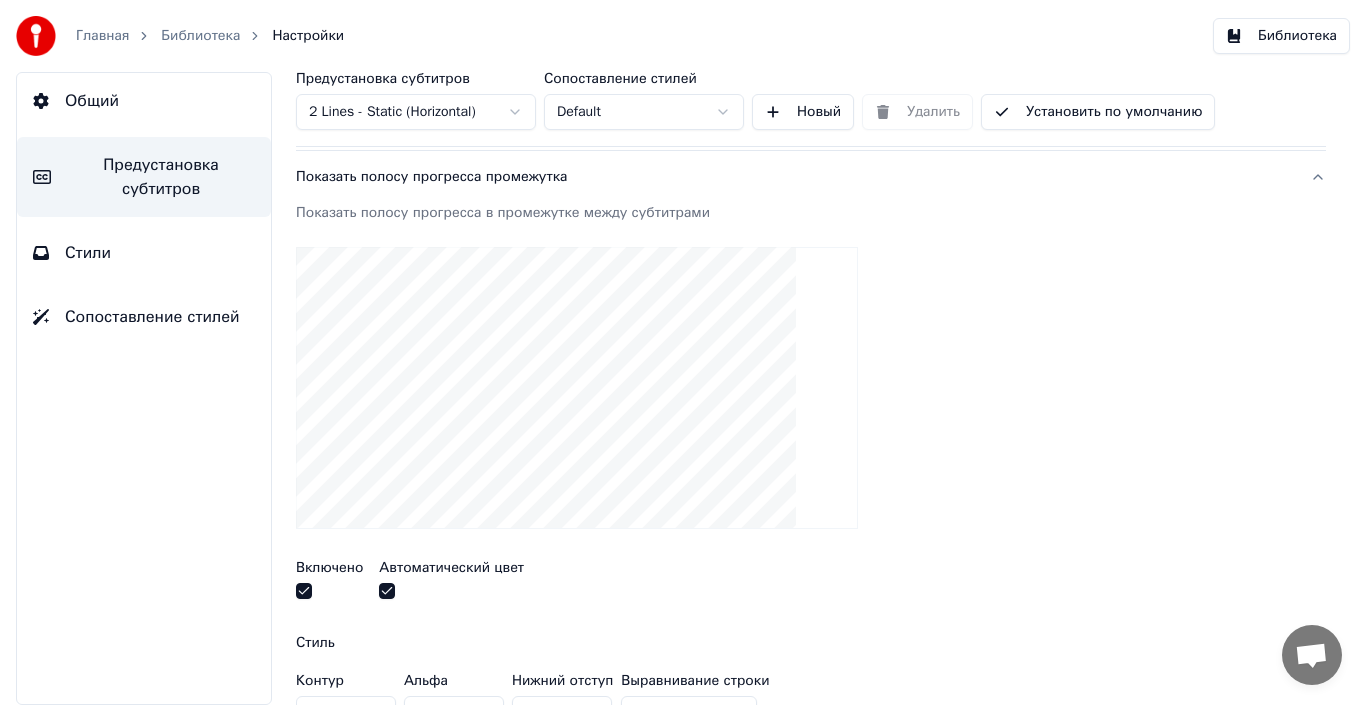 click on "Показать полосу прогресса промежутка" at bounding box center (795, 177) 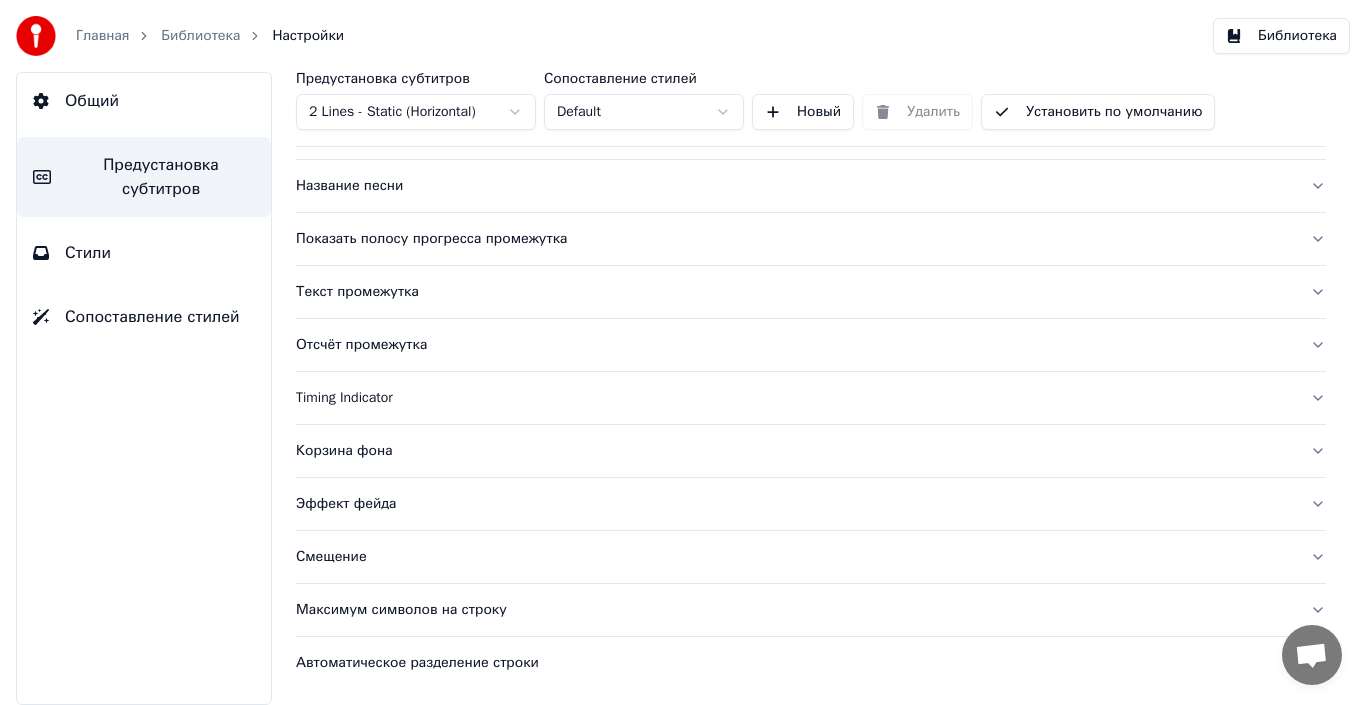 scroll, scrollTop: 133, scrollLeft: 0, axis: vertical 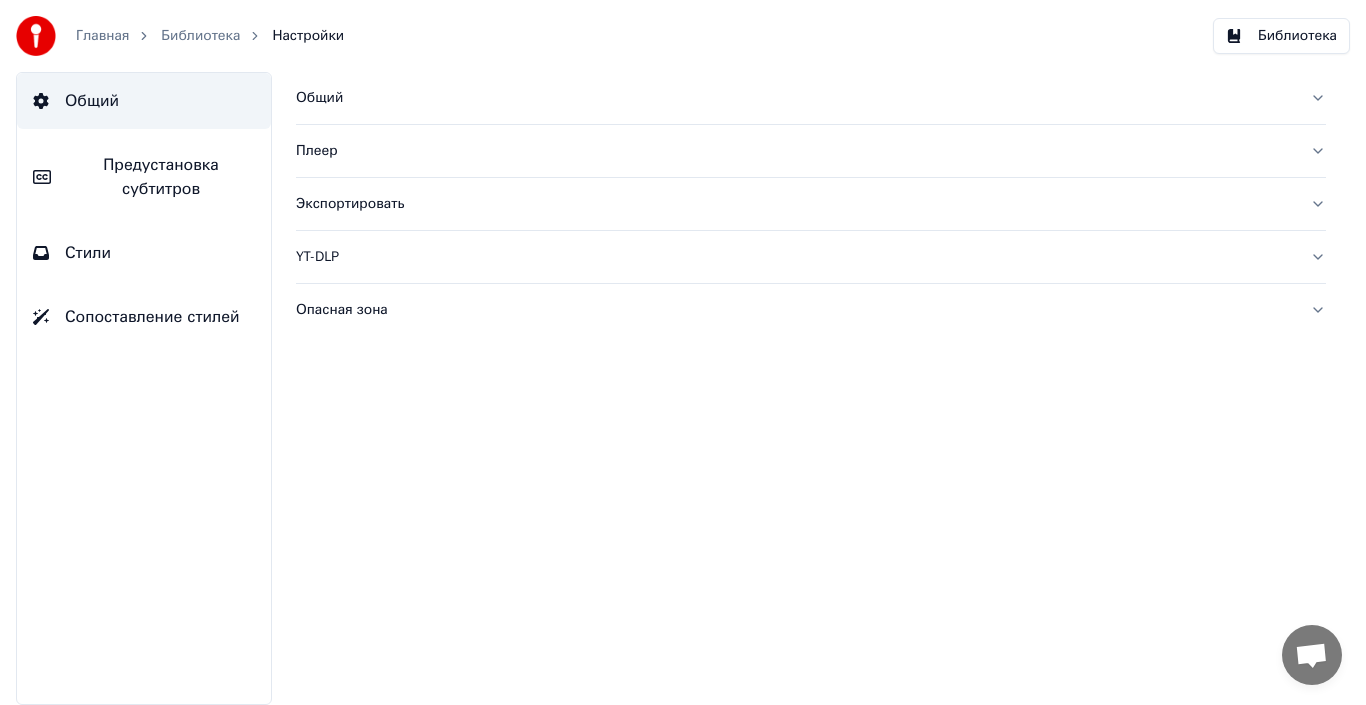 click on "Библиотека" at bounding box center [200, 36] 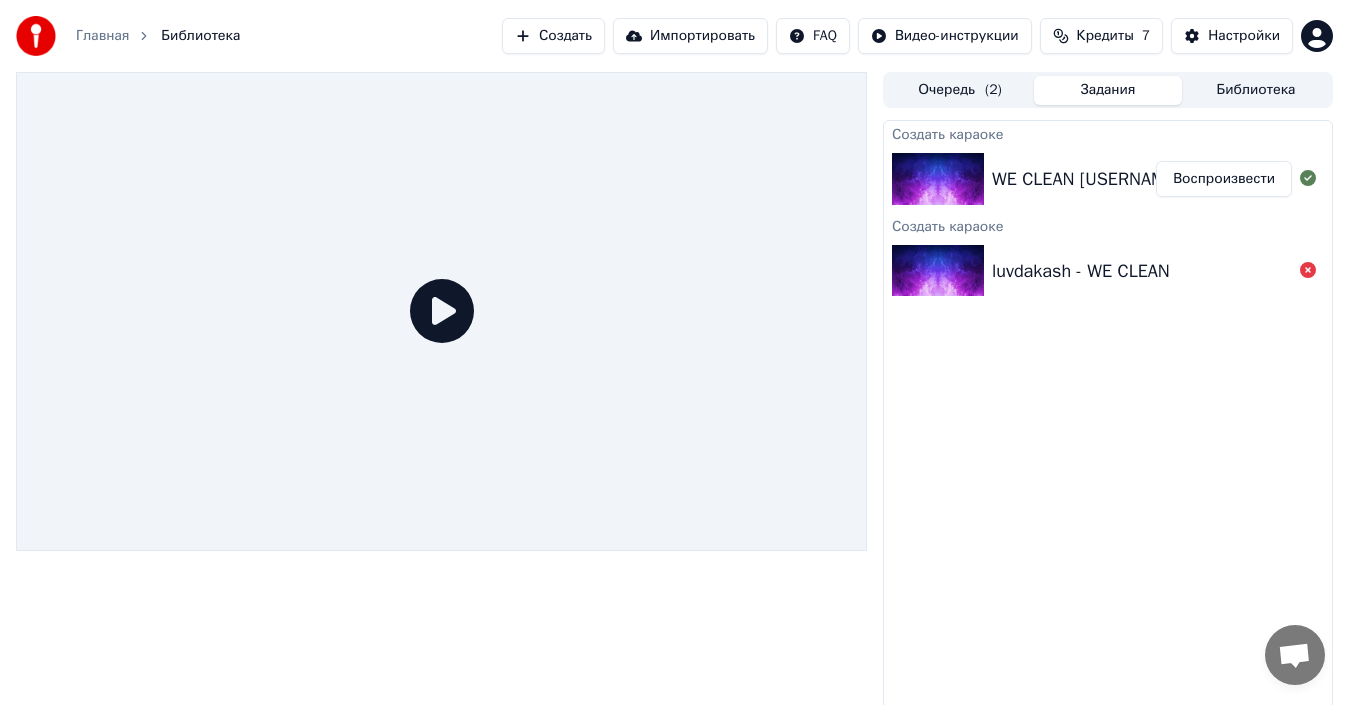 click on "Воспроизвести" at bounding box center (1224, 179) 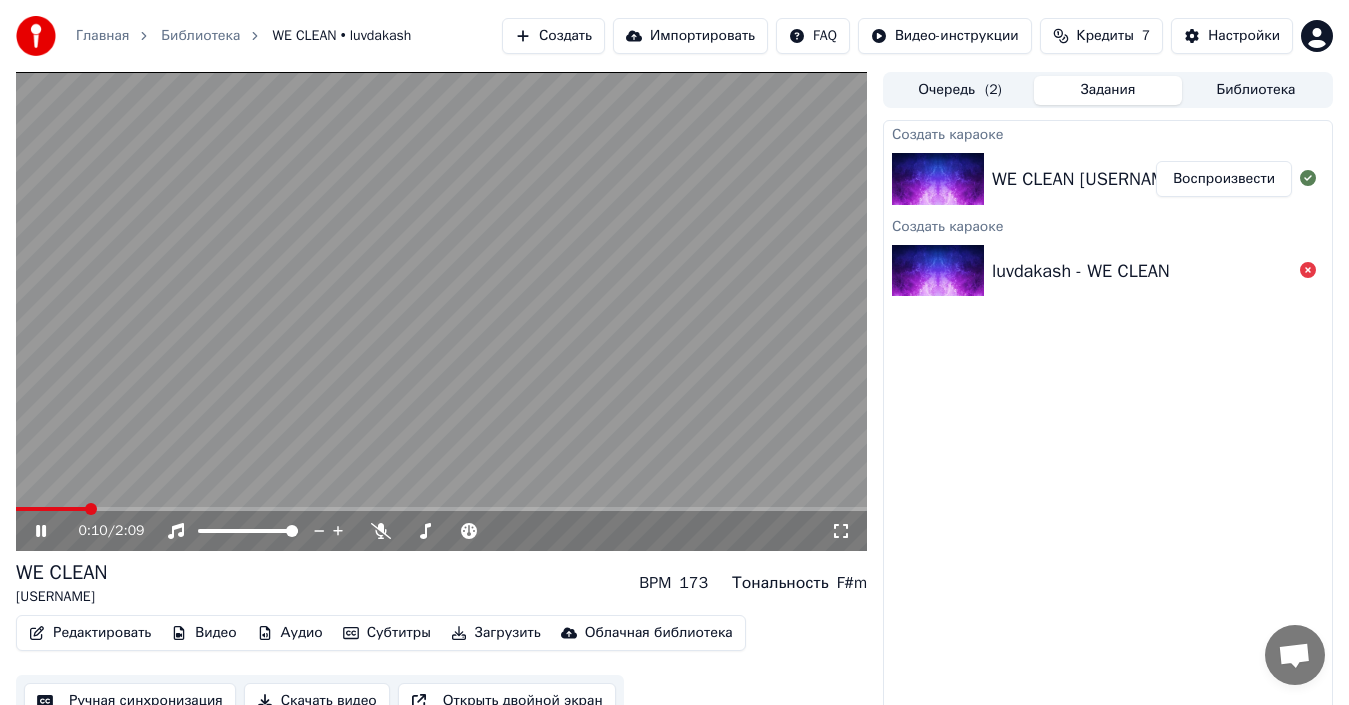 click on "Редактировать" at bounding box center [90, 633] 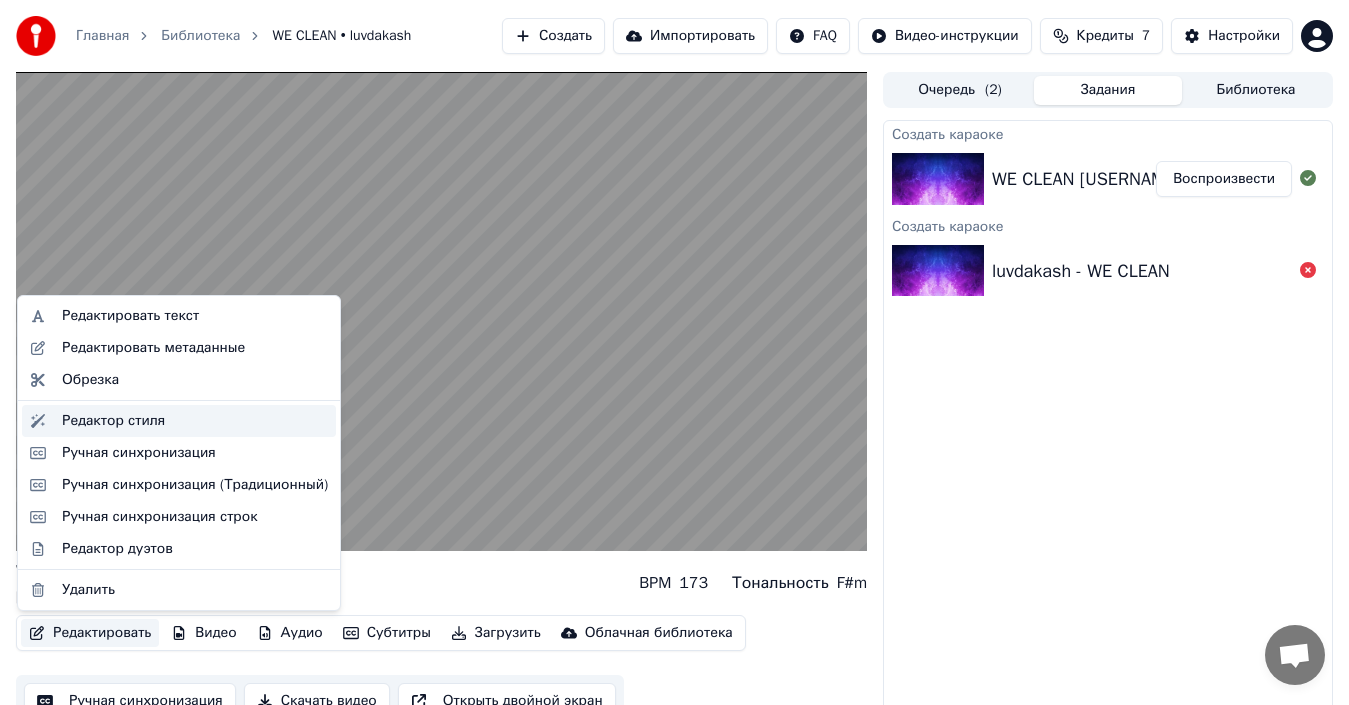 click on "Редактор стиля" at bounding box center [179, 421] 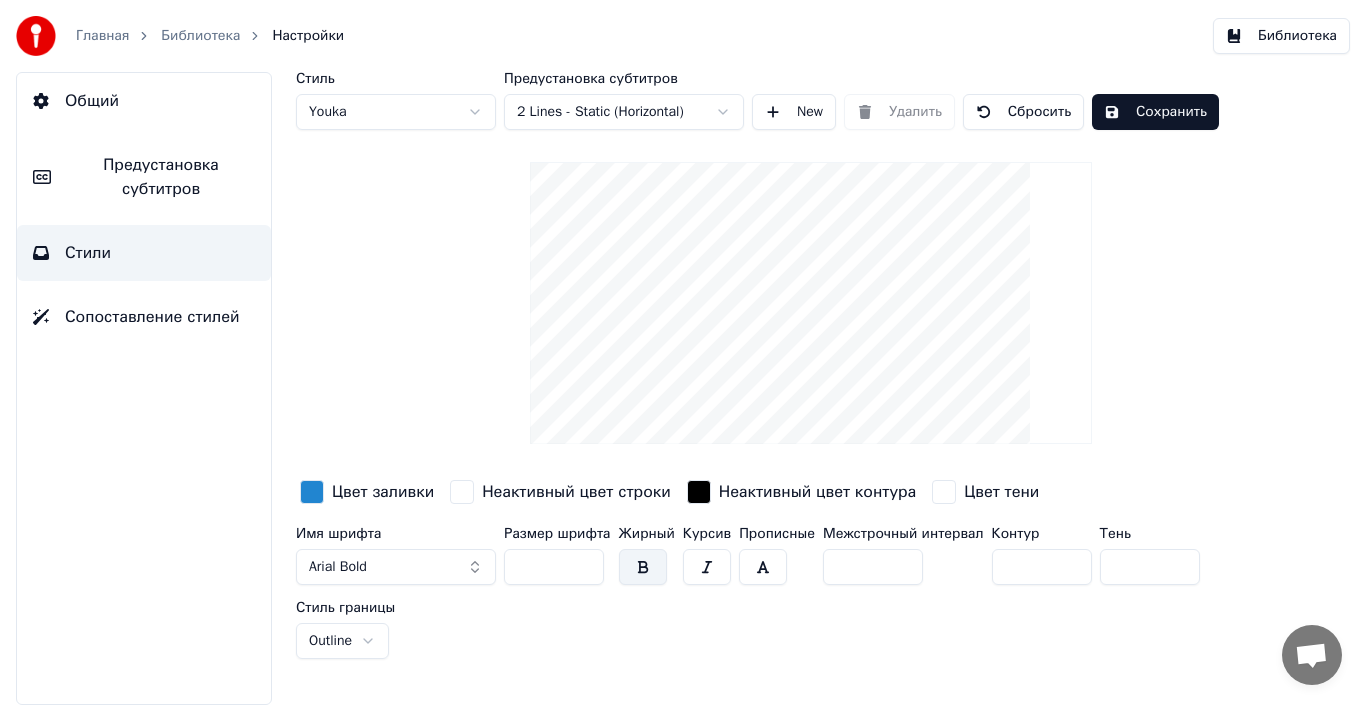 click on "Главная Библиотека Настройки Библиотека Общий Предустановка субтитров Стили Сопоставление стилей Стиль Youka Предустановка субтитров 2 Lines - Static (Horizontal) New Удалить Сбросить Сохранить Цвет заливки Неактивный цвет строки Неактивный цвет контура Цвет тени Имя шрифта Arial Bold Размер шрифта ** Жирный Курсив Прописные Межстрочный интервал * Контур * Тень * Стиль границы Outline" at bounding box center (683, 352) 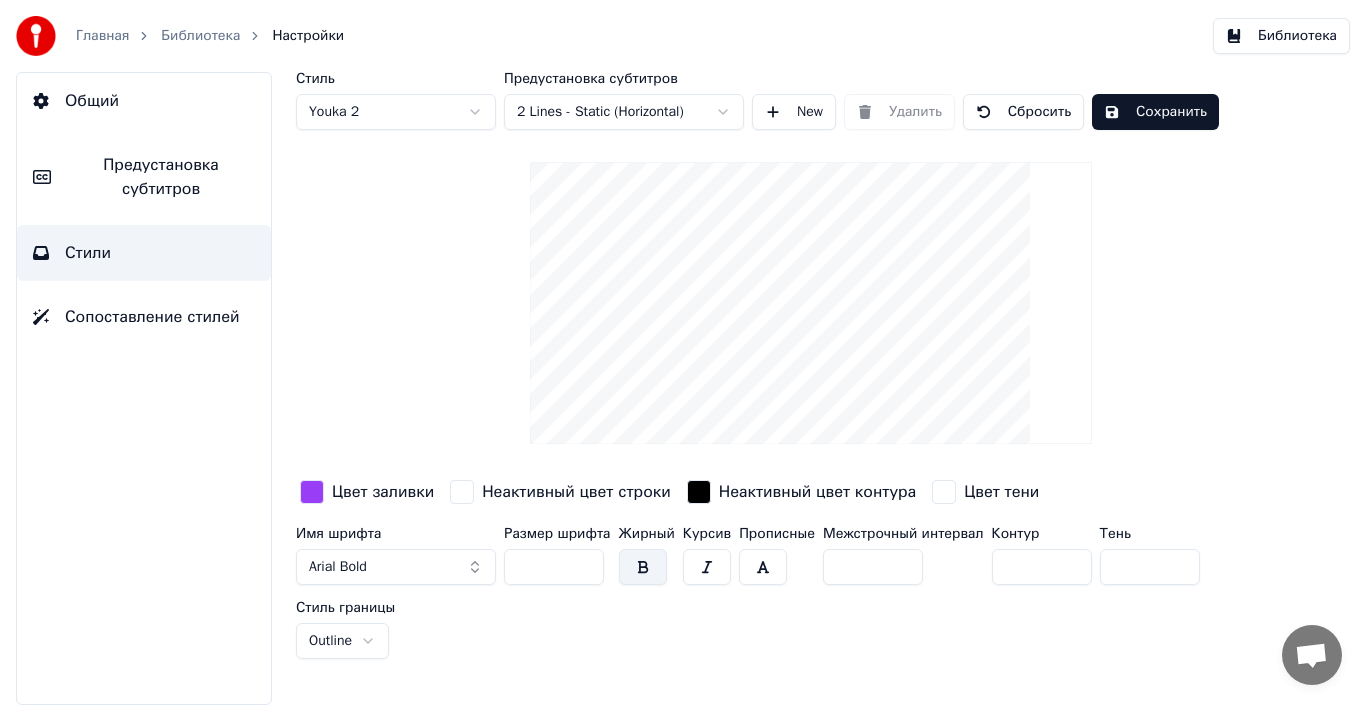 click on "Главная Библиотека Настройки Библиотека Общий Предустановка субтитров Стили Сопоставление стилей Стиль Youka 2 Предустановка субтитров 2 Lines - Static (Horizontal) New Удалить Сбросить Сохранить Цвет заливки Неактивный цвет строки Неактивный цвет контура Цвет тени Имя шрифта Arial Bold Размер шрифта ** Жирный Курсив Прописные Межстрочный интервал * Контур * Тень * Стиль границы Outline" at bounding box center [683, 352] 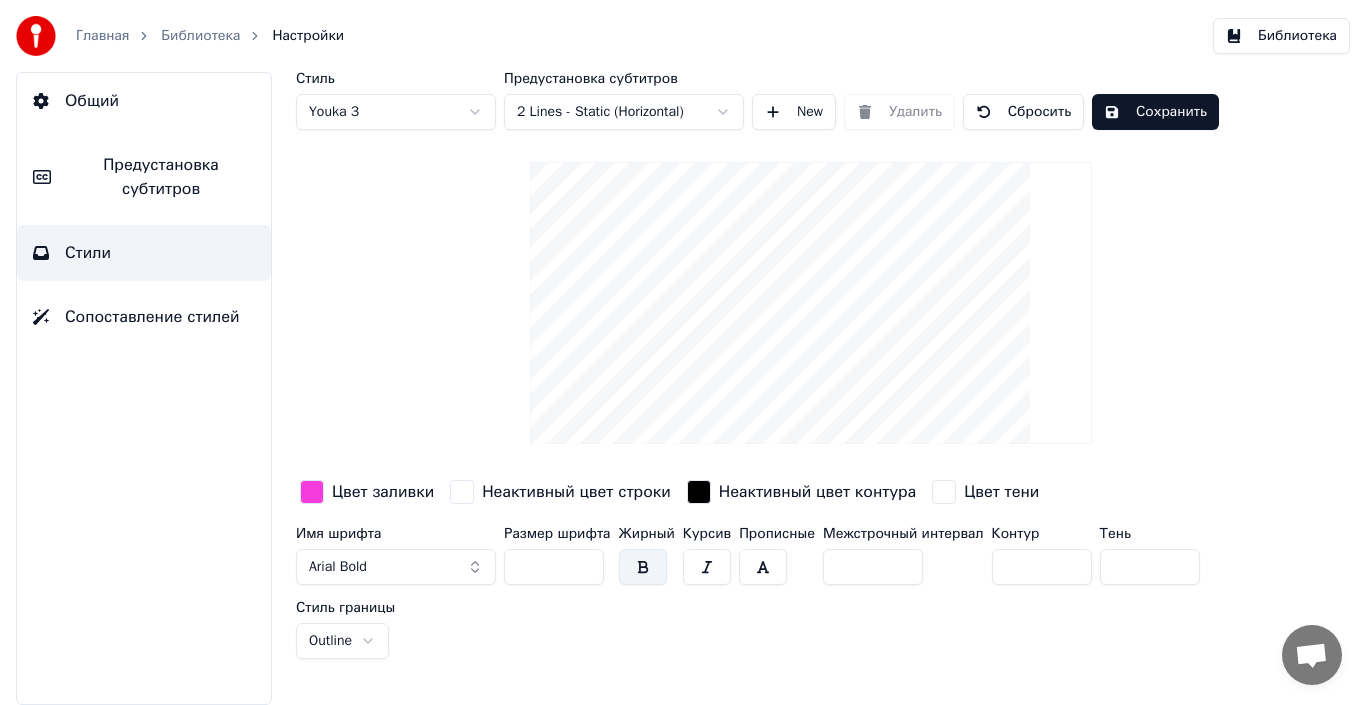 click on "Главная Библиотека Настройки Библиотека Общий Предустановка субтитров Стили Сопоставление стилей Стиль Youka 3 Предустановка субтитров 2 Lines - Static (Horizontal) New Удалить Сбросить Сохранить Цвет заливки Неактивный цвет строки Неактивный цвет контура Цвет тени Имя шрифта Arial Bold Размер шрифта ** Жирный Курсив Прописные Межстрочный интервал * Контур * Тень * Стиль границы Outline" at bounding box center [683, 352] 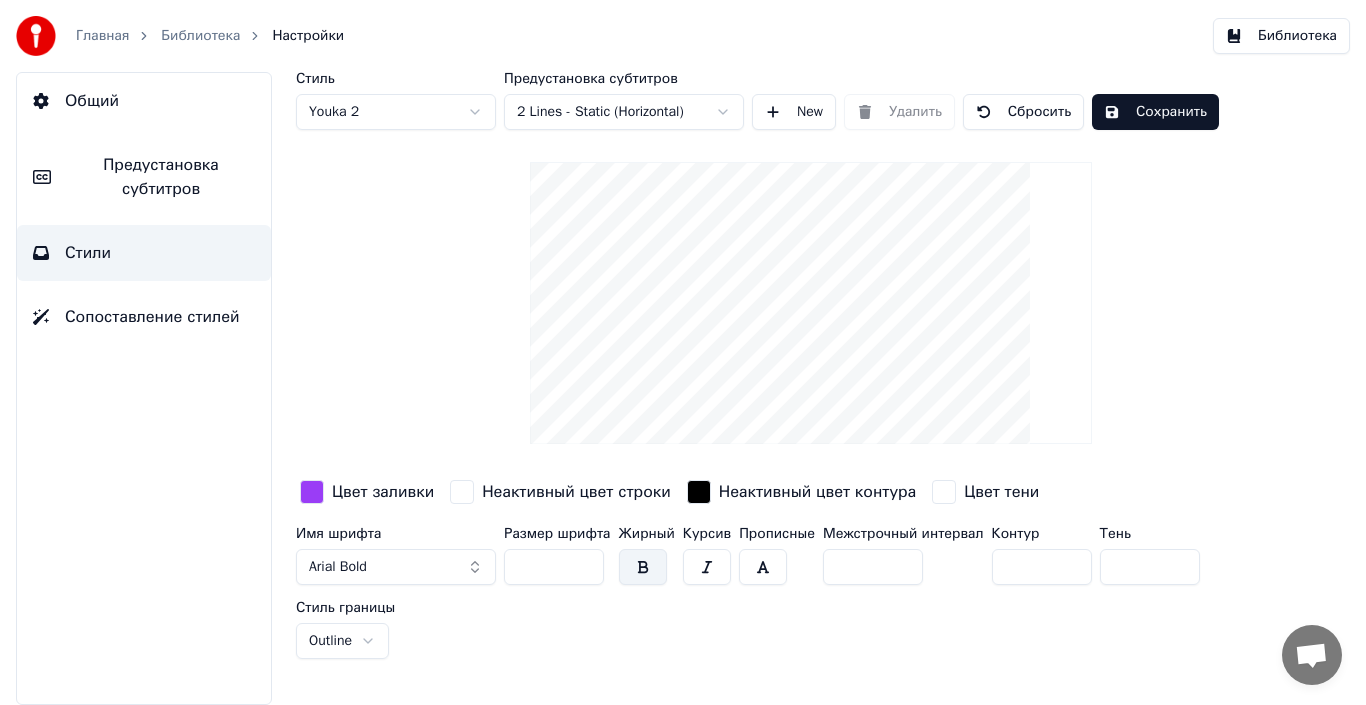 click on "Главная Библиотека Настройки Библиотека Общий Предустановка субтитров Стили Сопоставление стилей Стиль Youka 2 Предустановка субтитров 2 Lines - Static (Horizontal) New Удалить Сбросить Сохранить Цвет заливки Неактивный цвет строки Неактивный цвет контура Цвет тени Имя шрифта Arial Bold Размер шрифта ** Жирный Курсив Прописные Межстрочный интервал * Контур * Тень * Стиль границы Outline" at bounding box center [683, 352] 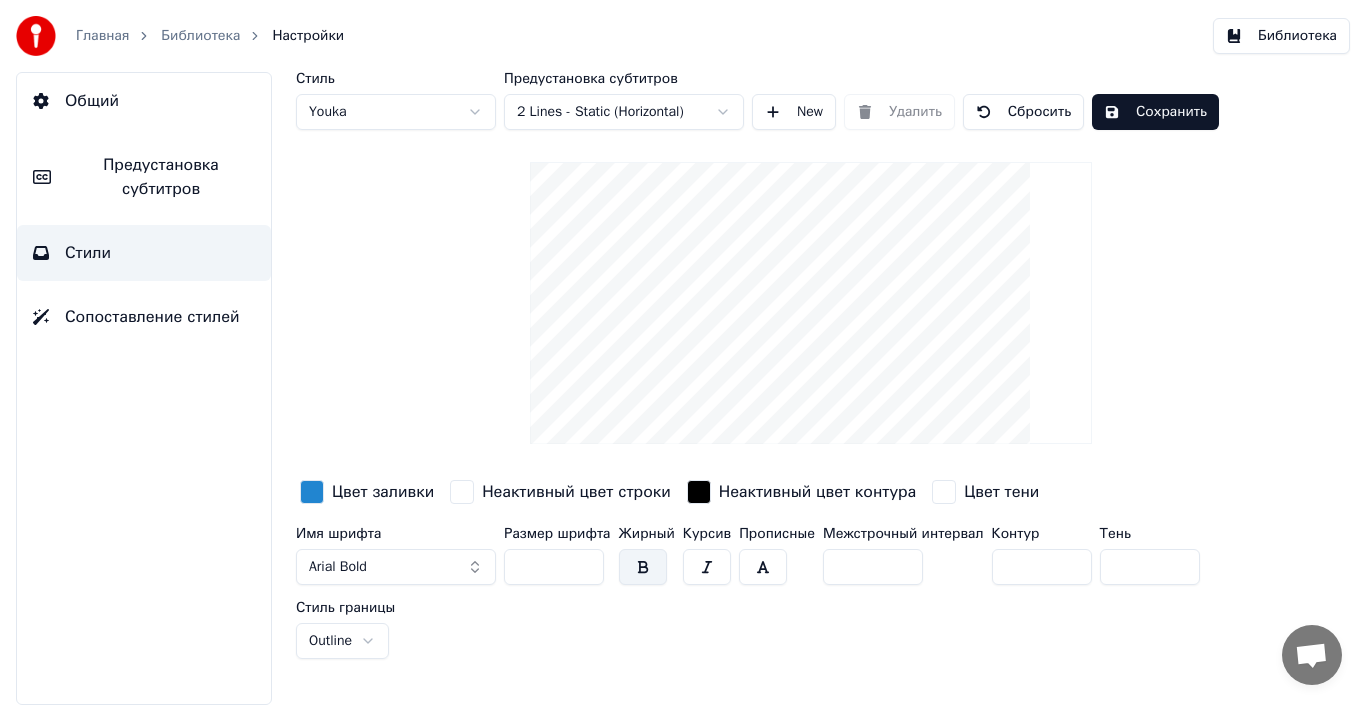 click on "Предустановка субтитров" at bounding box center [161, 177] 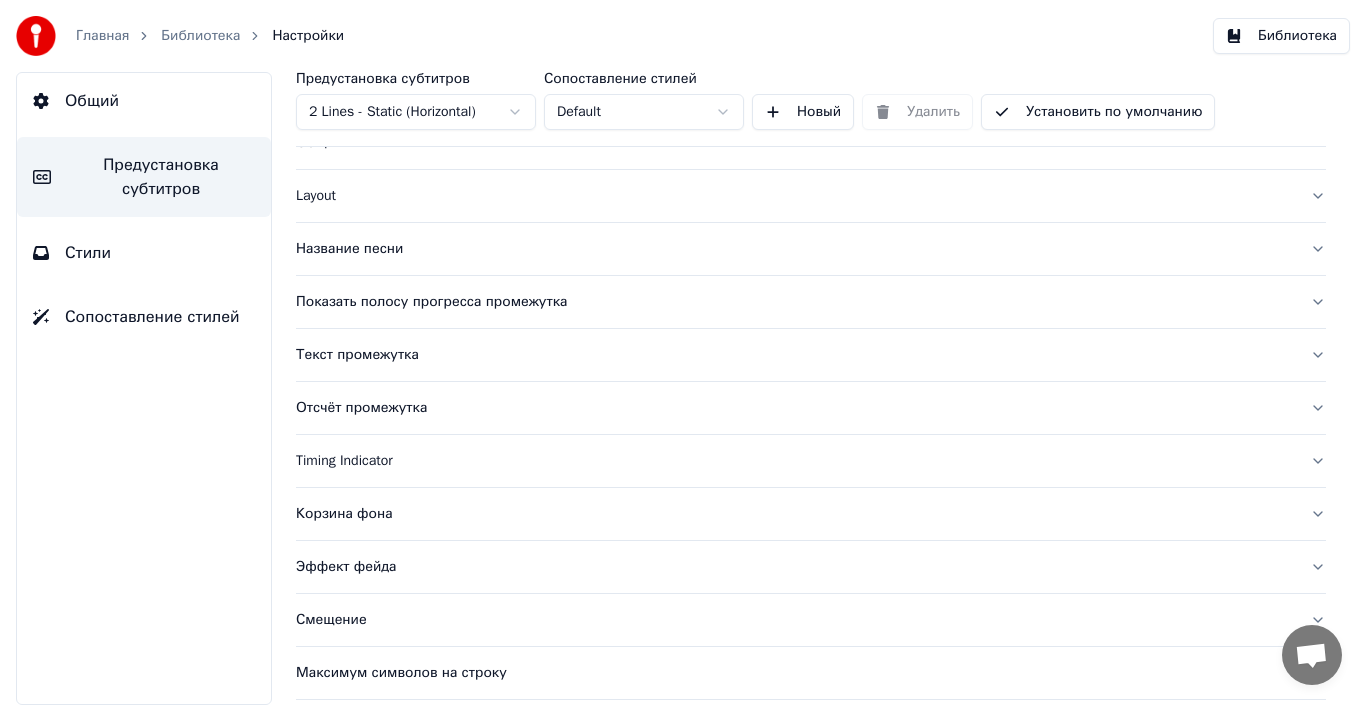 scroll, scrollTop: 0, scrollLeft: 0, axis: both 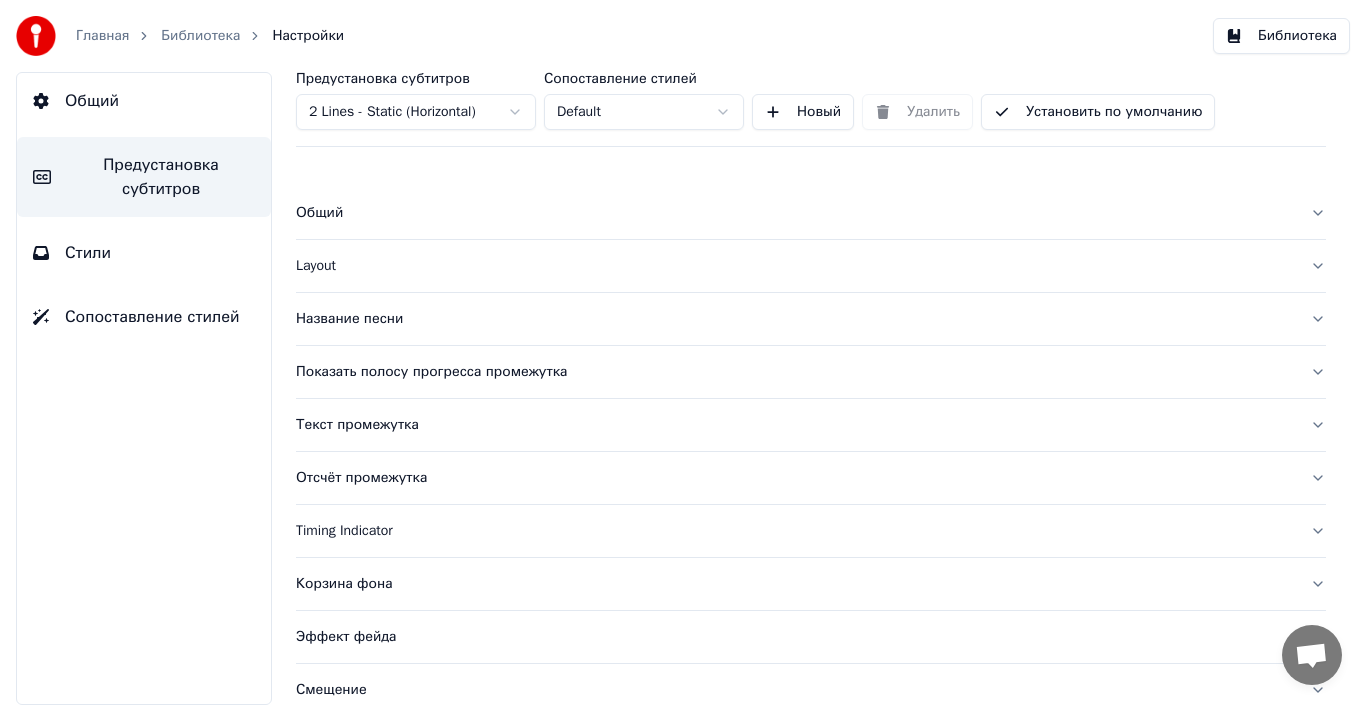 click on "Layout" at bounding box center [811, 266] 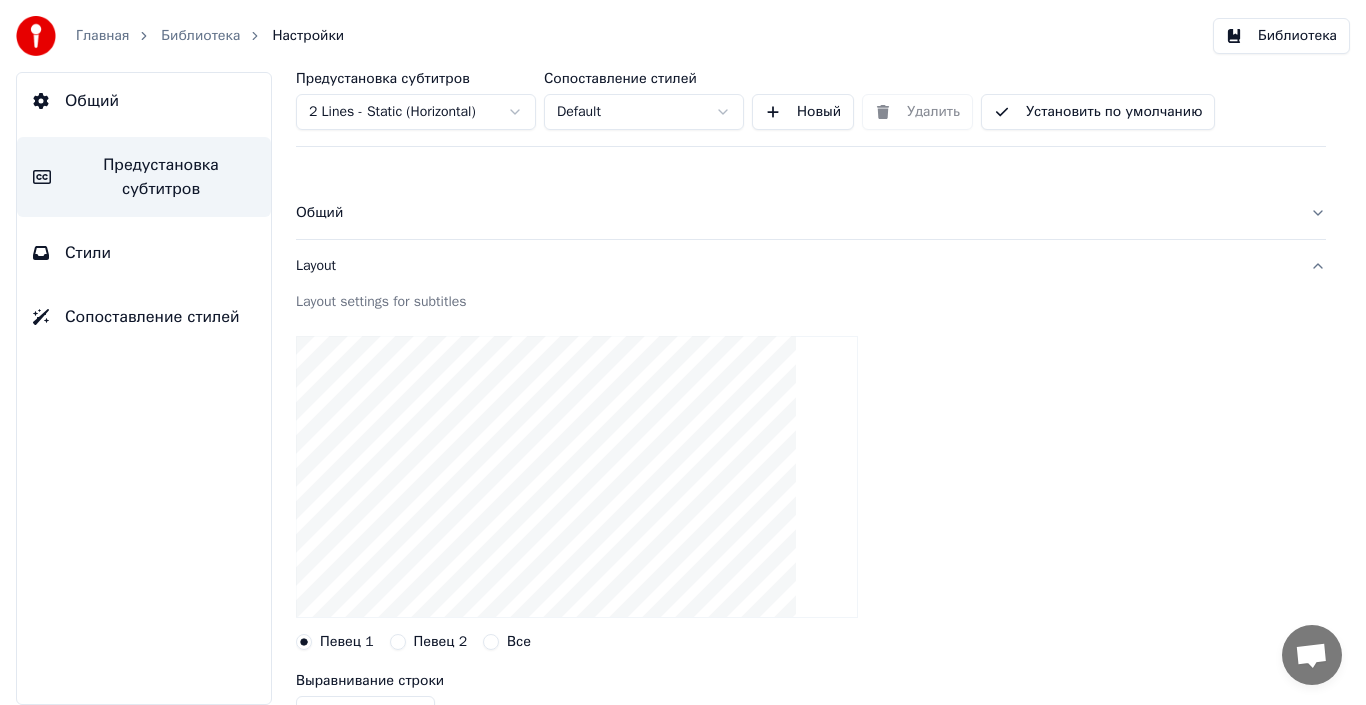 click on "Общий" at bounding box center (795, 213) 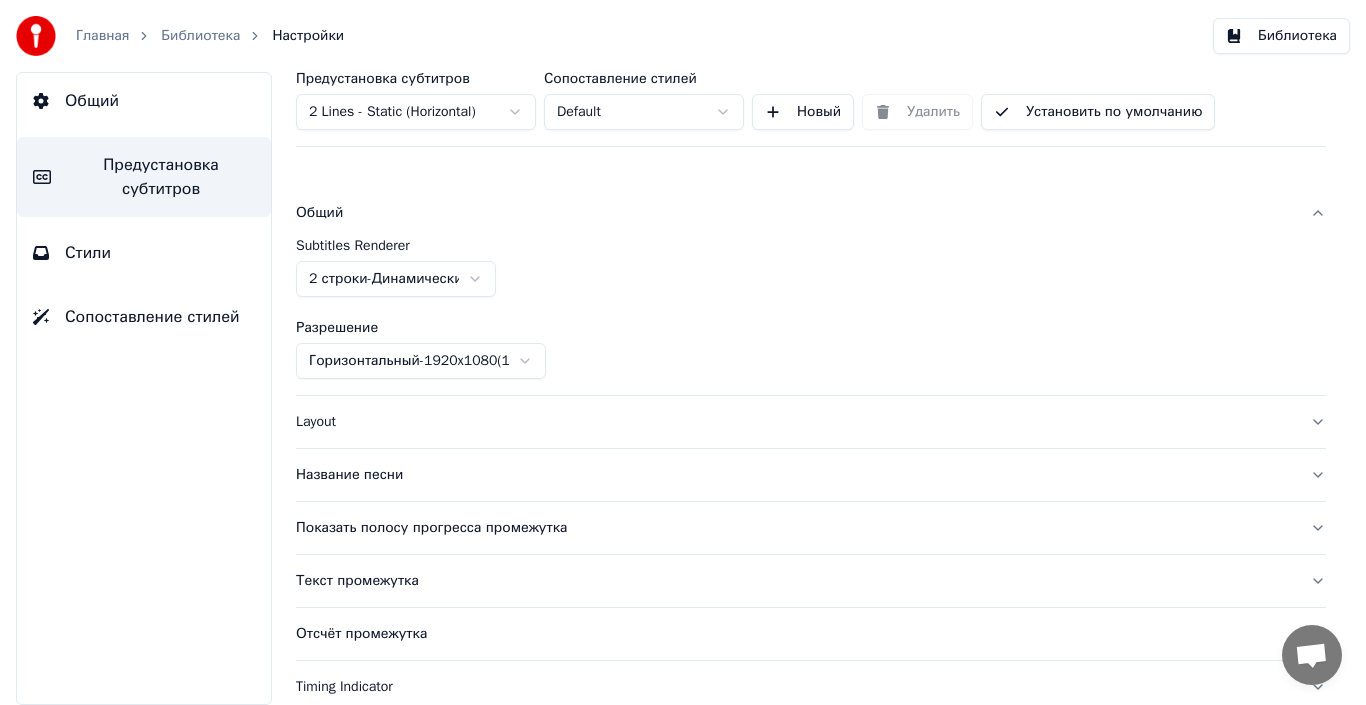 click on "Общий" at bounding box center (811, 213) 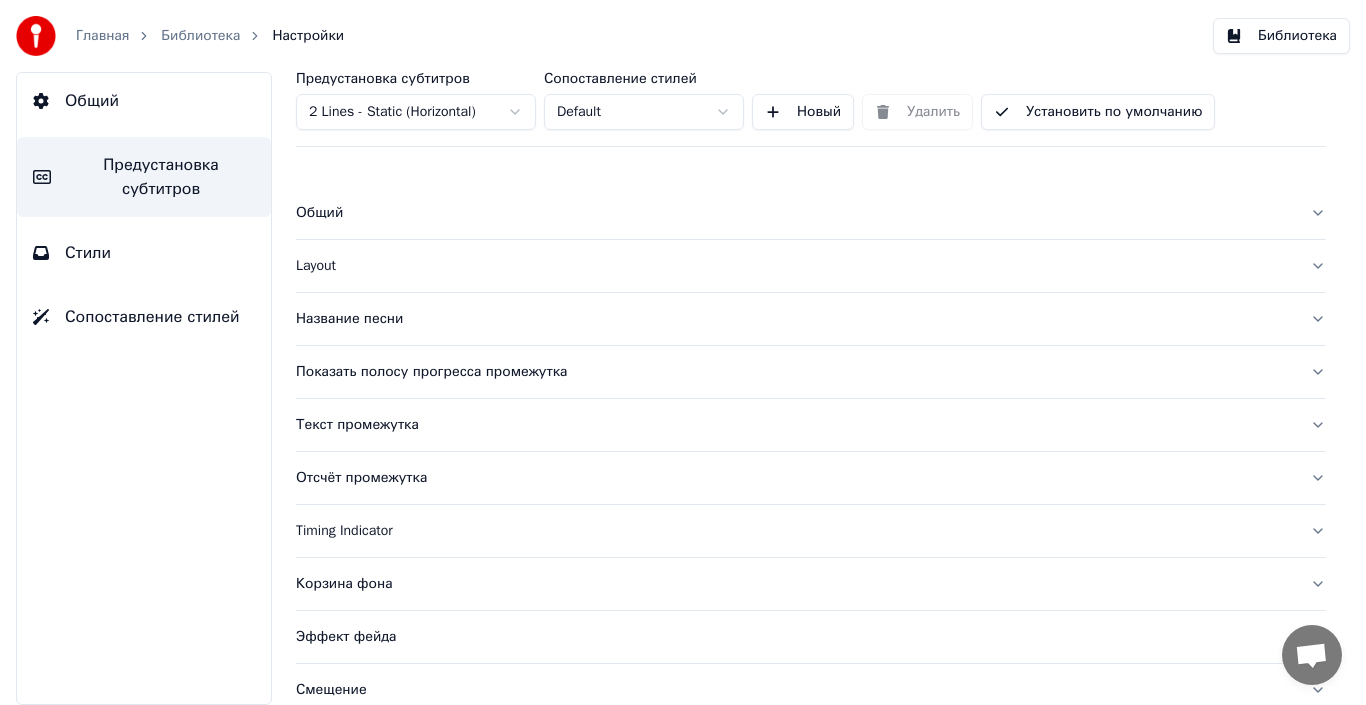 click on "Смещение" at bounding box center (811, 690) 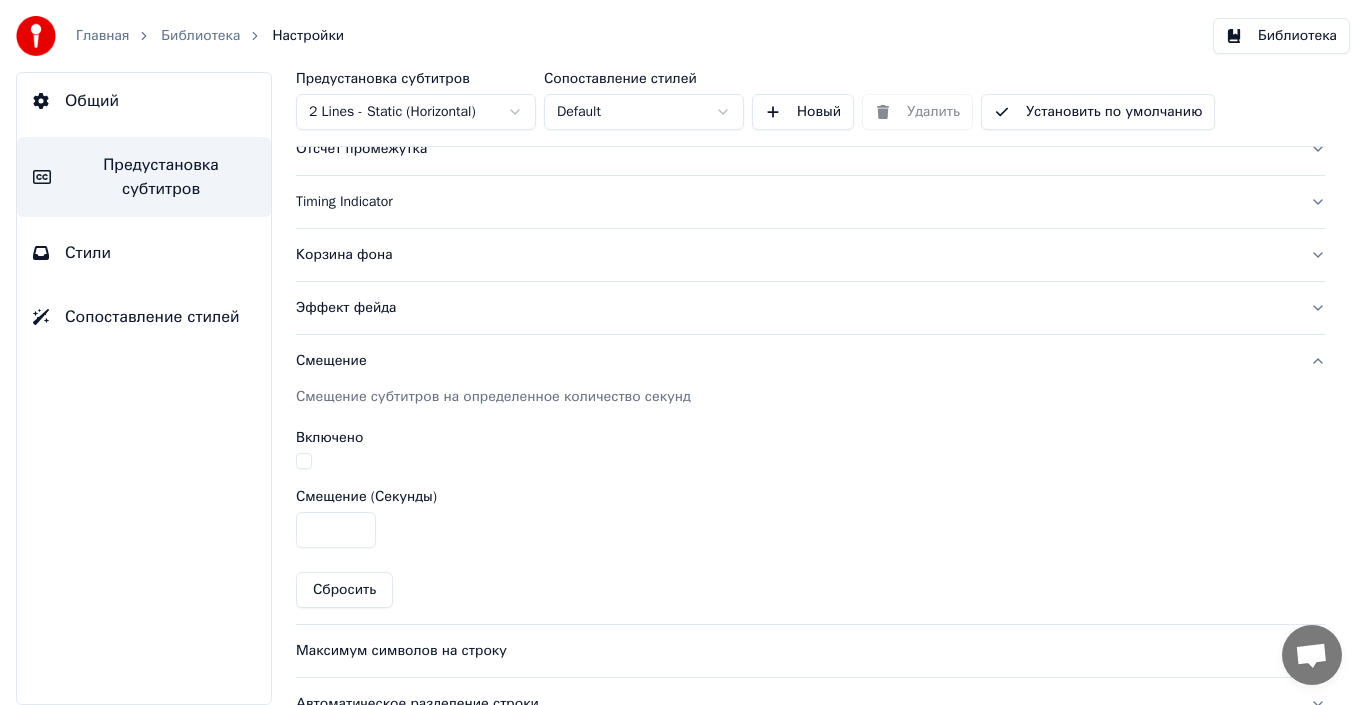 scroll, scrollTop: 369, scrollLeft: 0, axis: vertical 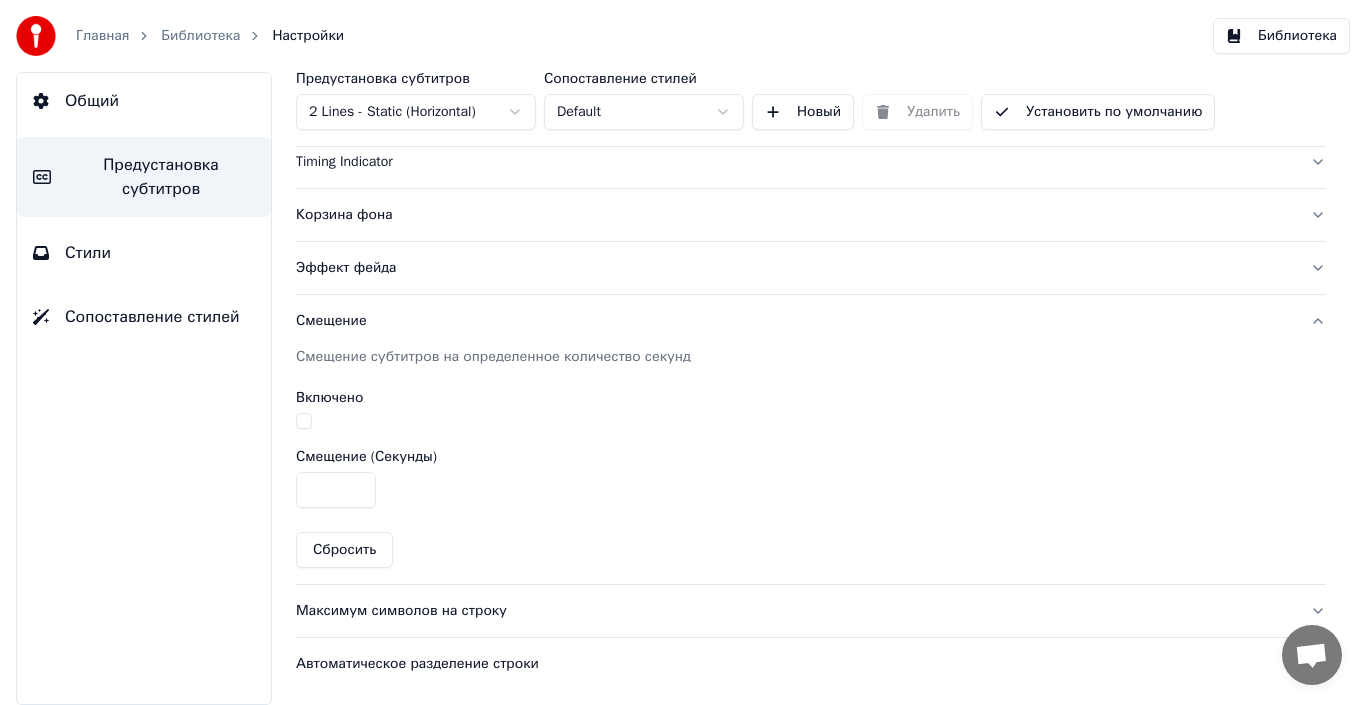 click on "Смещение" at bounding box center [811, 321] 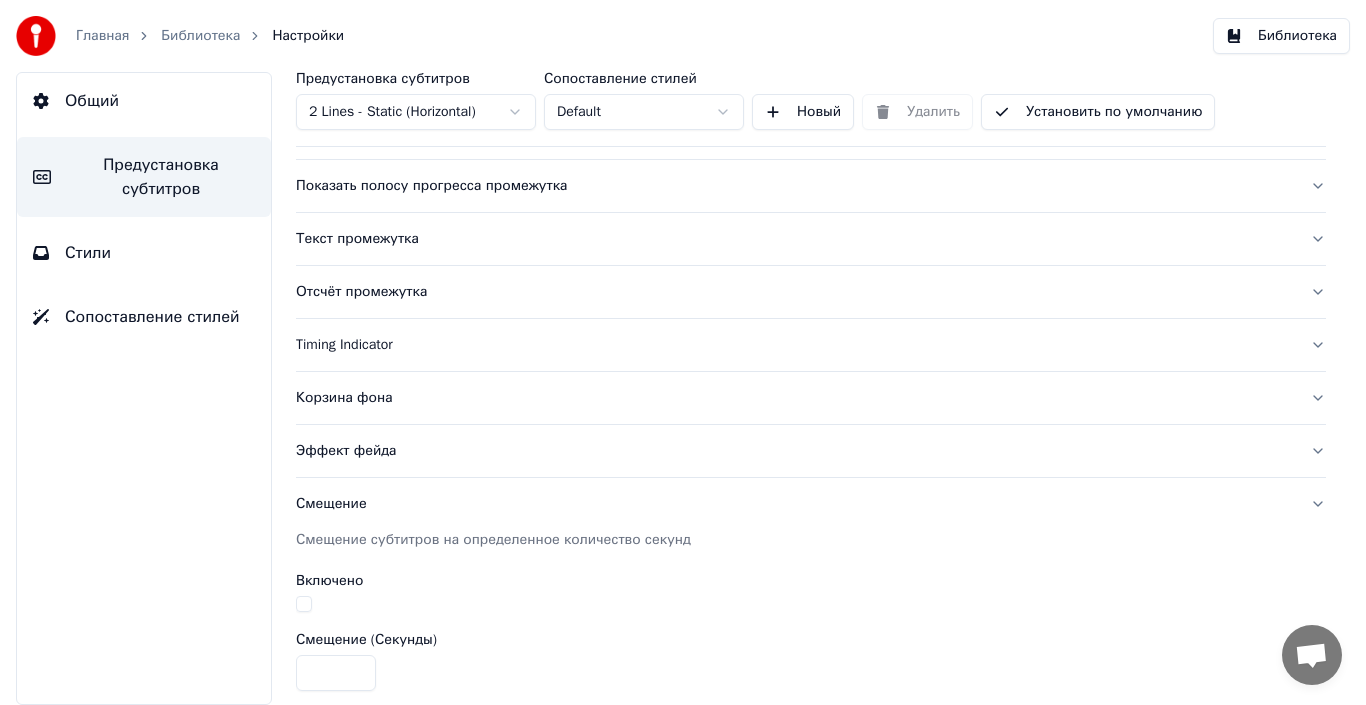 scroll, scrollTop: 133, scrollLeft: 0, axis: vertical 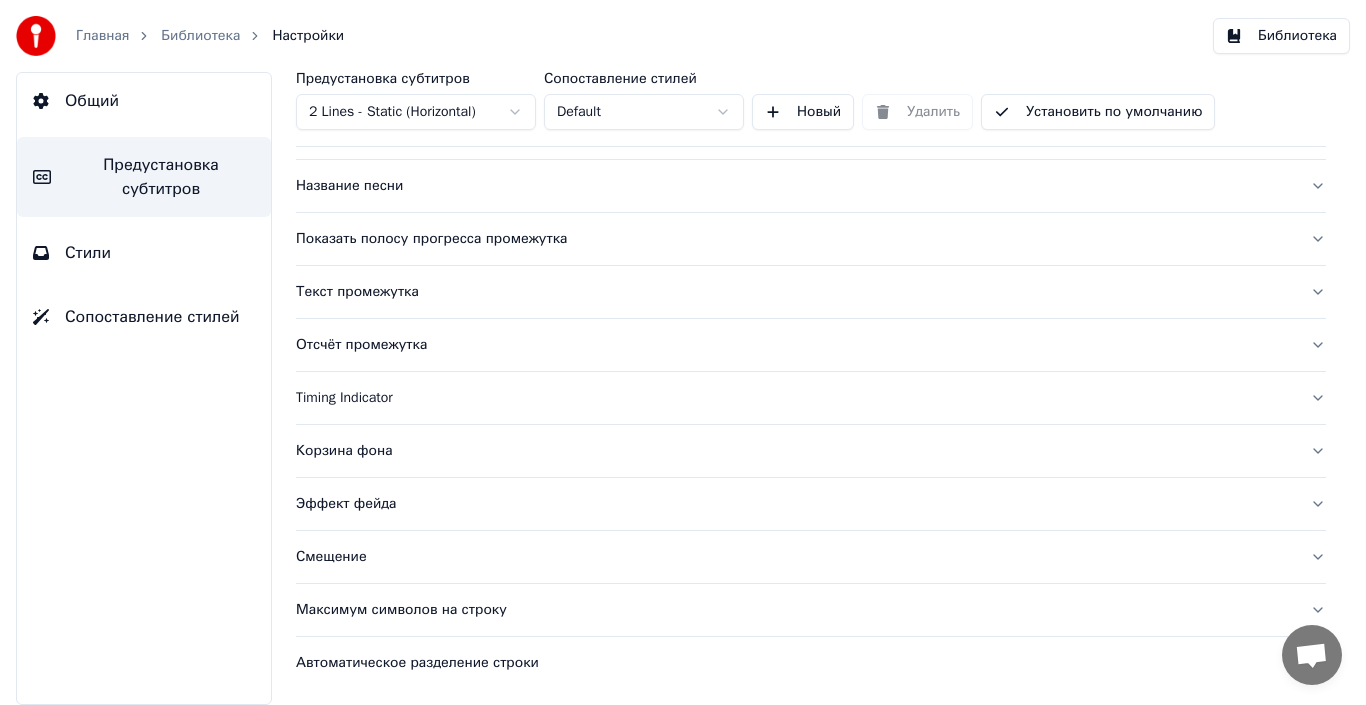 click on "Автоматическое разделение строки" at bounding box center (795, 663) 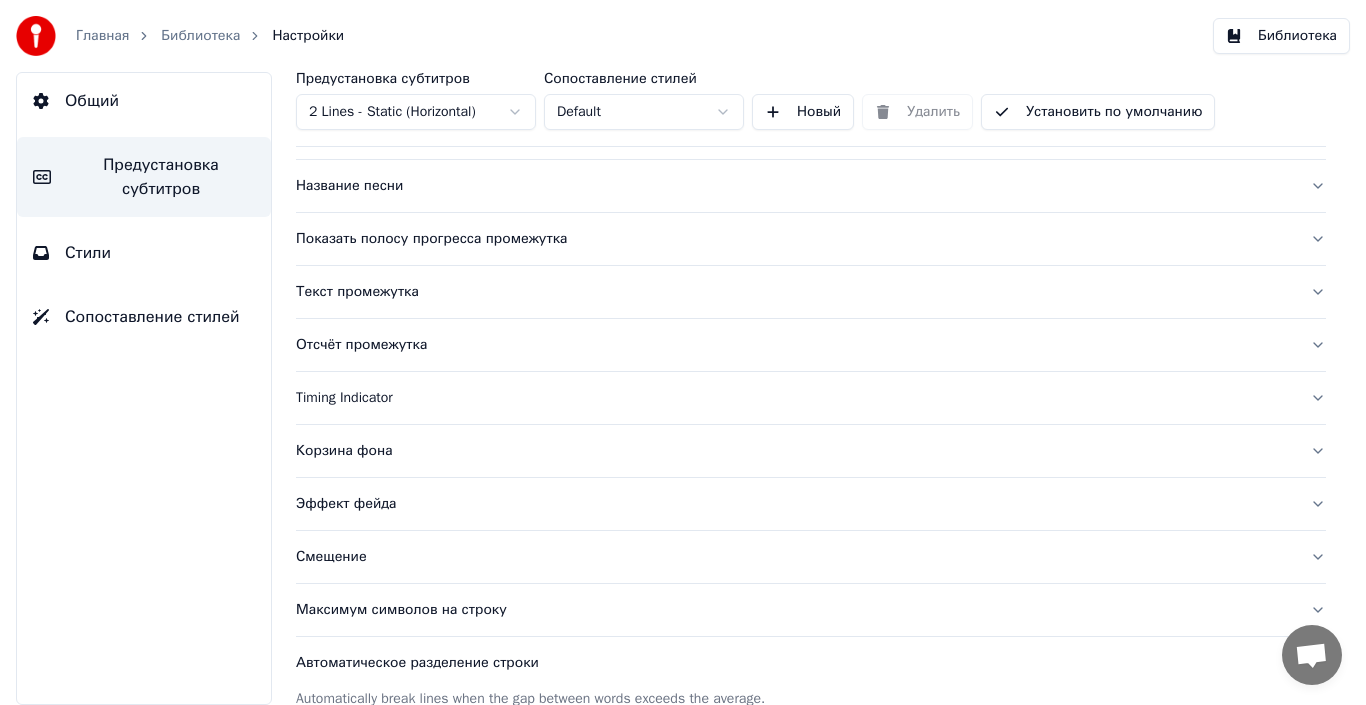 click on "Предустановка субтитров 2 Lines - Static (Horizontal) Сопоставление стилей Default Новый Удалить Установить по умолчанию Общий Layout Название песни Показать полосу прогресса промежутка Текст промежутка Отсчёт промежутка Timing Indicator Корзина фона Эффект фейда Смещение Максимум символов на строку Автоматическое разделение строки Automatically break lines when the gap between words exceeds the average. Включено Extra Buffer *** Сбросить" at bounding box center [811, 388] 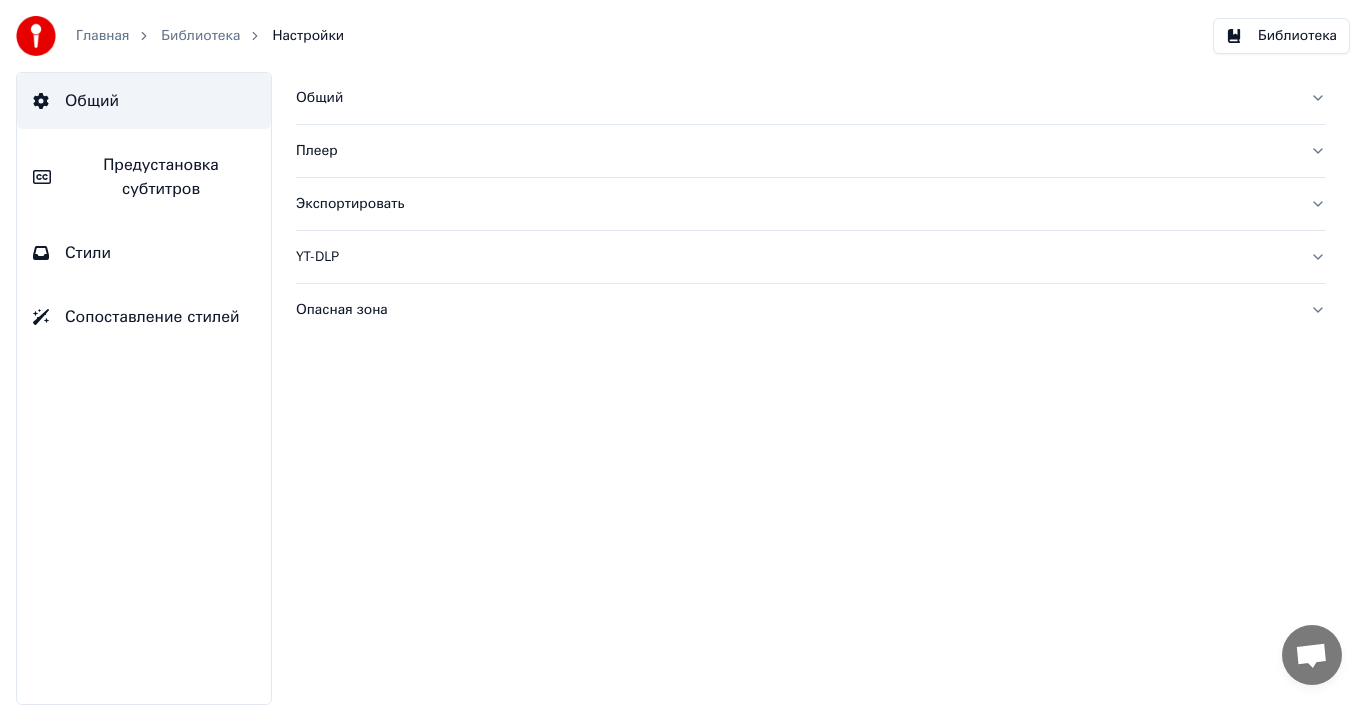 scroll, scrollTop: 0, scrollLeft: 0, axis: both 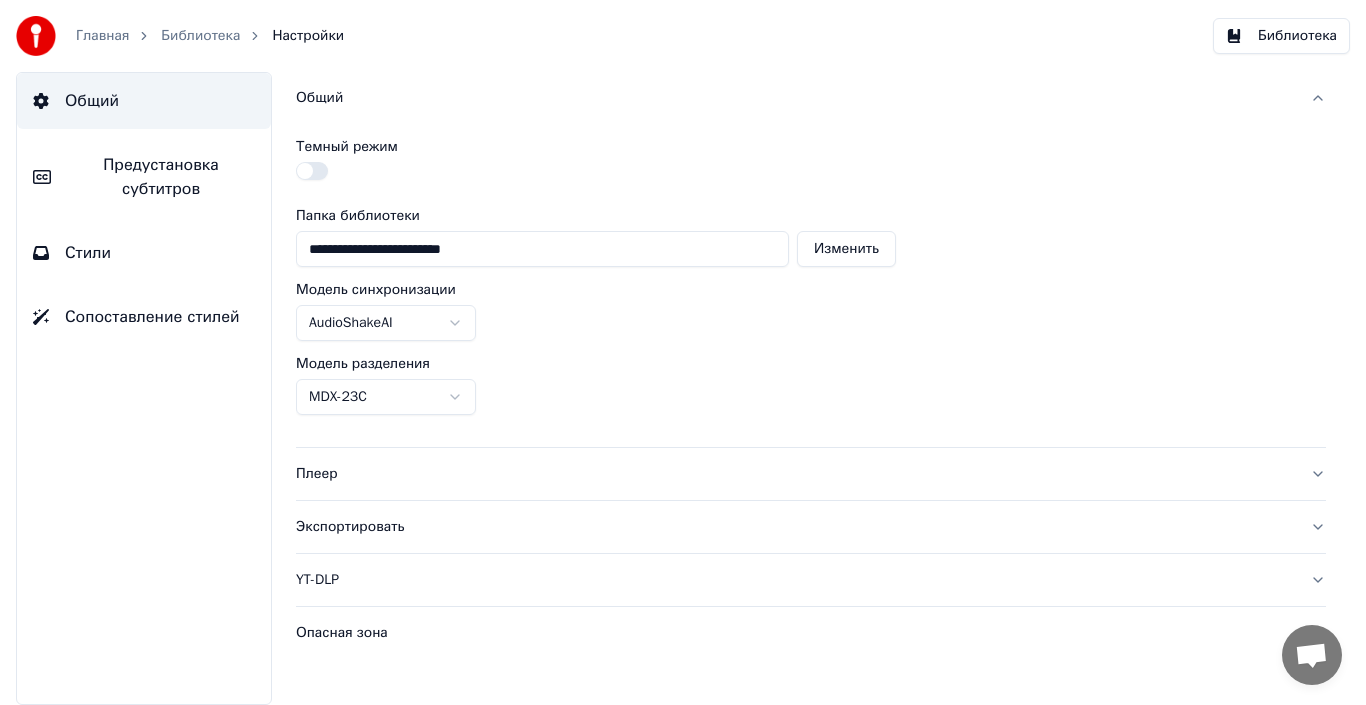 click on "Общий" at bounding box center [795, 98] 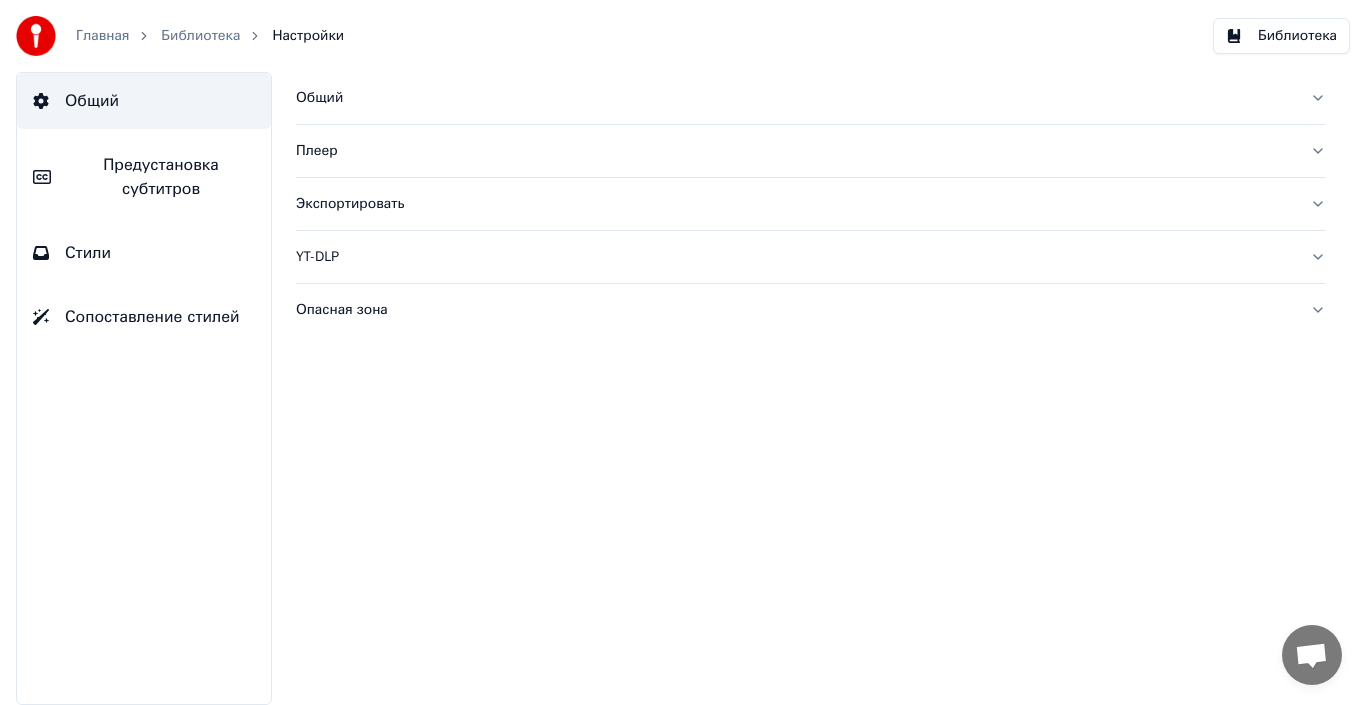 click on "Плеер" at bounding box center [811, 151] 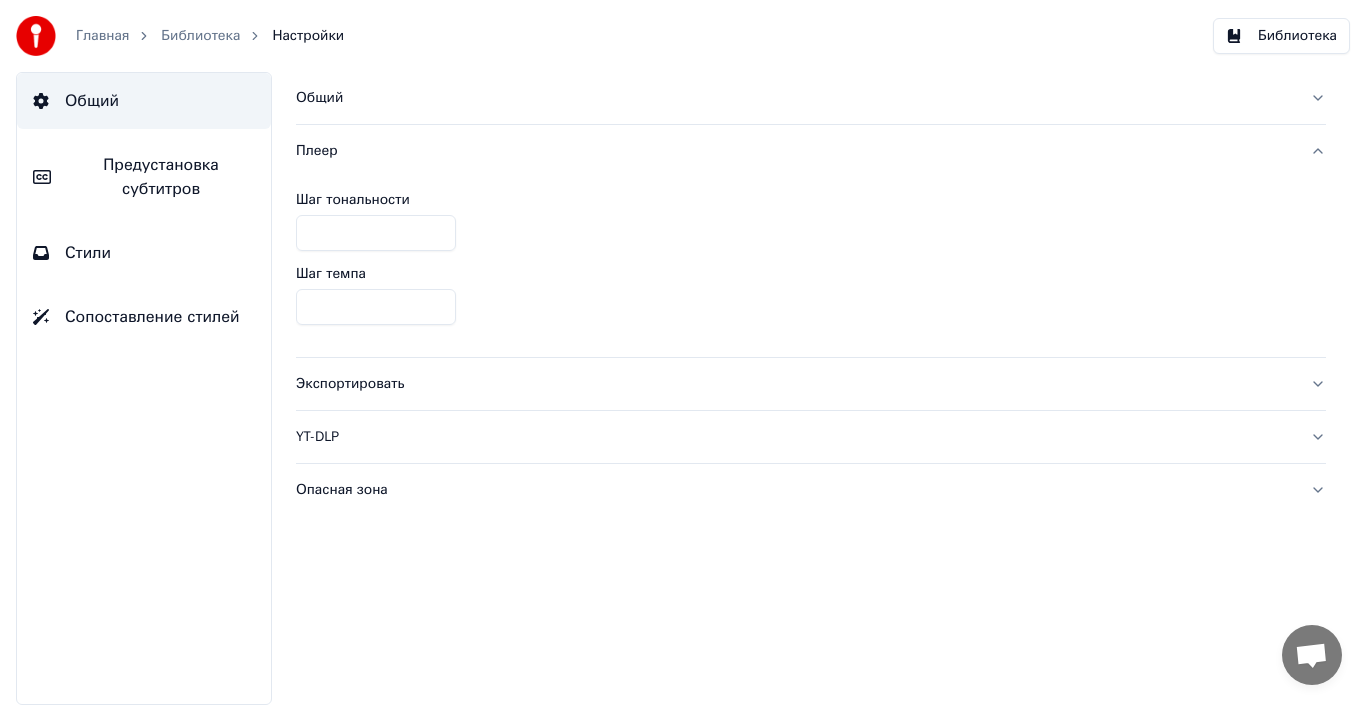 click on "Плеер" at bounding box center [811, 151] 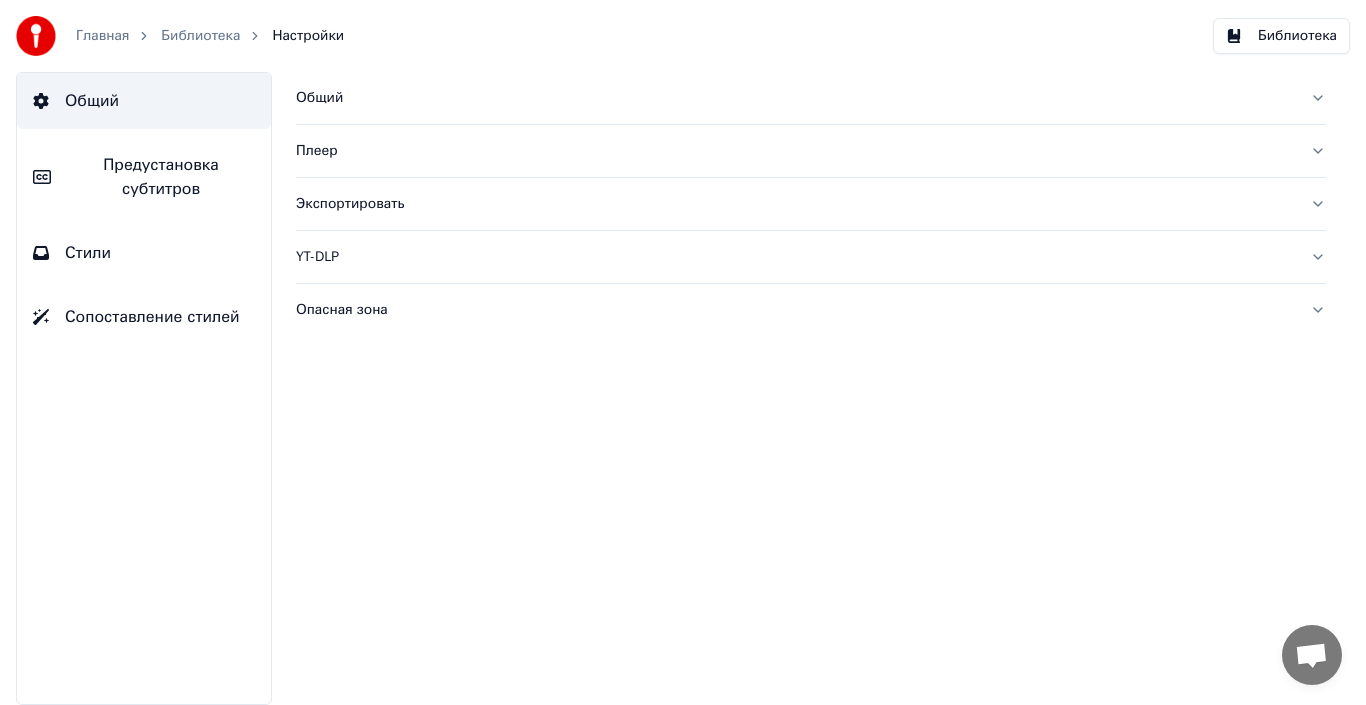 click on "Экспортировать" at bounding box center (811, 204) 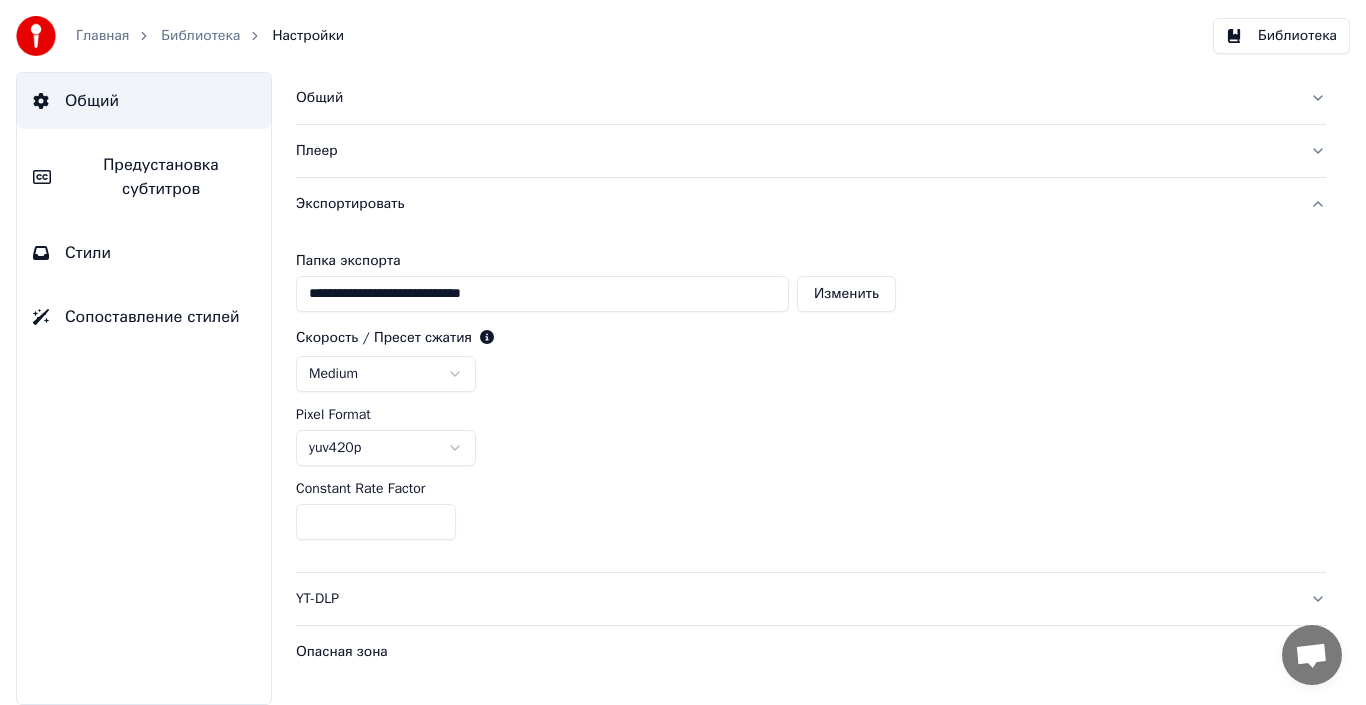 click on "Экспортировать" at bounding box center [795, 204] 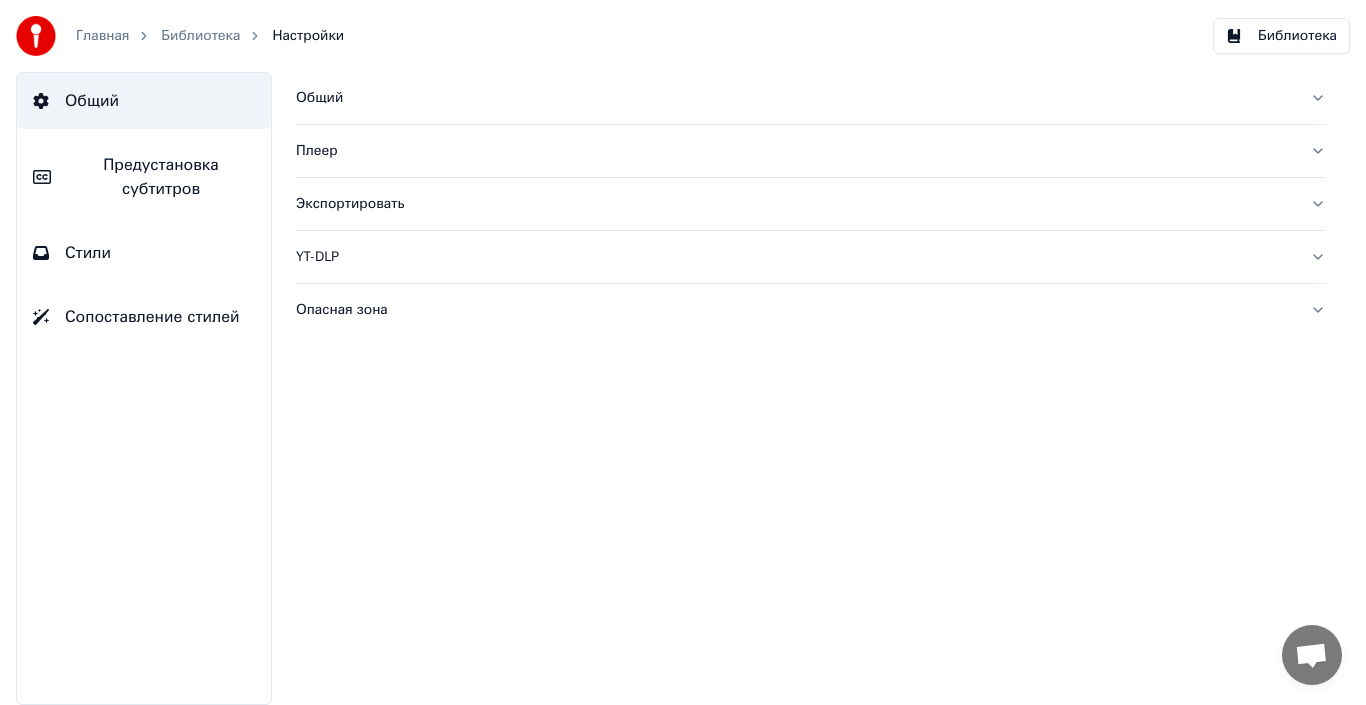 click on "YT-DLP" at bounding box center (811, 257) 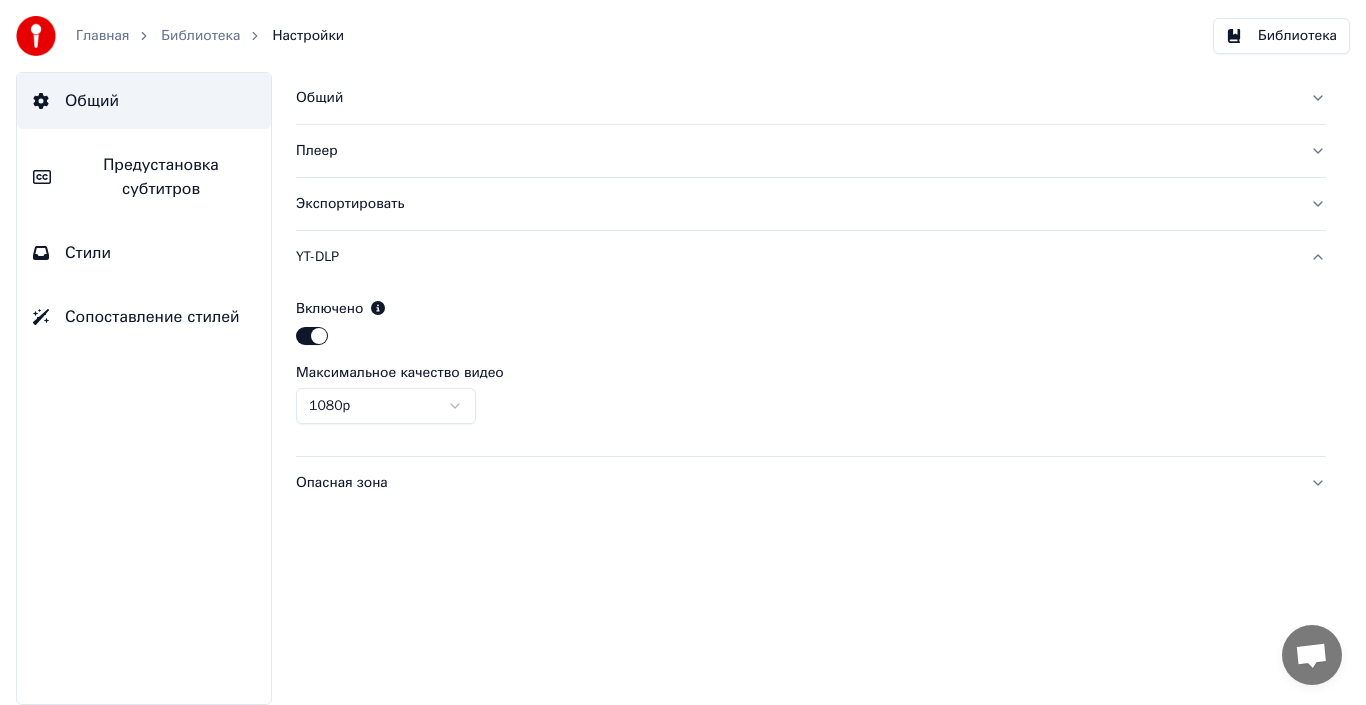 click on "YT-DLP" at bounding box center [811, 257] 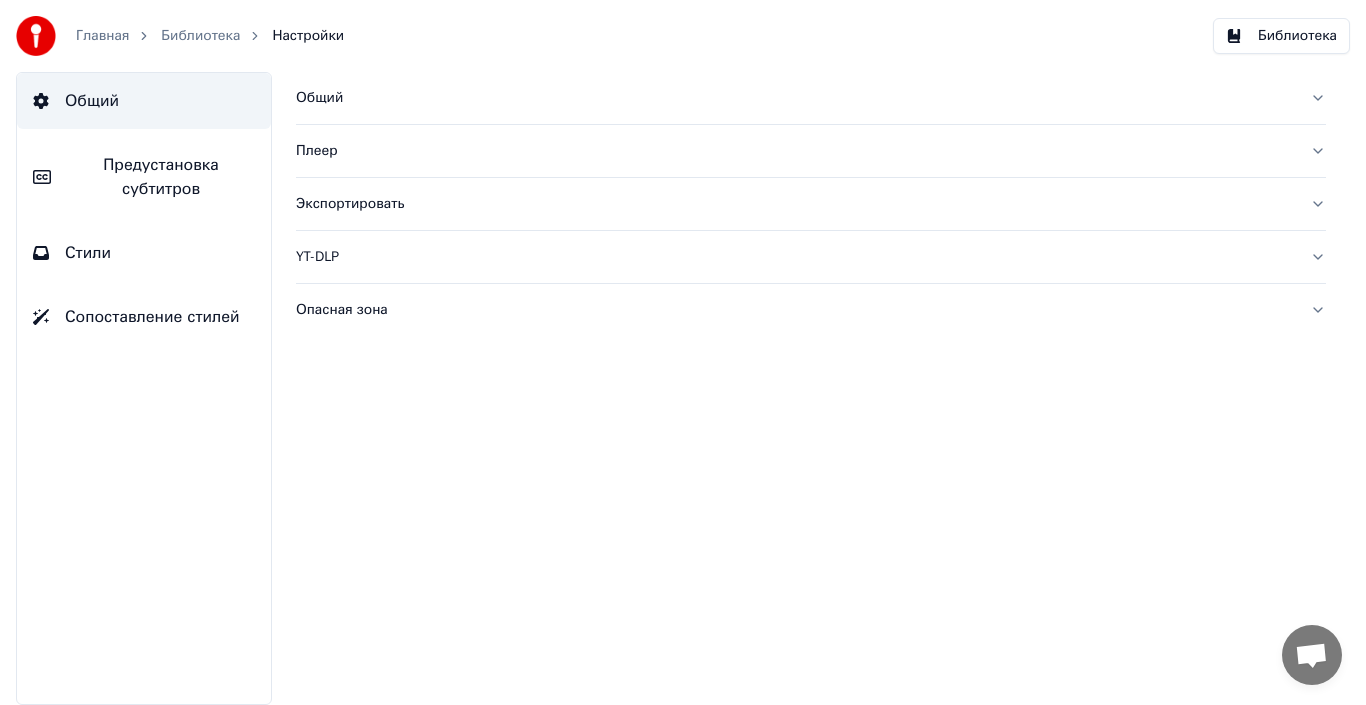 click on "Опасная зона" at bounding box center [795, 310] 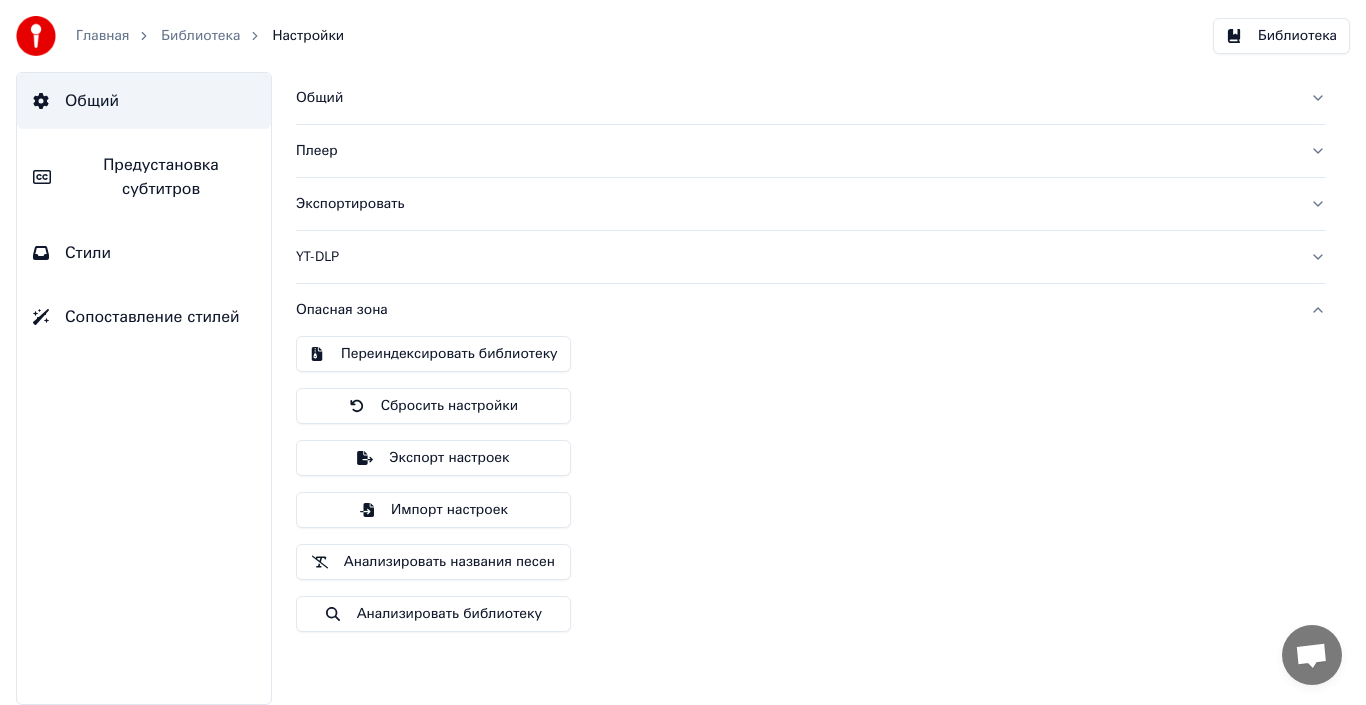 click on "Опасная зона" at bounding box center (795, 310) 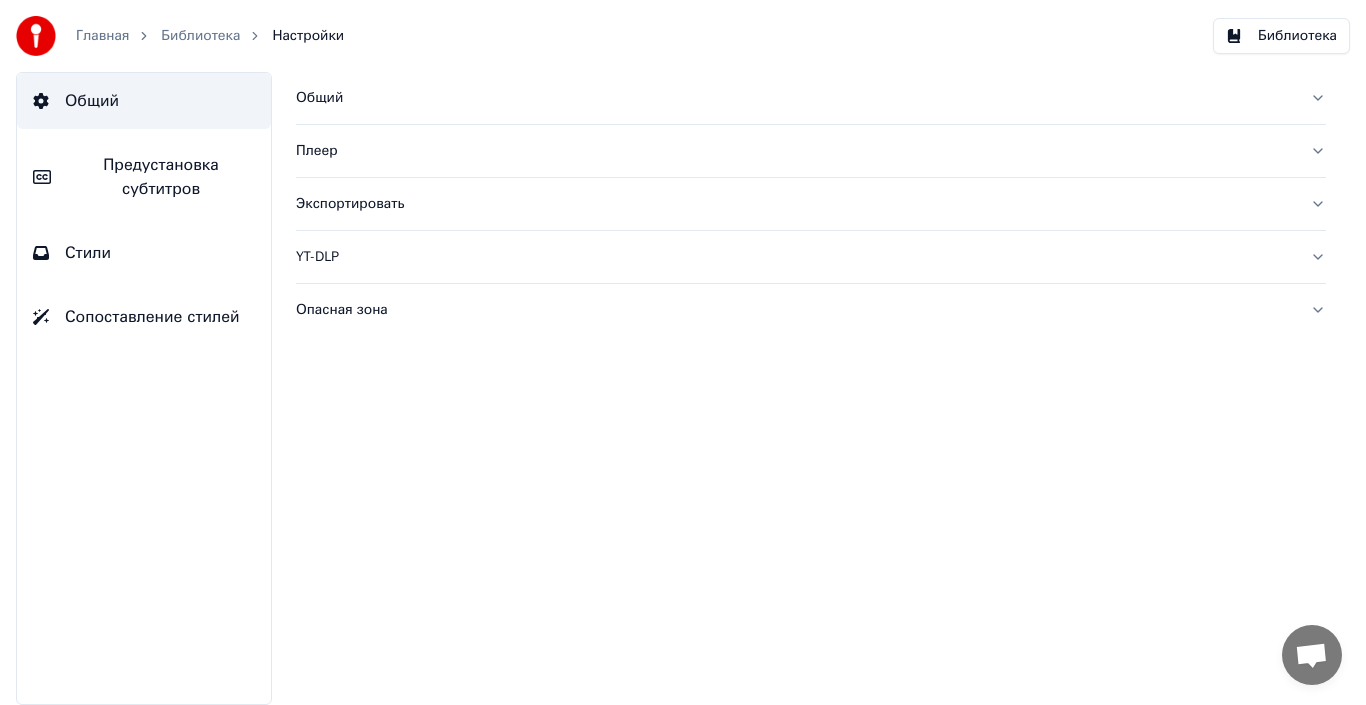 click on "Предустановка субтитров" at bounding box center [161, 177] 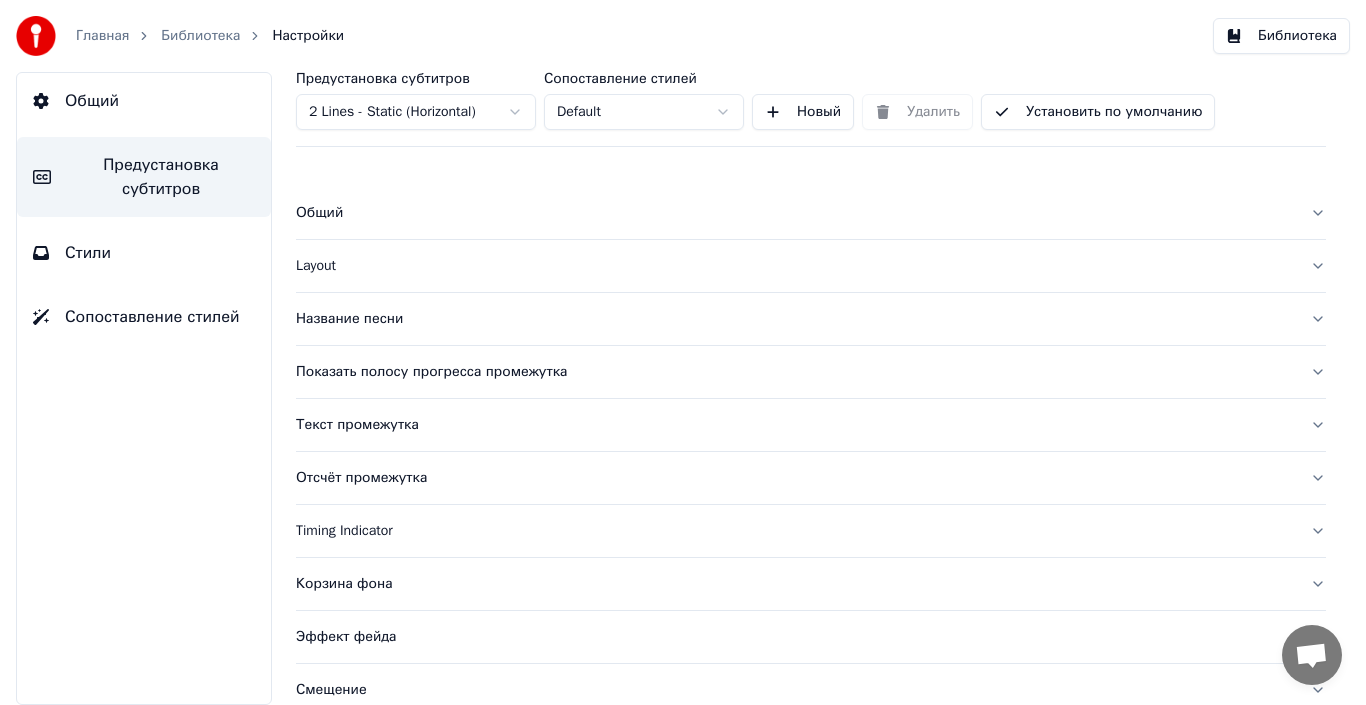 click on "Показать полосу прогресса промежутка" at bounding box center (811, 372) 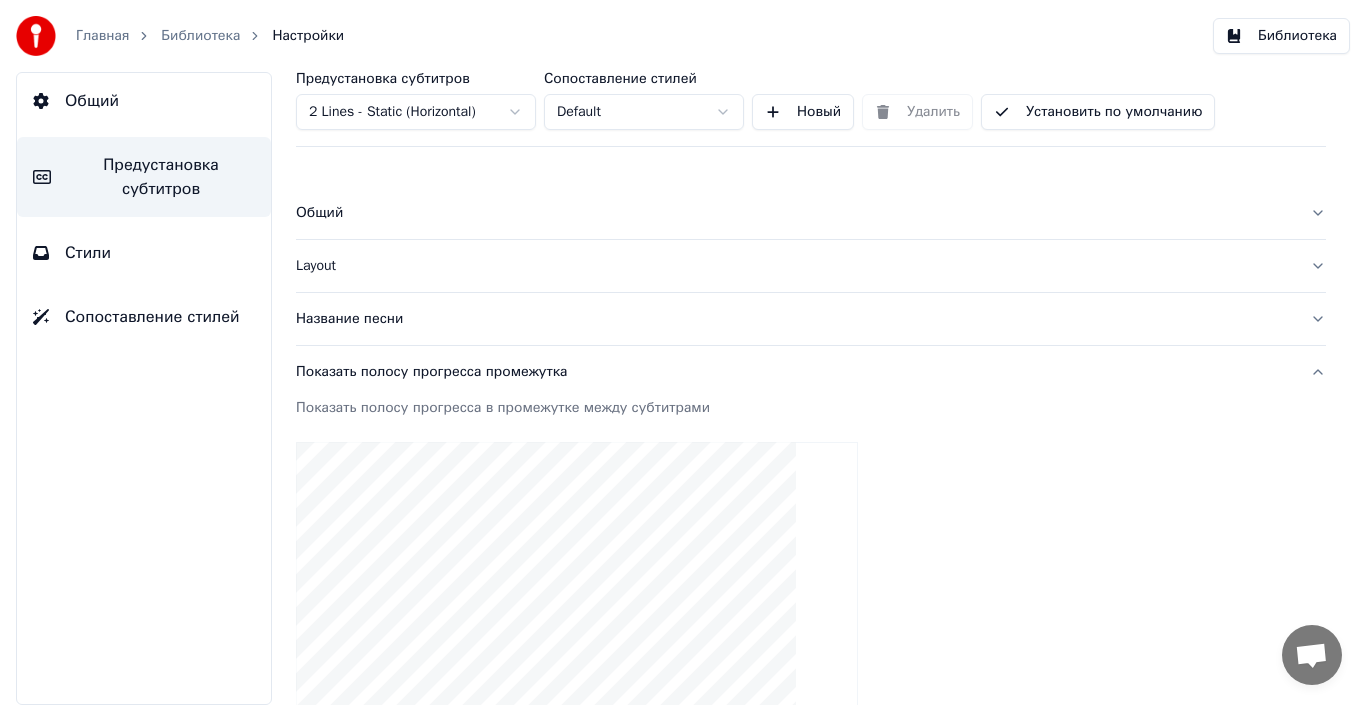 click on "Показать полосу прогресса промежутка" at bounding box center (811, 372) 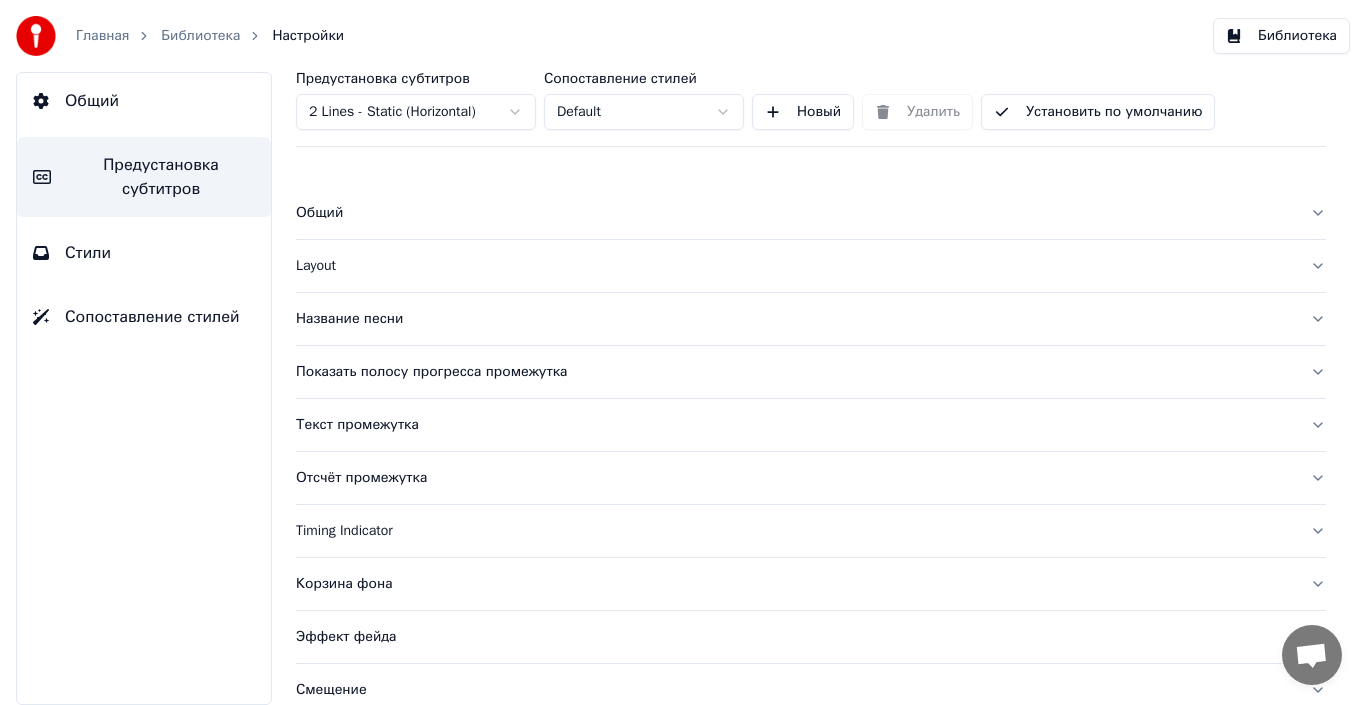 click on "Текст промежутка" at bounding box center (795, 425) 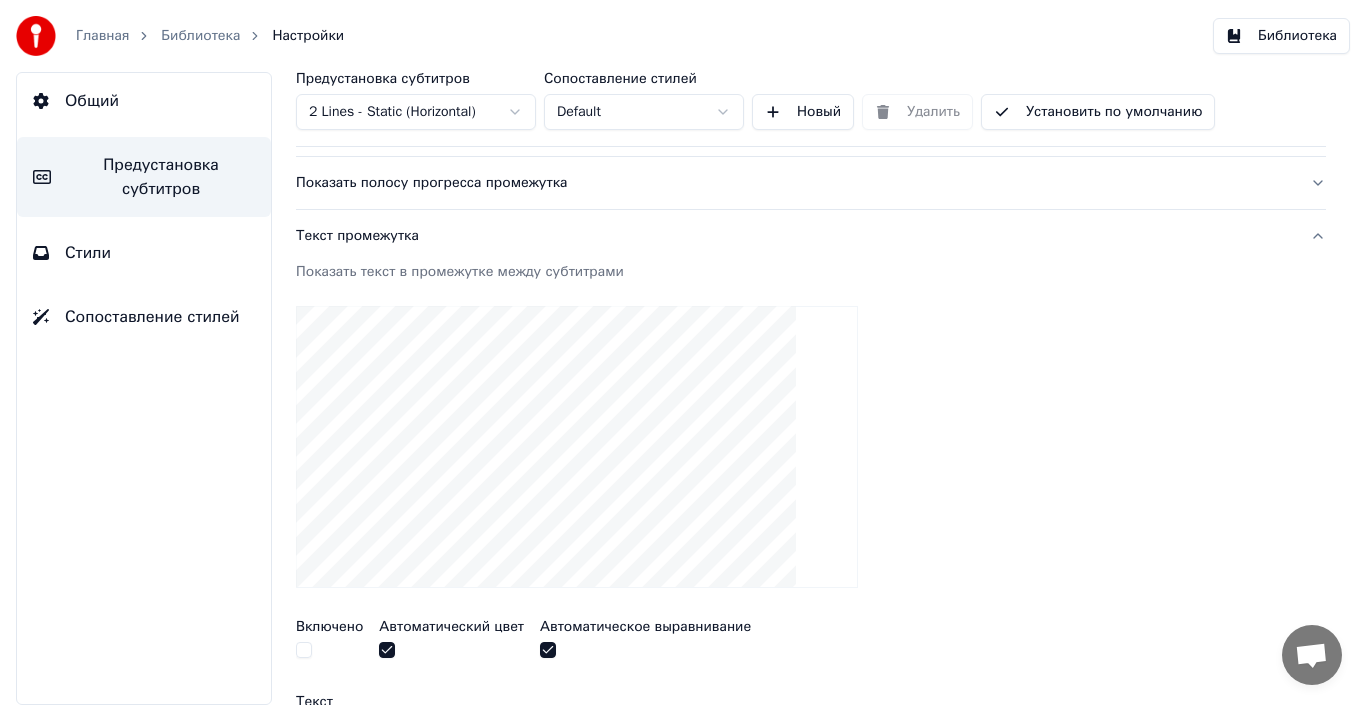 scroll, scrollTop: 238, scrollLeft: 0, axis: vertical 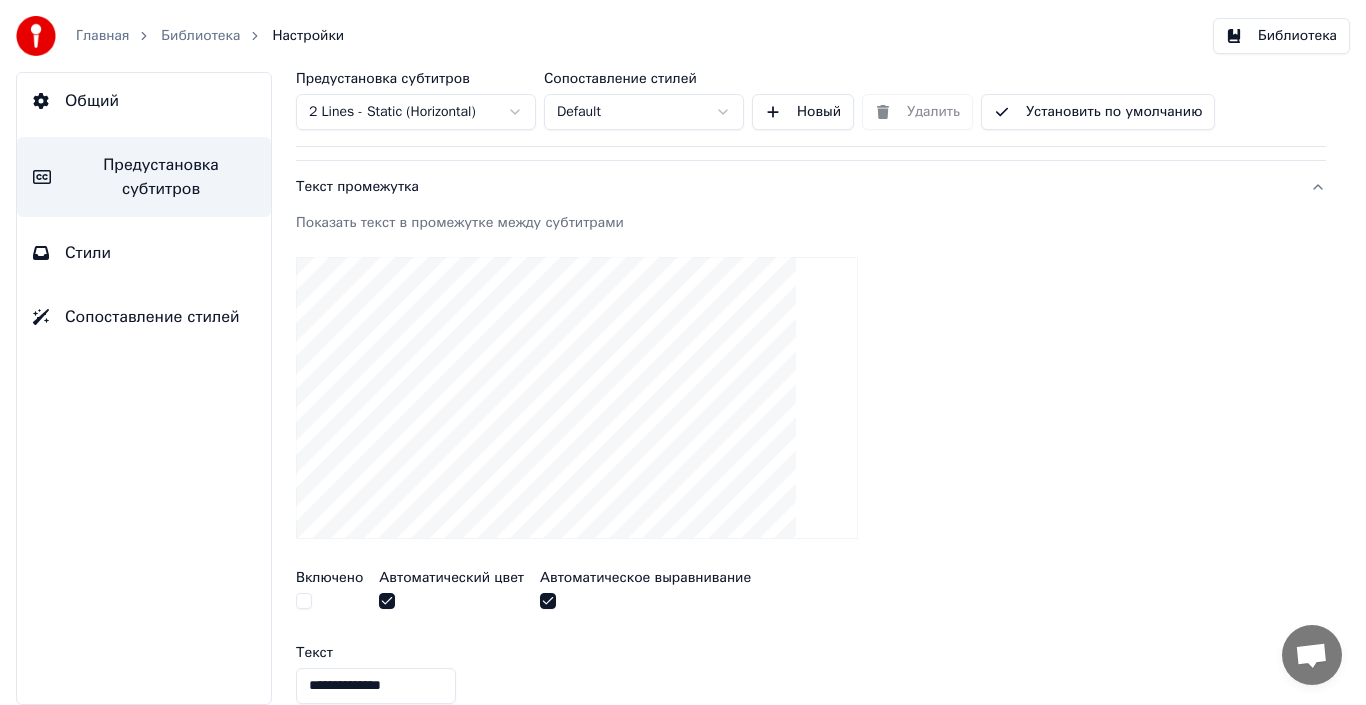 click at bounding box center (304, 601) 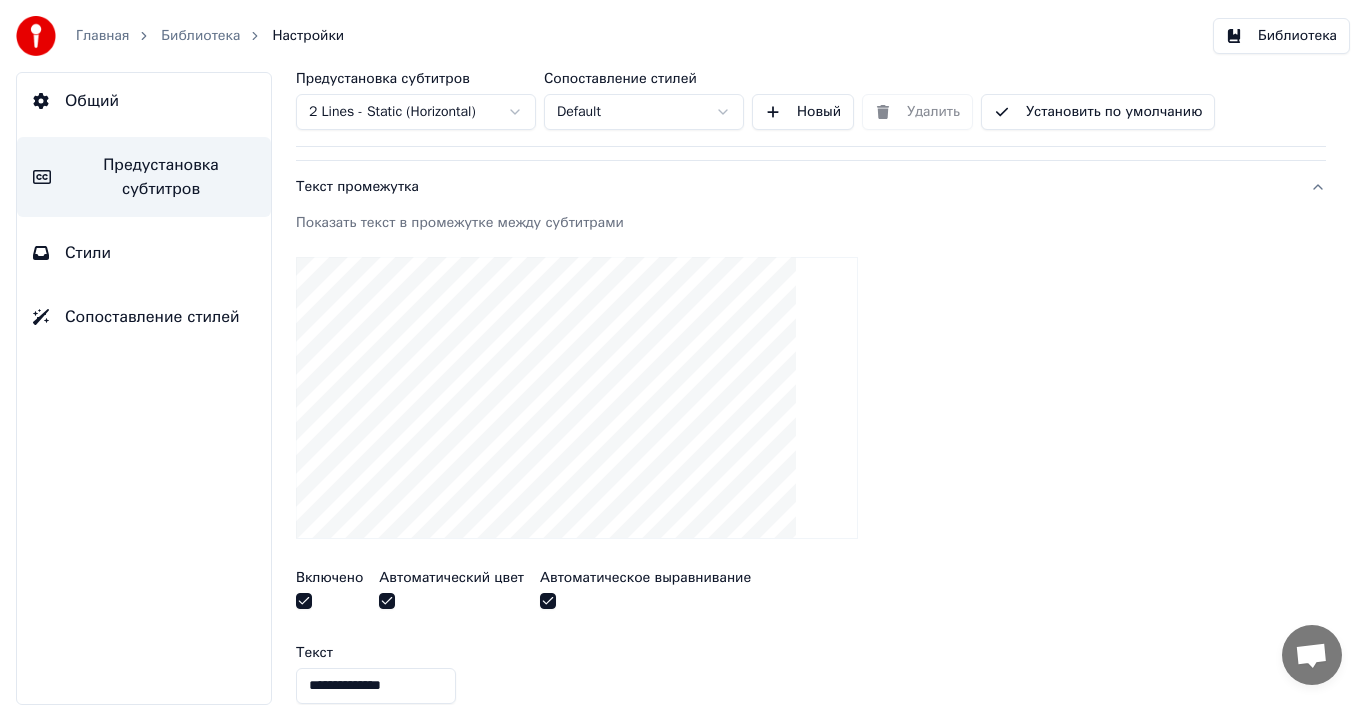 click at bounding box center (304, 601) 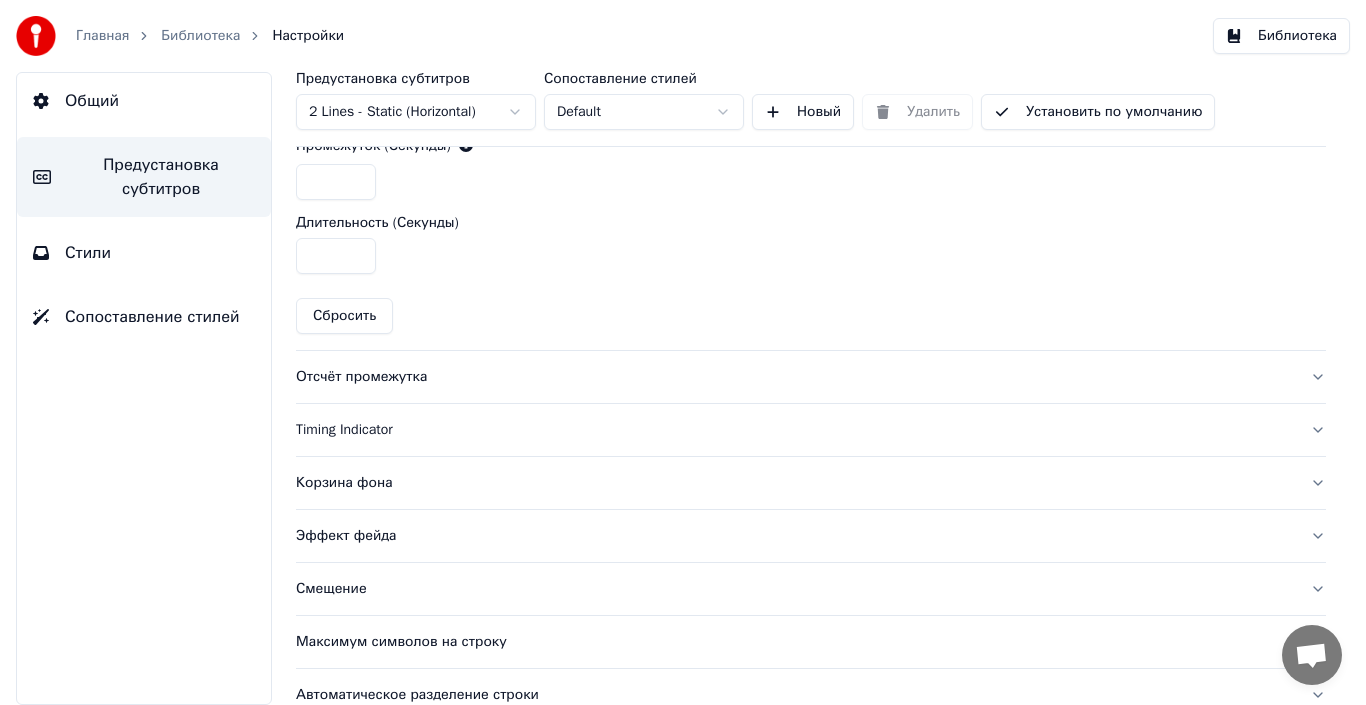 scroll, scrollTop: 1006, scrollLeft: 0, axis: vertical 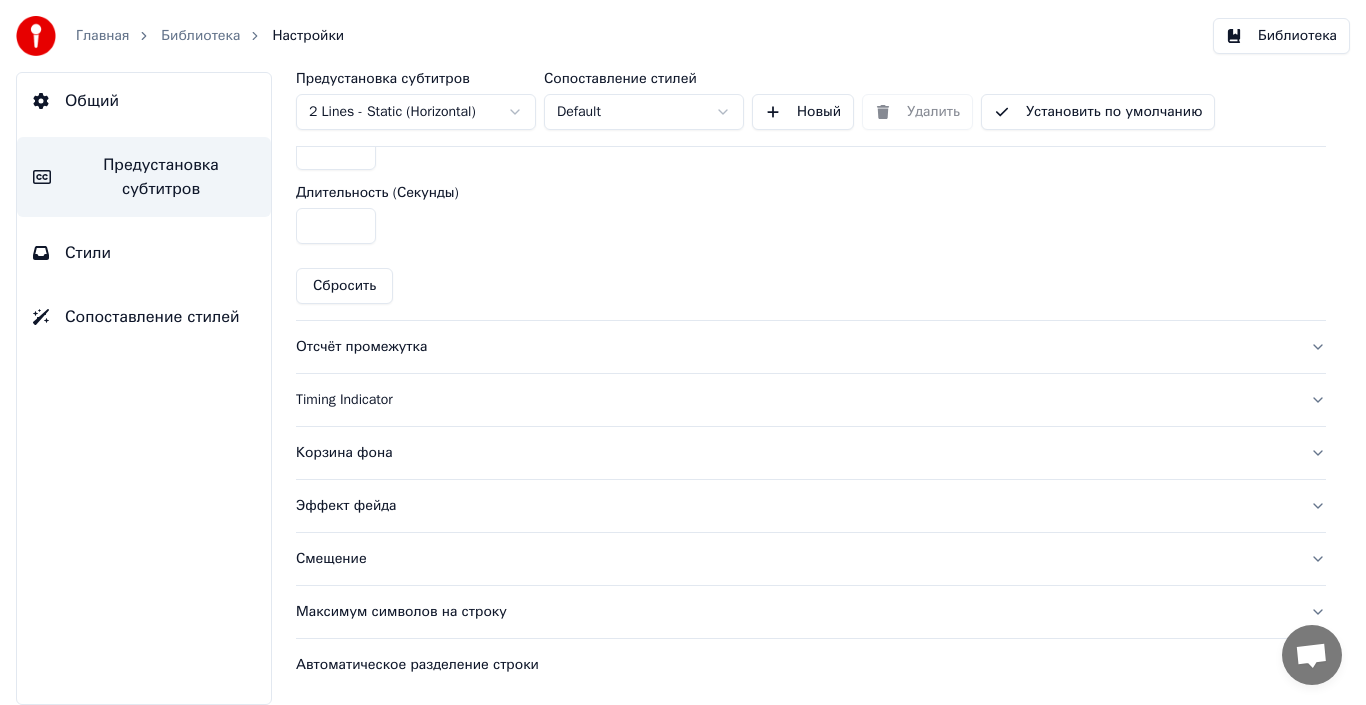 click on "Timing Indicator" at bounding box center (811, 400) 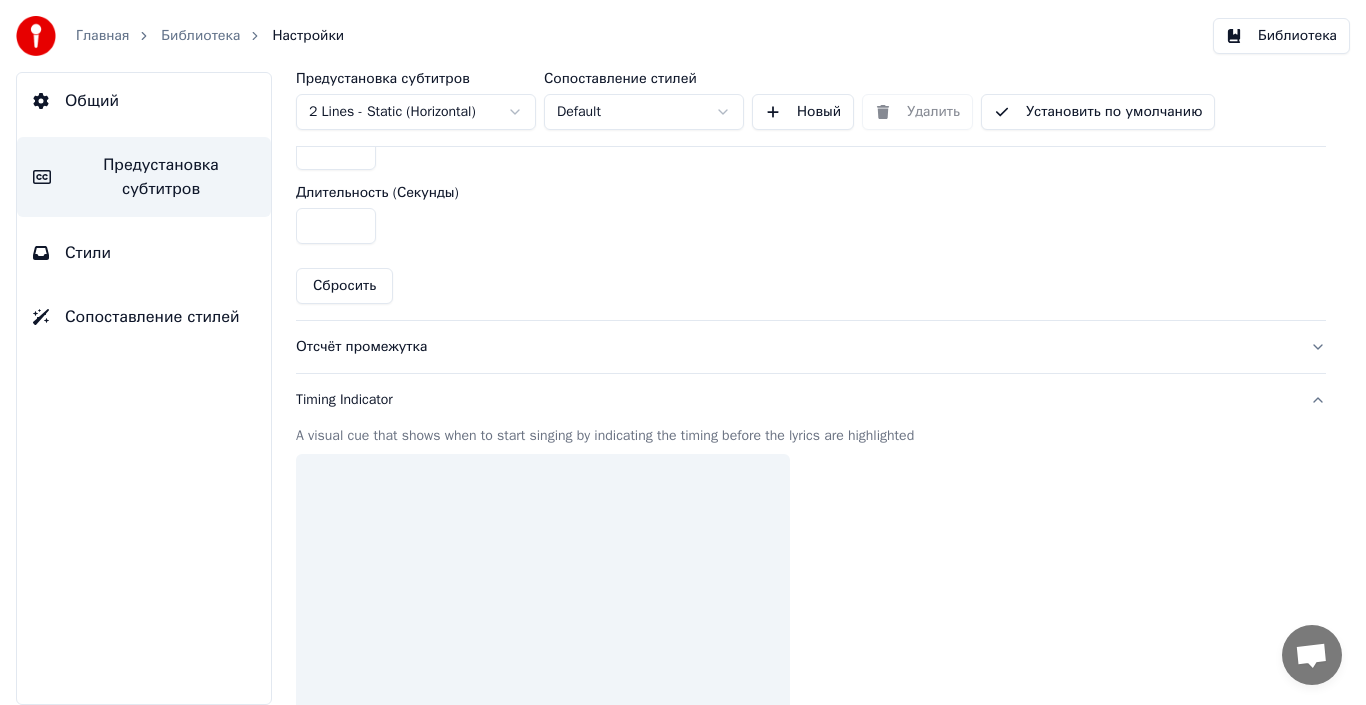 scroll, scrollTop: 1005, scrollLeft: 0, axis: vertical 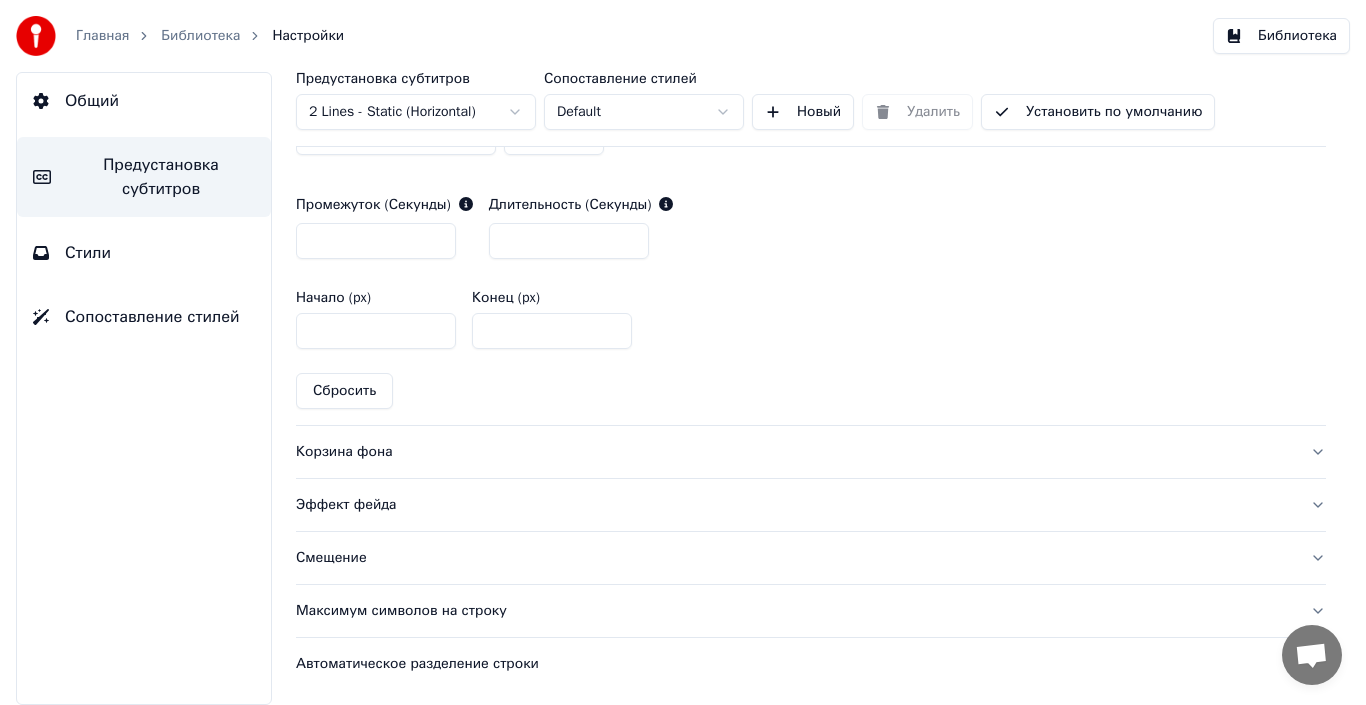 click on "Эффект фейда" at bounding box center [795, 505] 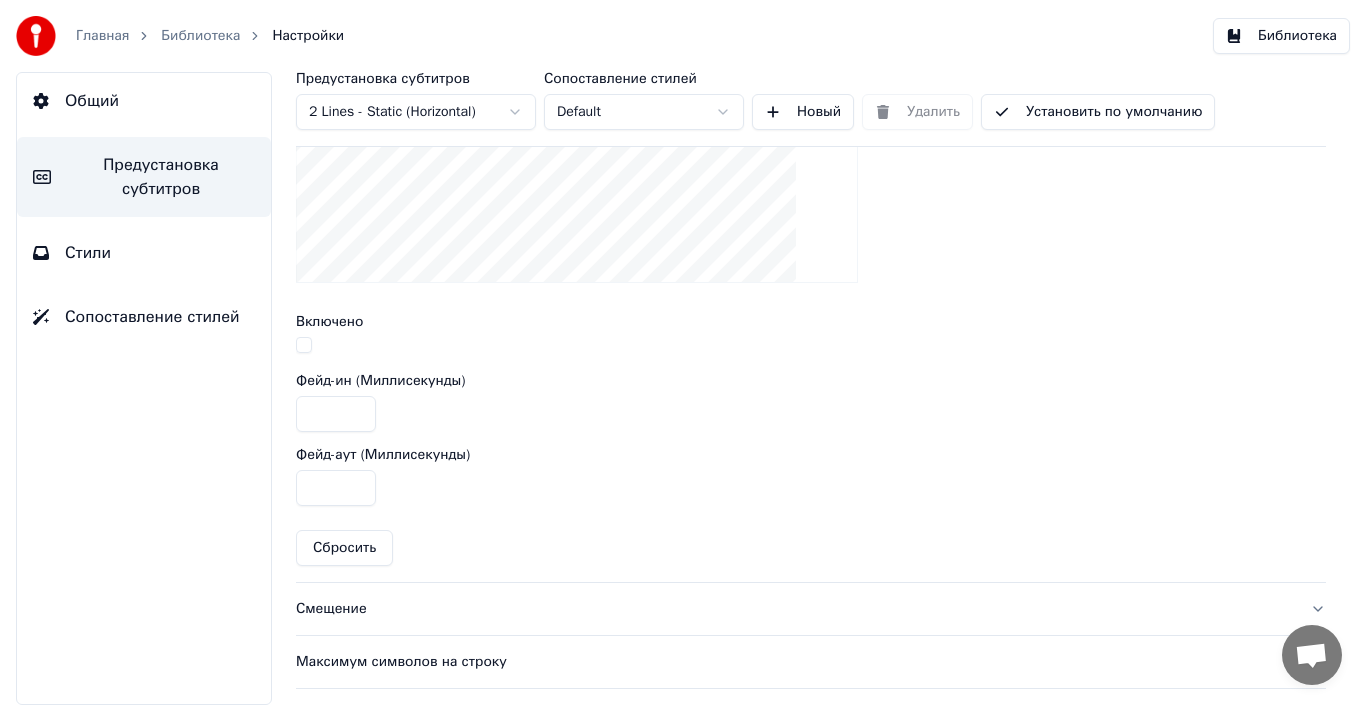 scroll, scrollTop: 757, scrollLeft: 0, axis: vertical 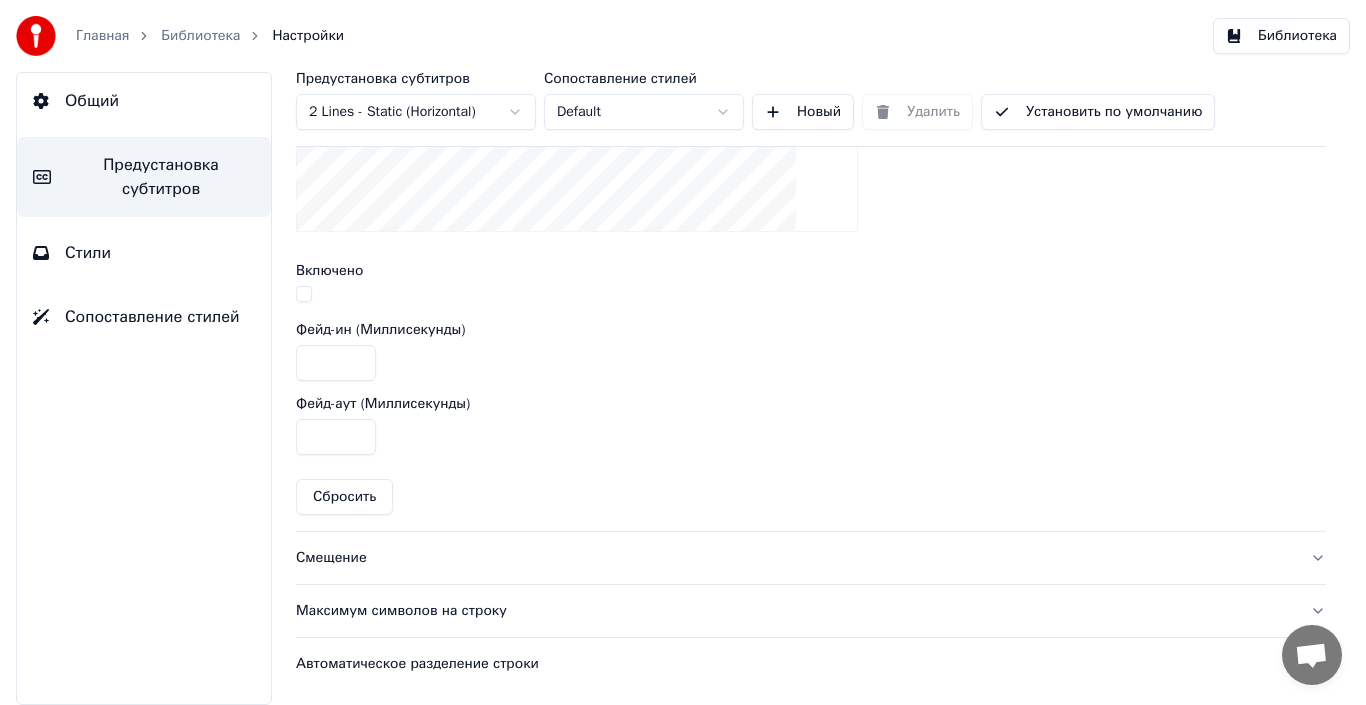 click on "Сопоставление стилей" at bounding box center (144, 317) 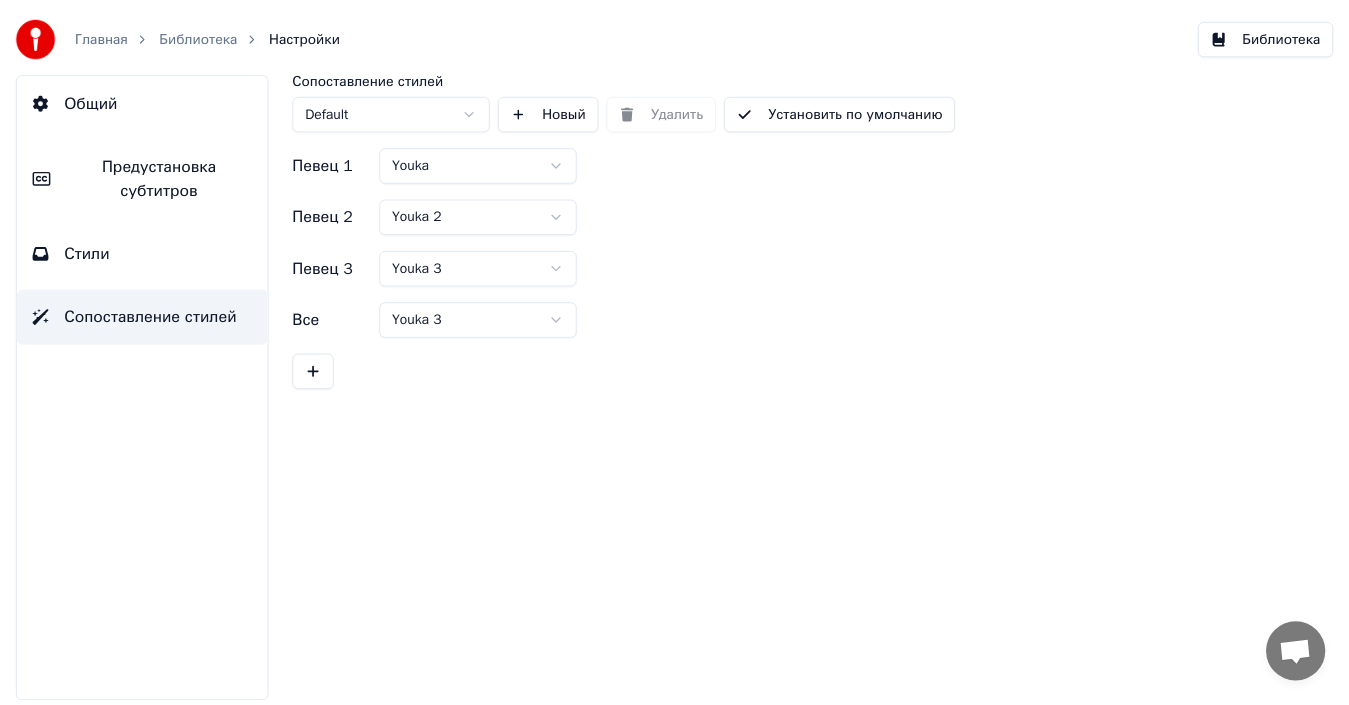 scroll, scrollTop: 0, scrollLeft: 0, axis: both 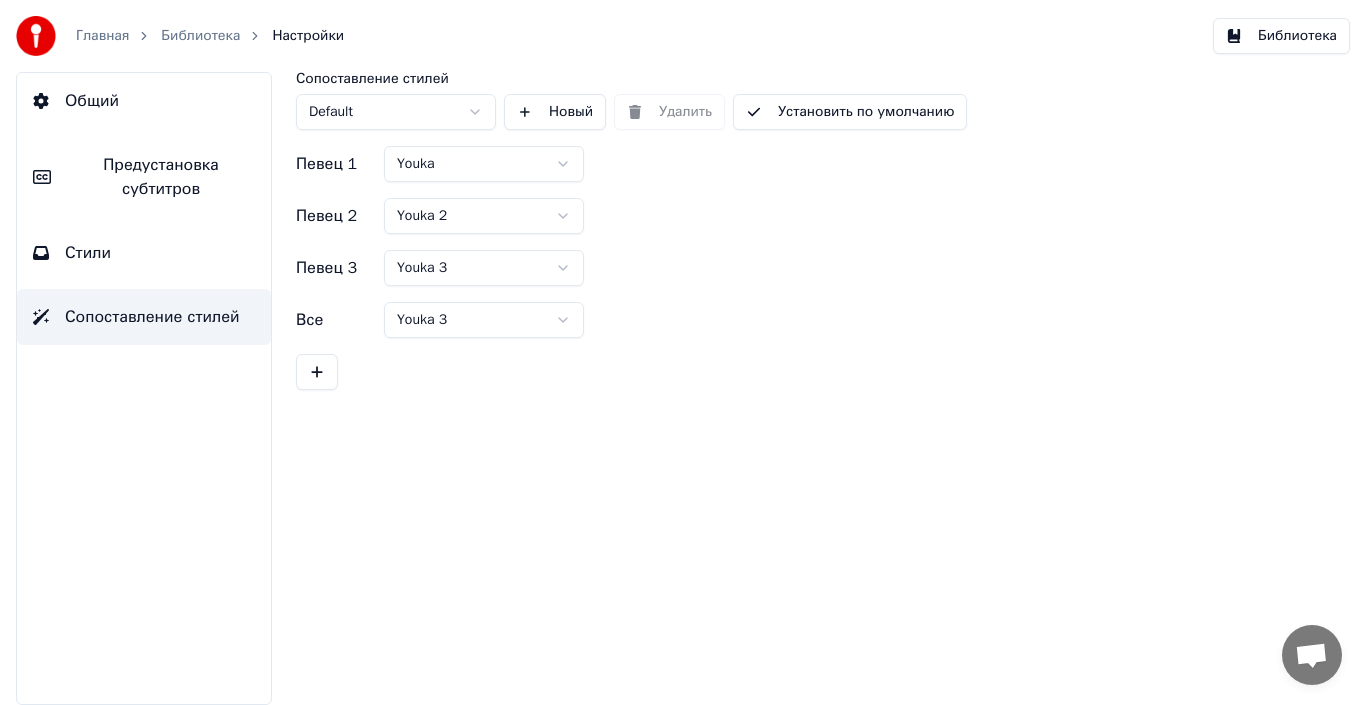click on "Стили" at bounding box center [144, 253] 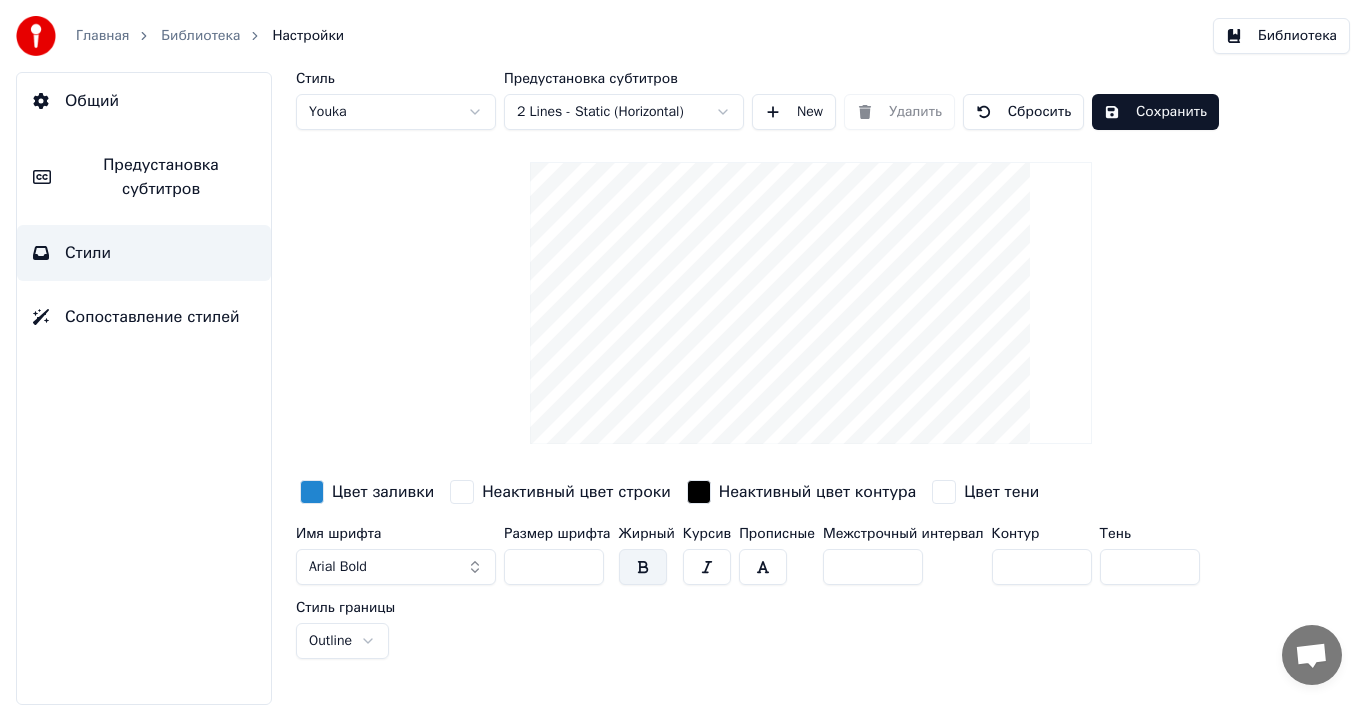 click on "Предустановка субтитров" at bounding box center [144, 177] 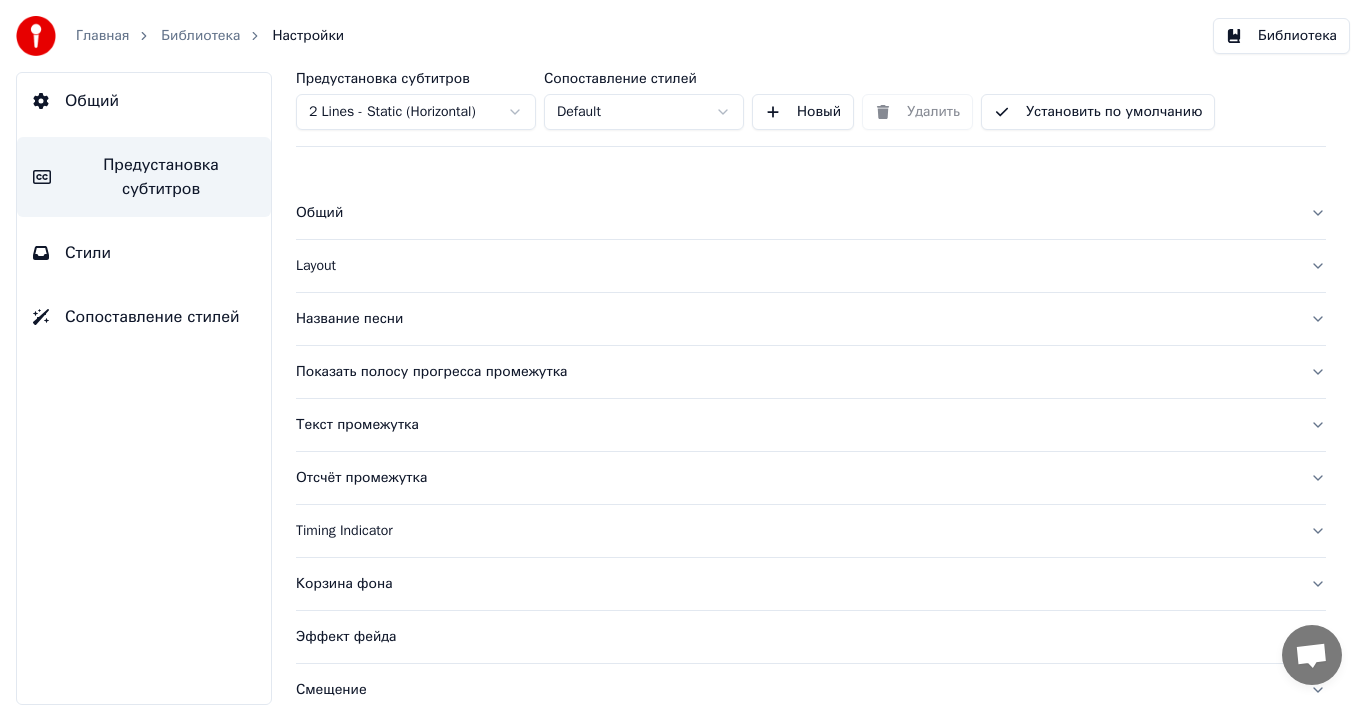 click on "Установить по умолчанию" at bounding box center (1098, 112) 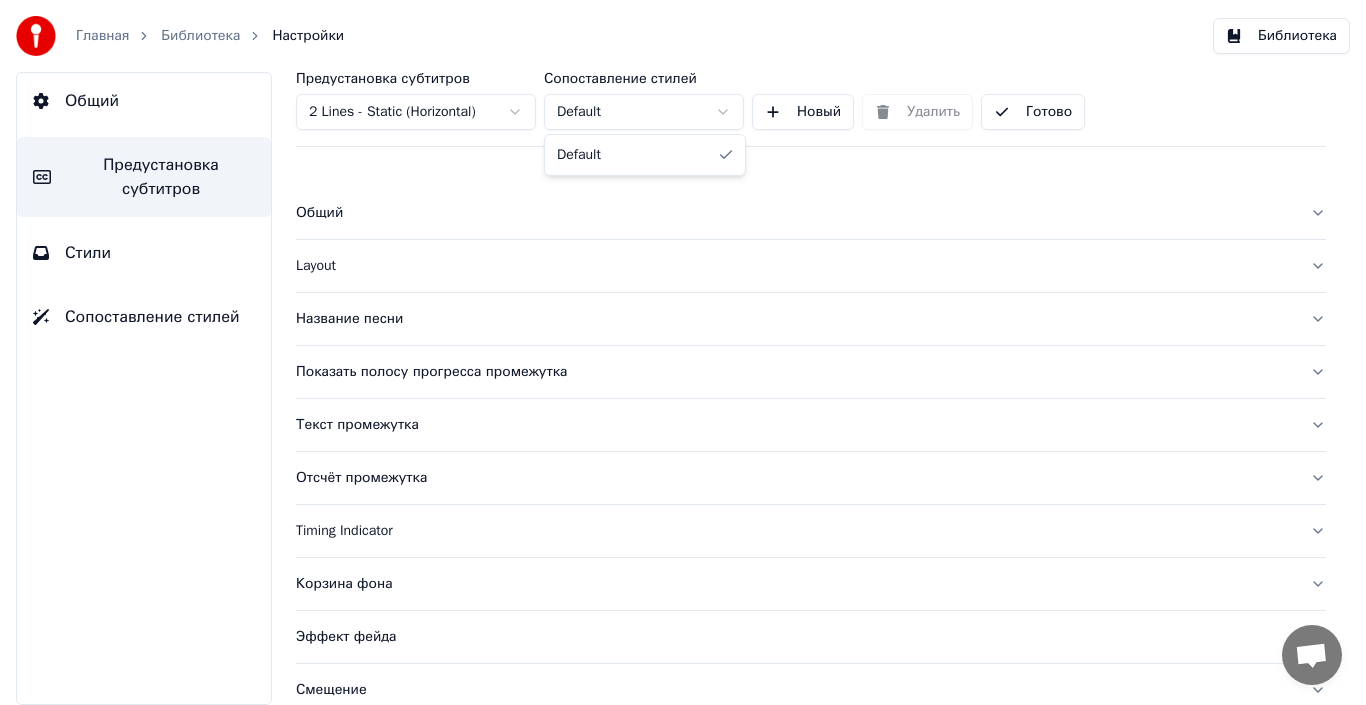 click on "Главная Библиотека Настройки Библиотека Общий Предустановка субтитров Стили Сопоставление стилей Предустановка субтитров 2 Lines - Static (Horizontal) Сопоставление стилей Default Новый Удалить Готово Общий Layout Название песни Показать полосу прогресса промежутка Текст промежутка Отсчёт промежутка Timing Indicator Корзина фона Эффект фейда Смещение Максимум символов на строку Автоматическое разделение строки Default" at bounding box center (683, 352) 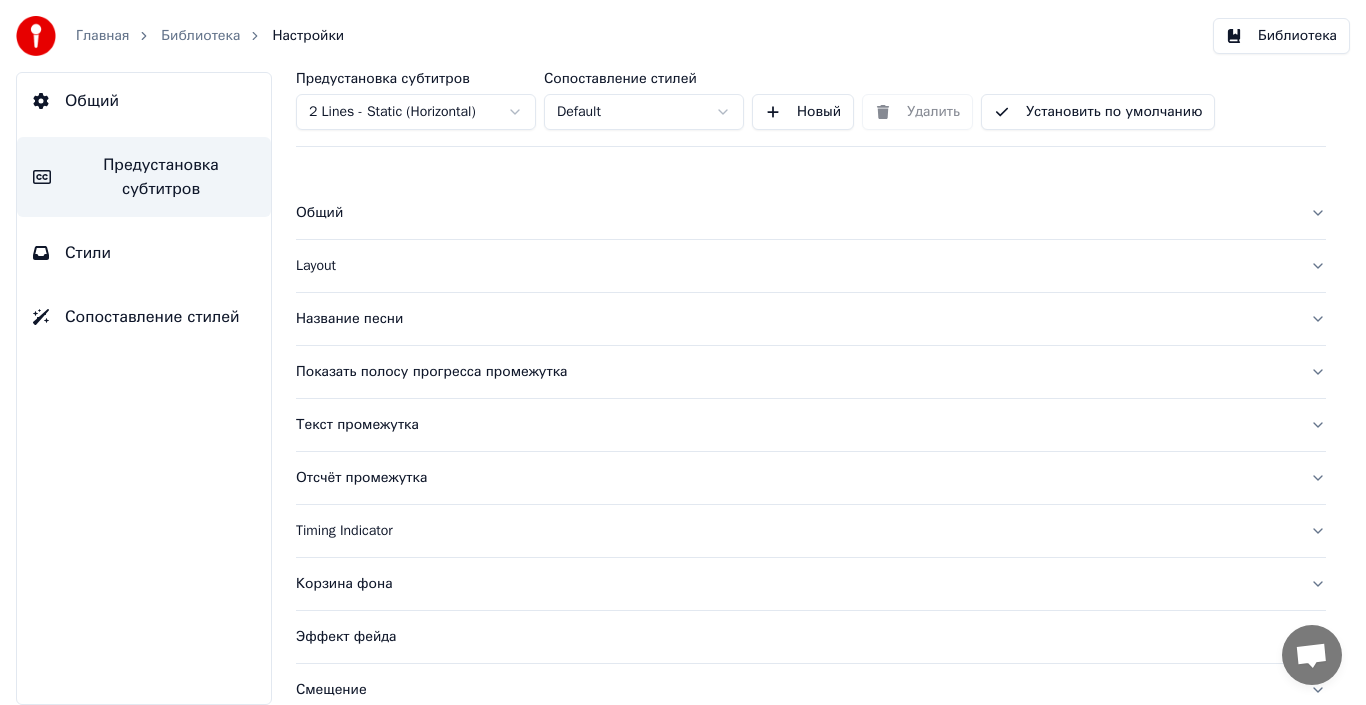 click on "Общий" at bounding box center (144, 101) 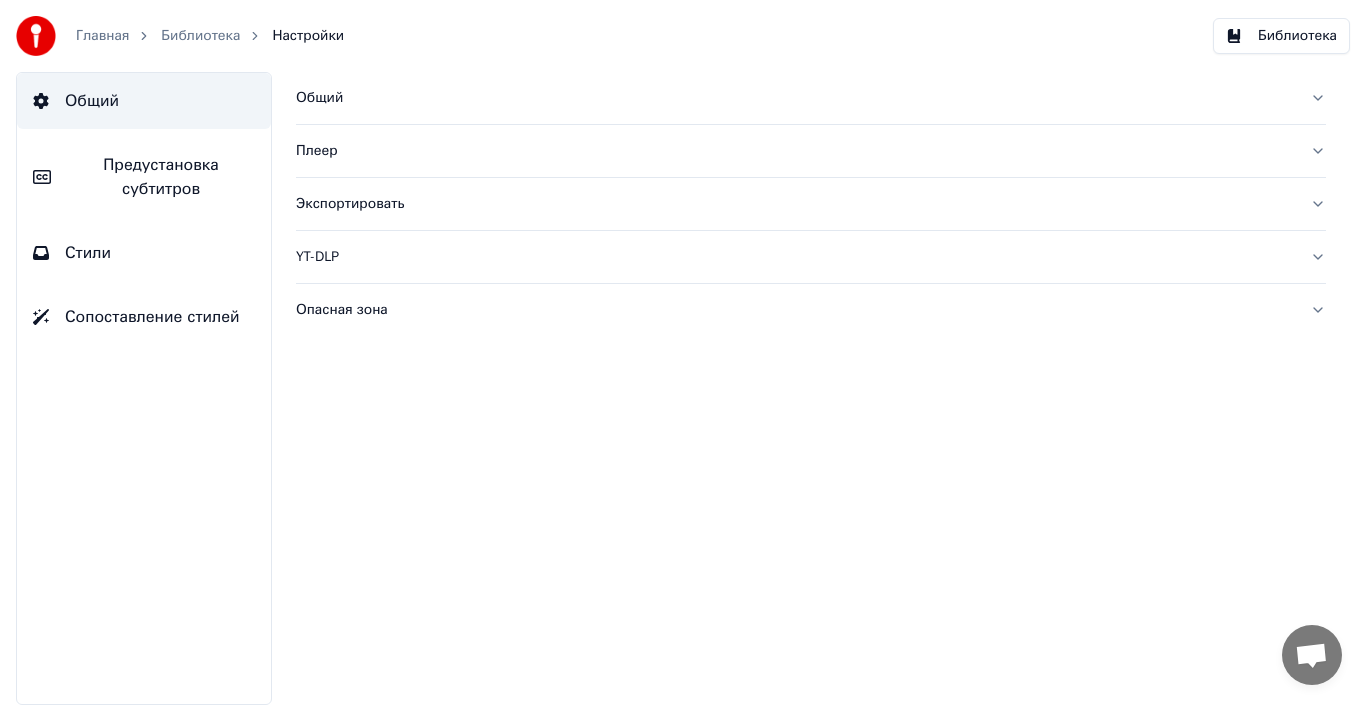 click on "Библиотека" at bounding box center (200, 36) 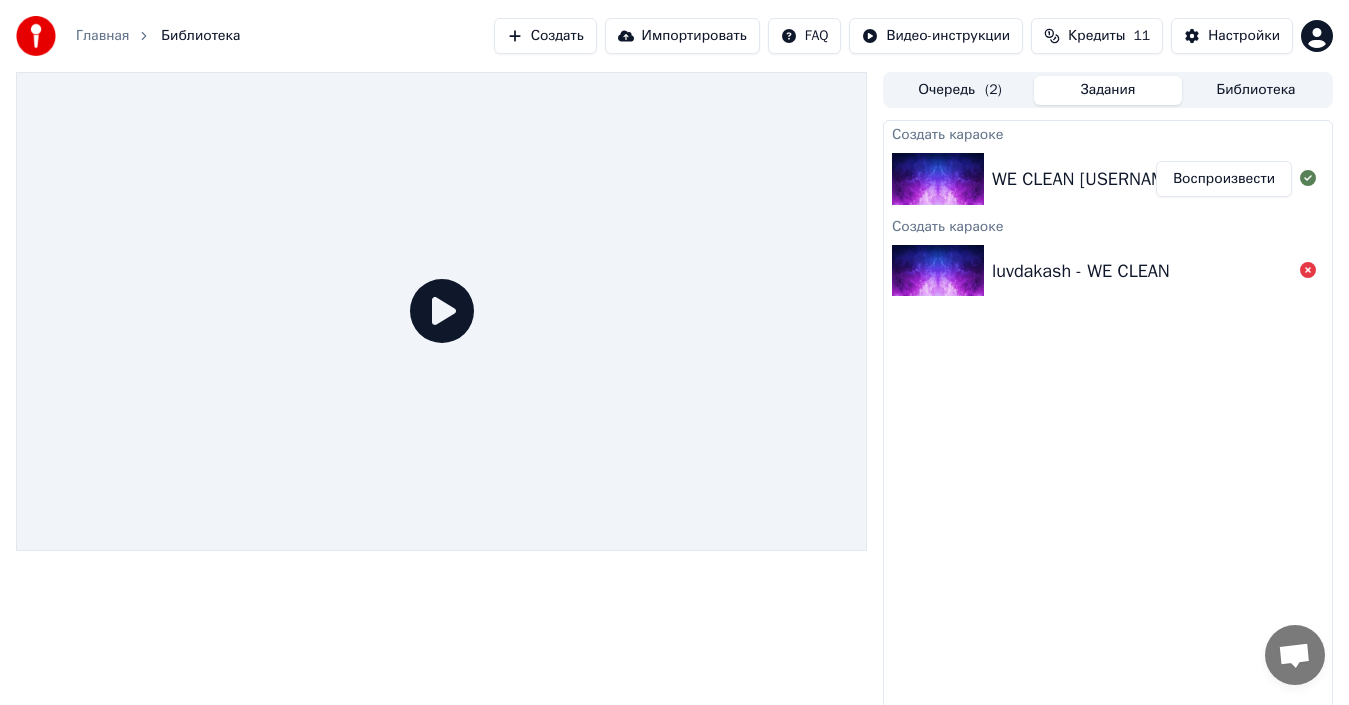 click on "Воспроизвести" at bounding box center [1224, 179] 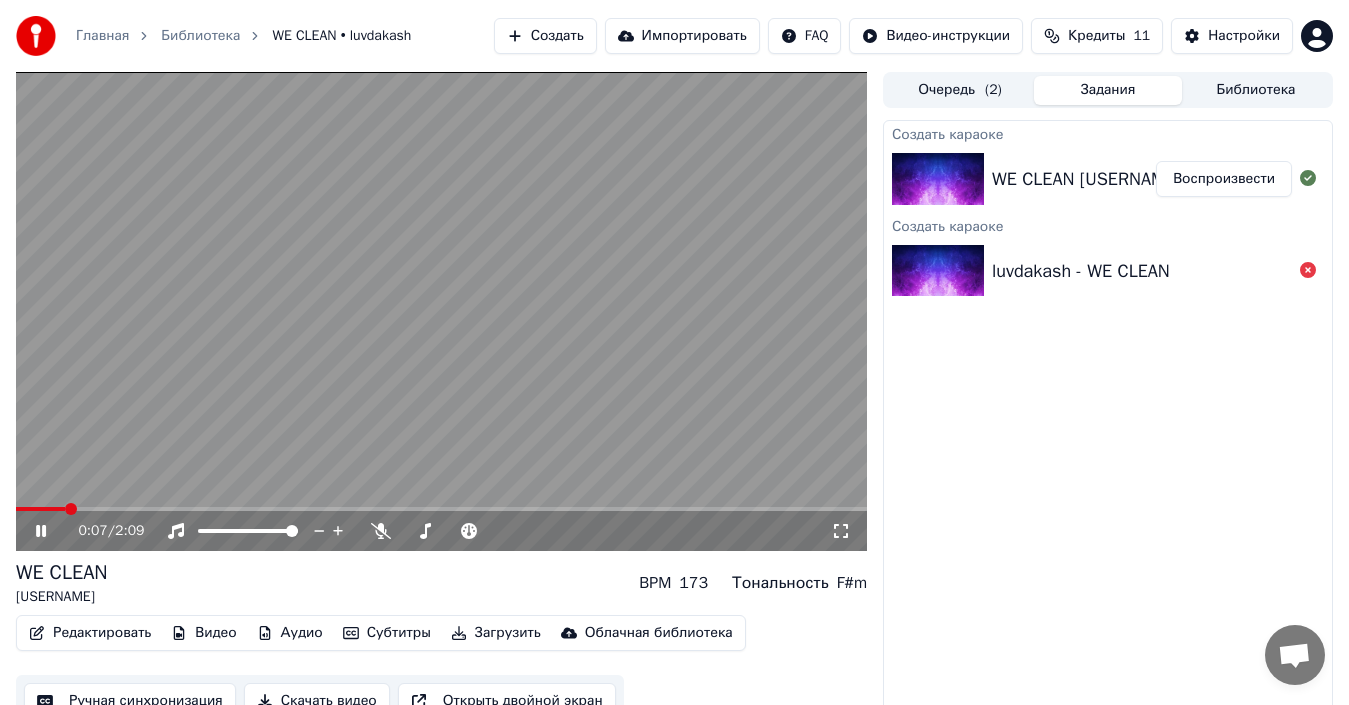 click 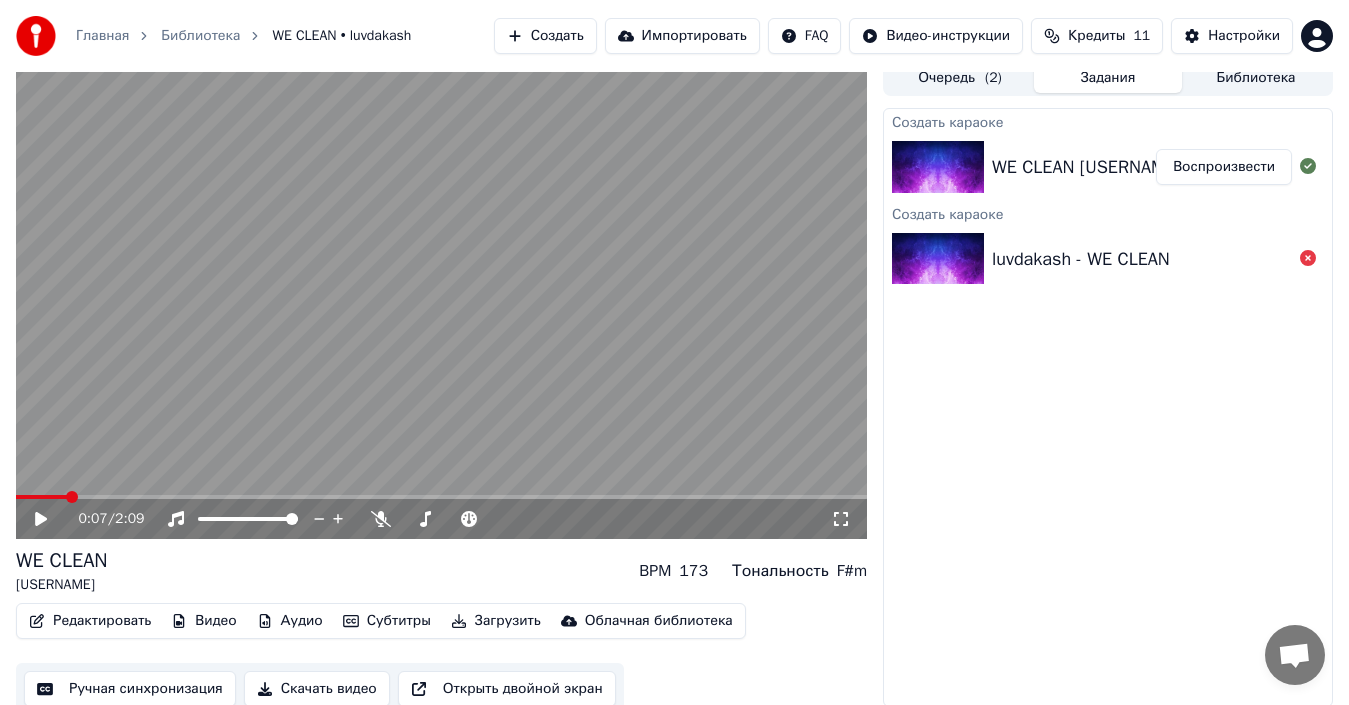scroll, scrollTop: 22, scrollLeft: 0, axis: vertical 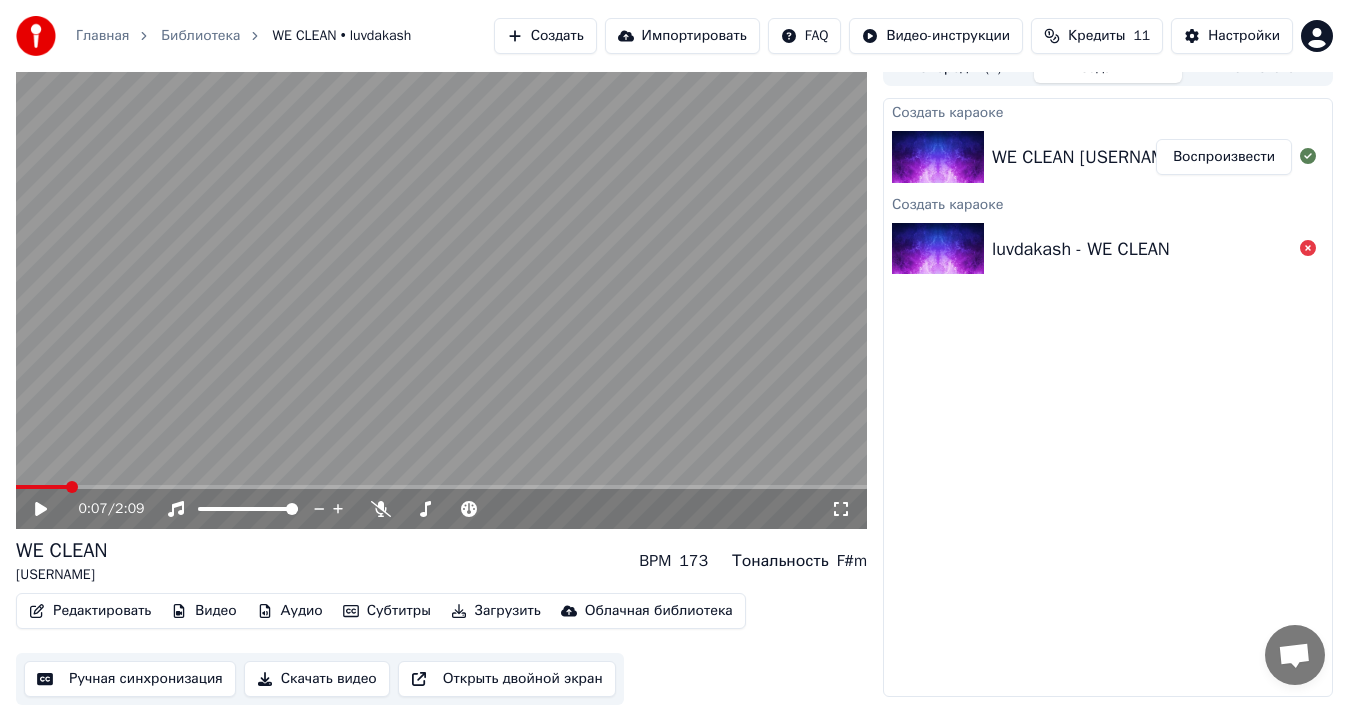 click on "Открыть двойной экран" at bounding box center (507, 679) 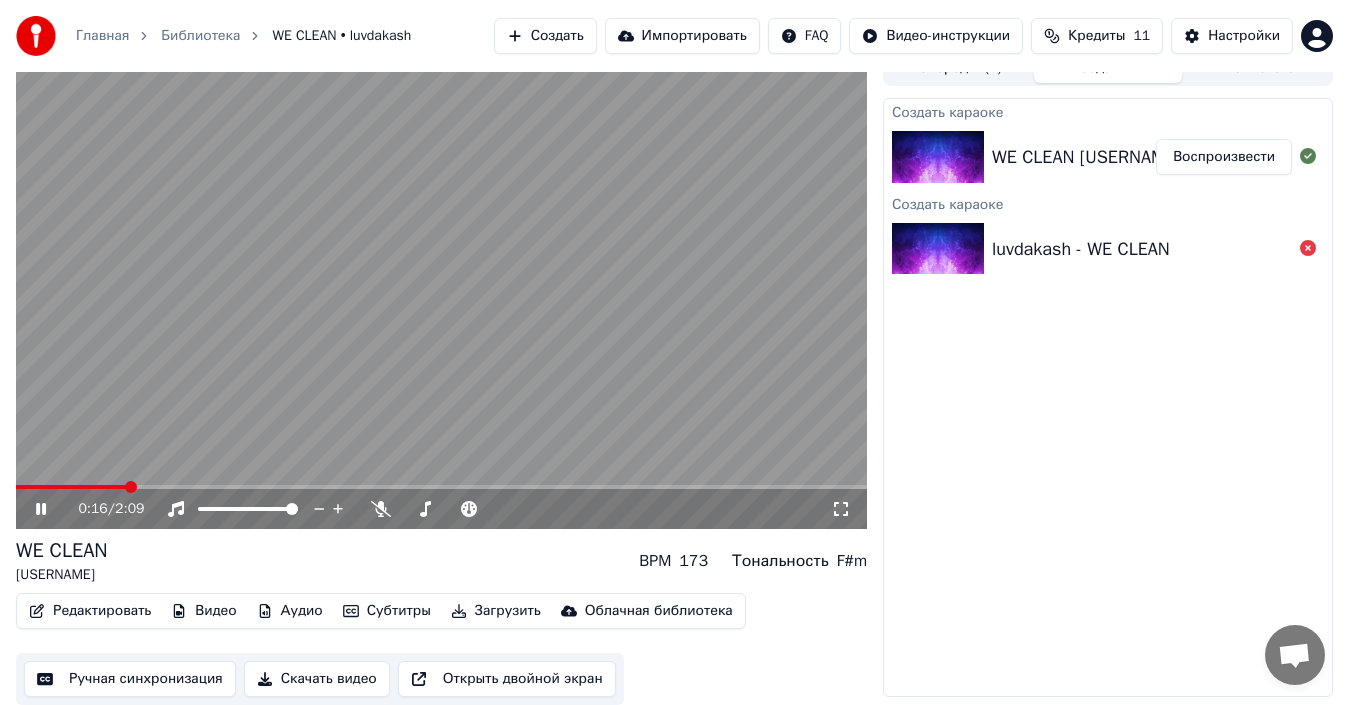 click on "Субтитры" at bounding box center (387, 611) 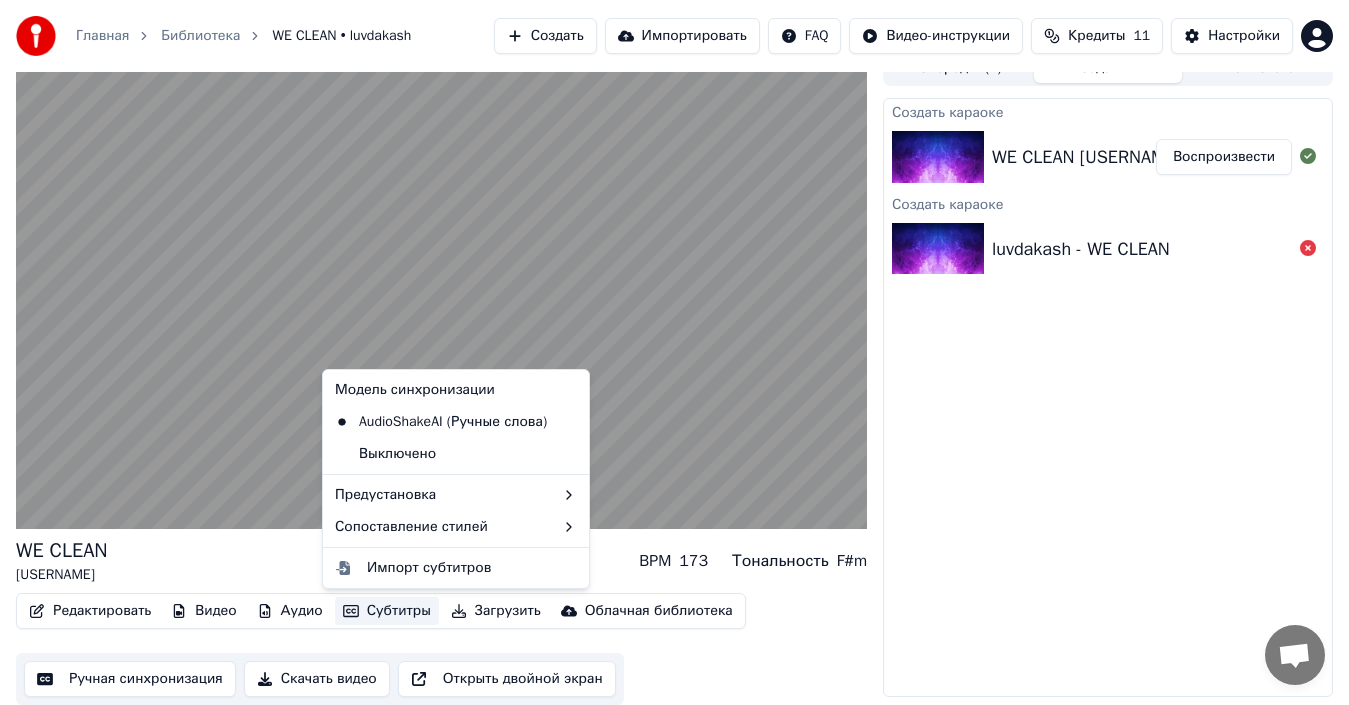 click at bounding box center [441, 289] 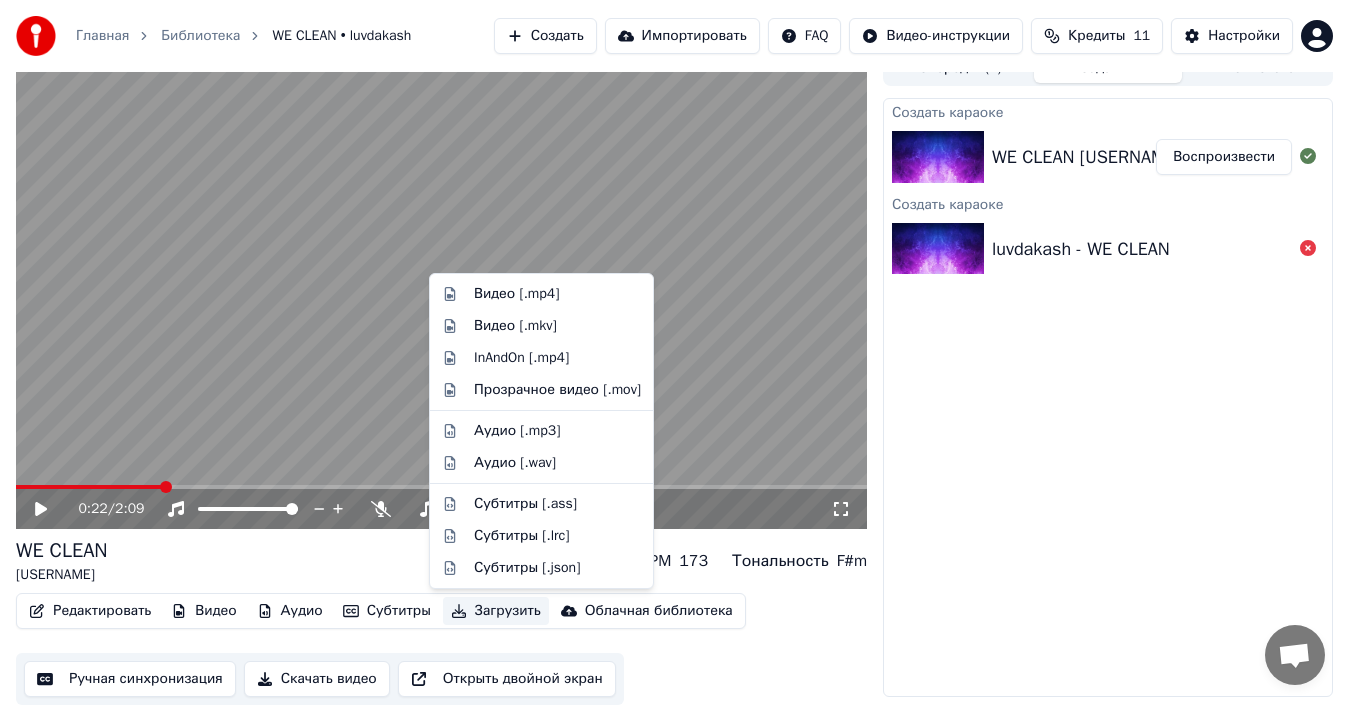 click on "Загрузить" at bounding box center [496, 611] 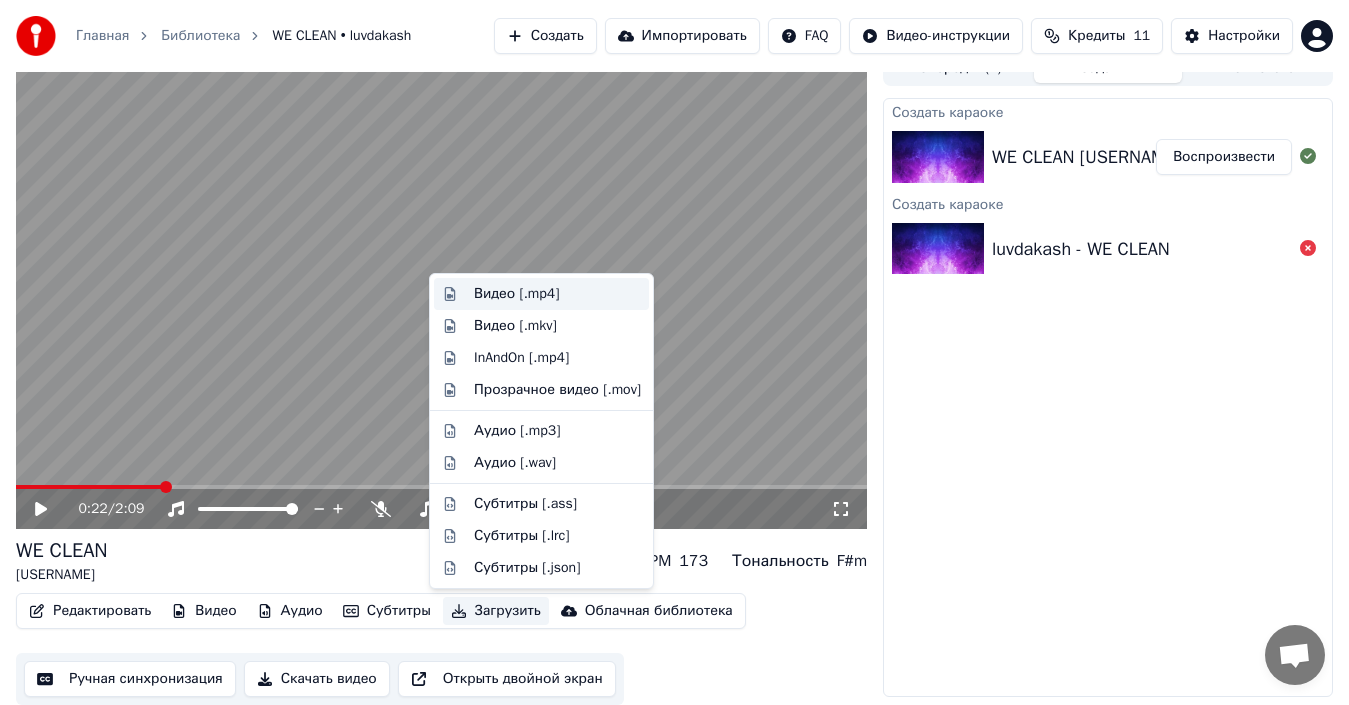 click on "Видео [.mp4]" at bounding box center (516, 294) 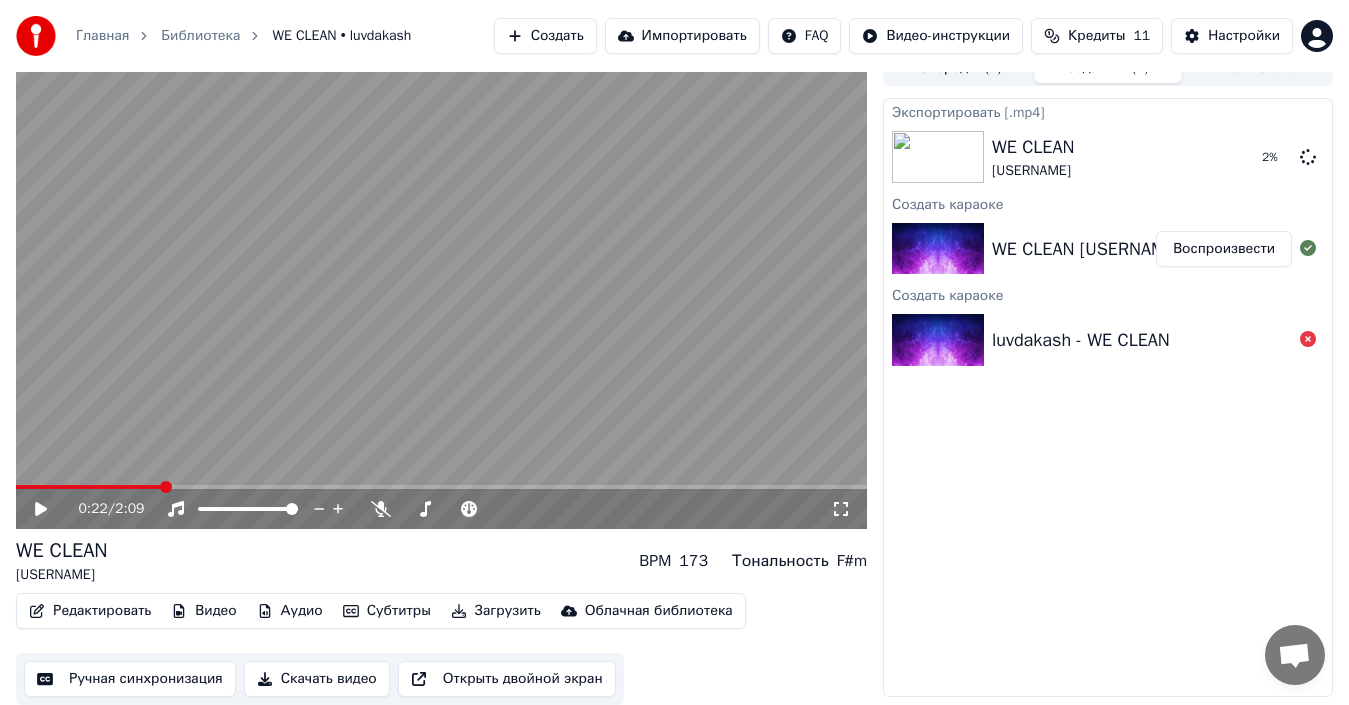 click on "Импортировать" at bounding box center [682, 36] 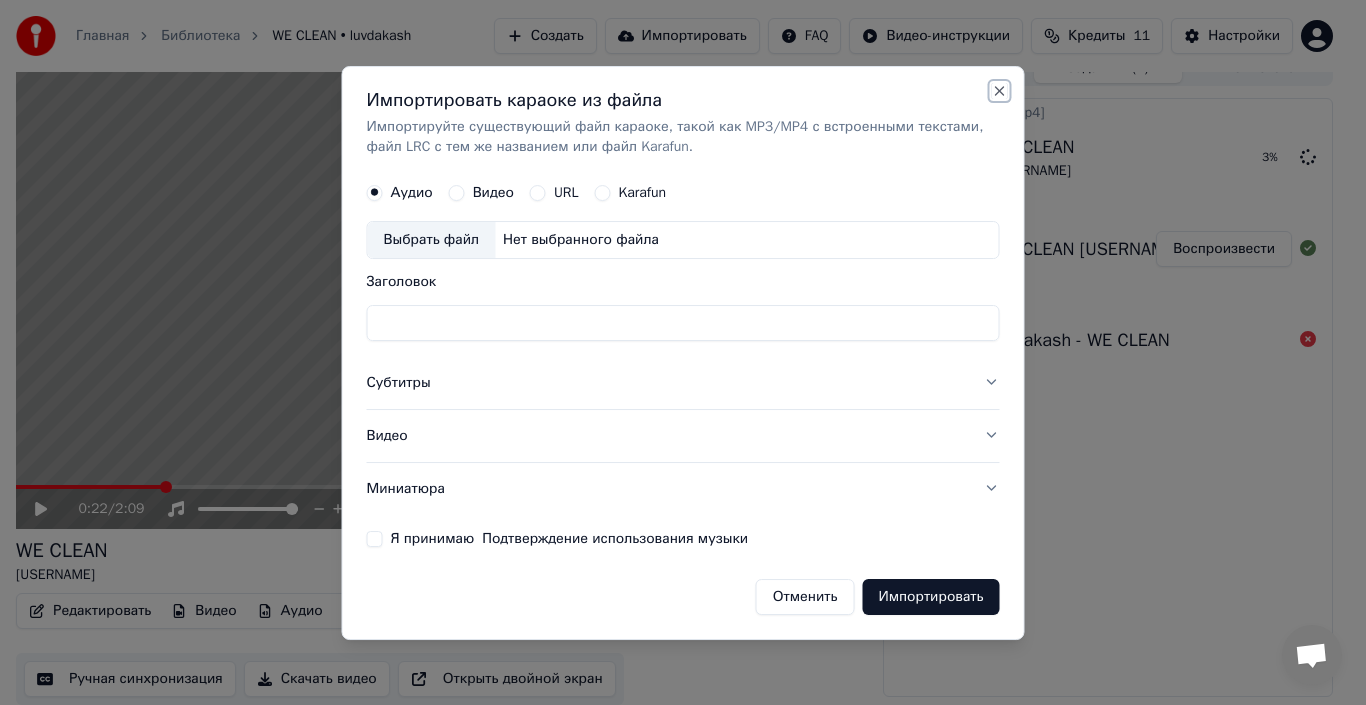 click on "Close" at bounding box center [1000, 91] 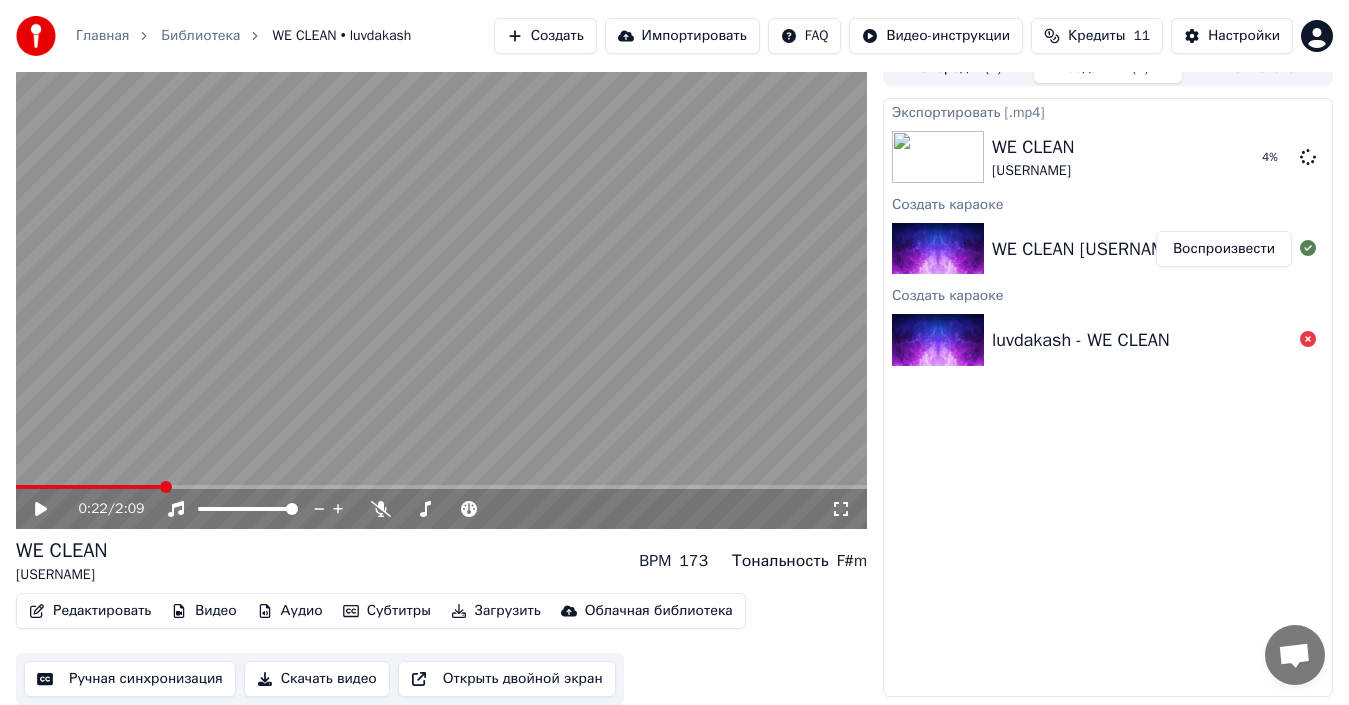 scroll, scrollTop: 0, scrollLeft: 0, axis: both 